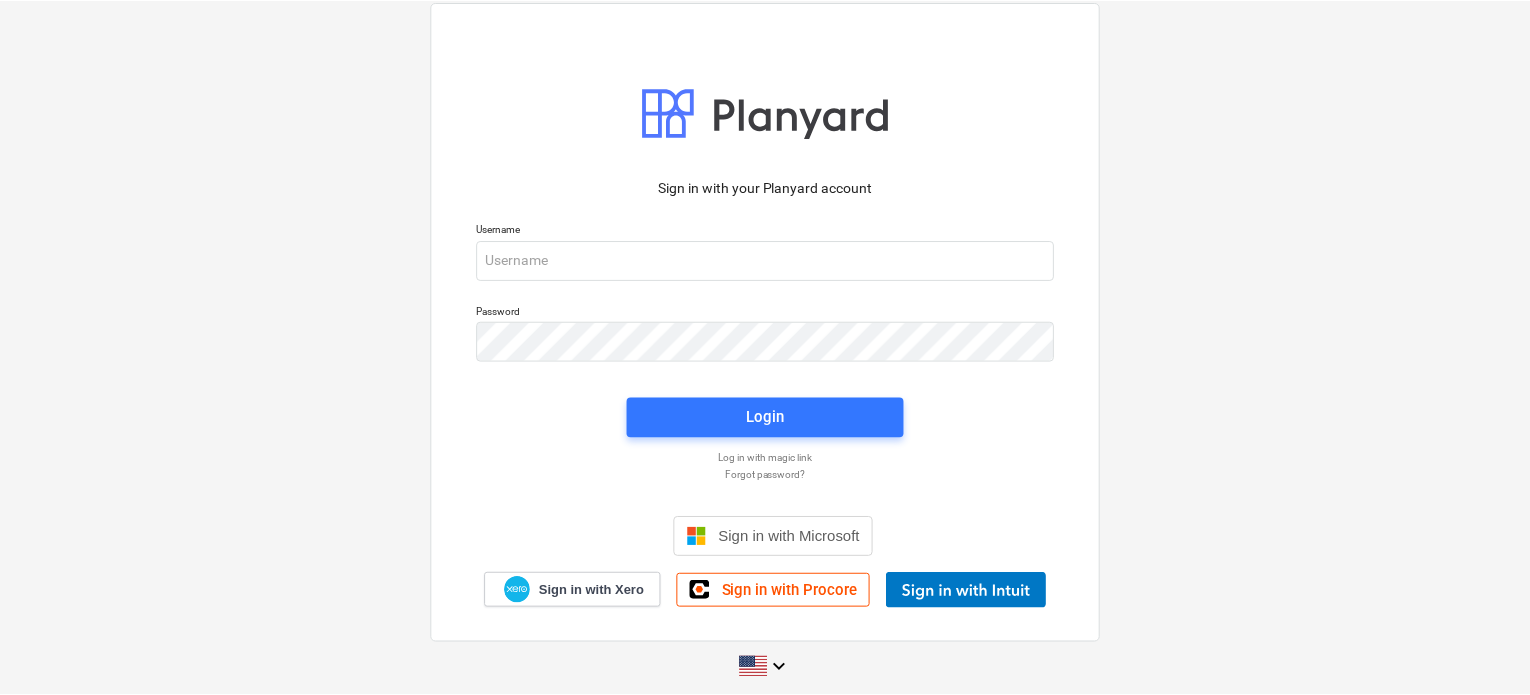 scroll, scrollTop: 0, scrollLeft: 0, axis: both 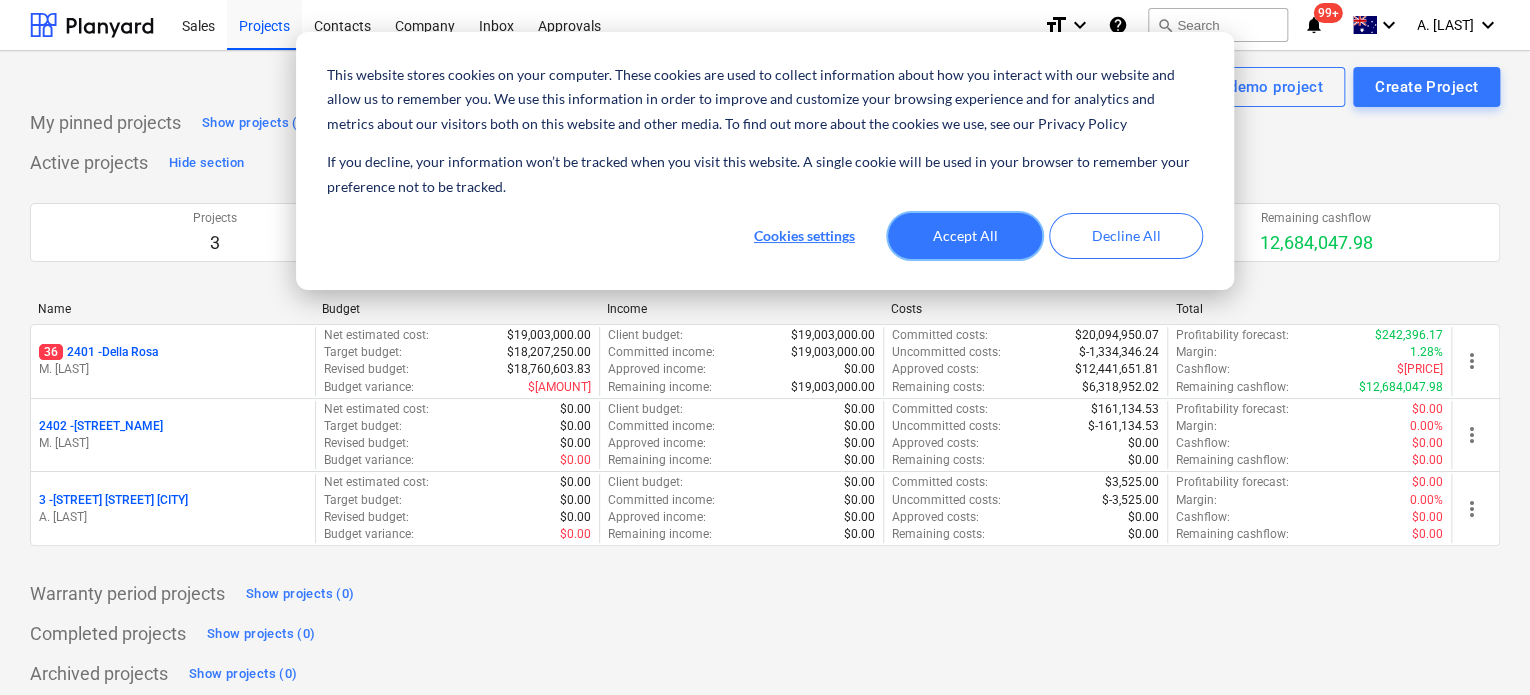 click on "Accept All" at bounding box center [965, 236] 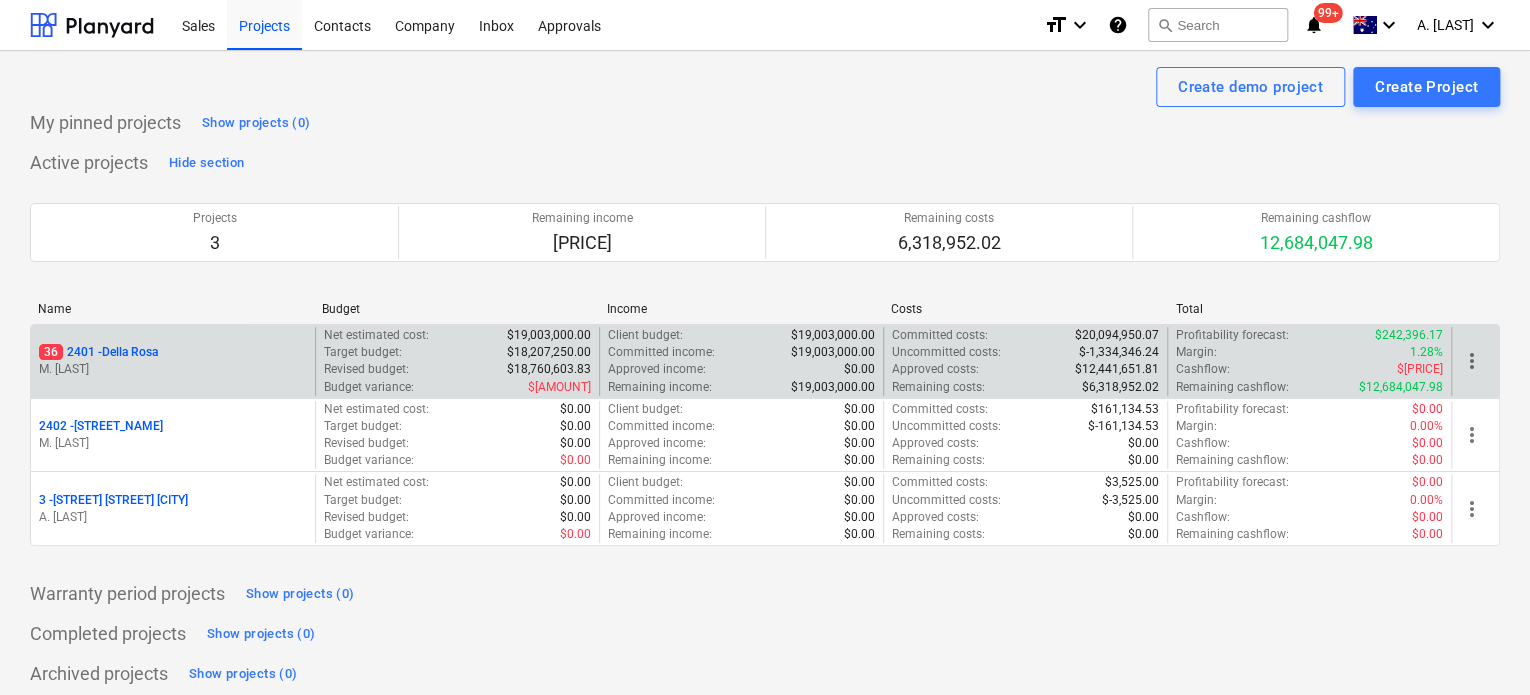 click on "Budget variance :" at bounding box center [369, 387] 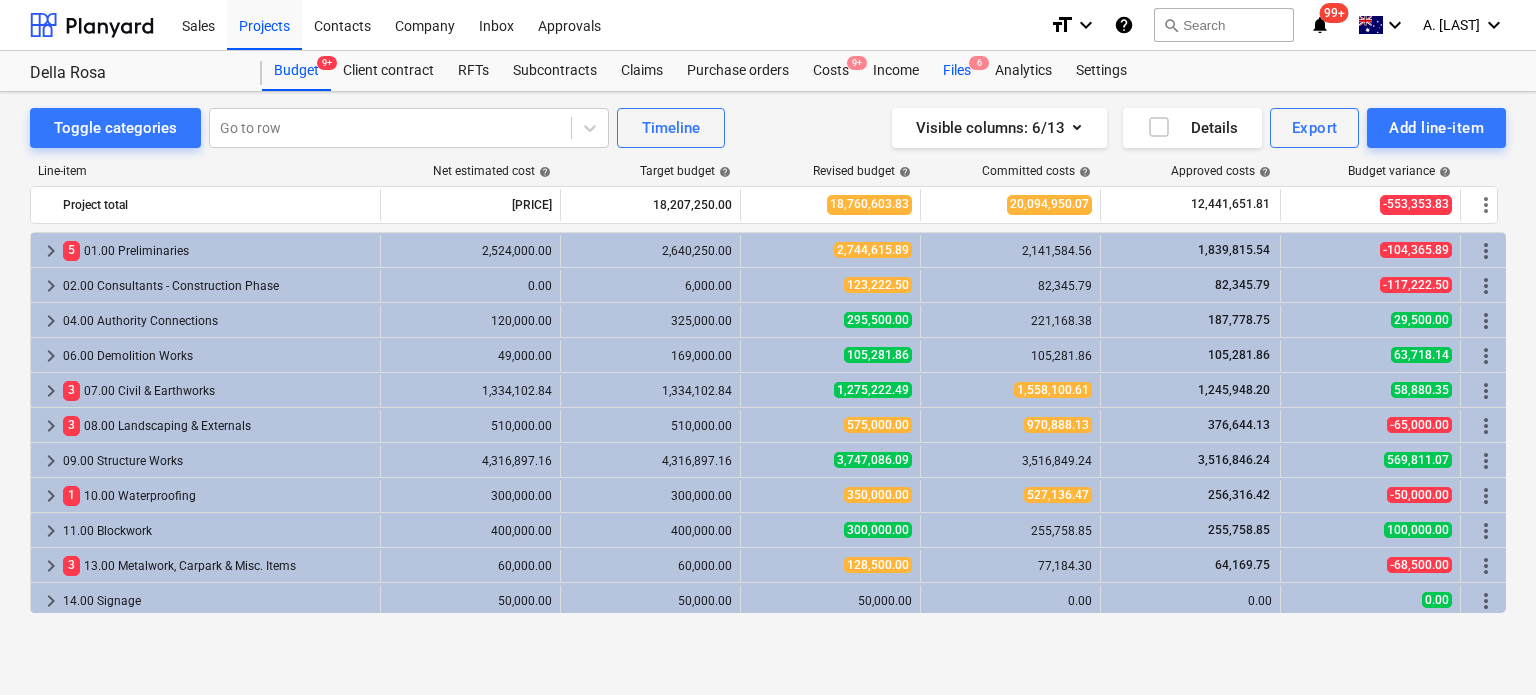 click on "Files 6" at bounding box center (957, 71) 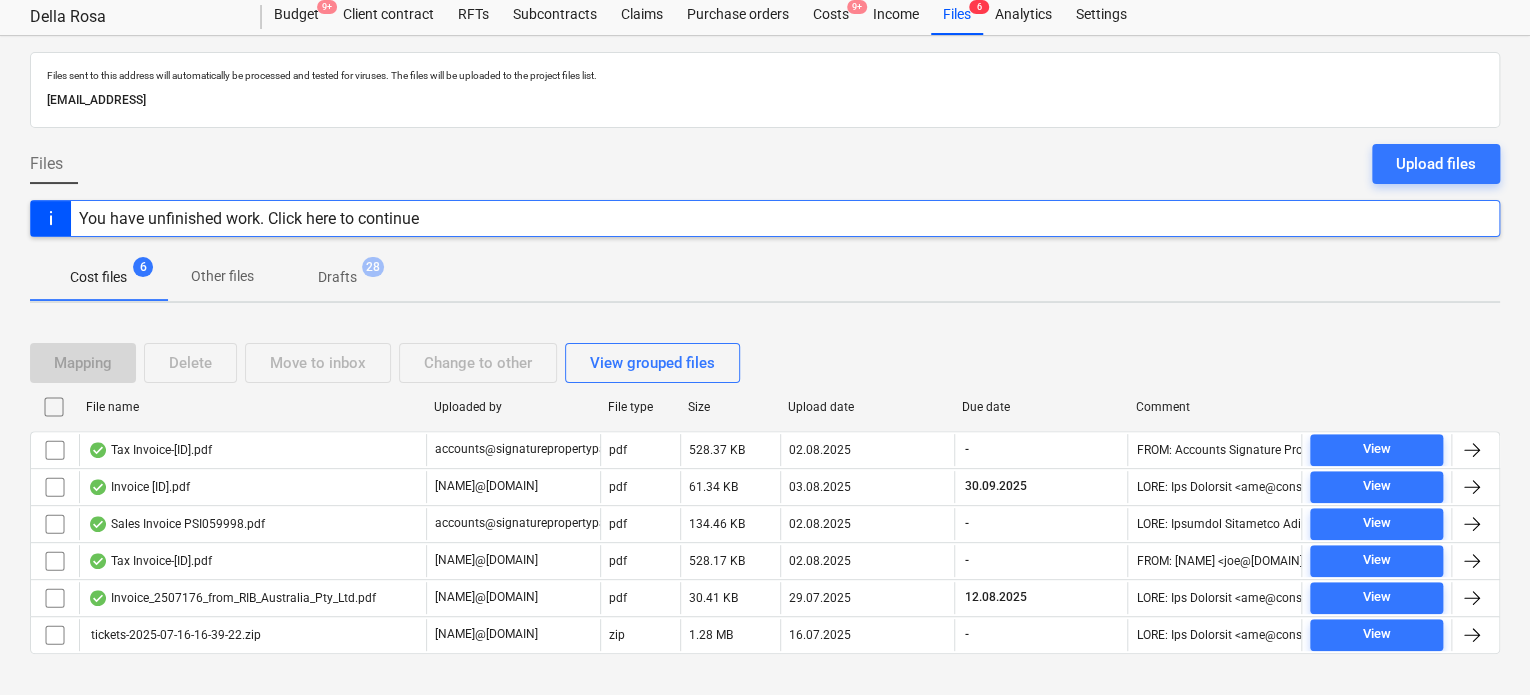 scroll, scrollTop: 84, scrollLeft: 0, axis: vertical 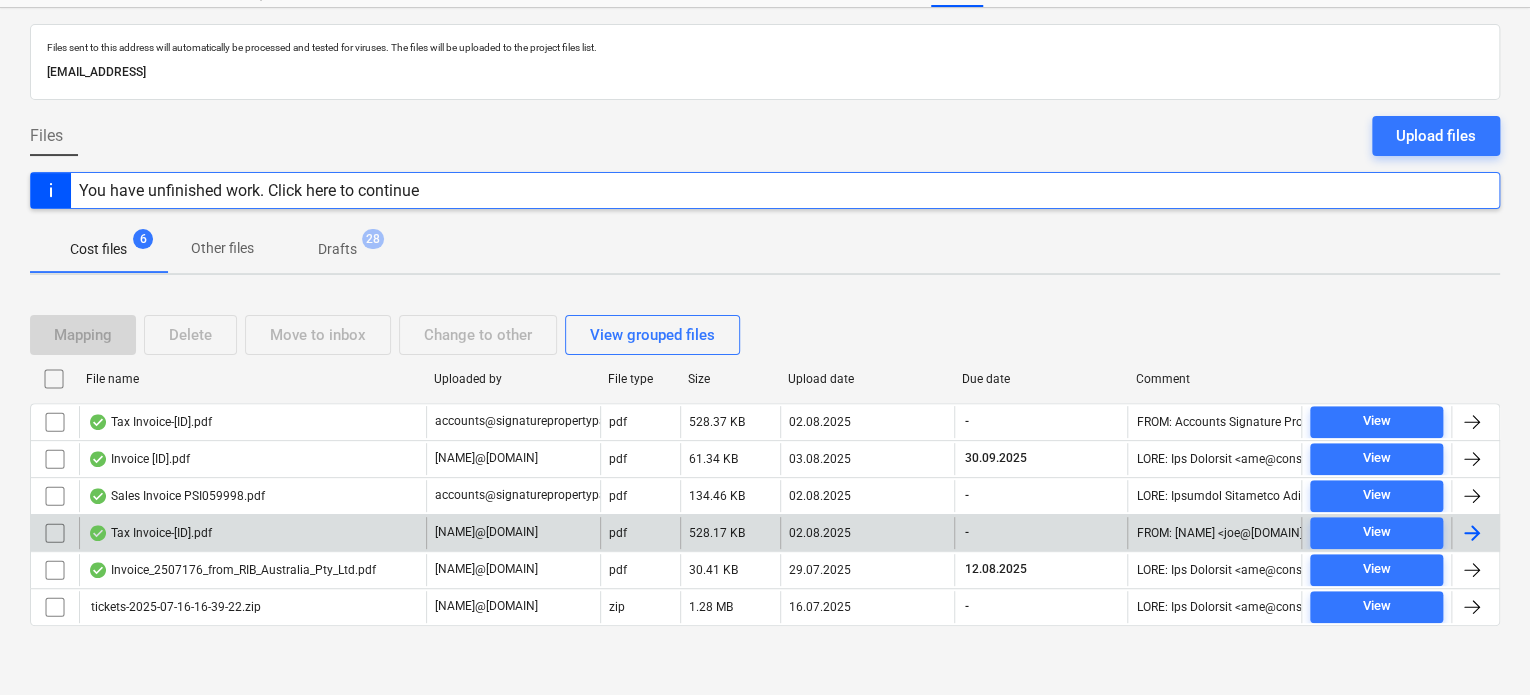 click on "Tax Invoice-[ID].pdf" at bounding box center [252, 533] 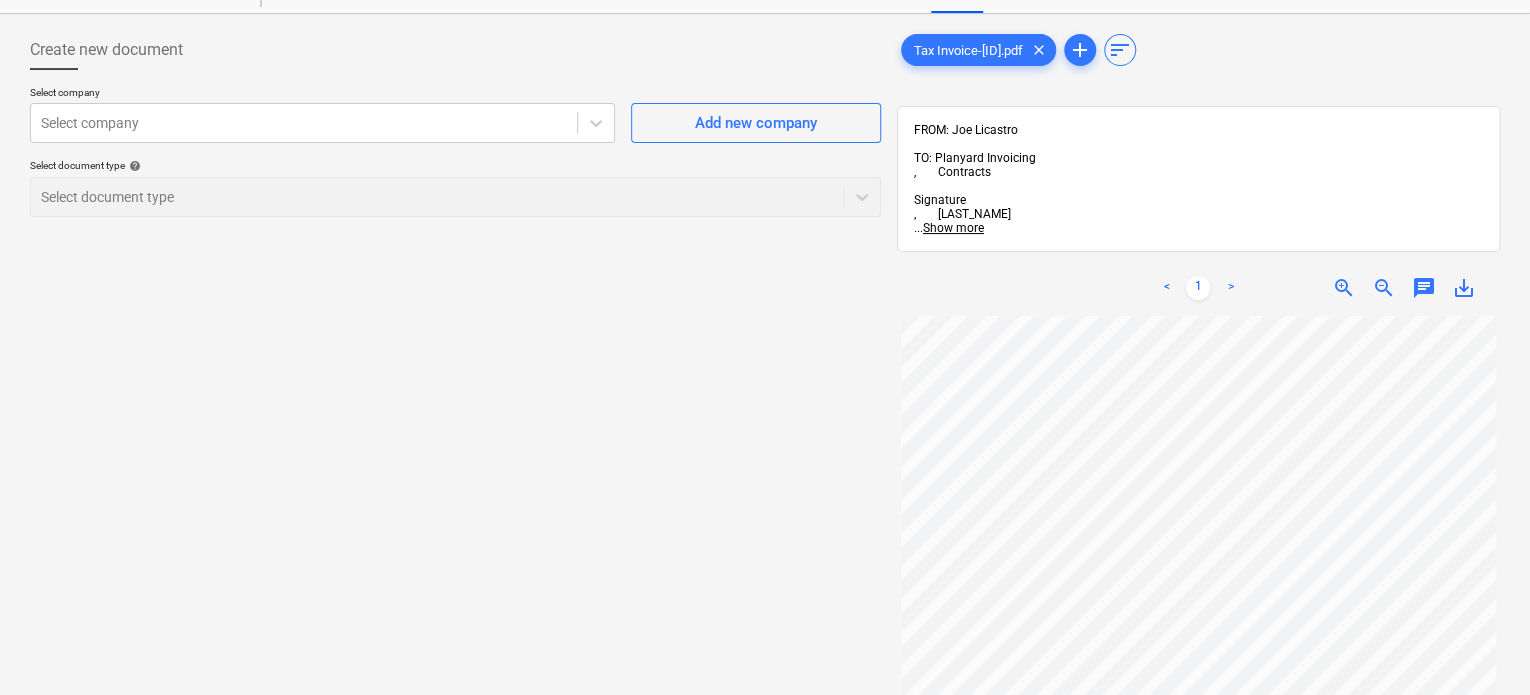 scroll, scrollTop: 0, scrollLeft: 2, axis: horizontal 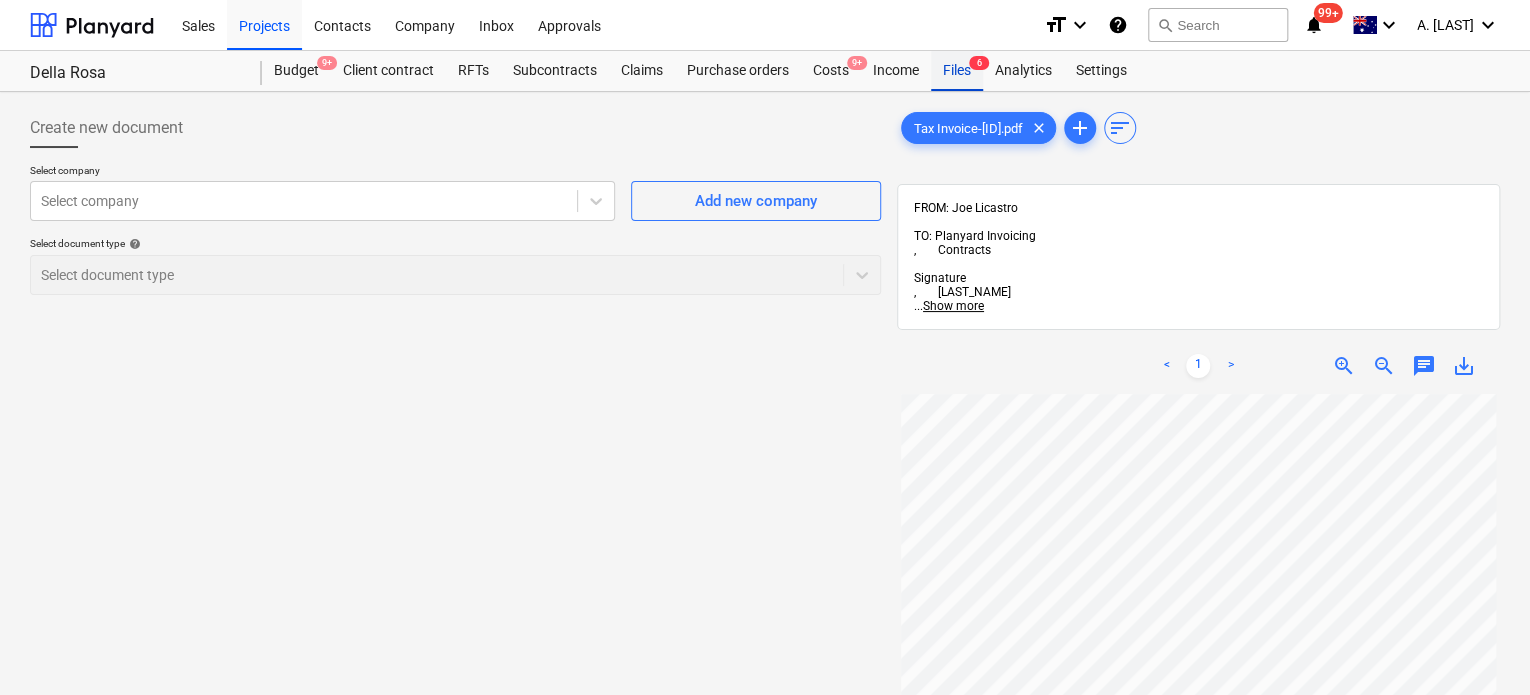 click on "Files 6" at bounding box center (957, 71) 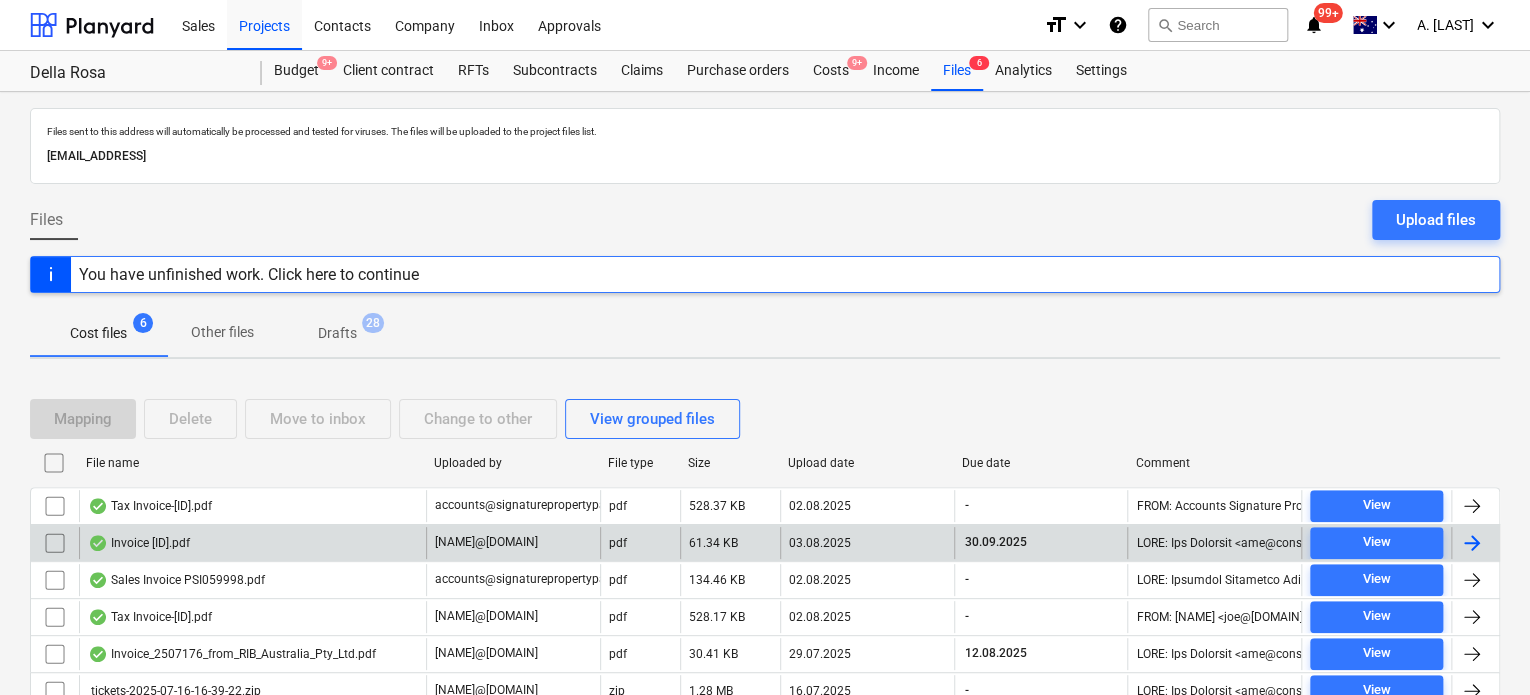 click on "Invoice [ID].pdf" at bounding box center (252, 543) 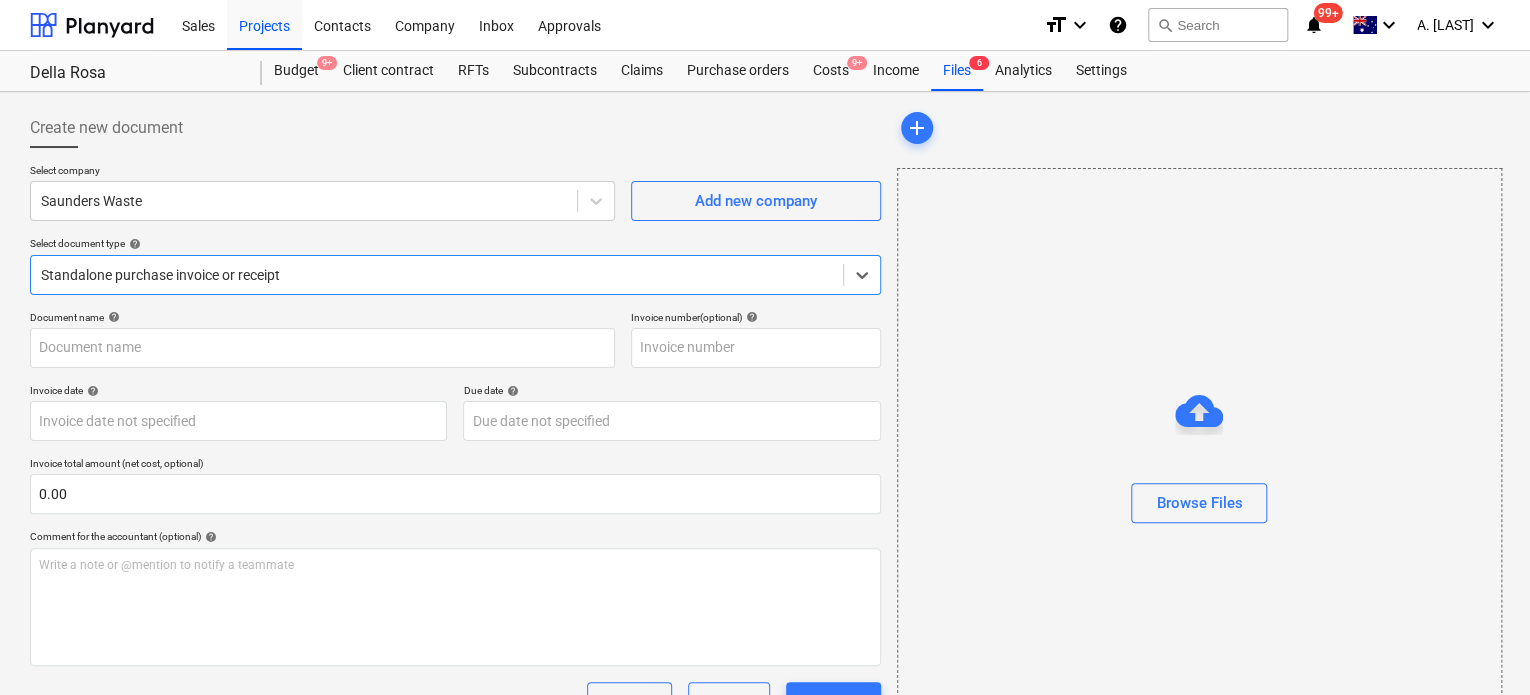 type on "18596" 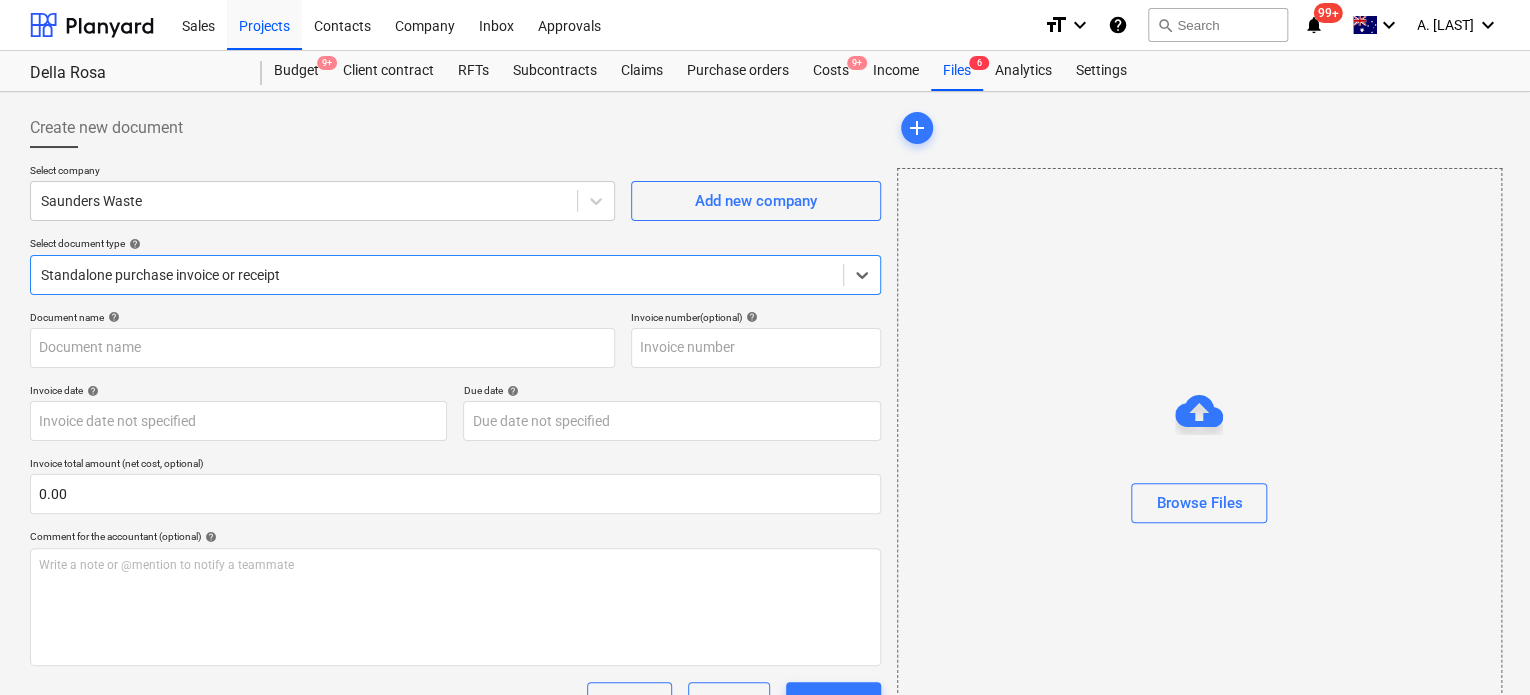 type on "18596" 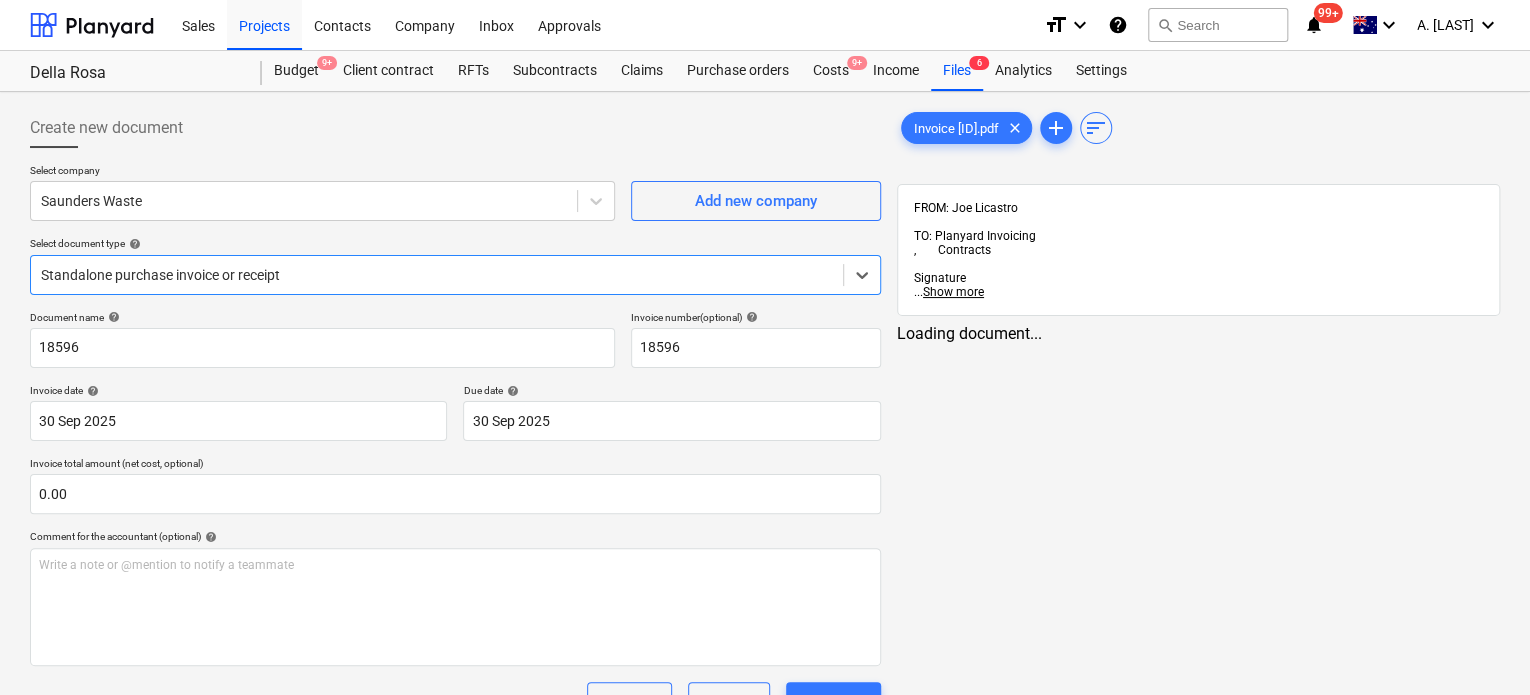 click at bounding box center [437, 275] 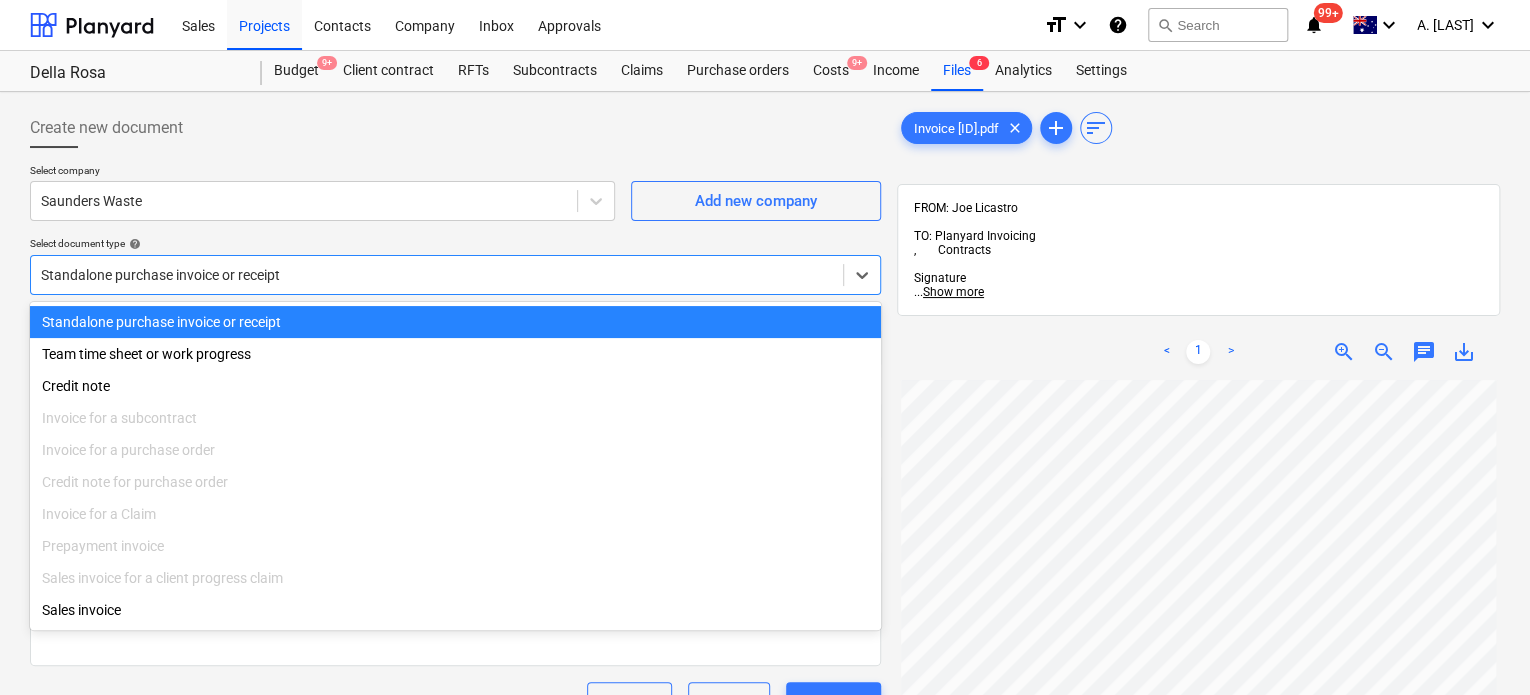drag, startPoint x: 445, startPoint y: 317, endPoint x: 404, endPoint y: 316, distance: 41.01219 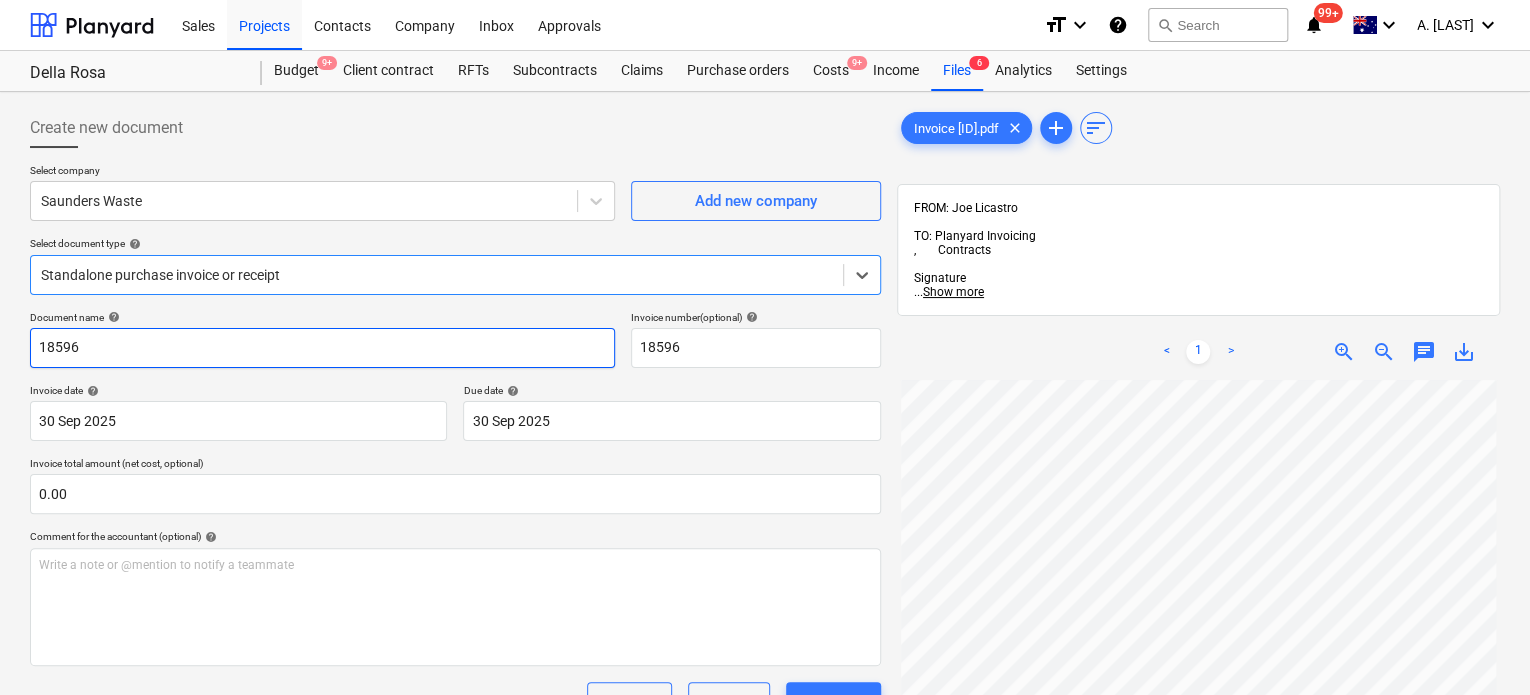 click on "18596" at bounding box center (322, 348) 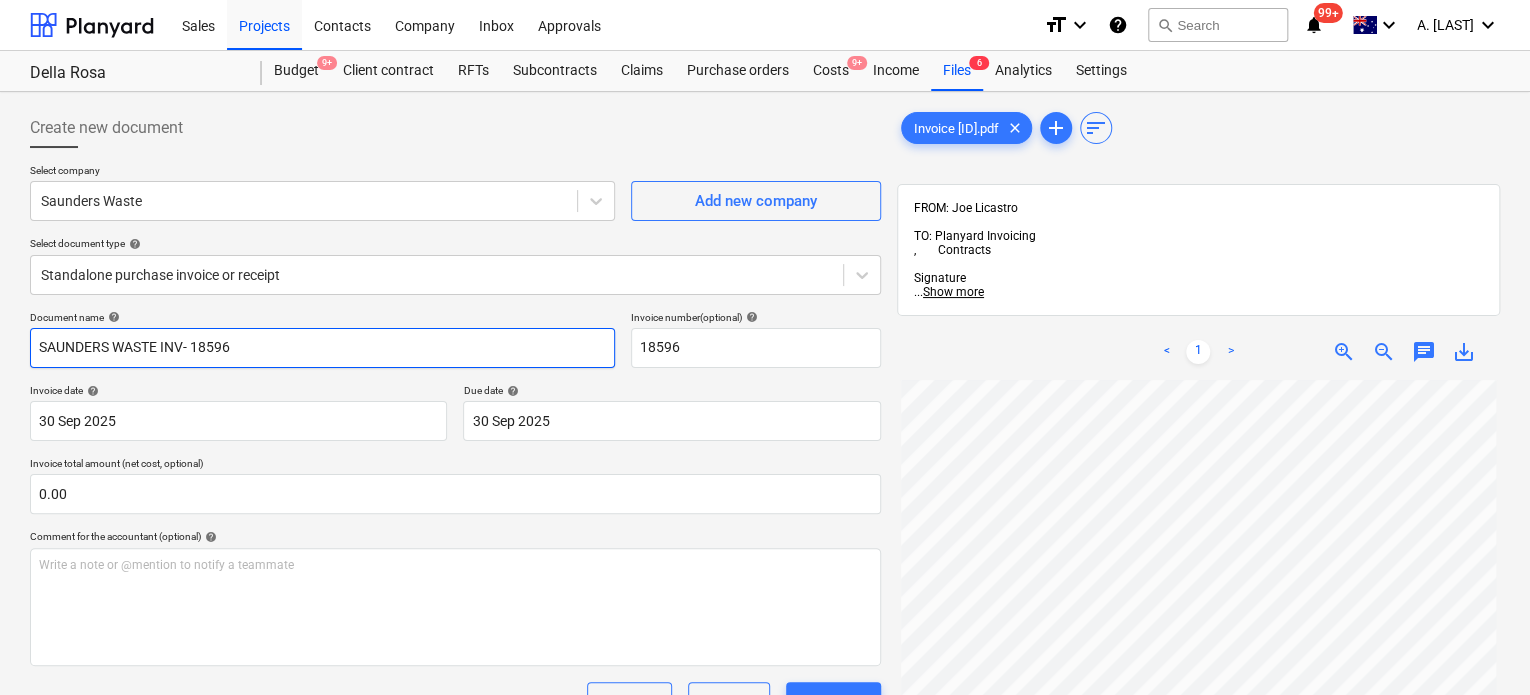 type on "SAUNDERS WASTE INV- 18596" 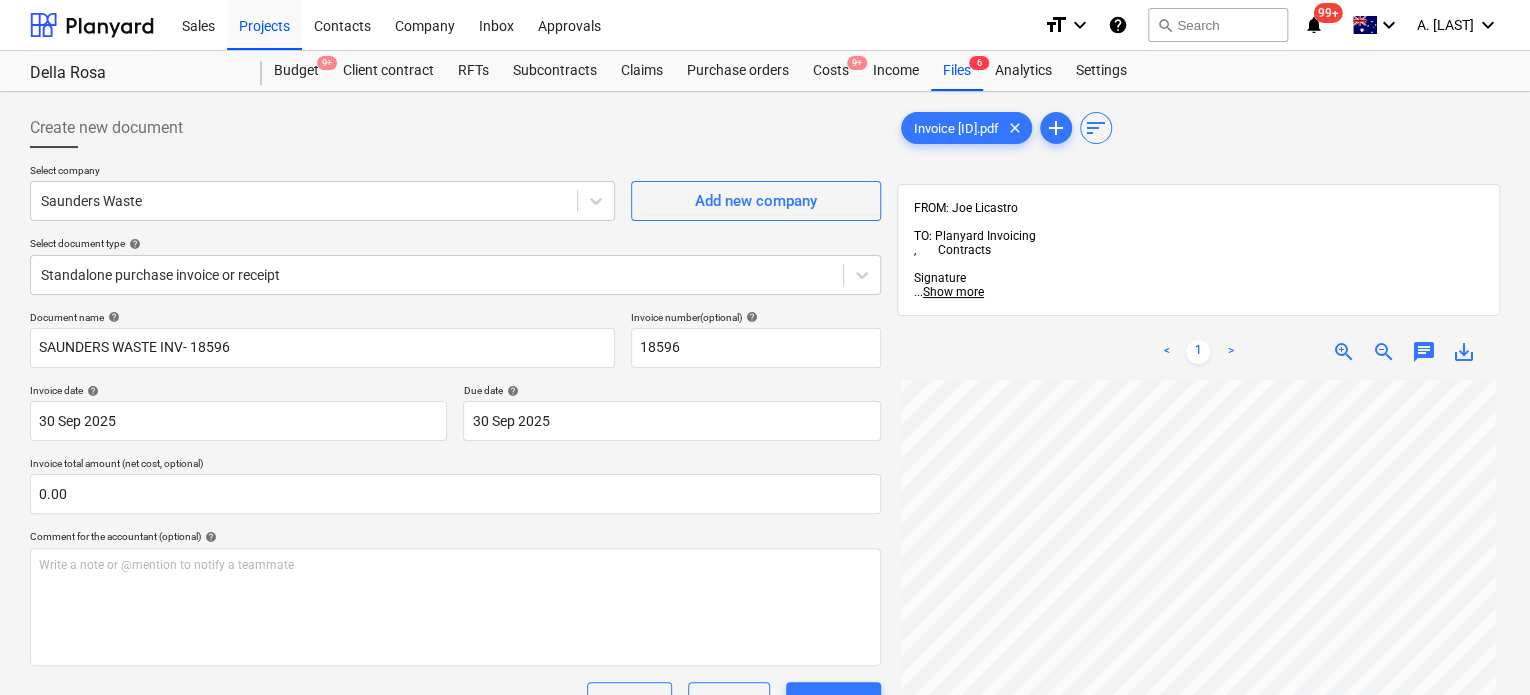scroll, scrollTop: 41, scrollLeft: 2, axis: both 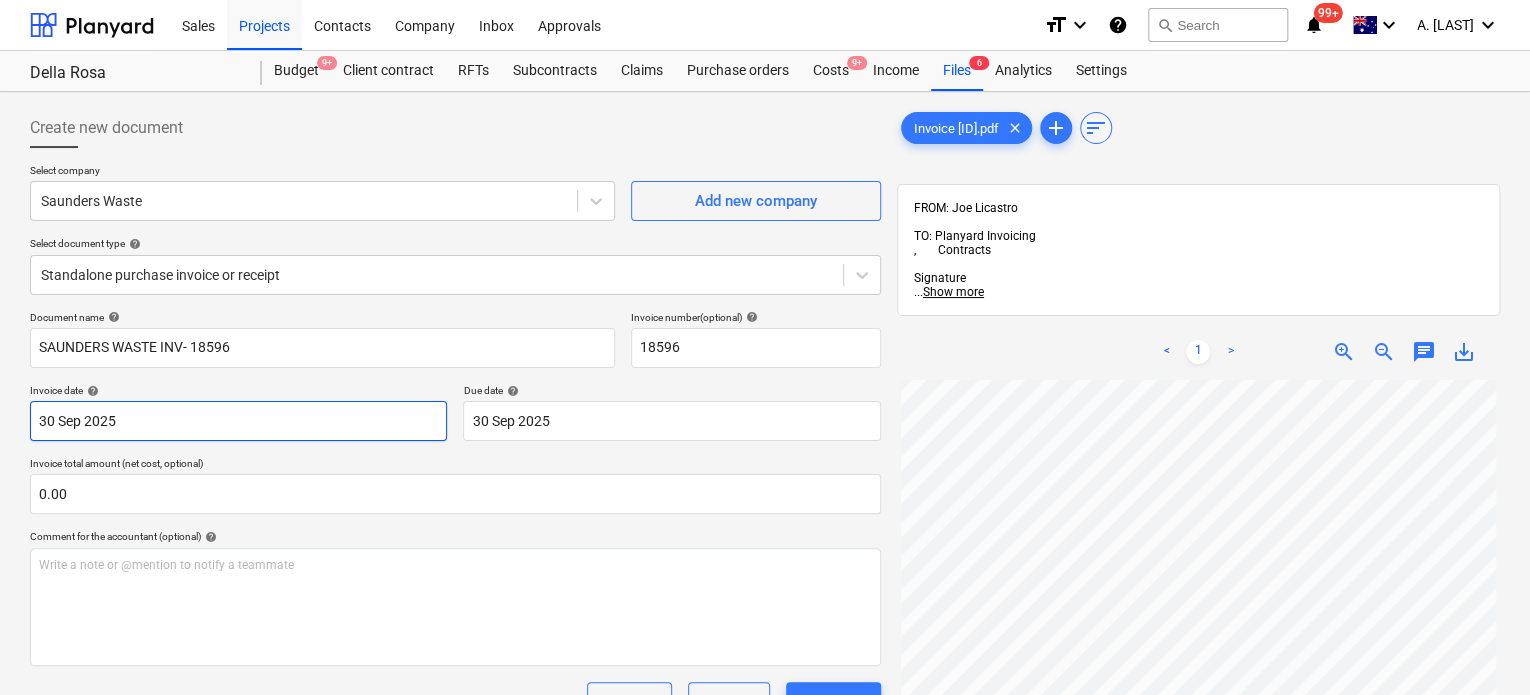 click on "This website stores cookies on your computer. These cookies are used to collect information about how you interact with our website and allow us to remember you. We use this information in order to improve and customize your browsing experience and for analytics and metrics about our visitors both on this website and other media. To find out more about the cookies we use, see our Privacy Policy If you decline, your information won’t be tracked when you visit this website. A single cookie will be used in your browser to remember your preference not to be tracked. Cookies settings Accept All Decline All
Sales Projects Contacts Company Inbox Approvals format_size keyboard_arrow_down help search Search notifications 99+ keyboard_arrow_down A. Berdera keyboard_arrow_down Della Rosa Budget 9+ Client contract RFTs Subcontracts Claims Purchase orders Costs 9+ Income Files 6 Analytics Settings Create new document Select company Saunders Waste   Add new company Select document type help Document name help help" at bounding box center (765, 347) 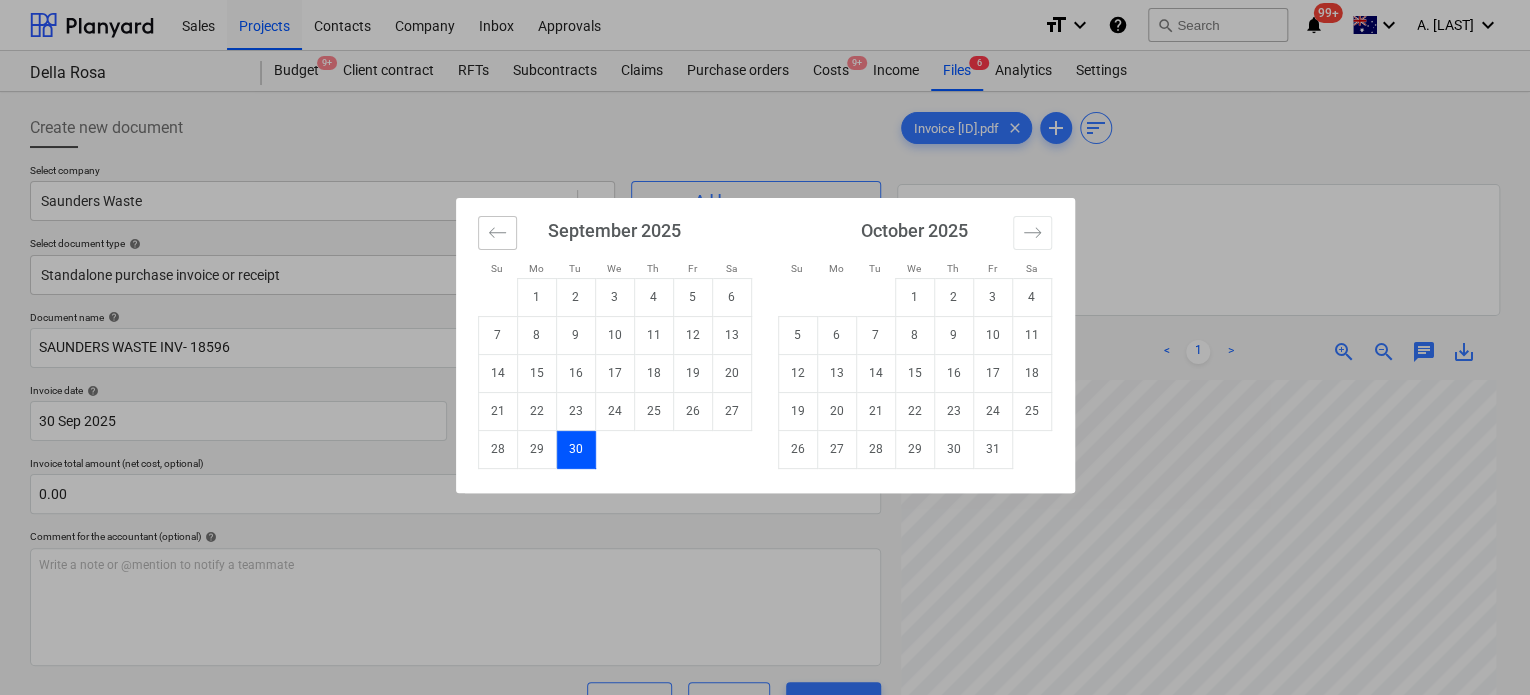 click 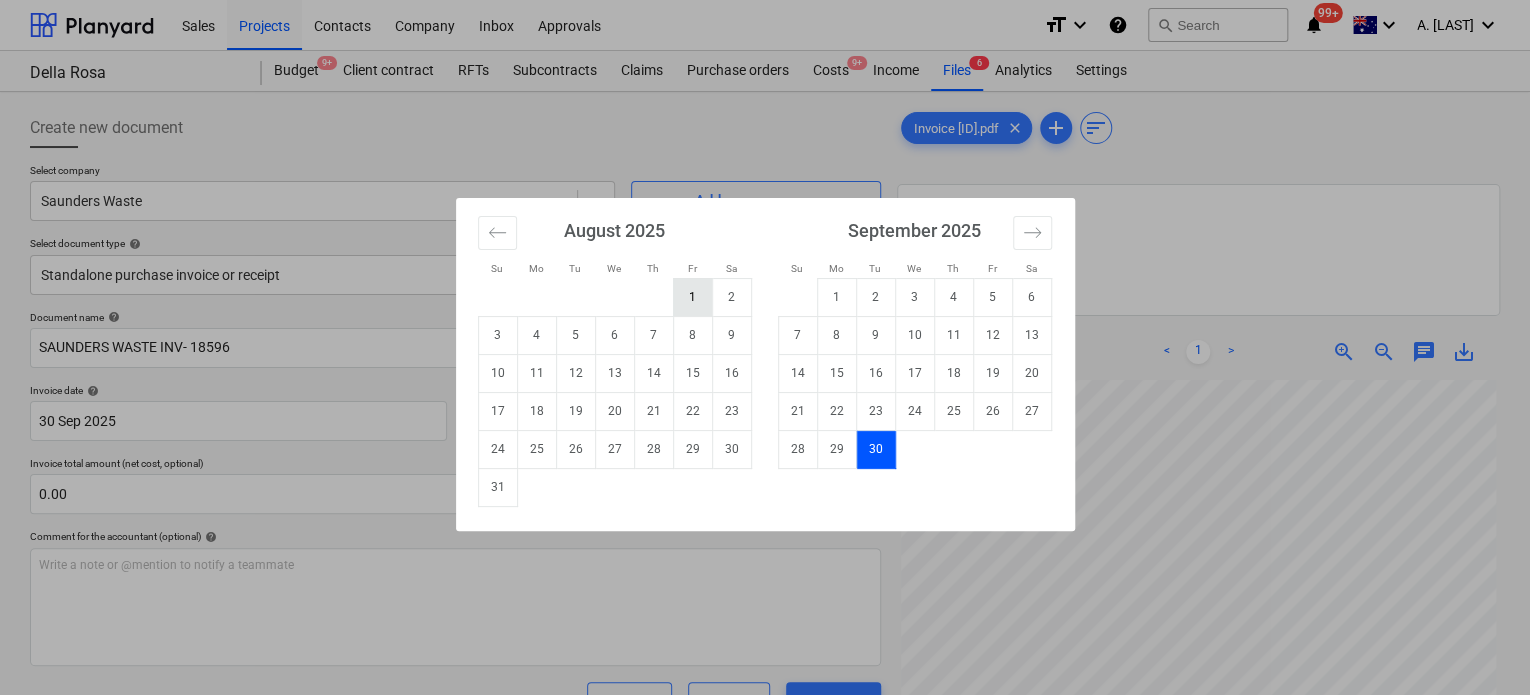 click on "1" at bounding box center (692, 297) 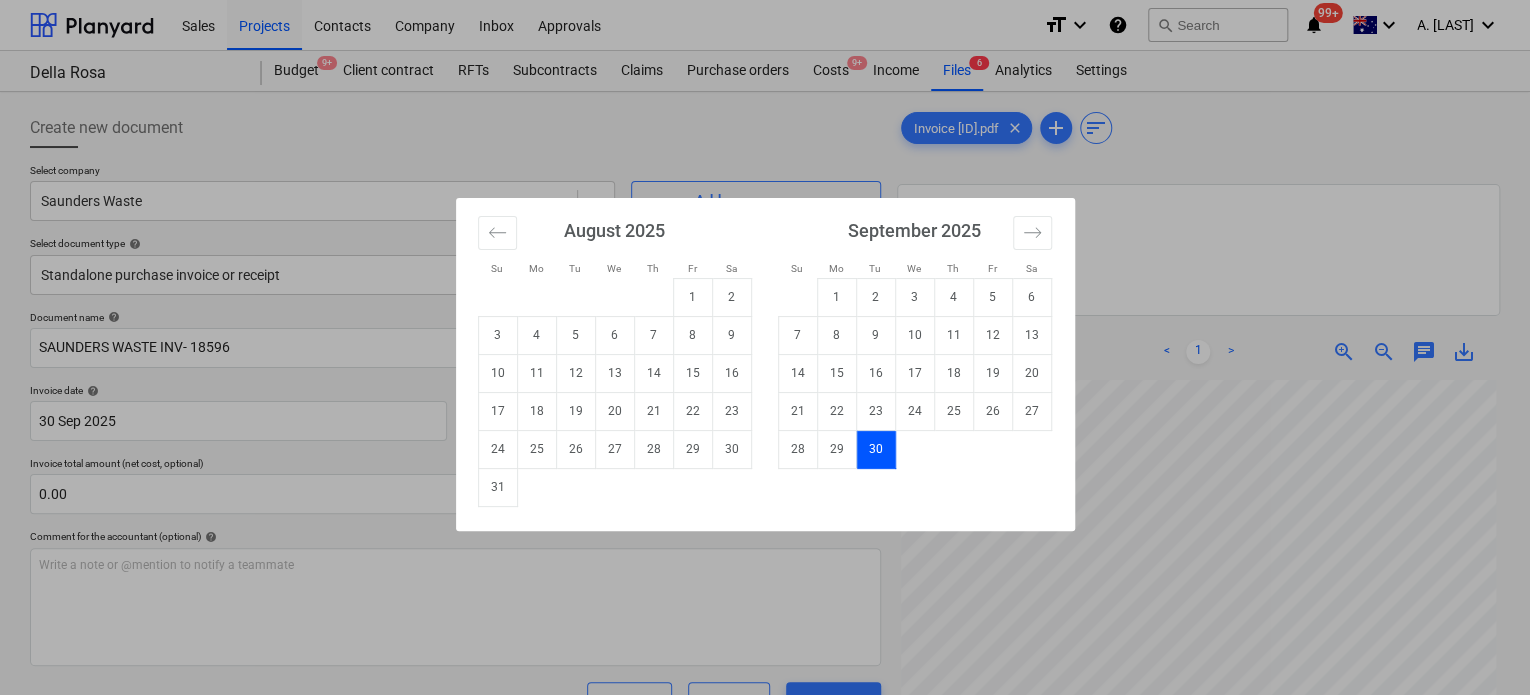 type on "01 Aug 2025" 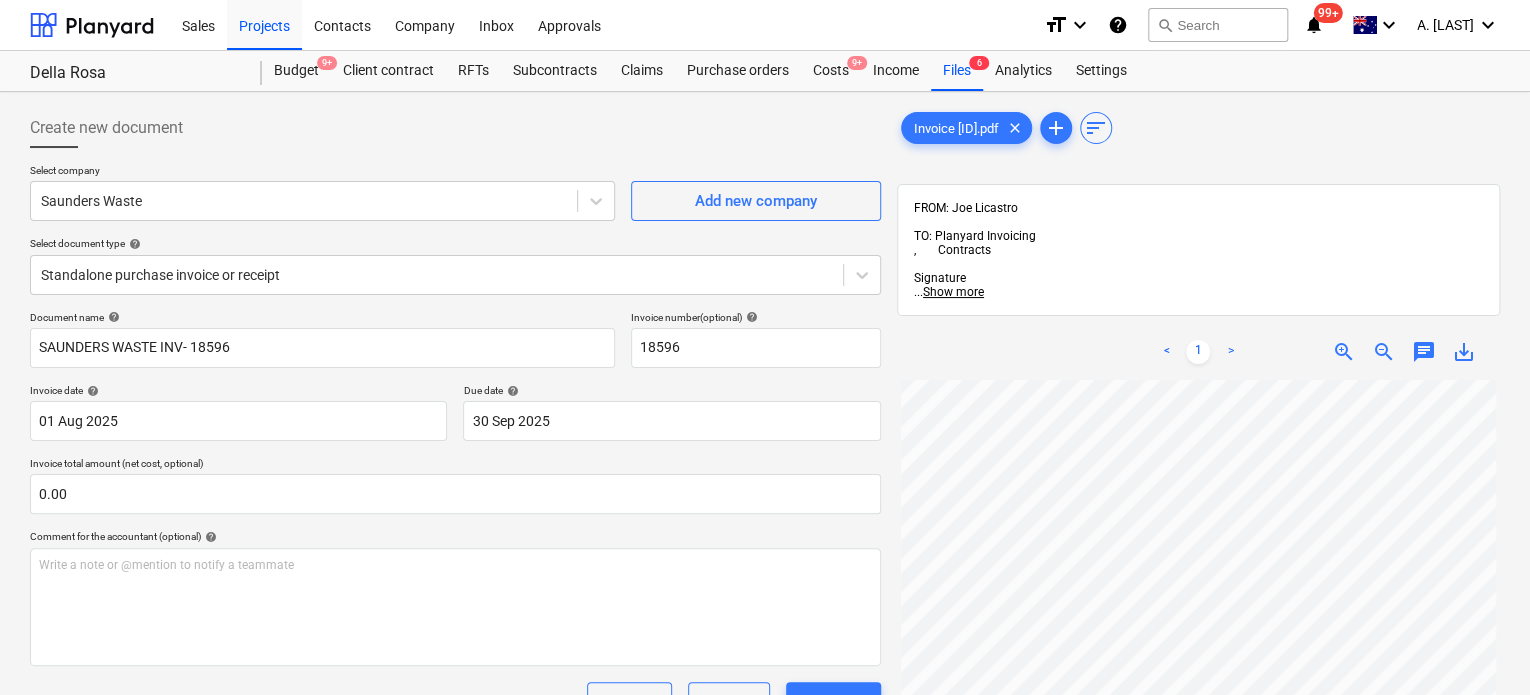 scroll, scrollTop: 200, scrollLeft: 2, axis: both 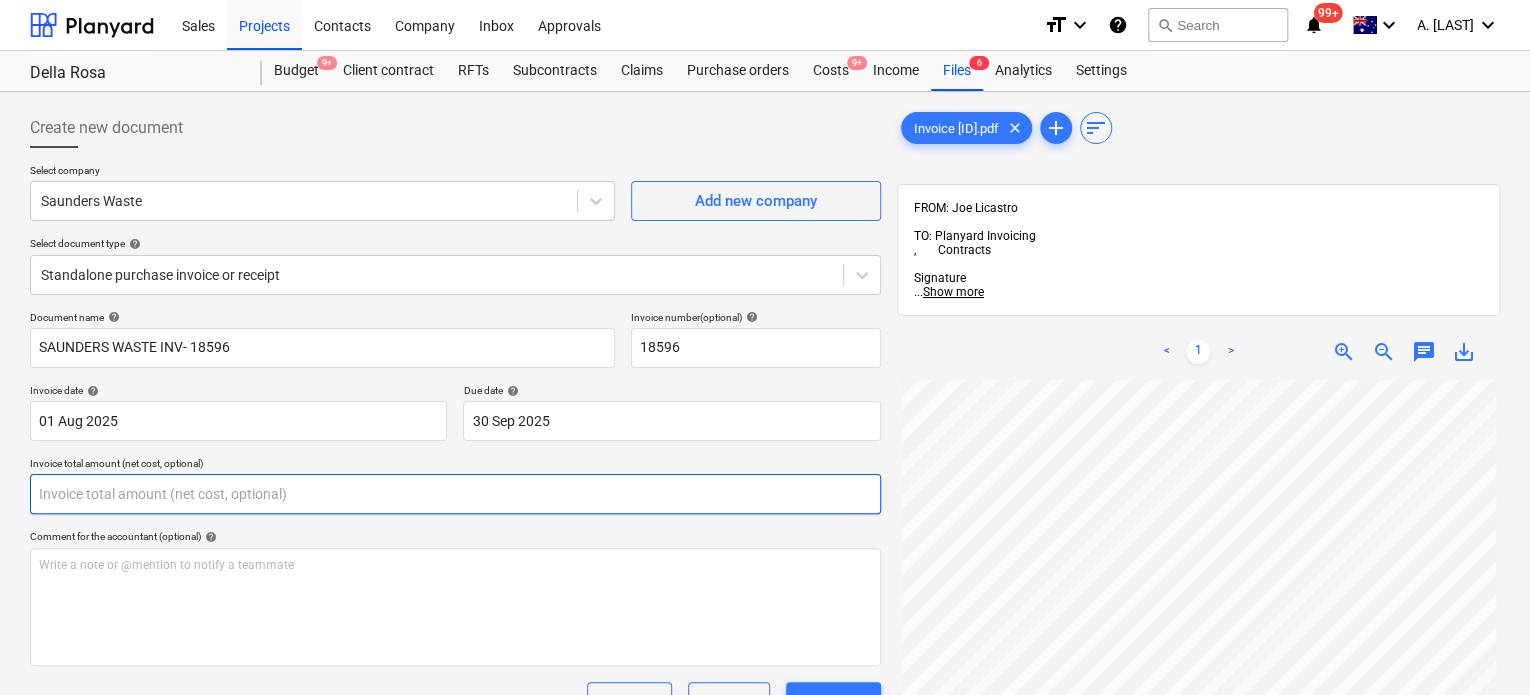 click at bounding box center [455, 494] 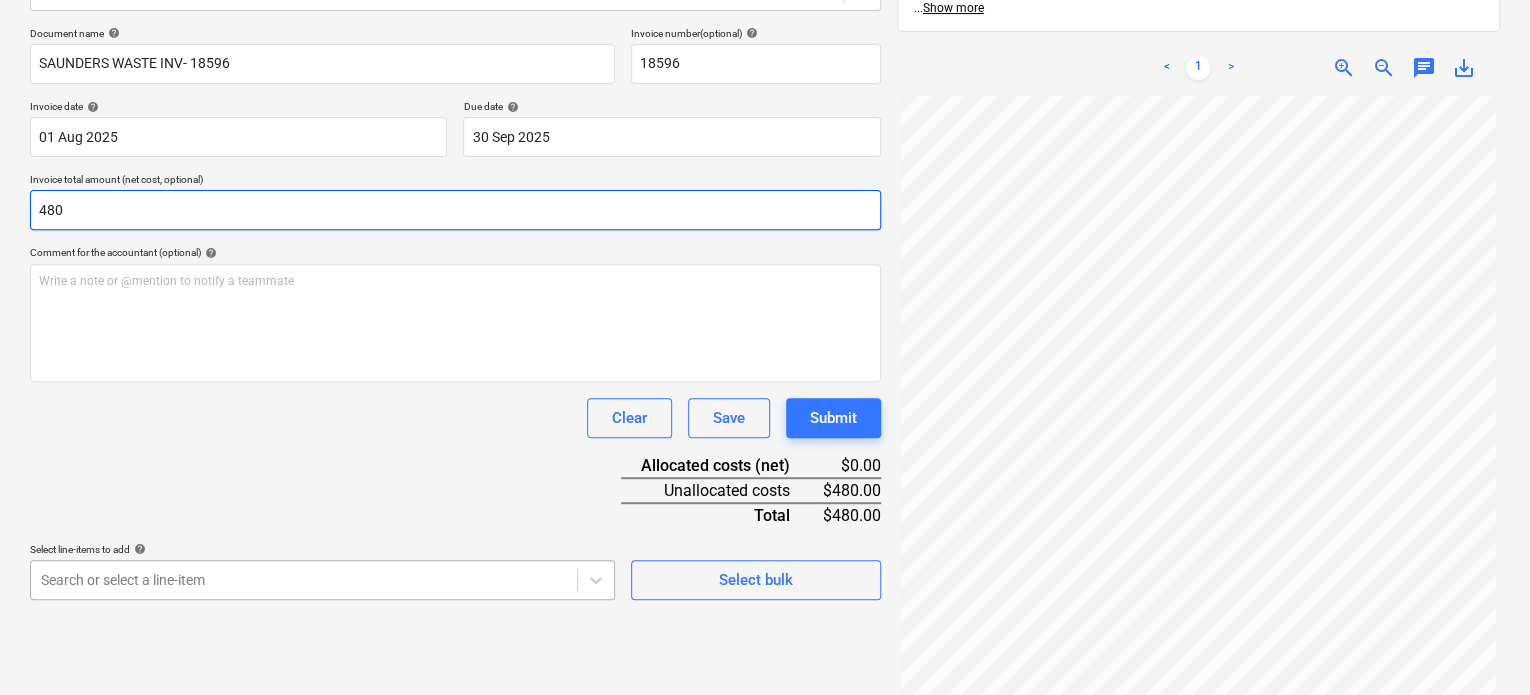 type on "480" 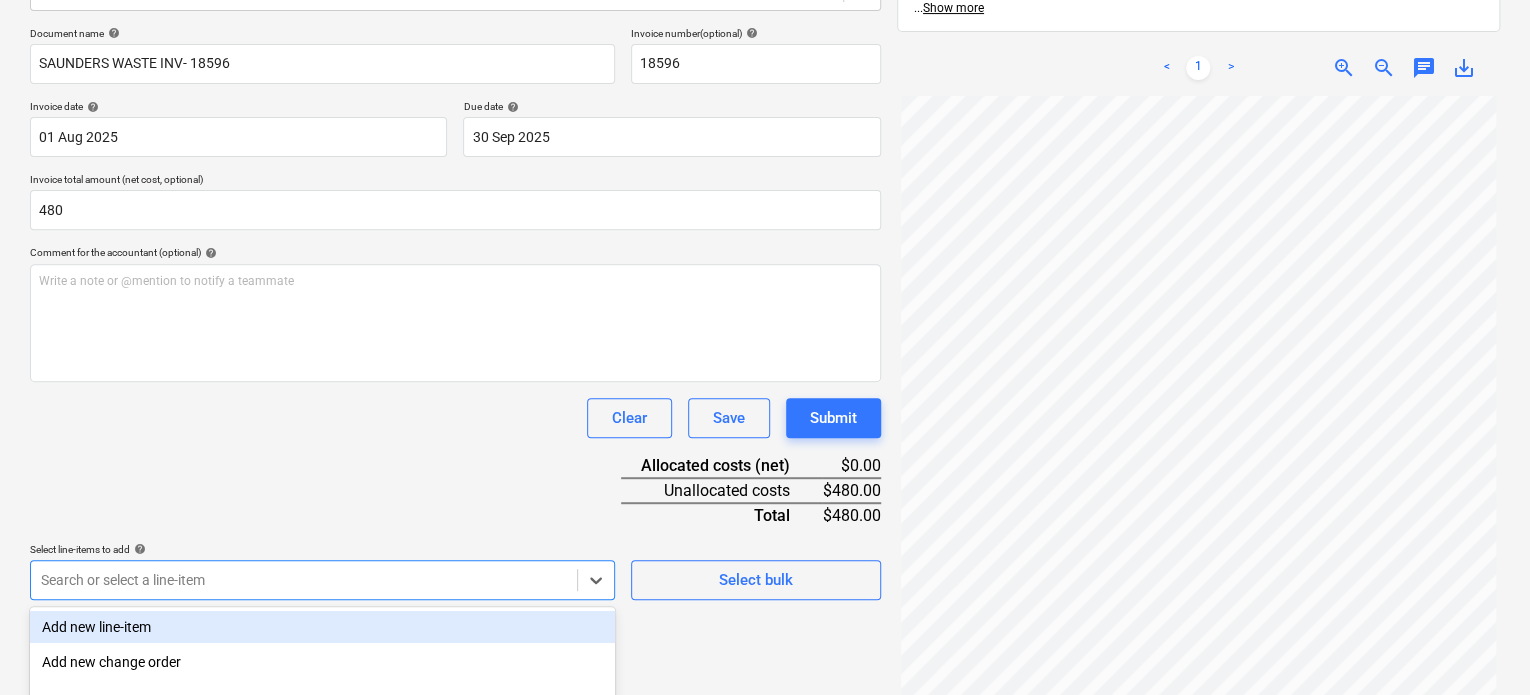 scroll, scrollTop: 500, scrollLeft: 0, axis: vertical 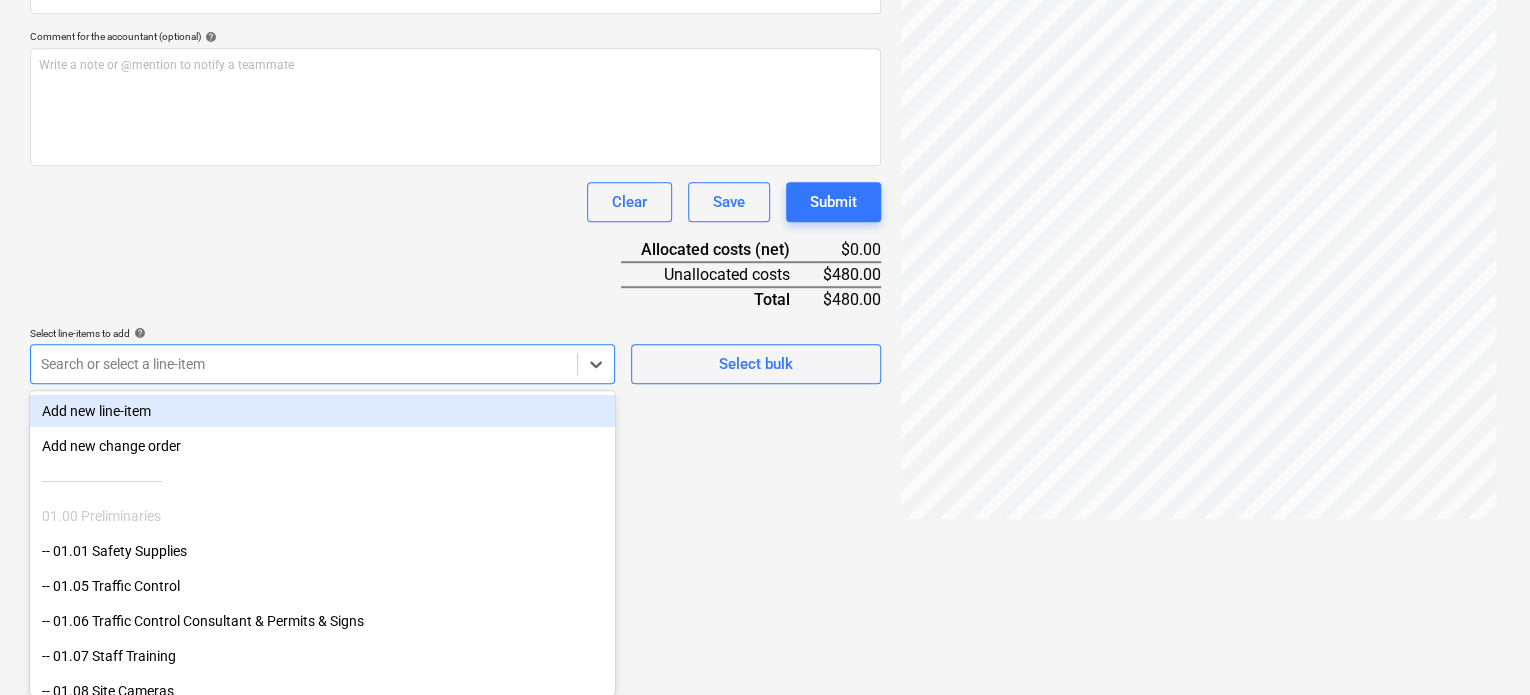 click on "This website stores cookies on your computer. These cookies are used to collect information about how you interact with our website and allow us to remember you. We use this information in order to improve and customize your browsing experience and for analytics and metrics about our visitors both on this website and other media. To find out more about the cookies we use, see our Privacy Policy If you decline, your information won’t be tracked when you visit this website. A single cookie will be used in your browser to remember your preference not to be tracked. Cookies settings Accept All Decline All
Sales Projects Contacts Company Inbox Approvals format_size keyboard_arrow_down help search Search notifications 99+ keyboard_arrow_down A. Berdera keyboard_arrow_down Della Rosa Budget 9+ Client contract RFTs Subcontracts Claims Purchase orders Costs 9+ Income Files 6 Analytics Settings Create new document Select company Saunders Waste   Add new company Select document type help Document name help help" at bounding box center [765, -153] 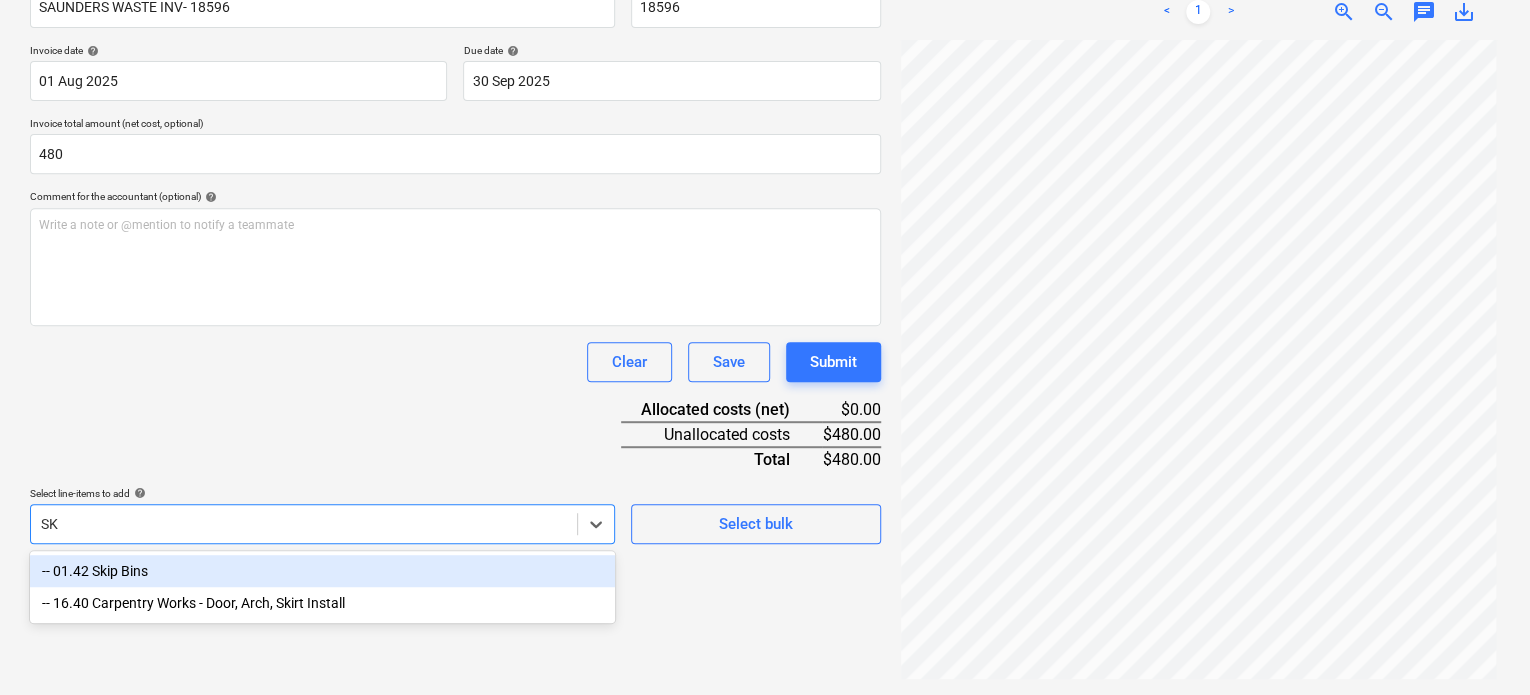scroll, scrollTop: 284, scrollLeft: 0, axis: vertical 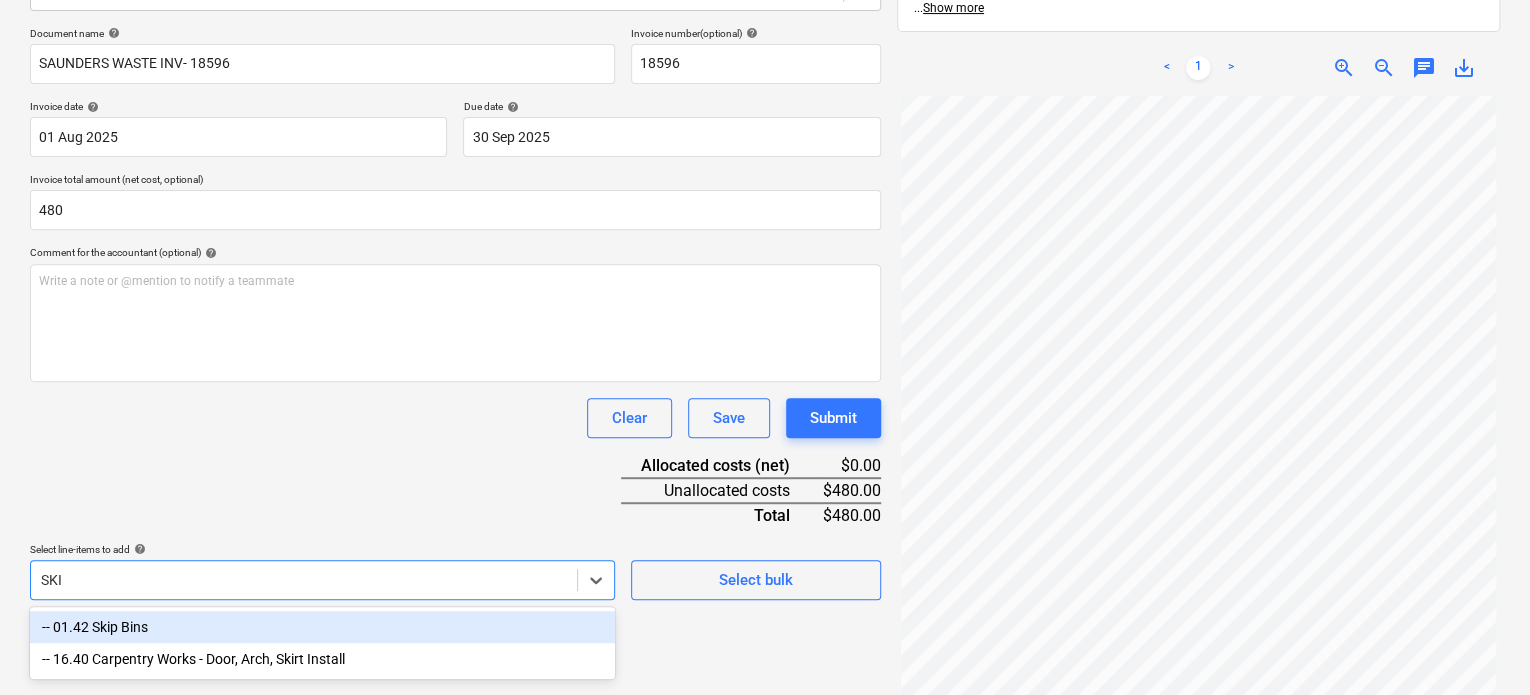 type on "SKIP" 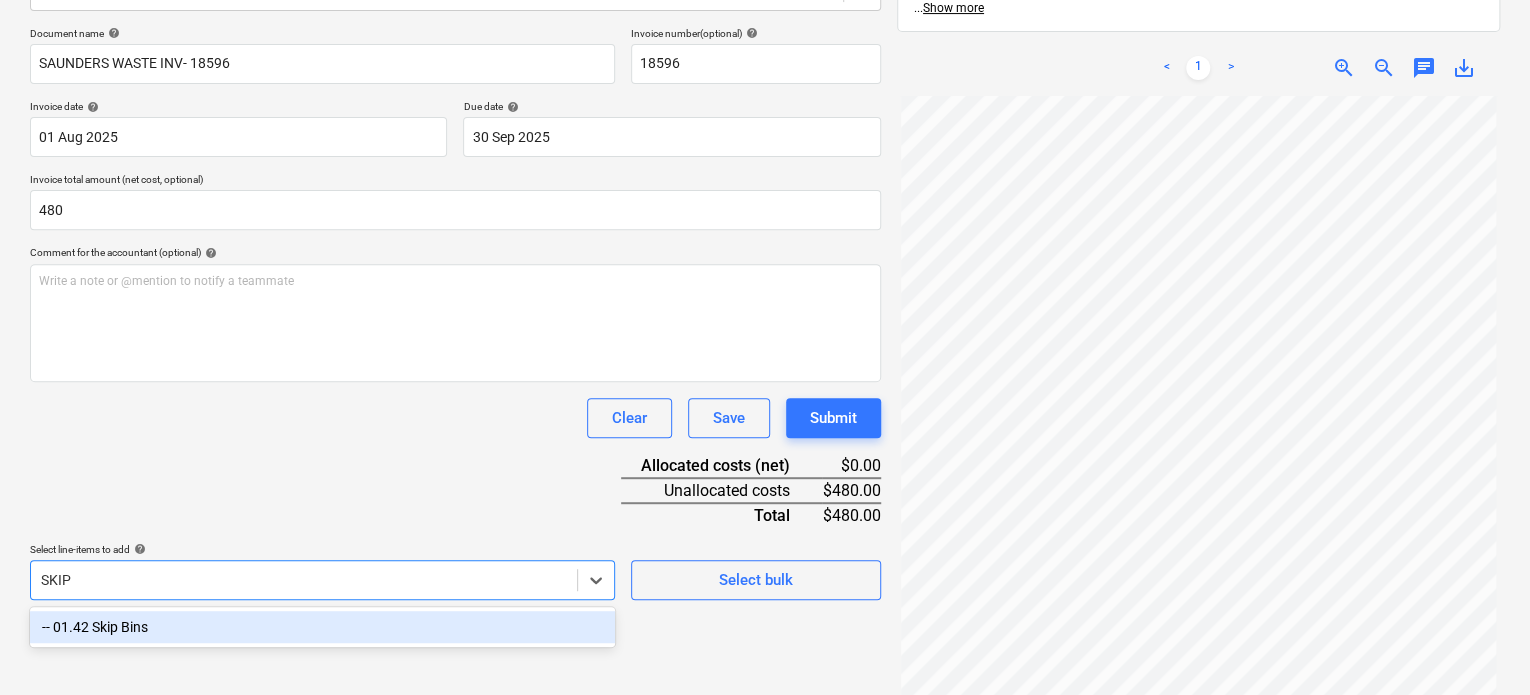 click on "--  01.42 Skip Bins" at bounding box center (322, 627) 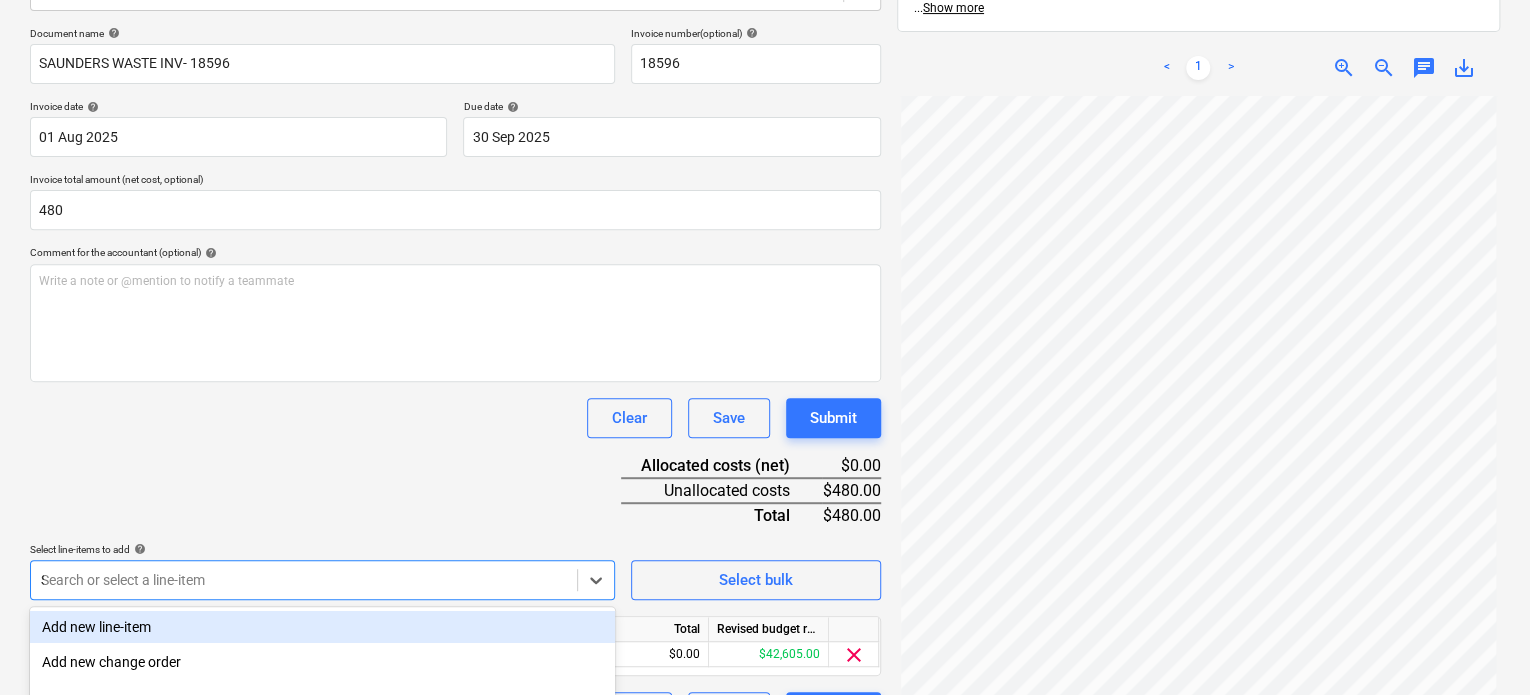 type 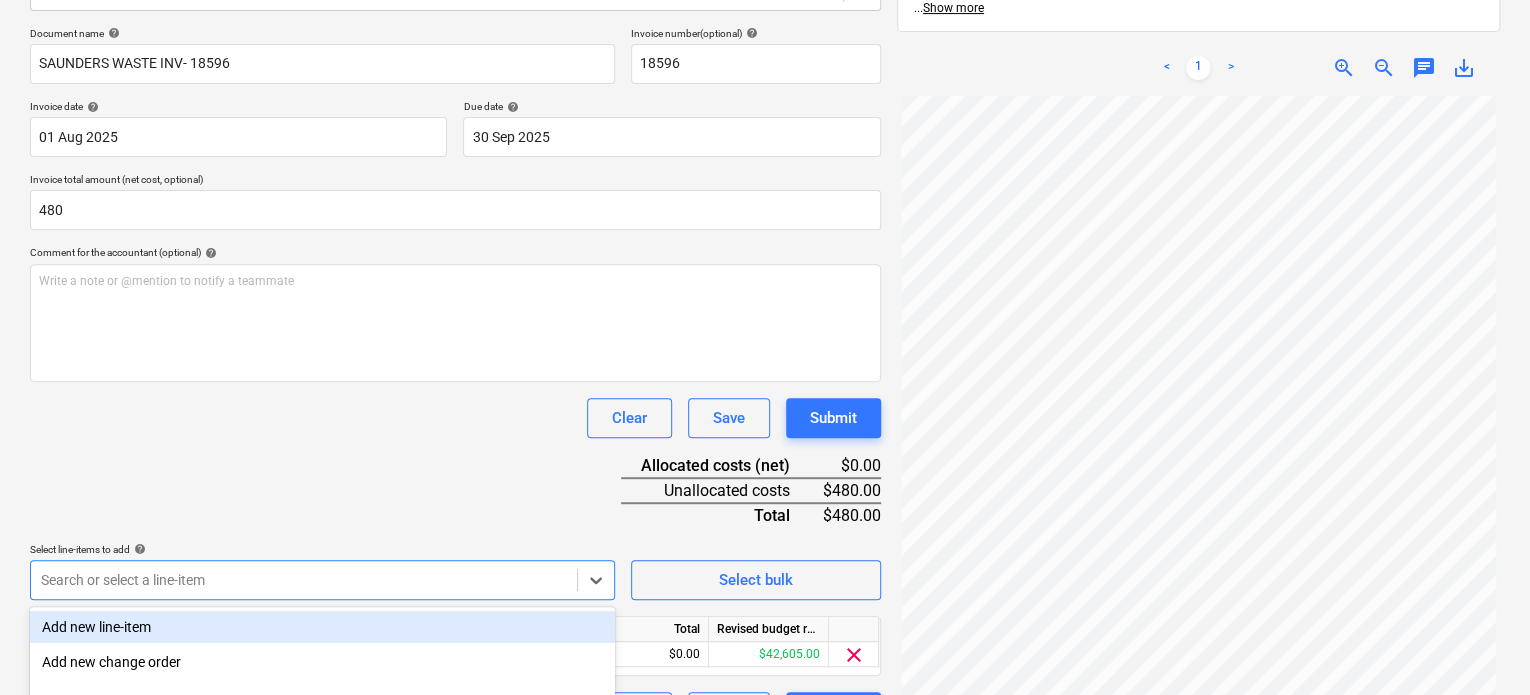 click on "Document name help SAUNDERS WASTE INV- 18596 Invoice number  (optional) help 18596 Invoice date help 01 Aug 2025 01.08.2025 Press the down arrow key to interact with the calendar and
select a date. Press the question mark key to get the keyboard shortcuts for changing dates. Due date help 30 Sep 2025 30.09.2025 Press the down arrow key to interact with the calendar and
select a date. Press the question mark key to get the keyboard shortcuts for changing dates. Invoice total amount (net cost, optional) 480 Comment for the accountant (optional) help Write a note or @mention to notify a teammate ﻿ Clear Save Submit Allocated costs (net) $0.00 Unallocated costs $480.00 Total $480.00 Select line-items to add help option --  01.42 Skip Bins, selected. option Add new line-item focused, 1 of 185. 185 results available. Use Up and Down to choose options, press Enter to select the currently focused option, press Escape to exit the menu, press Tab to select the option and exit the menu. Select bulk Line-item name" at bounding box center [455, 379] 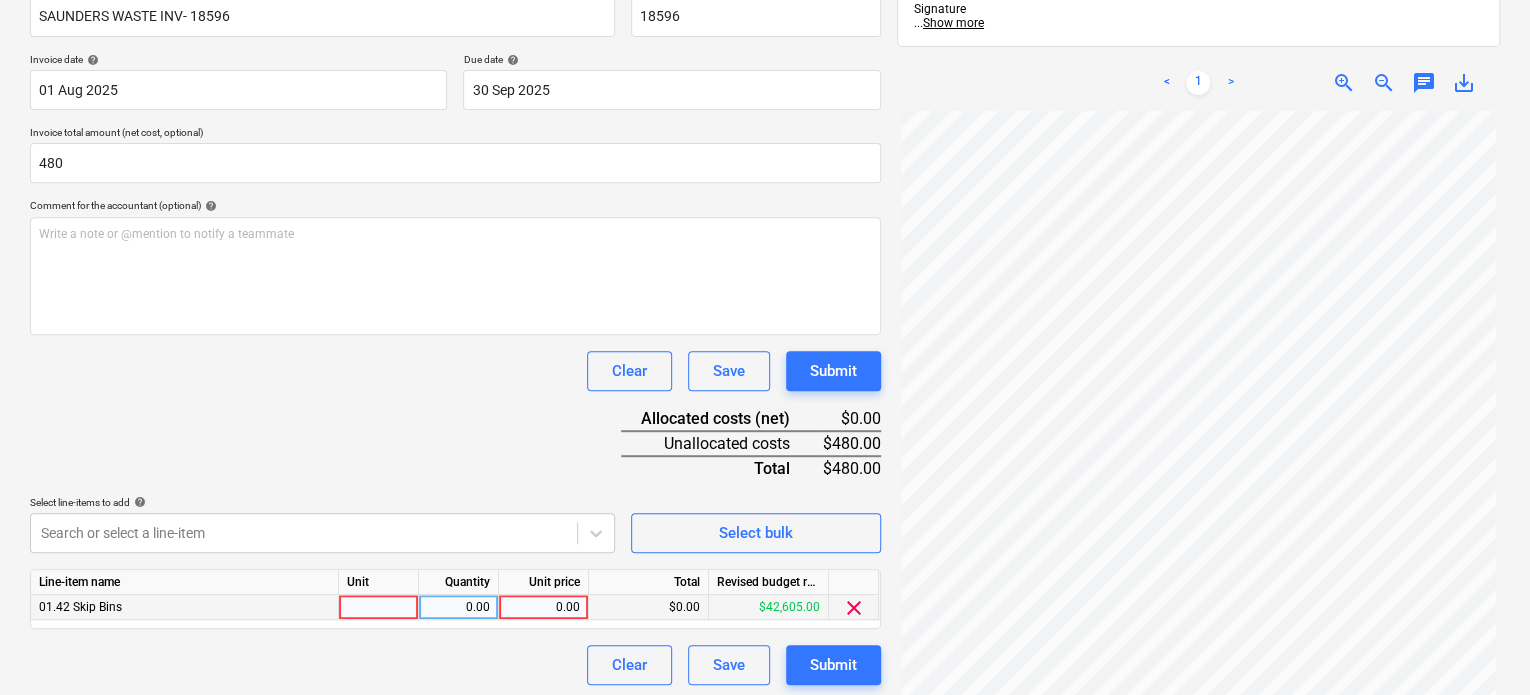 scroll, scrollTop: 336, scrollLeft: 0, axis: vertical 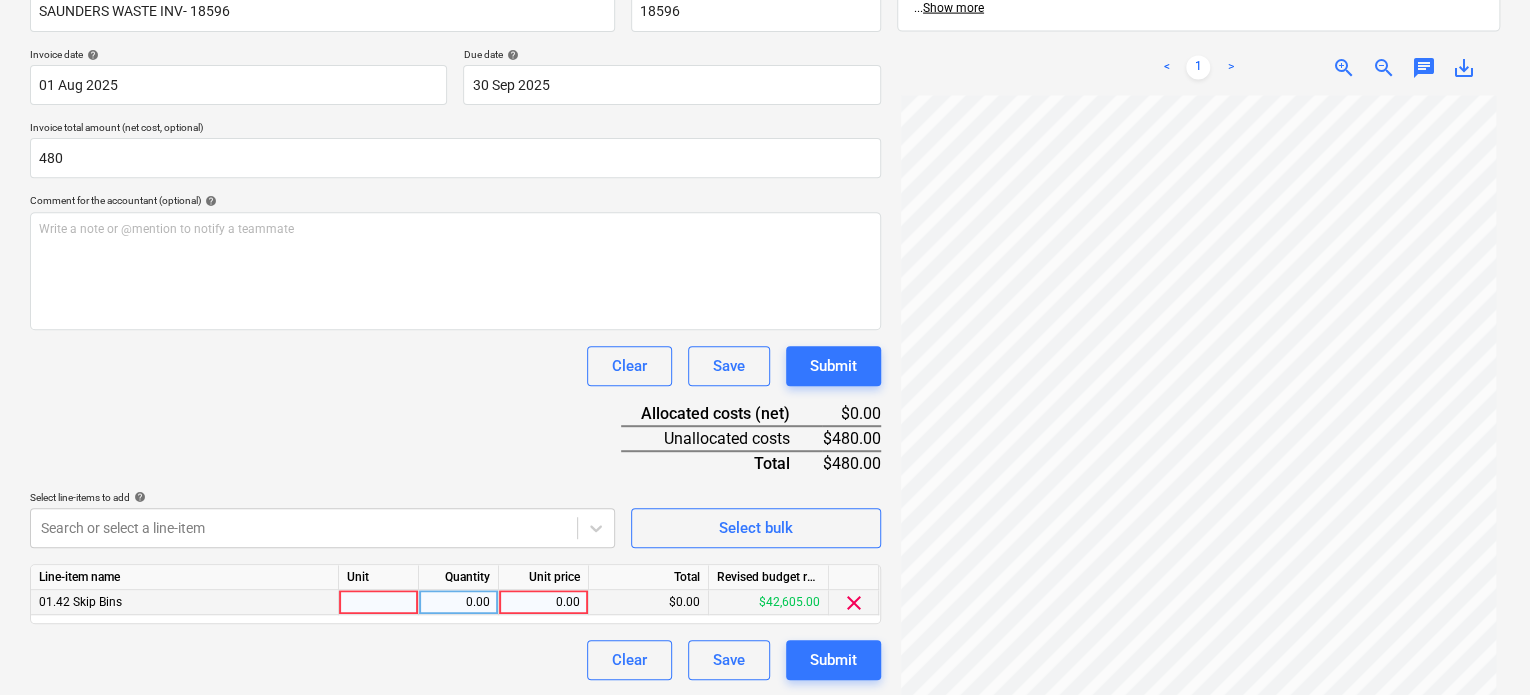 click at bounding box center [379, 602] 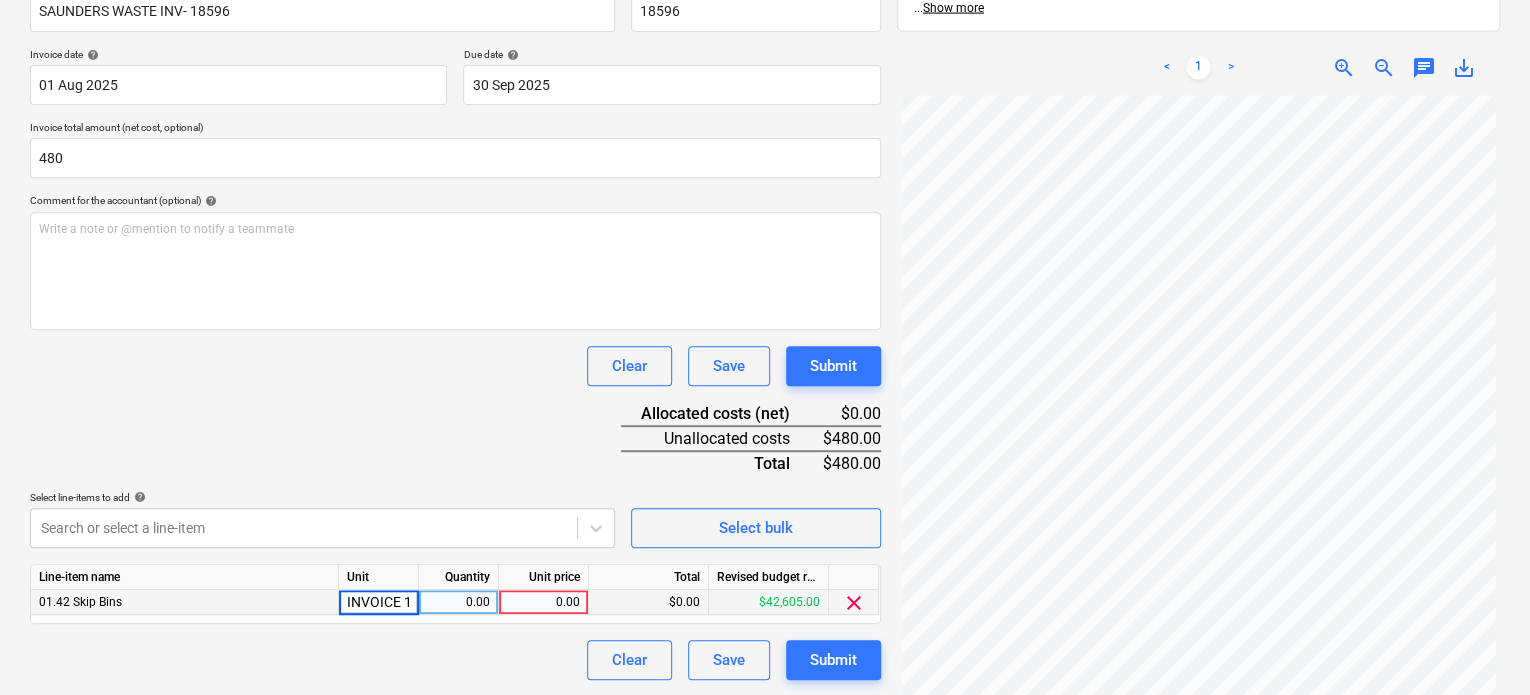 scroll, scrollTop: 0, scrollLeft: 0, axis: both 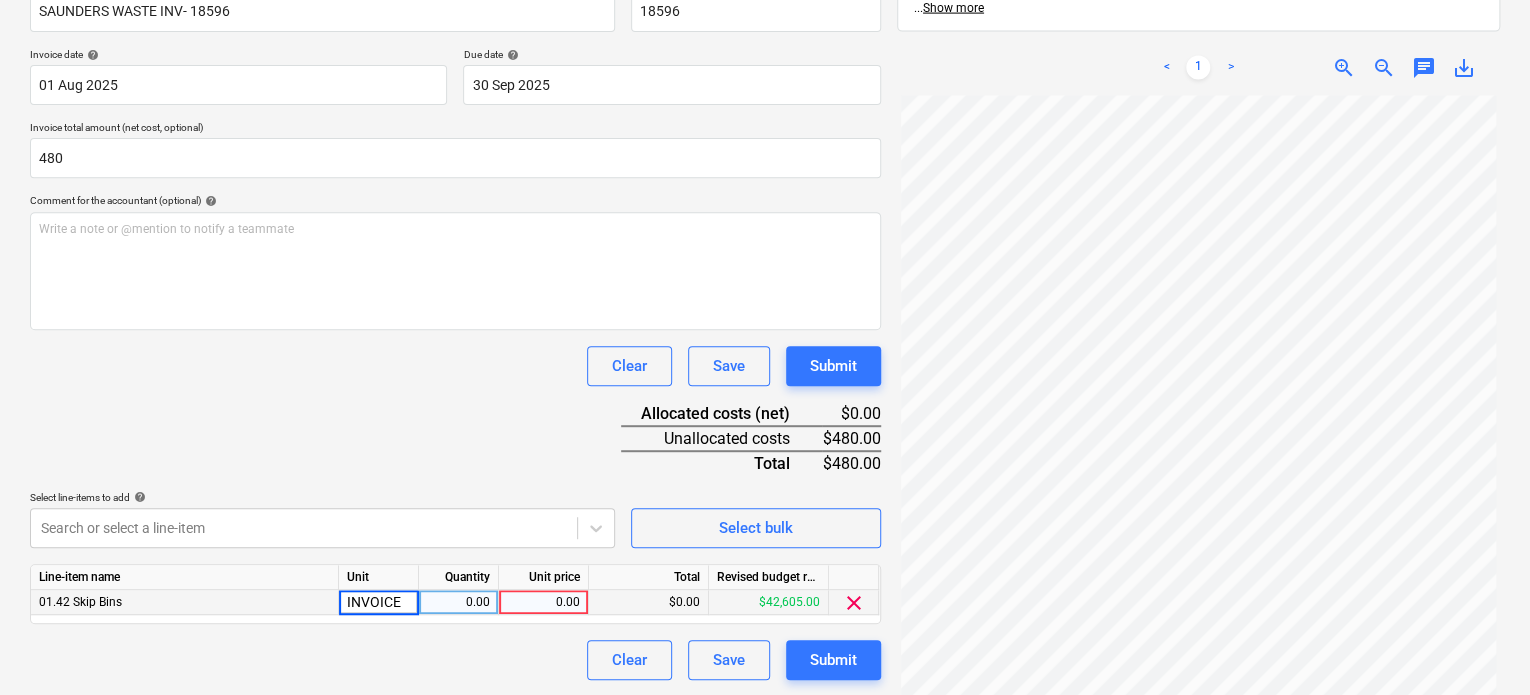 click on "0.00" at bounding box center [458, 602] 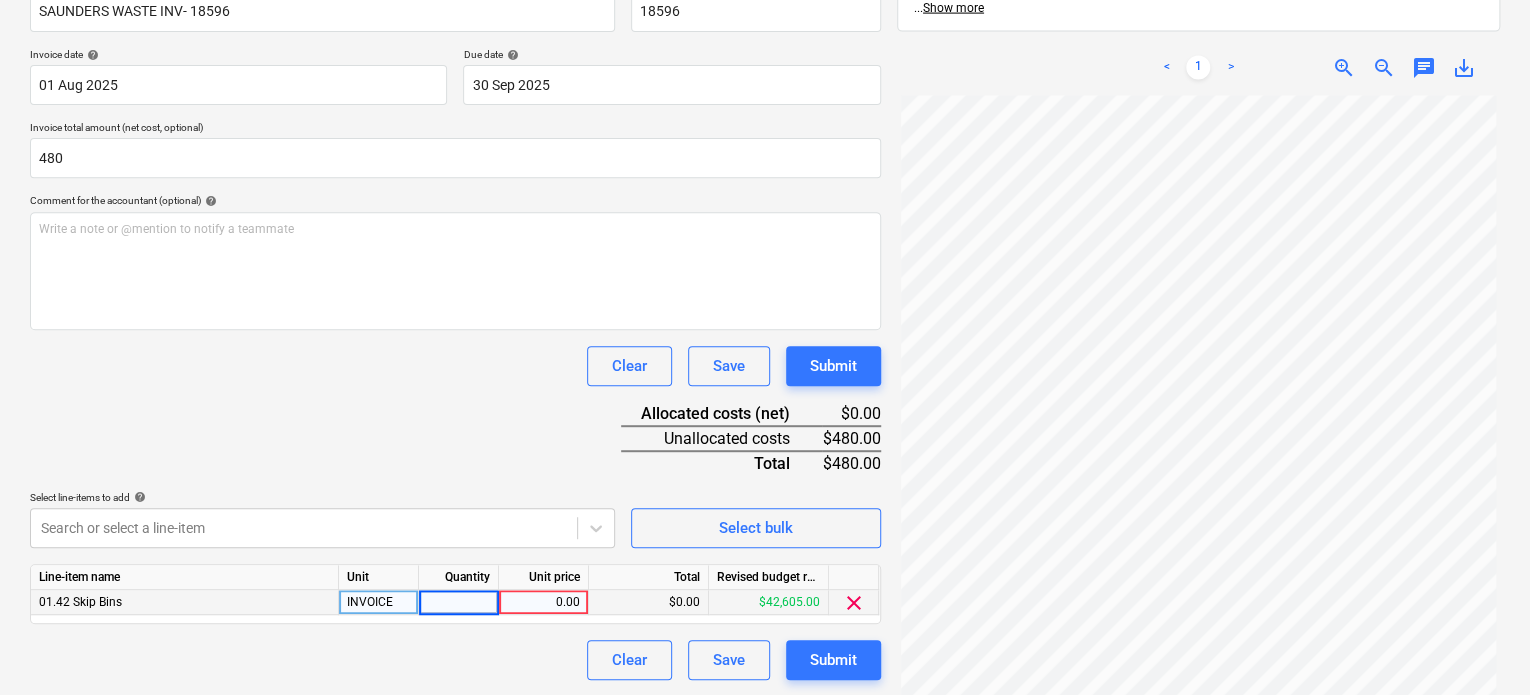 type on "1" 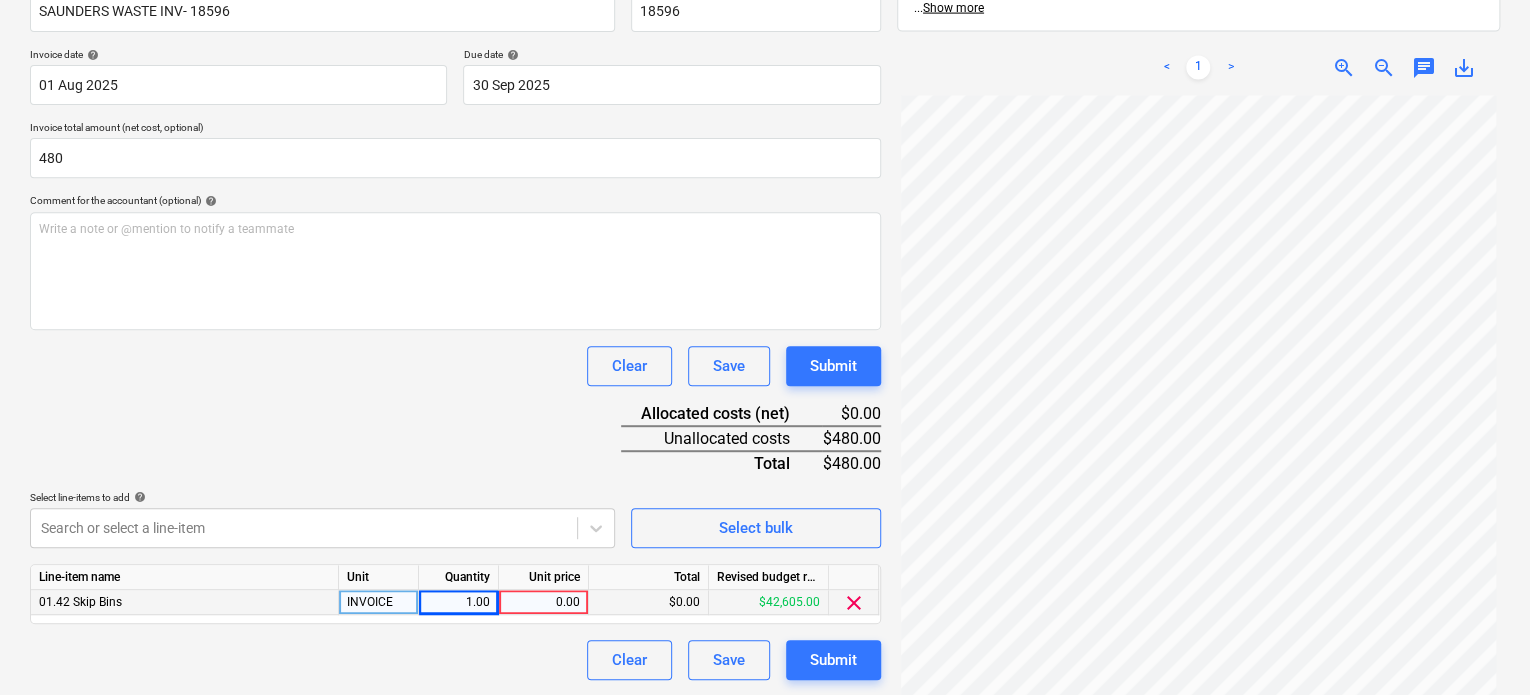 click on "0.00" at bounding box center [543, 602] 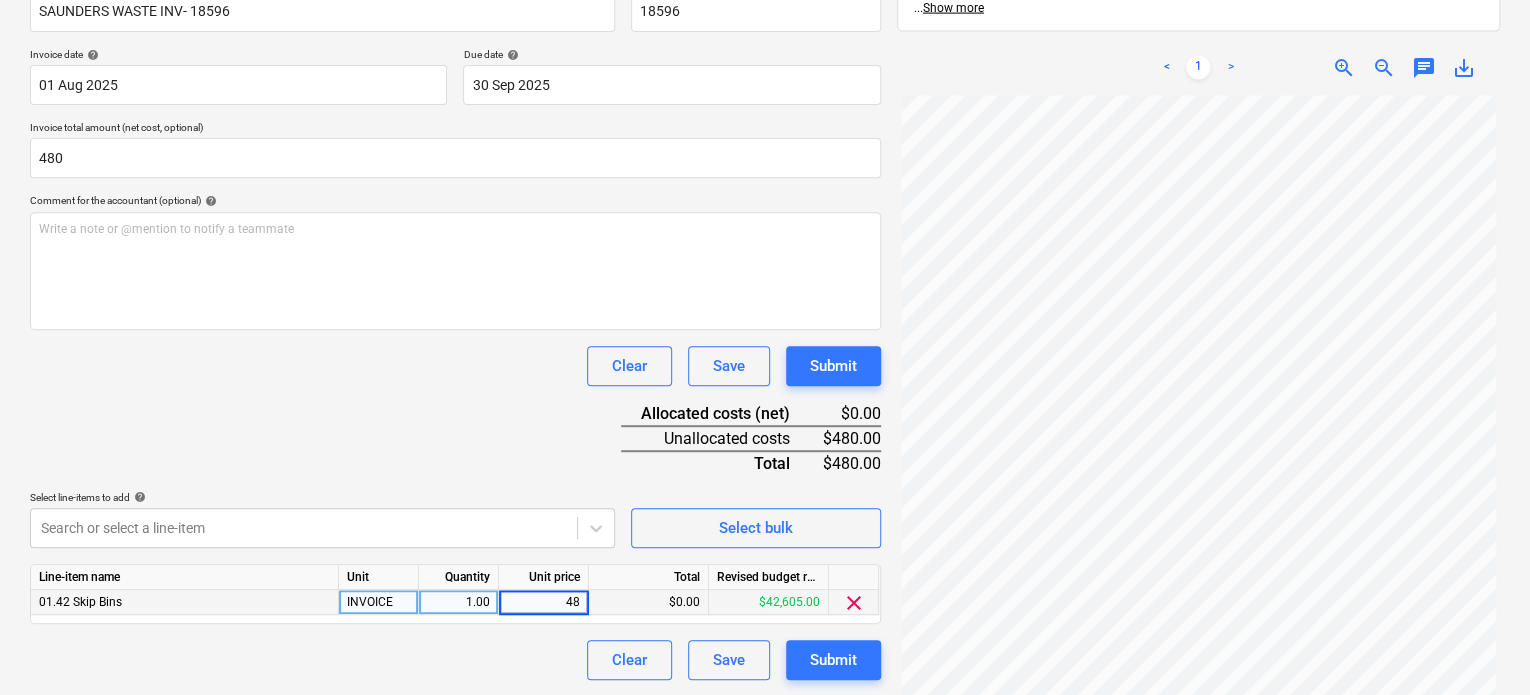 type on "480" 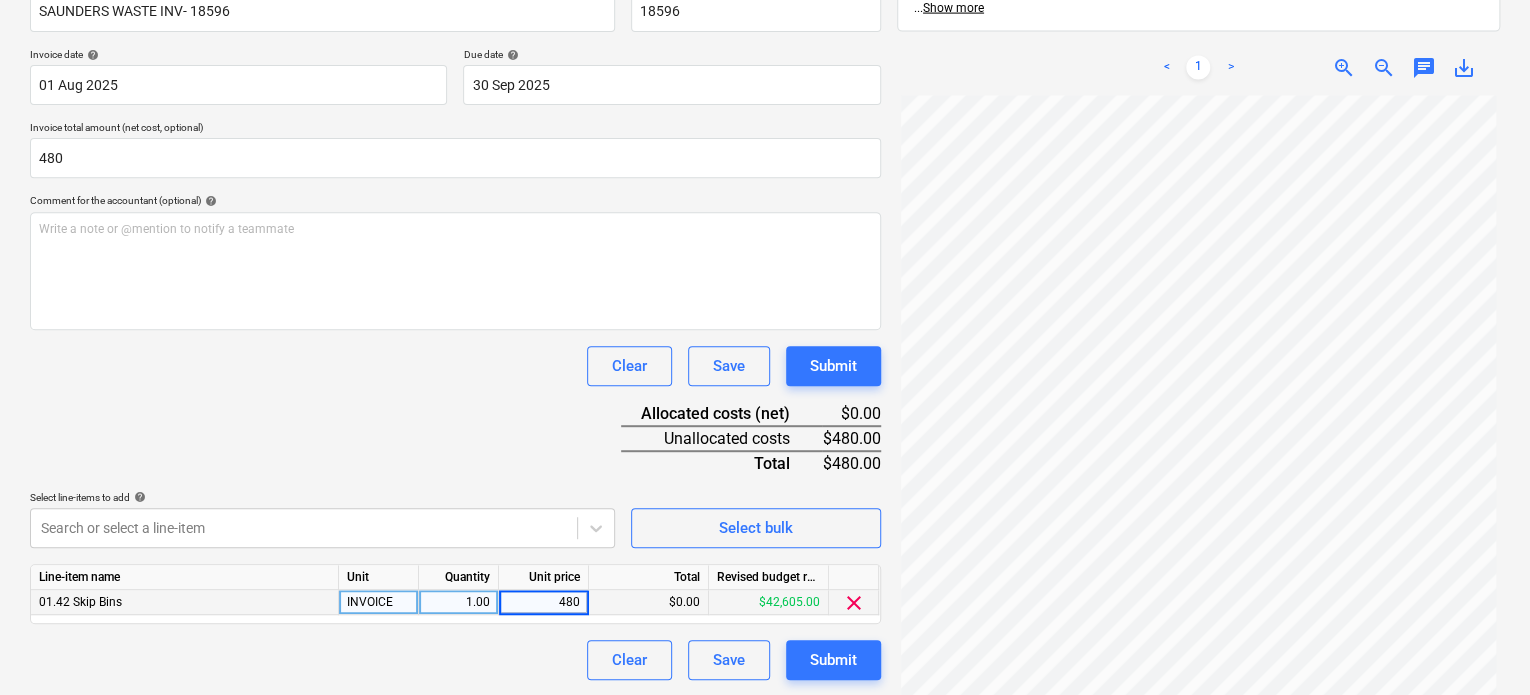 click on "Clear Save Submit" at bounding box center (455, 660) 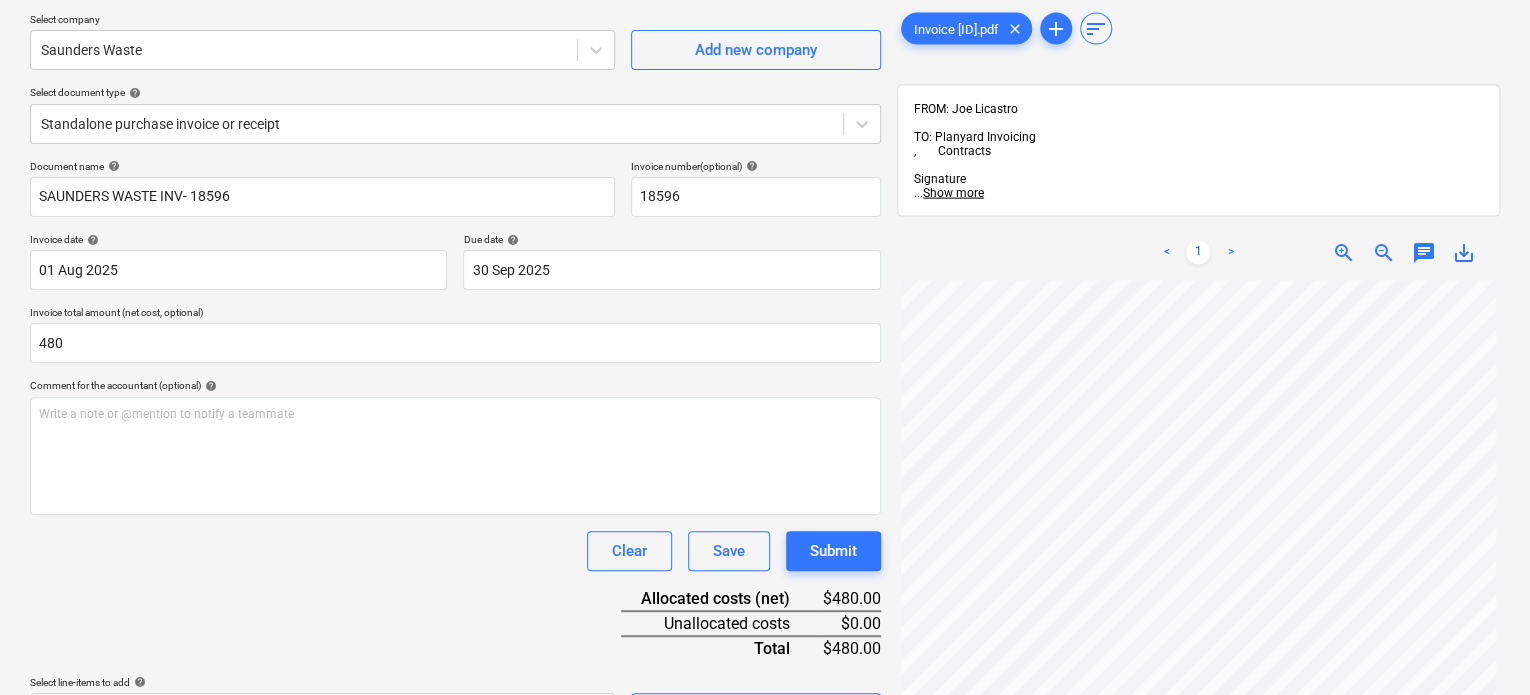 scroll, scrollTop: 136, scrollLeft: 0, axis: vertical 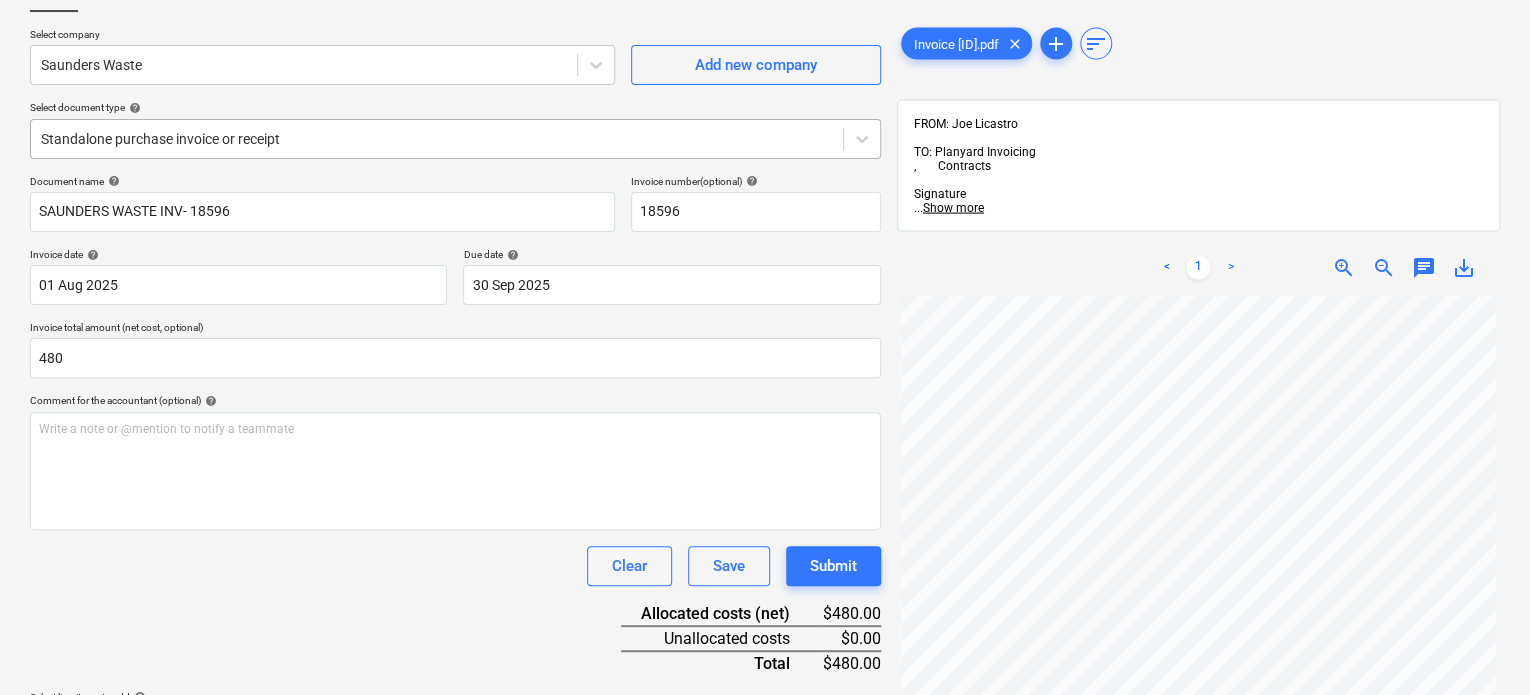 click at bounding box center (437, 139) 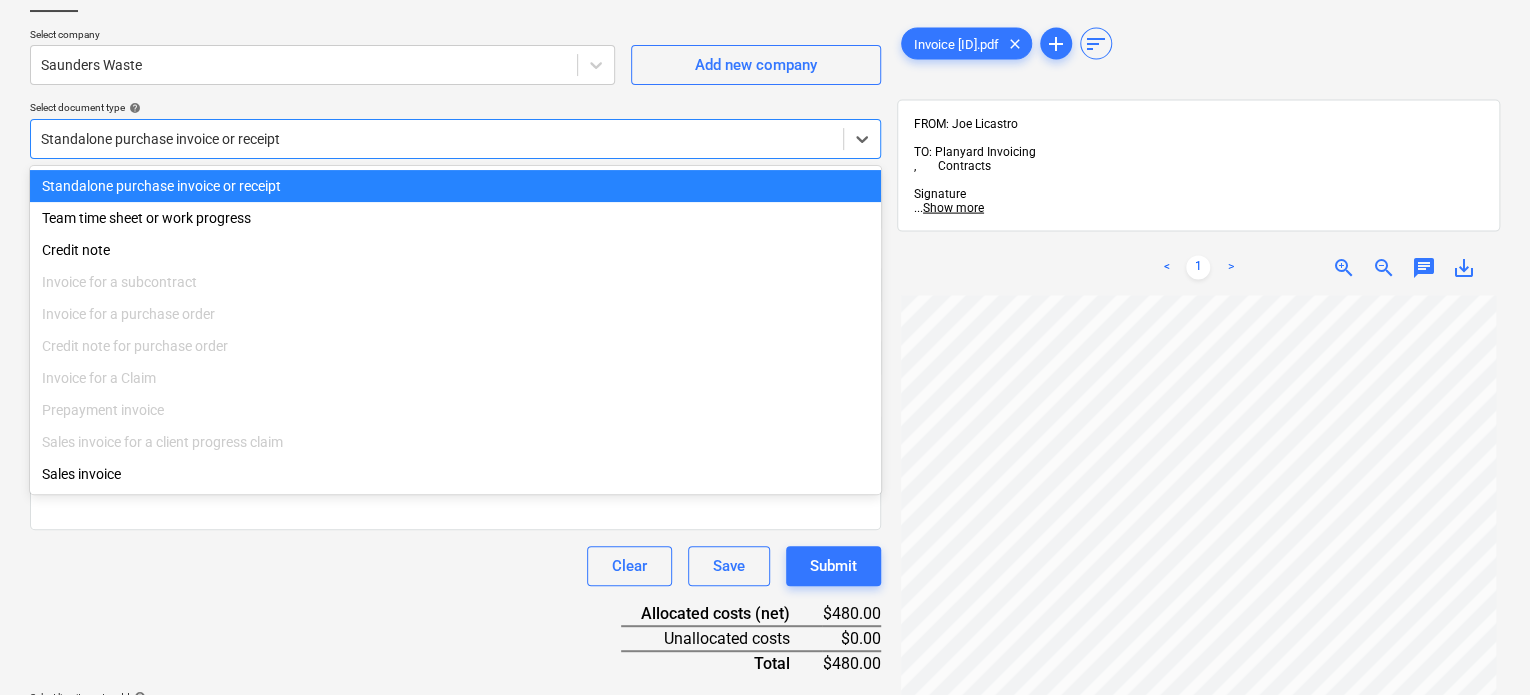 click on "Standalone purchase invoice or receipt" at bounding box center [455, 186] 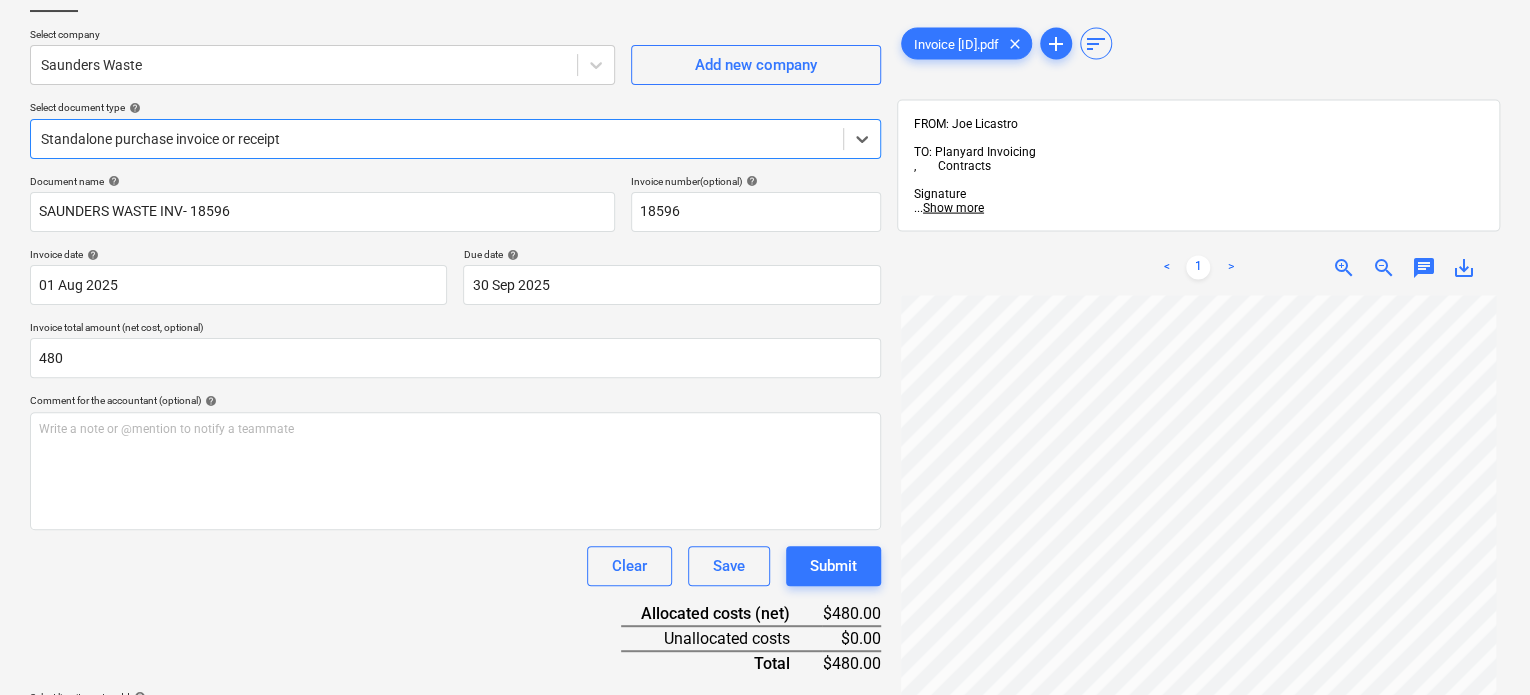 scroll, scrollTop: 100, scrollLeft: 2, axis: both 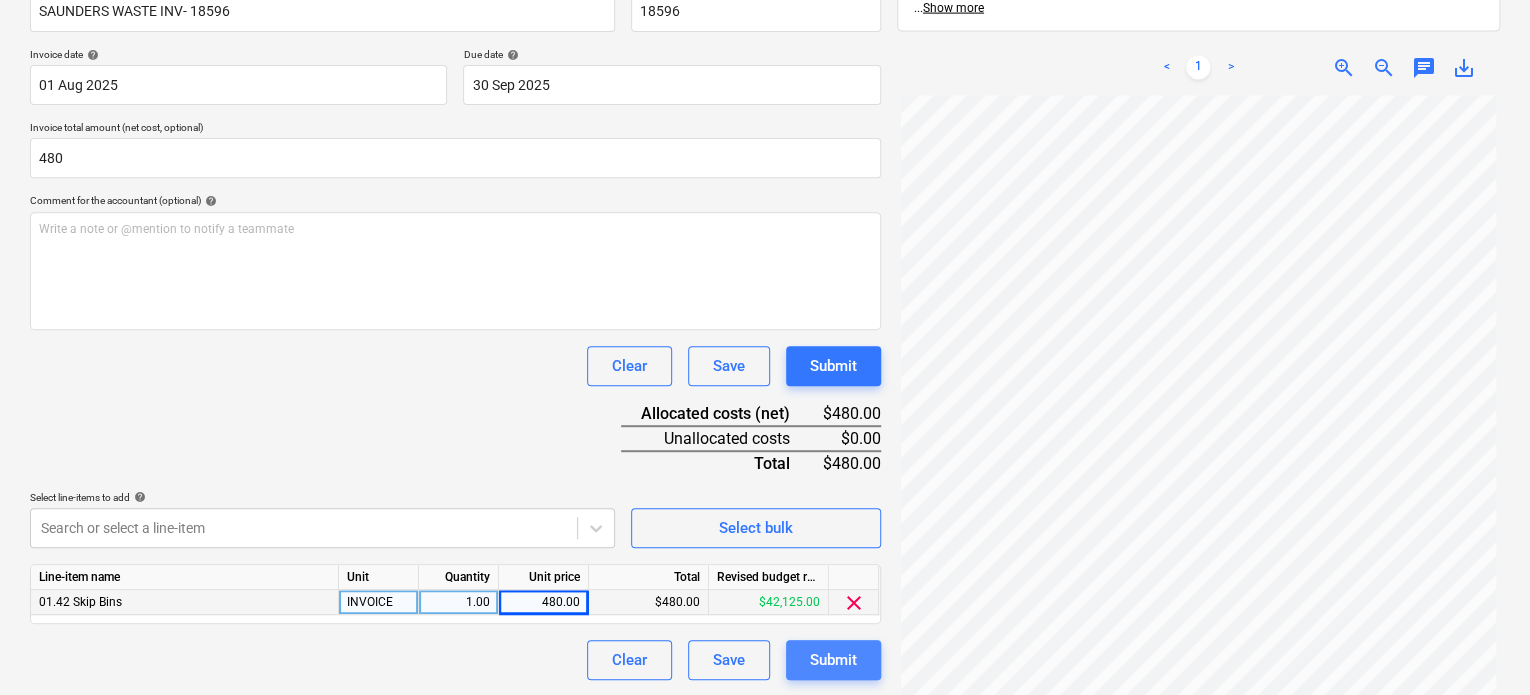 click on "Submit" at bounding box center [833, 660] 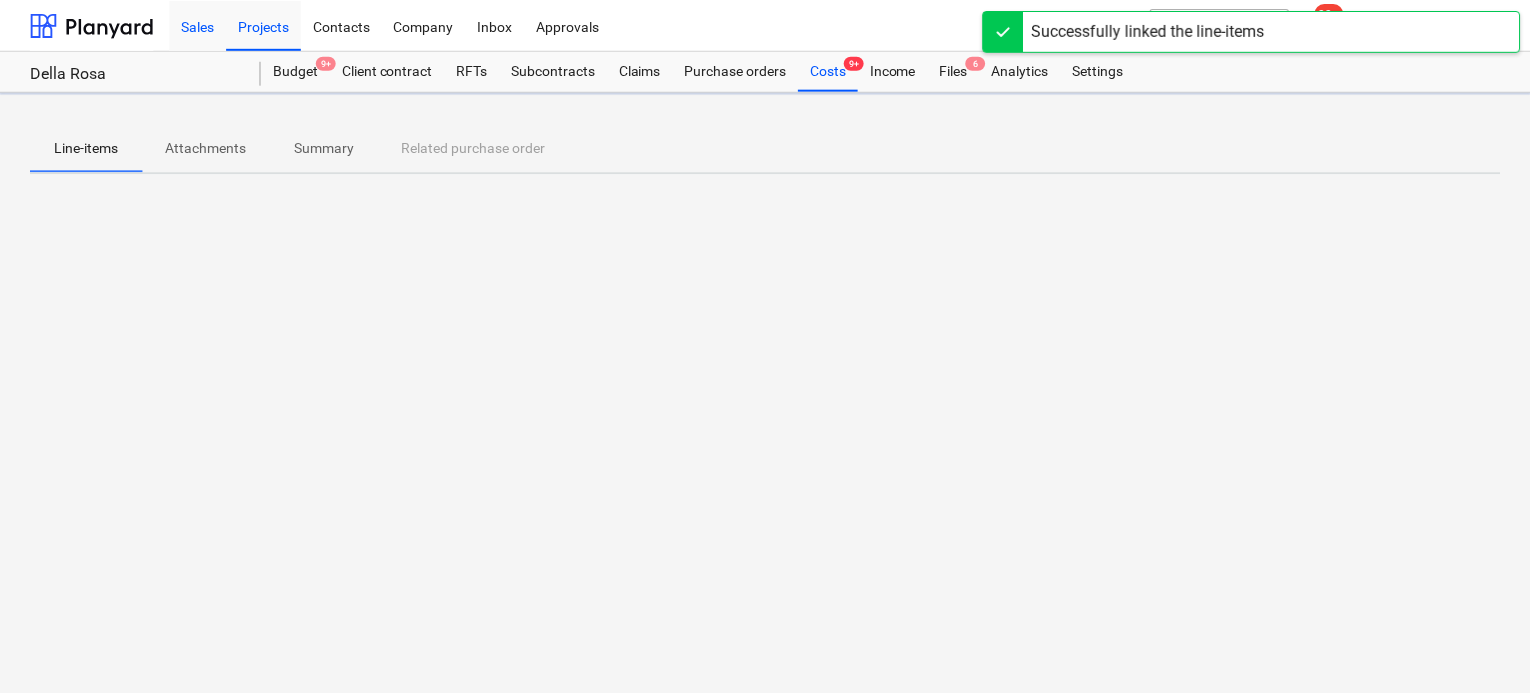 scroll, scrollTop: 0, scrollLeft: 0, axis: both 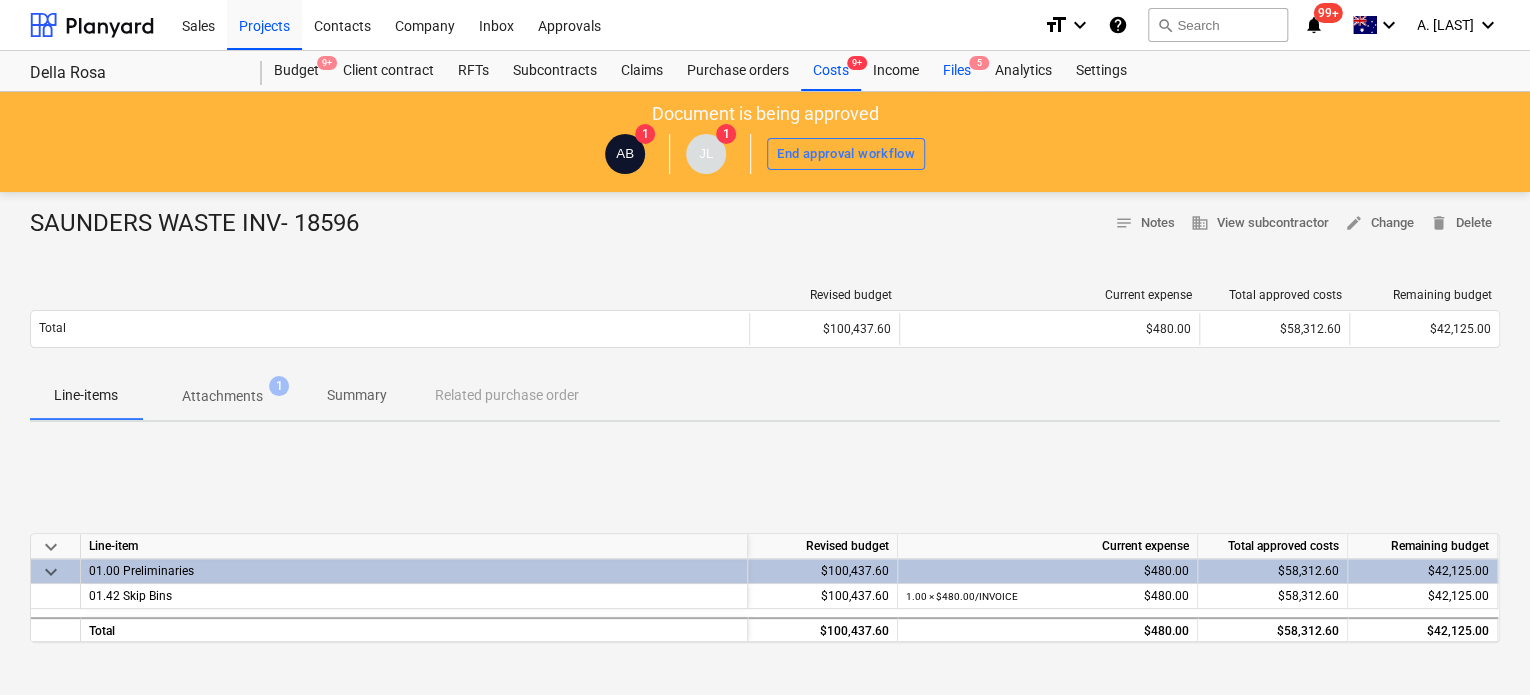 click on "Files 5" at bounding box center [957, 71] 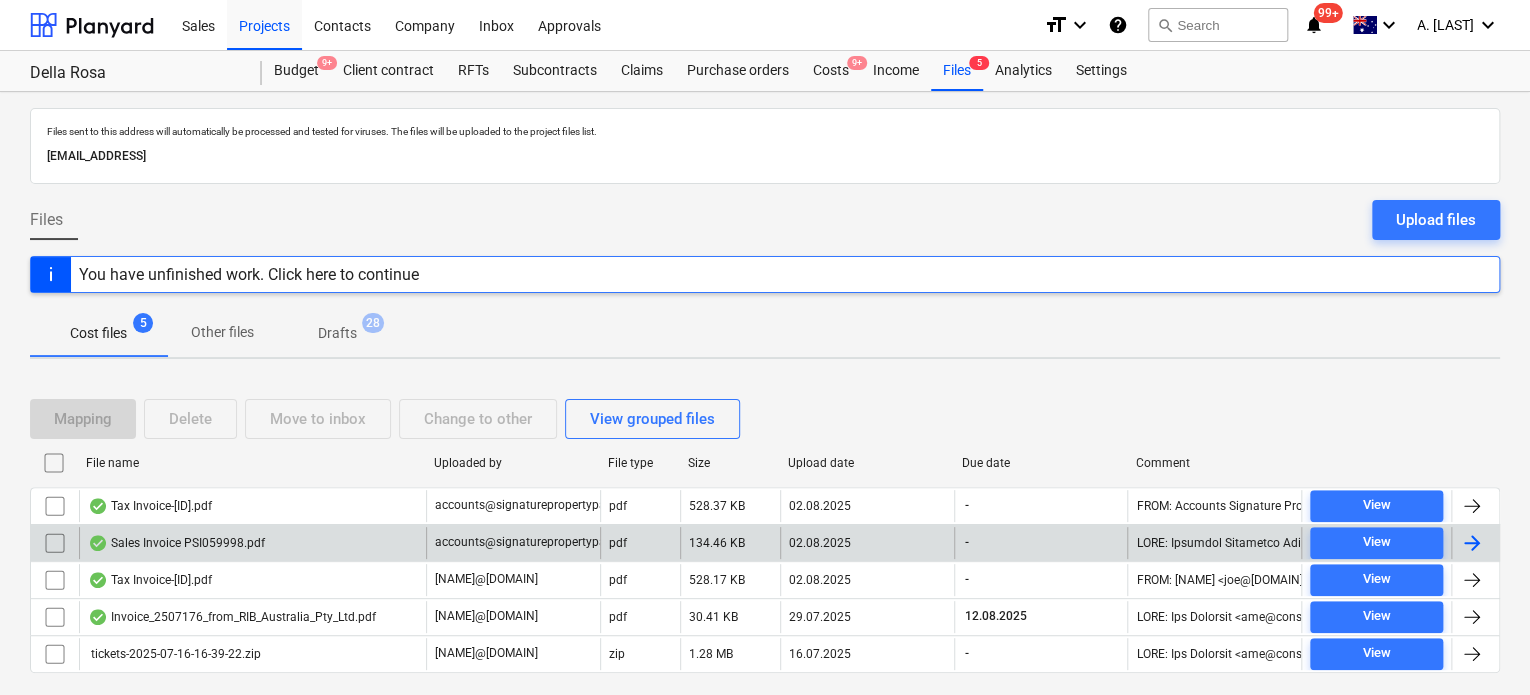 click on "Sales Invoice PSI059998.pdf" at bounding box center [252, 543] 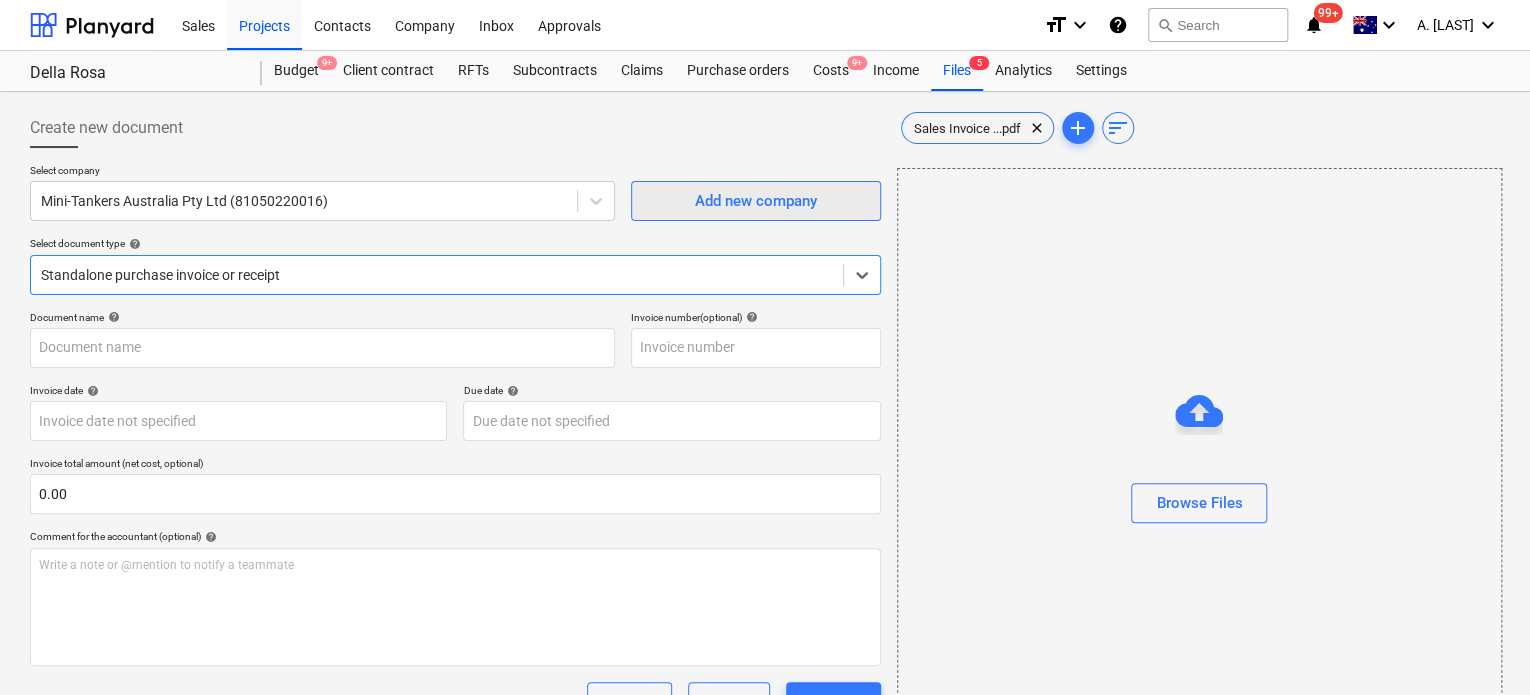type on "PS1059998" 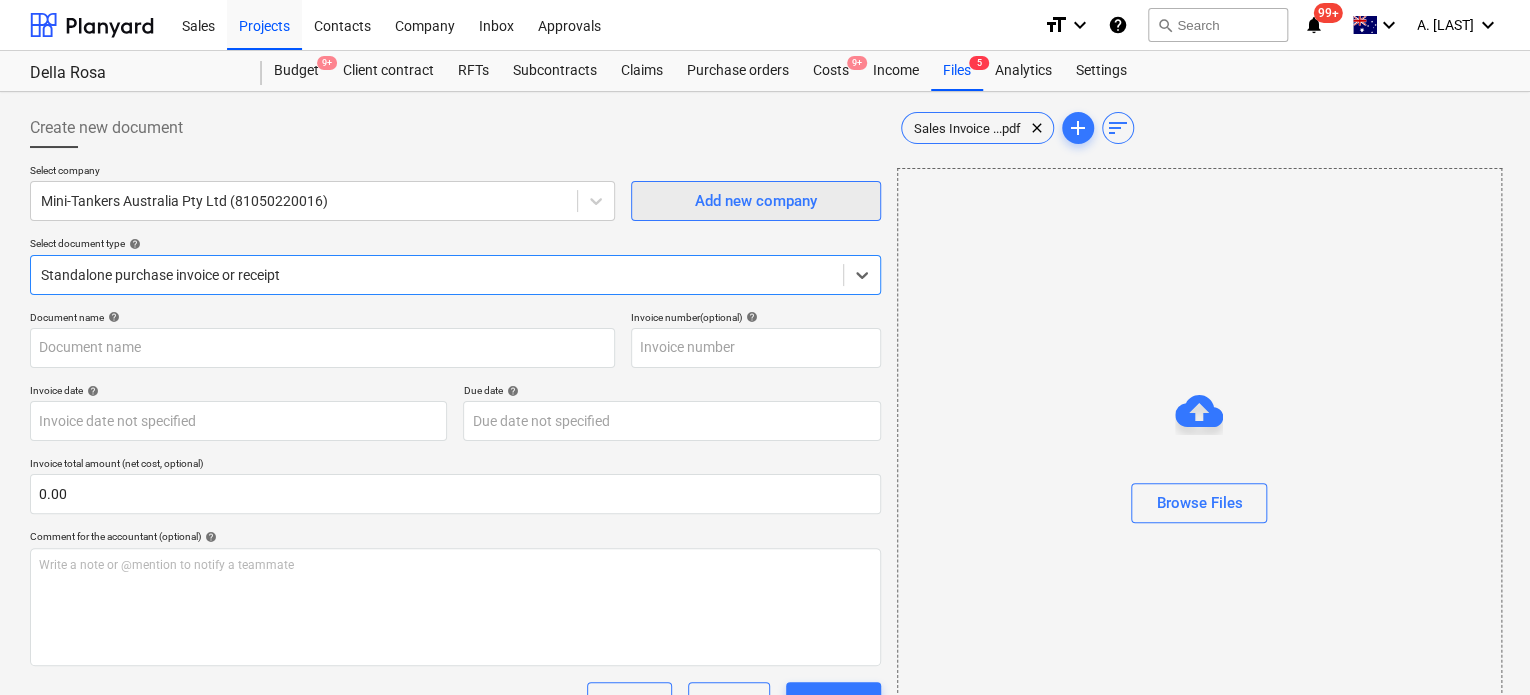 type on "PS1059998" 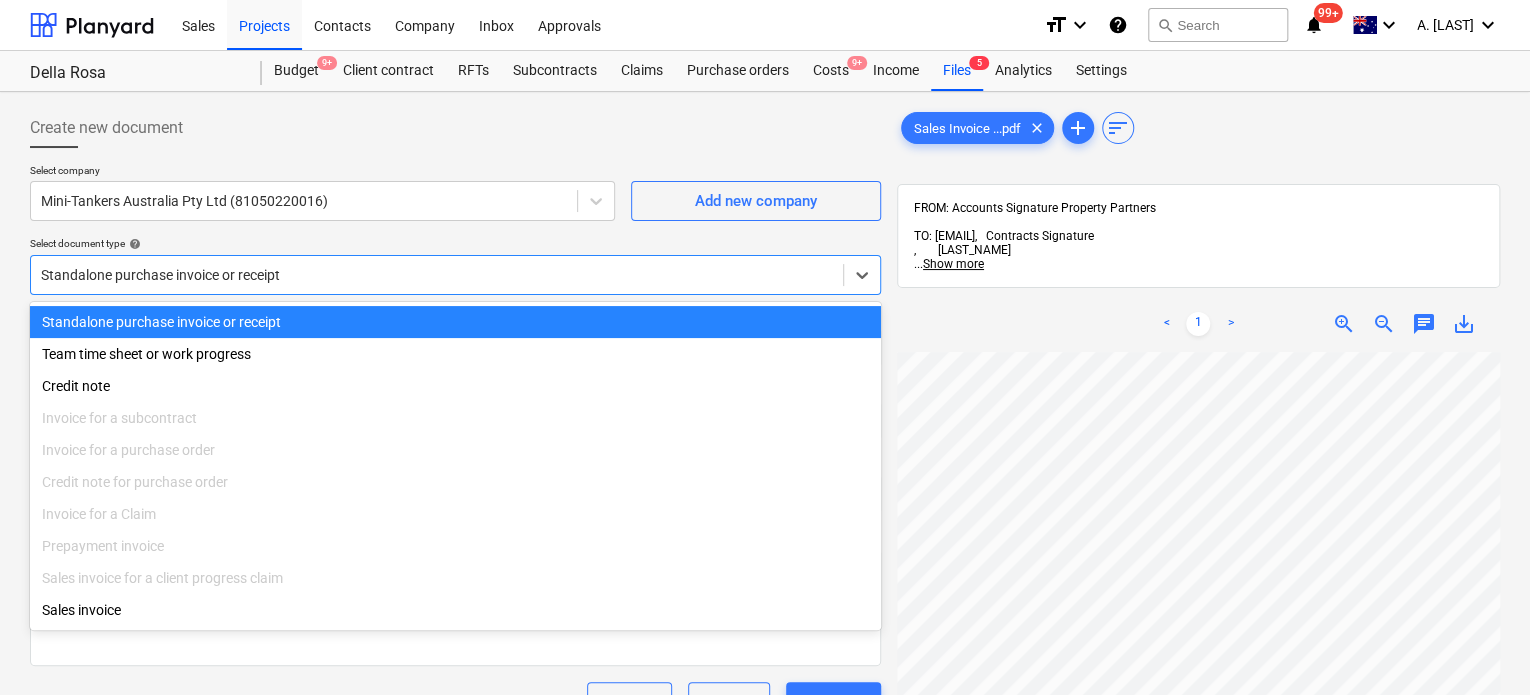 click at bounding box center (437, 275) 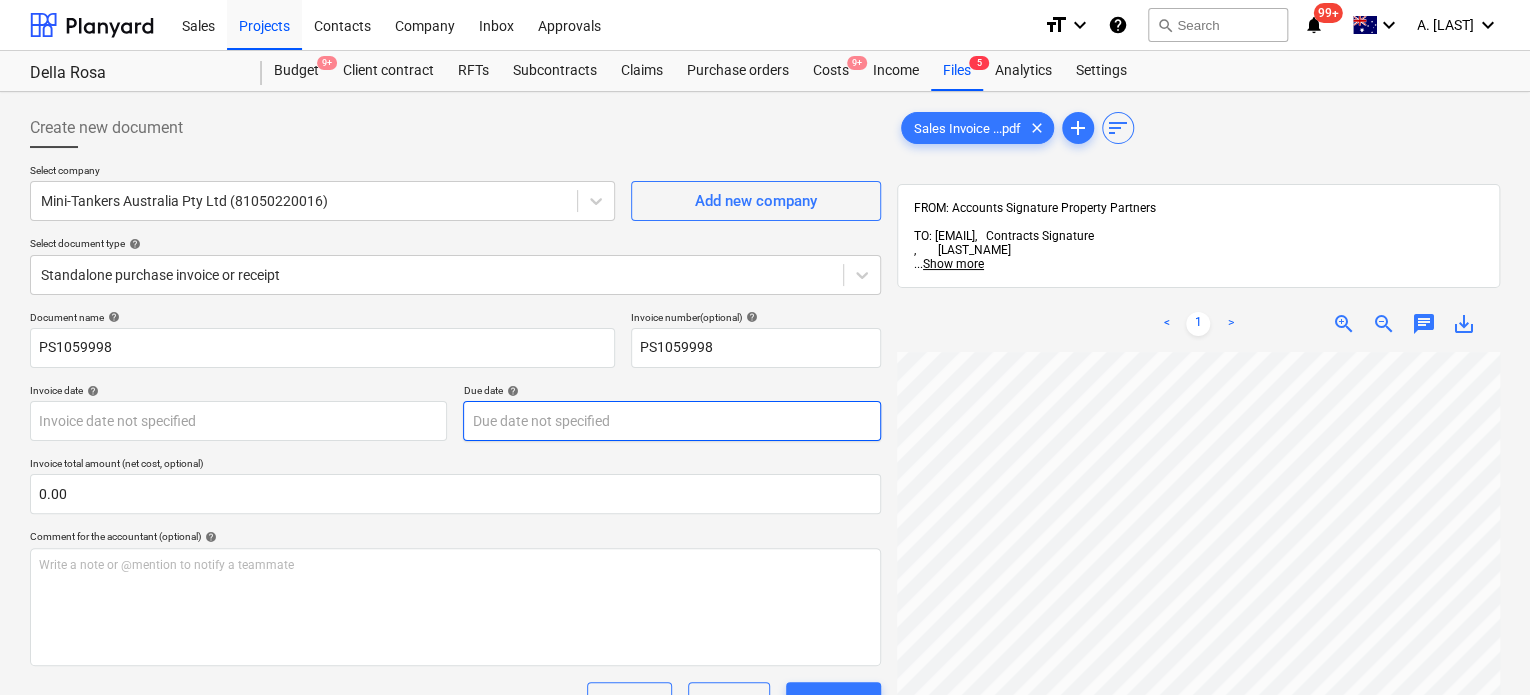 scroll, scrollTop: 0, scrollLeft: 192, axis: horizontal 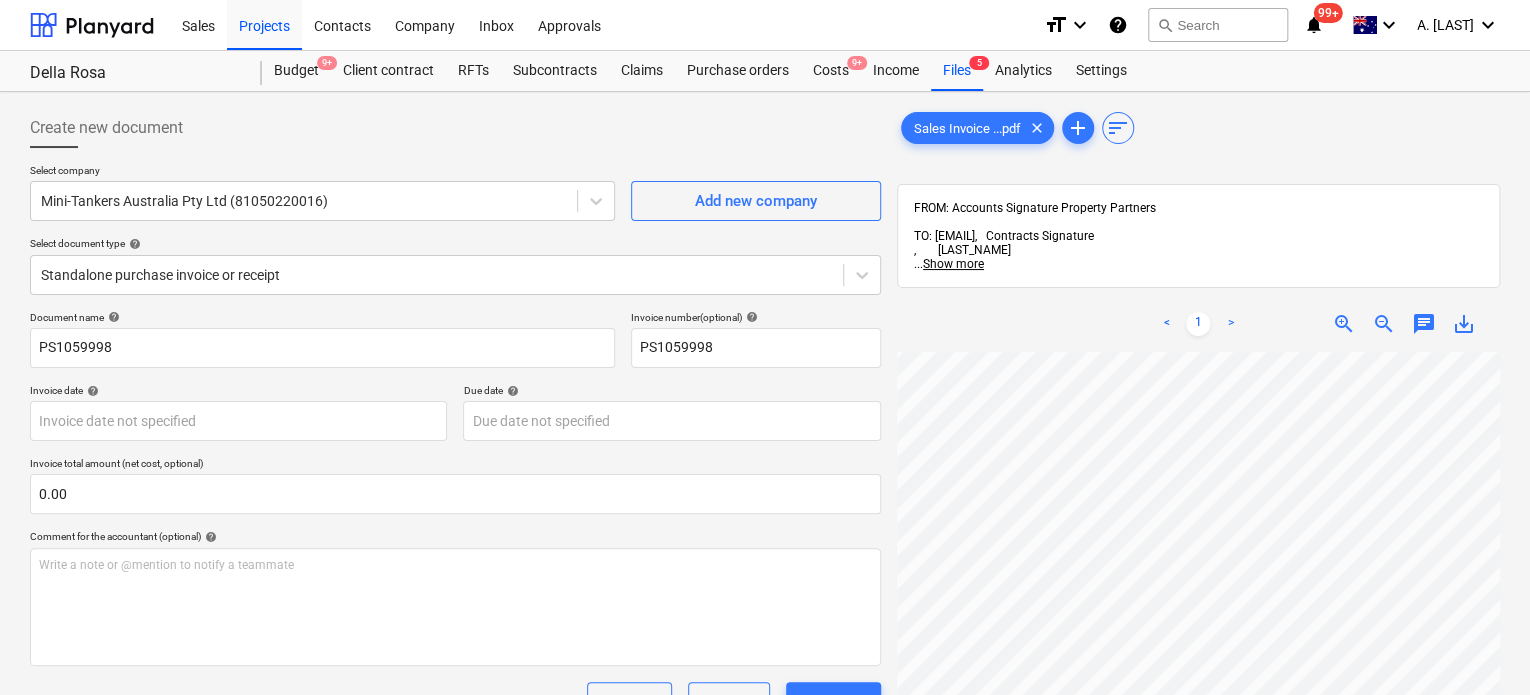 click on "zoom_in" at bounding box center [1344, 324] 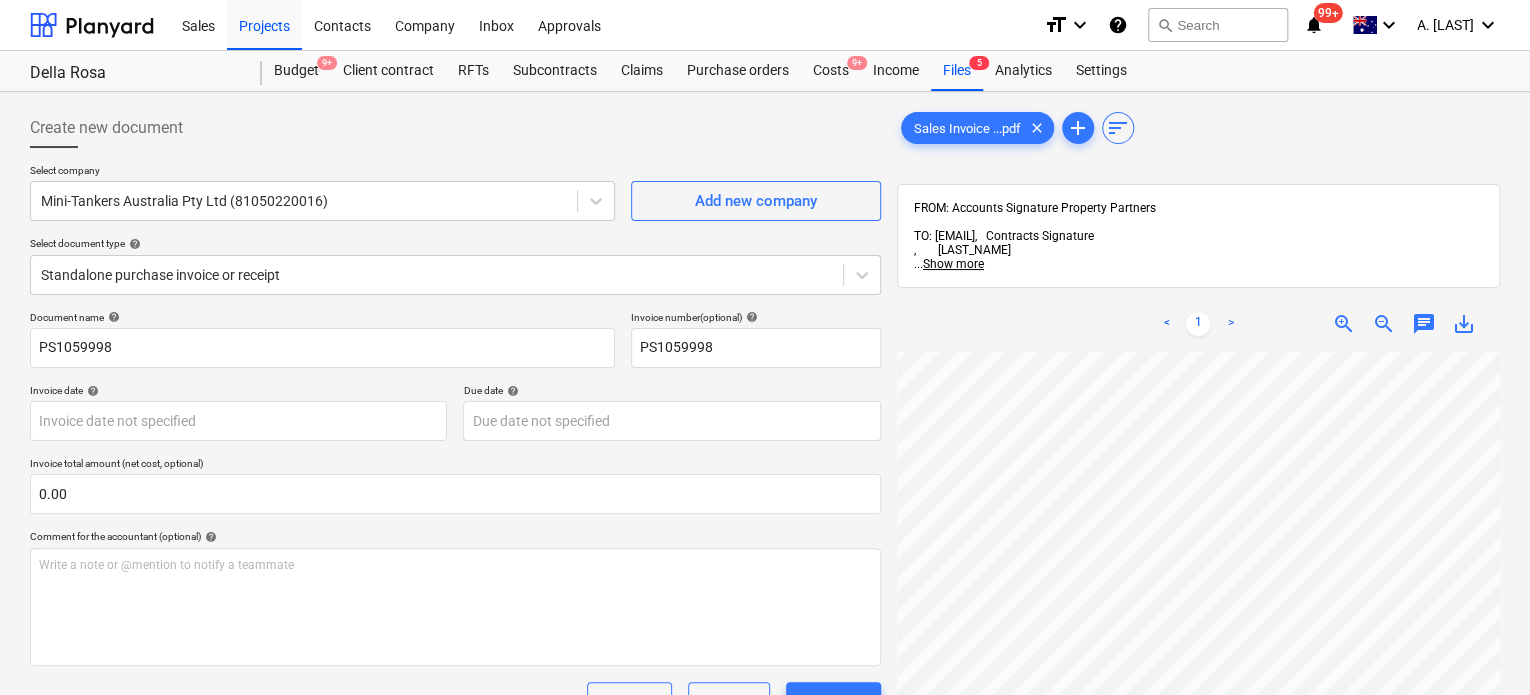 scroll, scrollTop: 0, scrollLeft: 460, axis: horizontal 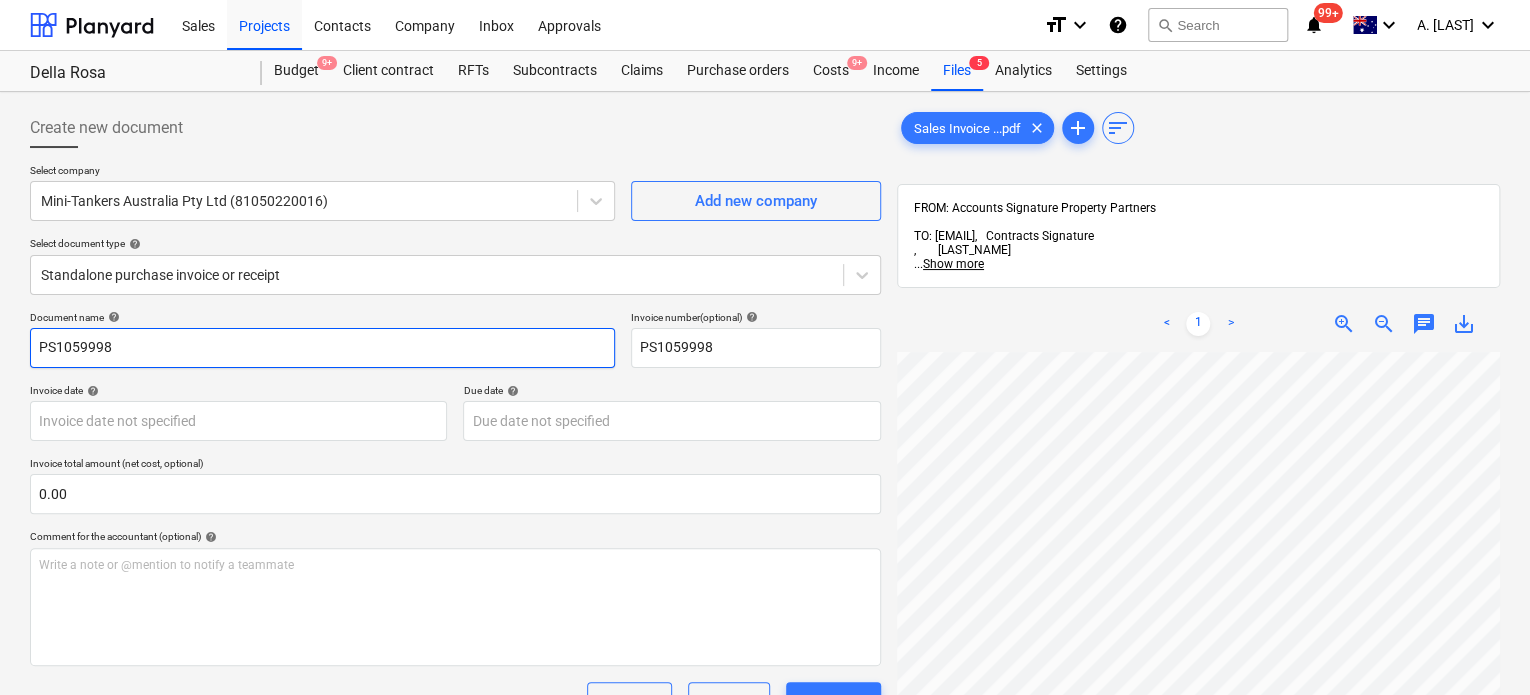 click on "PS1059998" at bounding box center (322, 348) 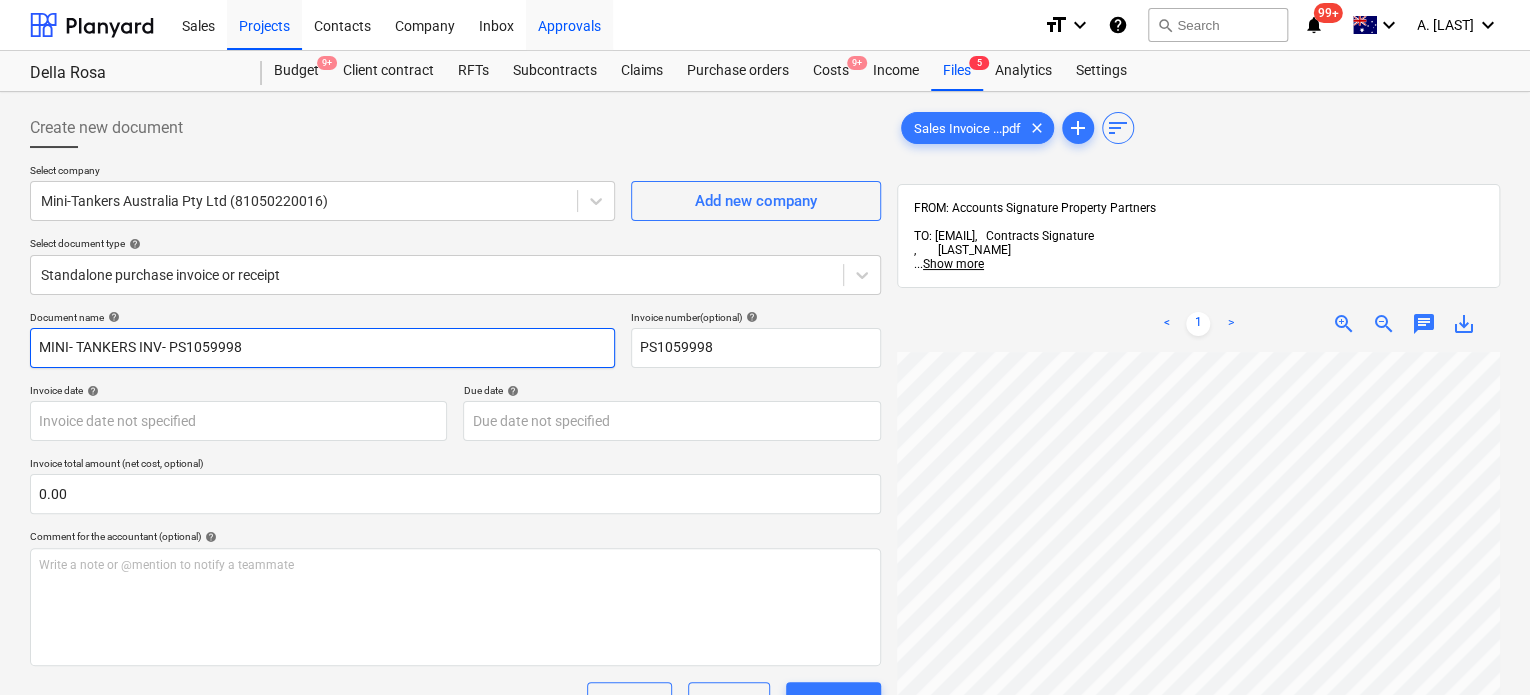 type on "MINI- TANKERS INV- PS1059998" 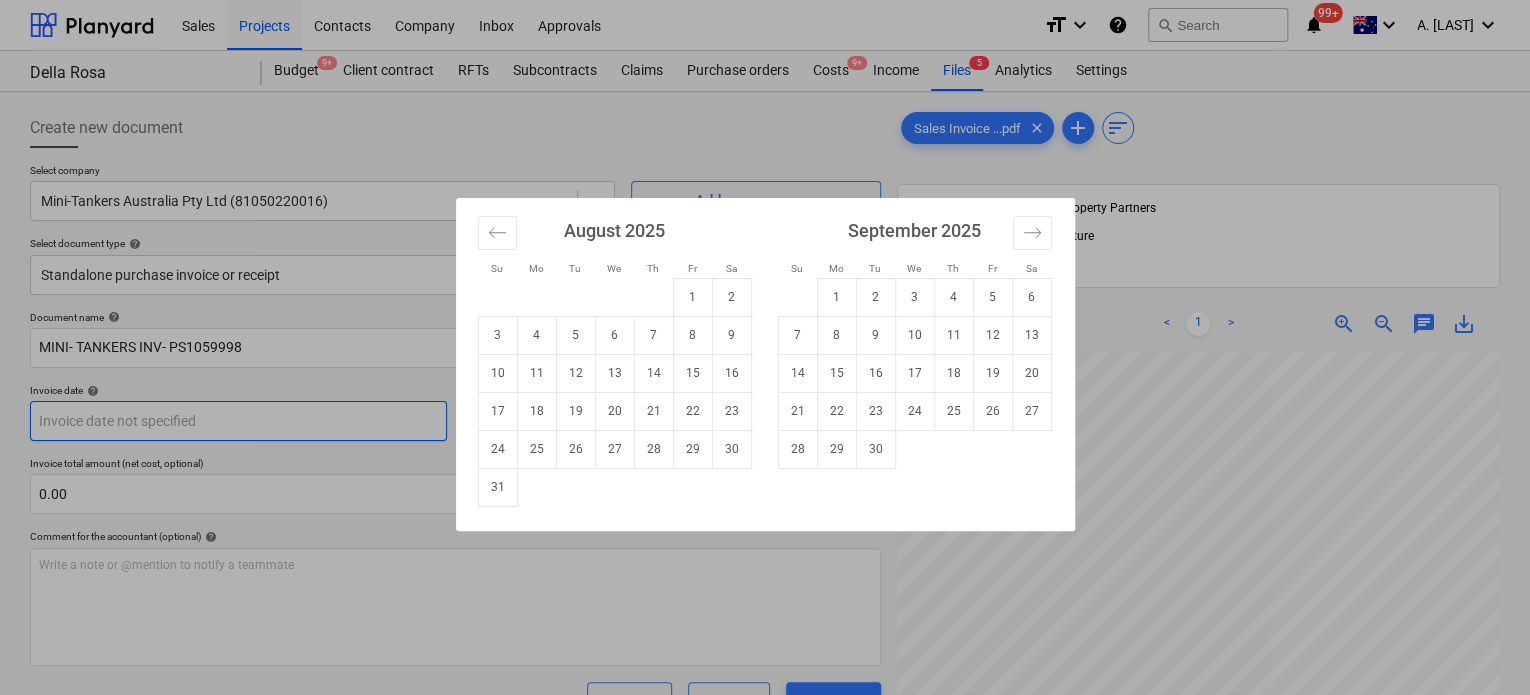 click on "This website stores cookies on your computer. These cookies are used to collect information about how you interact with our website and allow us to remember you. We use this information in order to improve and customize your browsing experience and for analytics and metrics about our visitors both on this website and other media. To find out more about the cookies we use, see our Privacy Policy If you decline, your information won’t be tracked when you visit this website. A single cookie will be used in your browser to remember your preference not to be tracked. Cookies settings Accept All Decline All
Sales Projects Contacts Company Inbox Approvals format_size keyboard_arrow_down help search Search notifications 99+ keyboard_arrow_down A. Berdera keyboard_arrow_down Della Rosa Budget 9+ Client contract RFTs Subcontracts Claims Purchase orders Costs 9+ Income Files 5 Analytics Settings Create new document Select company Mini-Tankers Australia Pty Ltd ([PHONE_NUMBER])  Add new company Select document type" at bounding box center [765, 347] 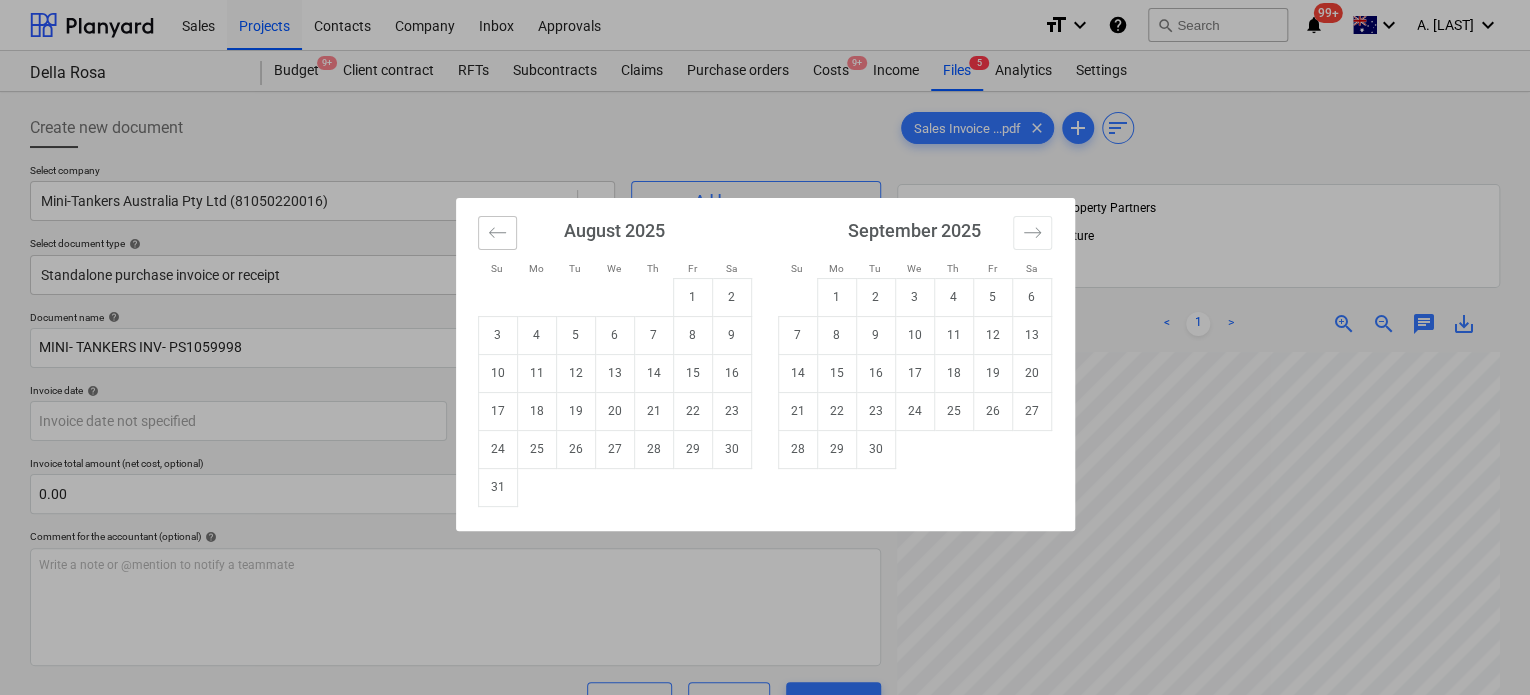 click 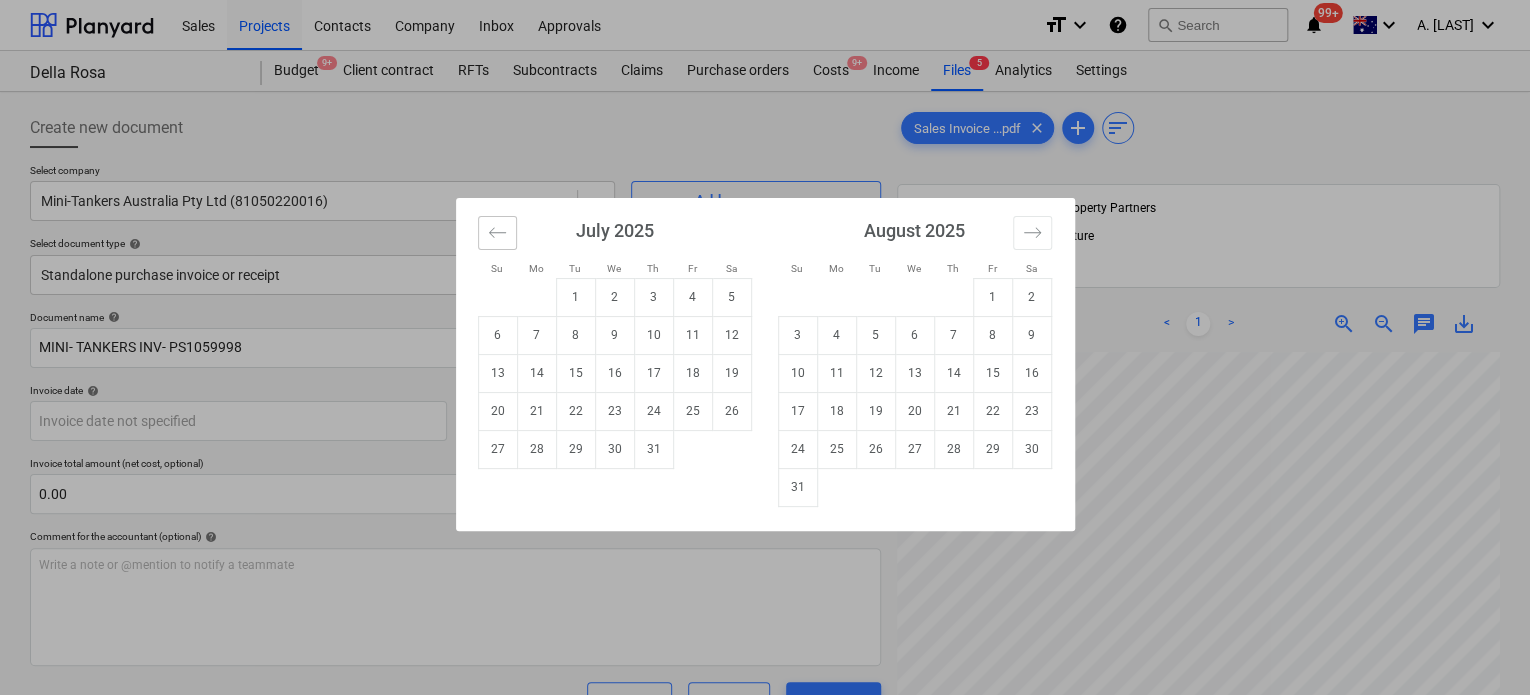 click 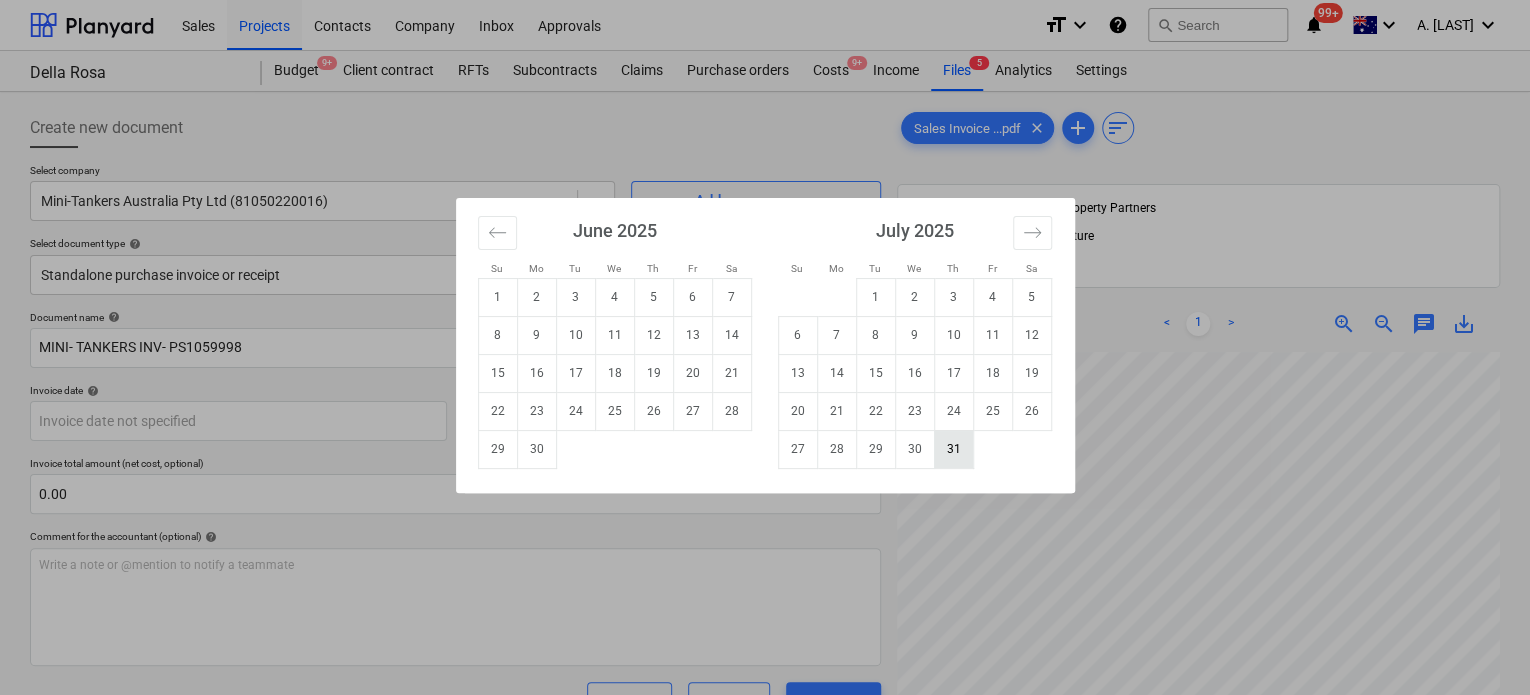 click on "31" at bounding box center (953, 449) 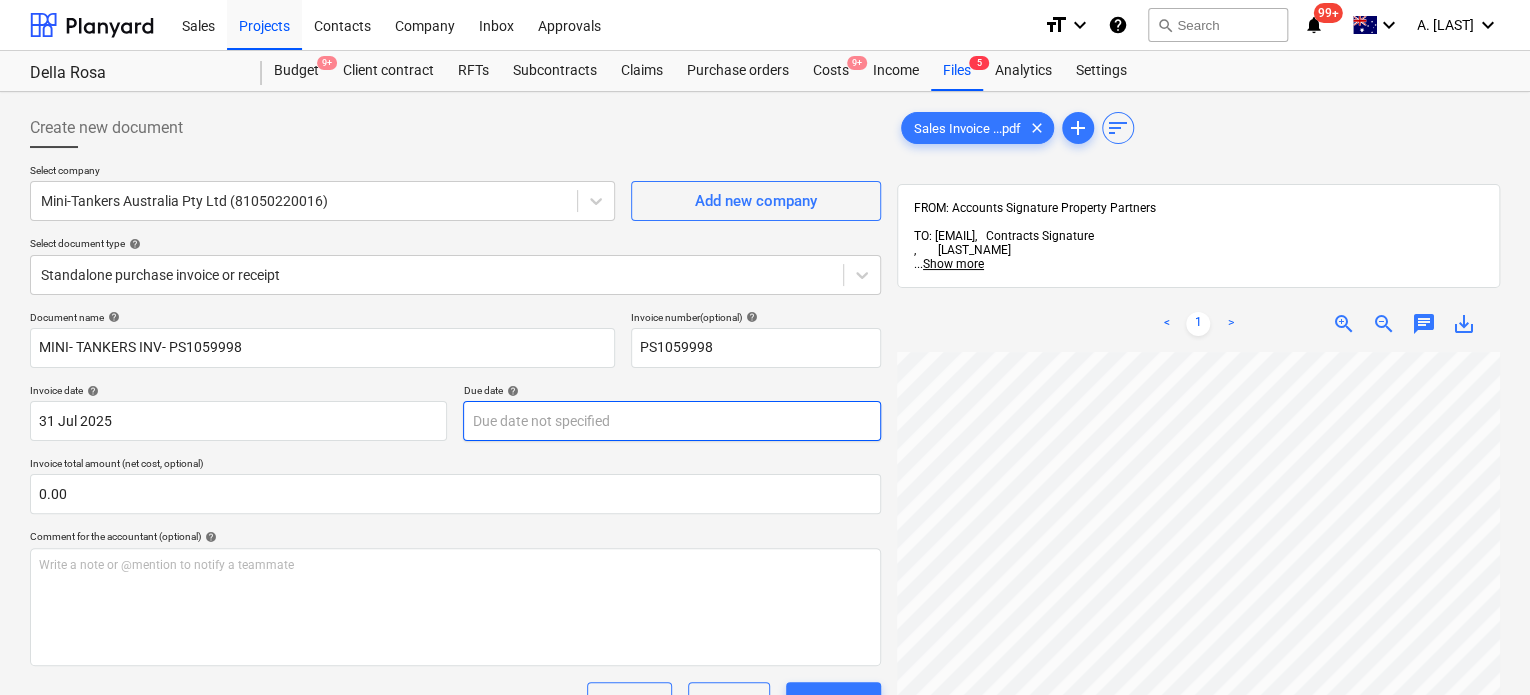 click on "This website stores cookies on your computer. These cookies are used to collect information about how you interact with our website and allow us to remember you. We use this information in order to improve and customize your browsing experience and for analytics and metrics about our visitors both on this website and other media. To find out more about the cookies we use, see our Privacy Policy If you decline, your information won’t be tracked when you visit this website. A single cookie will be used in your browser to remember your preference not to be tracked. Cookies settings Accept All Decline All
Sales Projects Contacts Company Inbox Approvals format_size keyboard_arrow_down help search Search notifications 99+ keyboard_arrow_down A. Berdera keyboard_arrow_down Della Rosa Budget 9+ Client contract RFTs Subcontracts Claims Purchase orders Costs 9+ Income Files 5 Analytics Settings Create new document Select company Mini-Tankers Australia Pty Ltd ([PHONE_NUMBER])  Add new company Select document type" at bounding box center [765, 347] 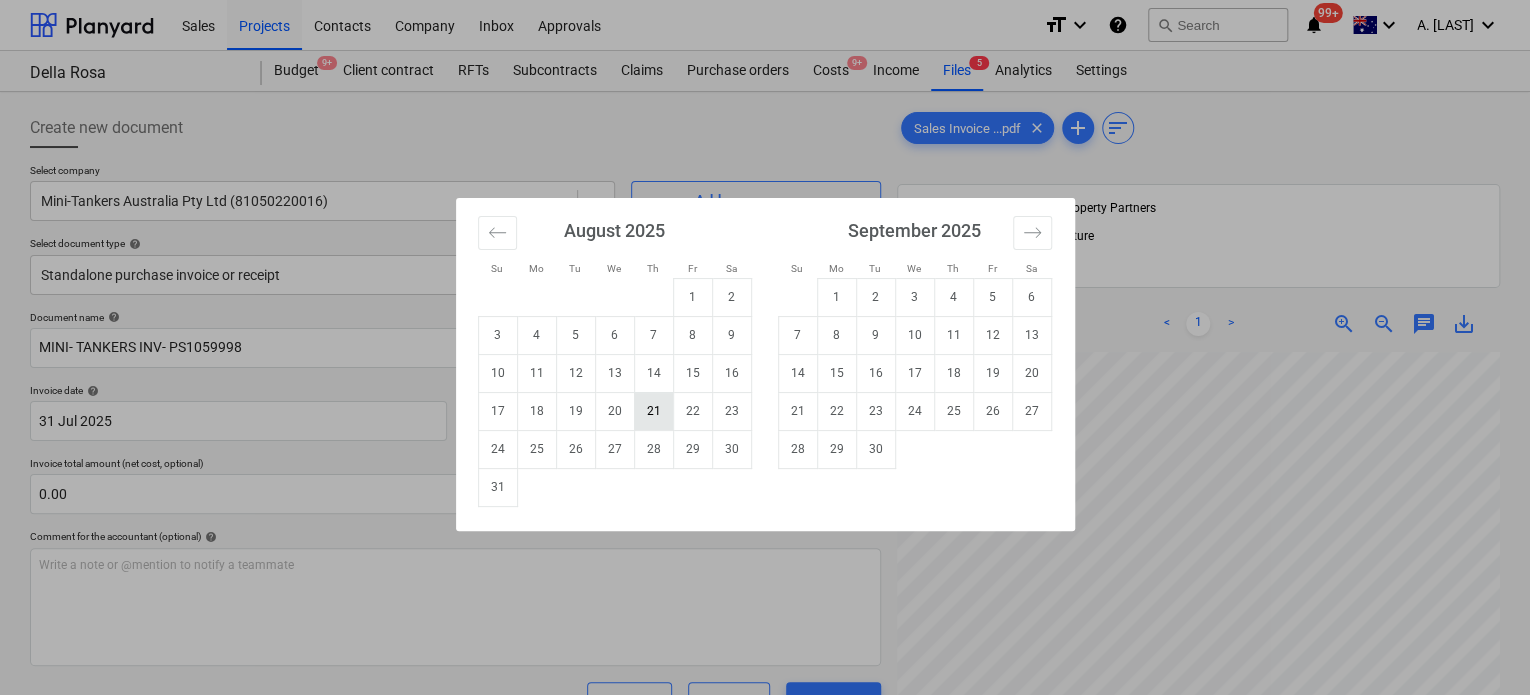 click on "21" at bounding box center (653, 411) 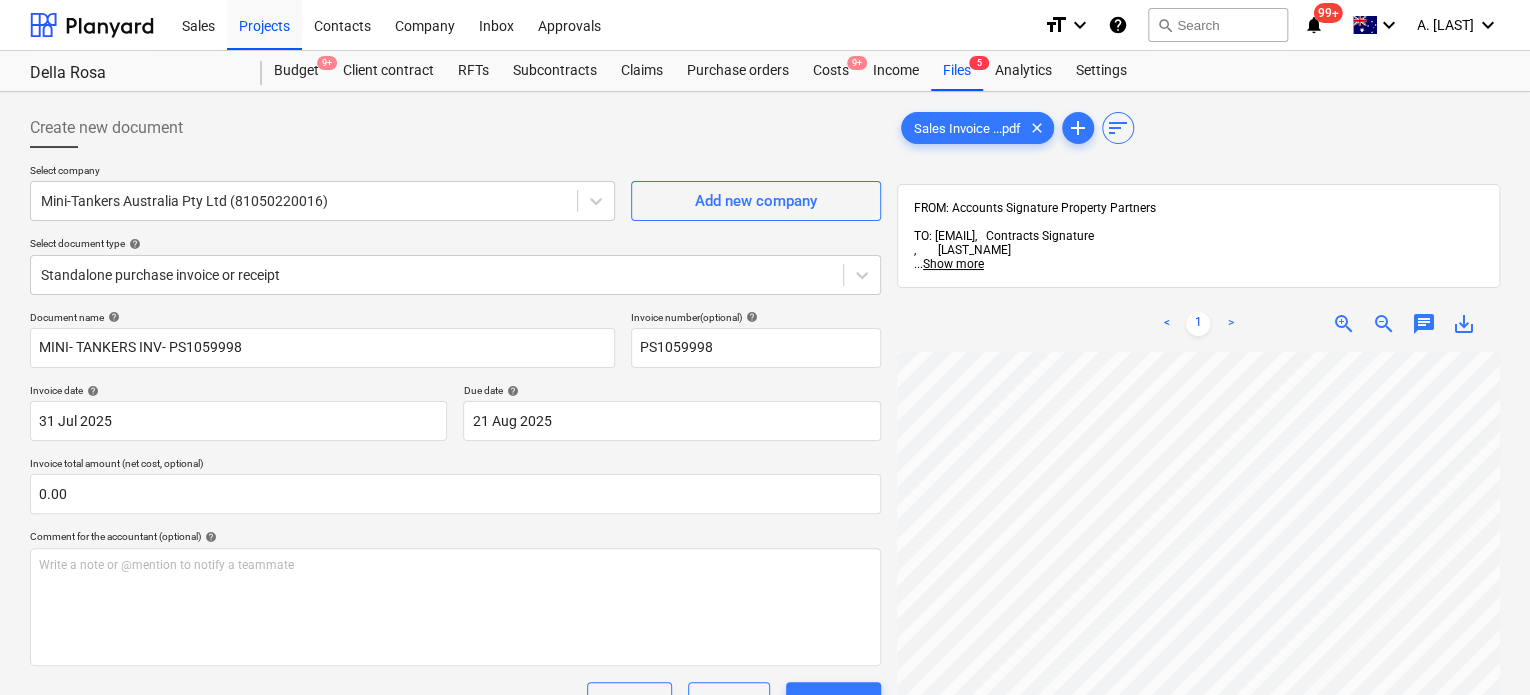 scroll, scrollTop: 119, scrollLeft: 460, axis: both 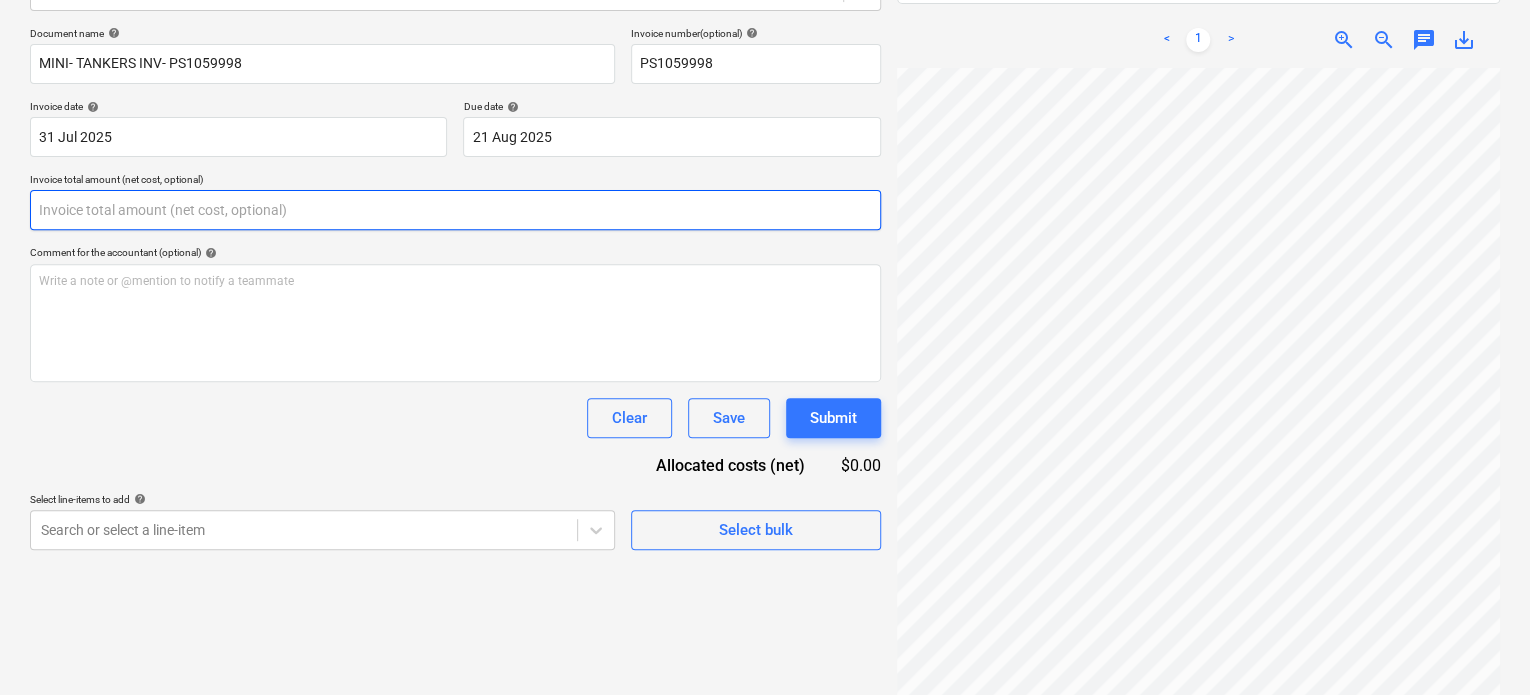 click at bounding box center (455, 210) 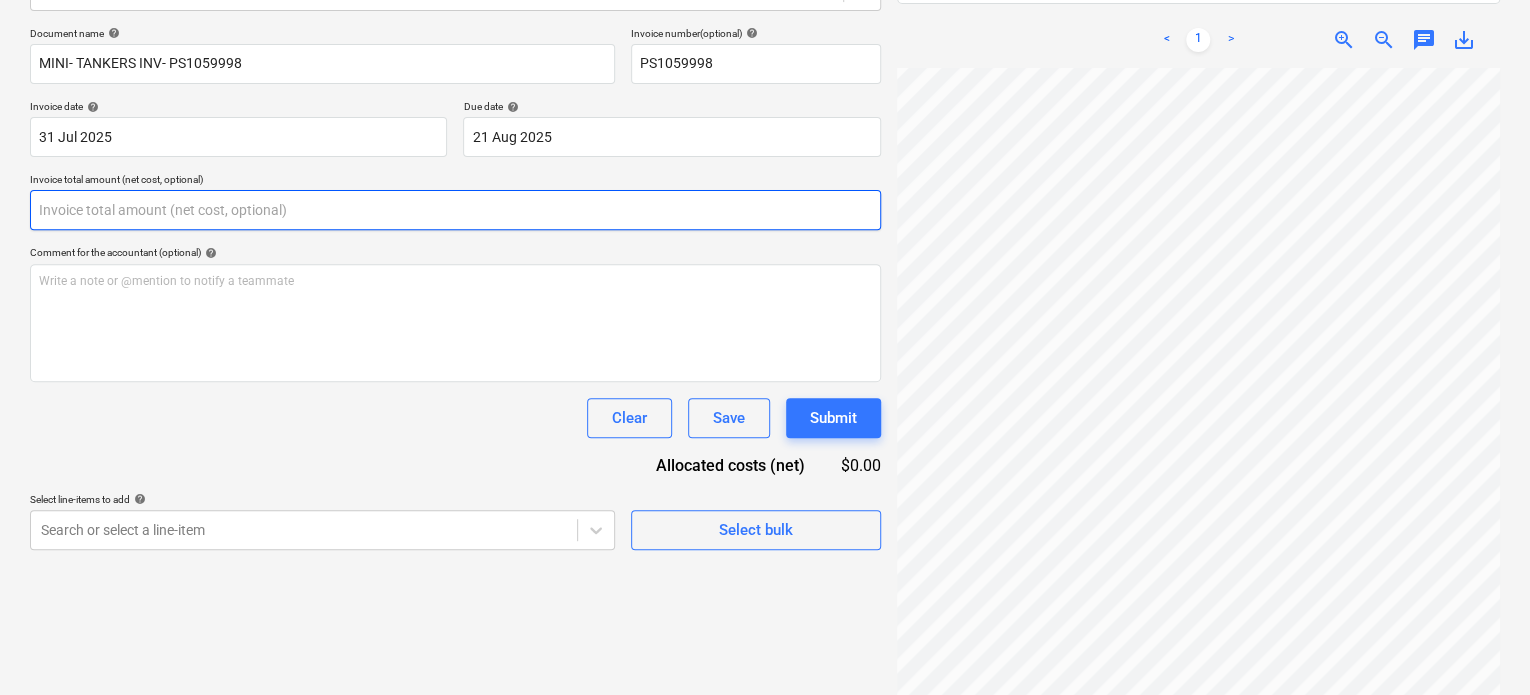 paste on "1,648.77" 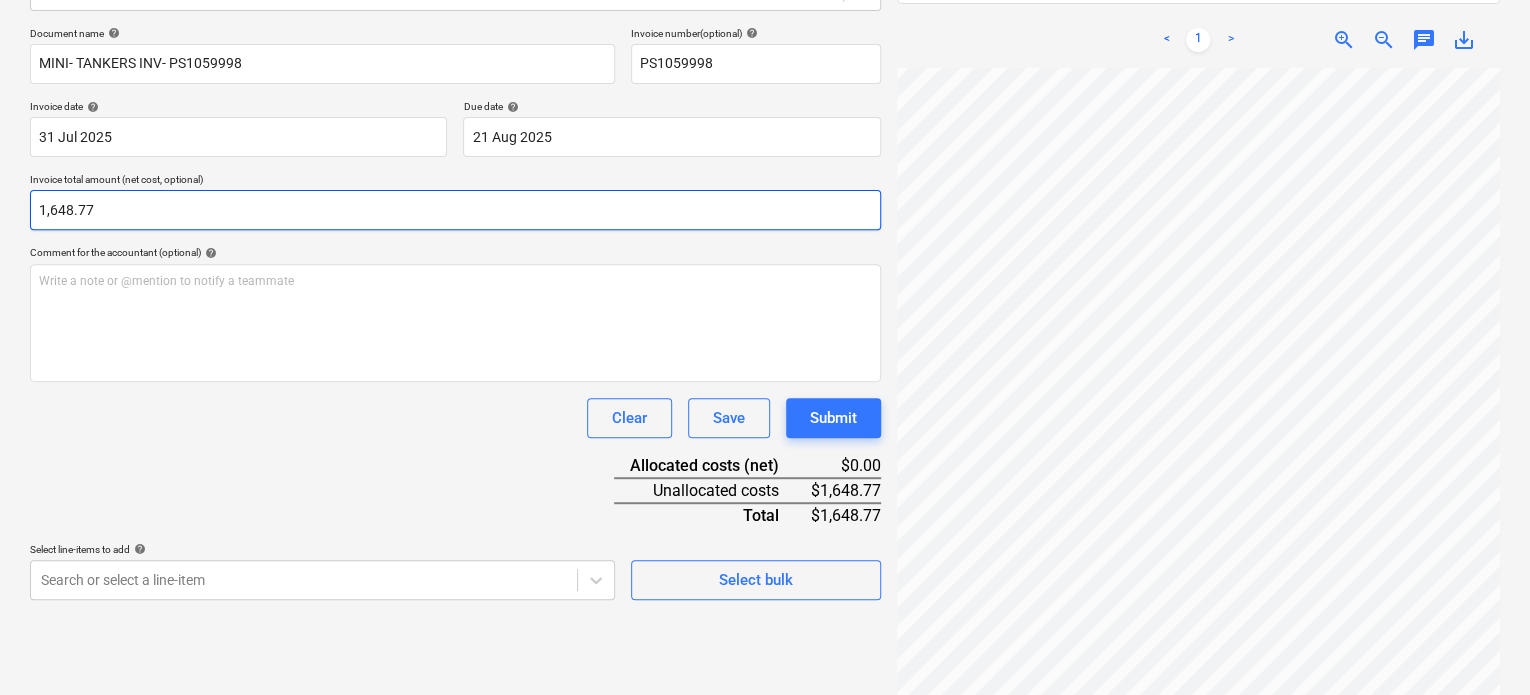 type on "1,648.77" 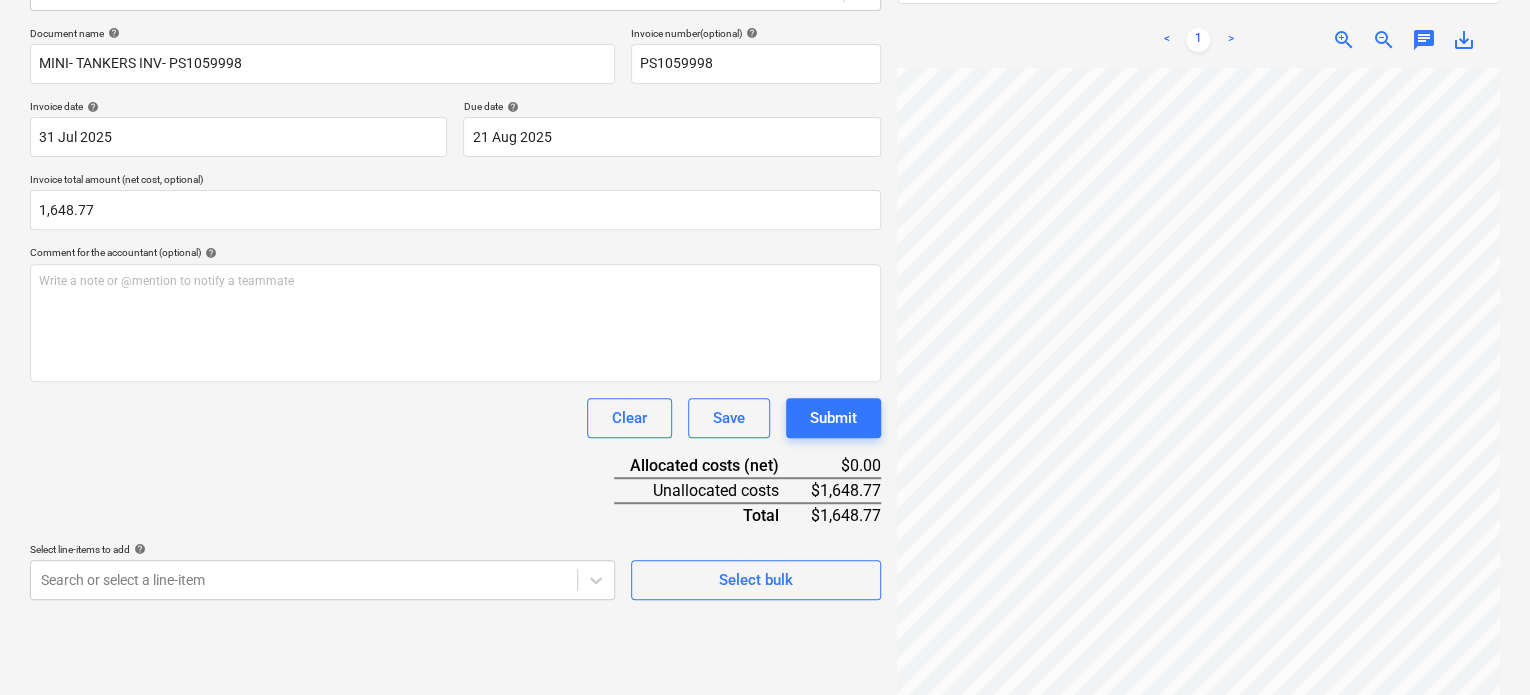 click on "Document name help MINI- TANKERS INV- PS1059998 Invoice number  (optional) help PS1059998 Invoice date help 31 Jul 2025 31.07.2025 Press the down arrow key to interact with the calendar and
select a date. Press the question mark key to get the keyboard shortcuts for changing dates. Due date help 21 Aug 2025 21.08.2025 Press the down arrow key to interact with the calendar and
select a date. Press the question mark key to get the keyboard shortcuts for changing dates. Invoice total amount (net cost, optional) 1,648.77 Comment for the accountant (optional) help Write a note or @mention to notify a teammate ﻿ Clear Save Submit Allocated costs (net) $0.00 Unallocated costs $1,648.77 Total $1,648.77 Select line-items to add help Search or select a line-item Select bulk" at bounding box center (455, 313) 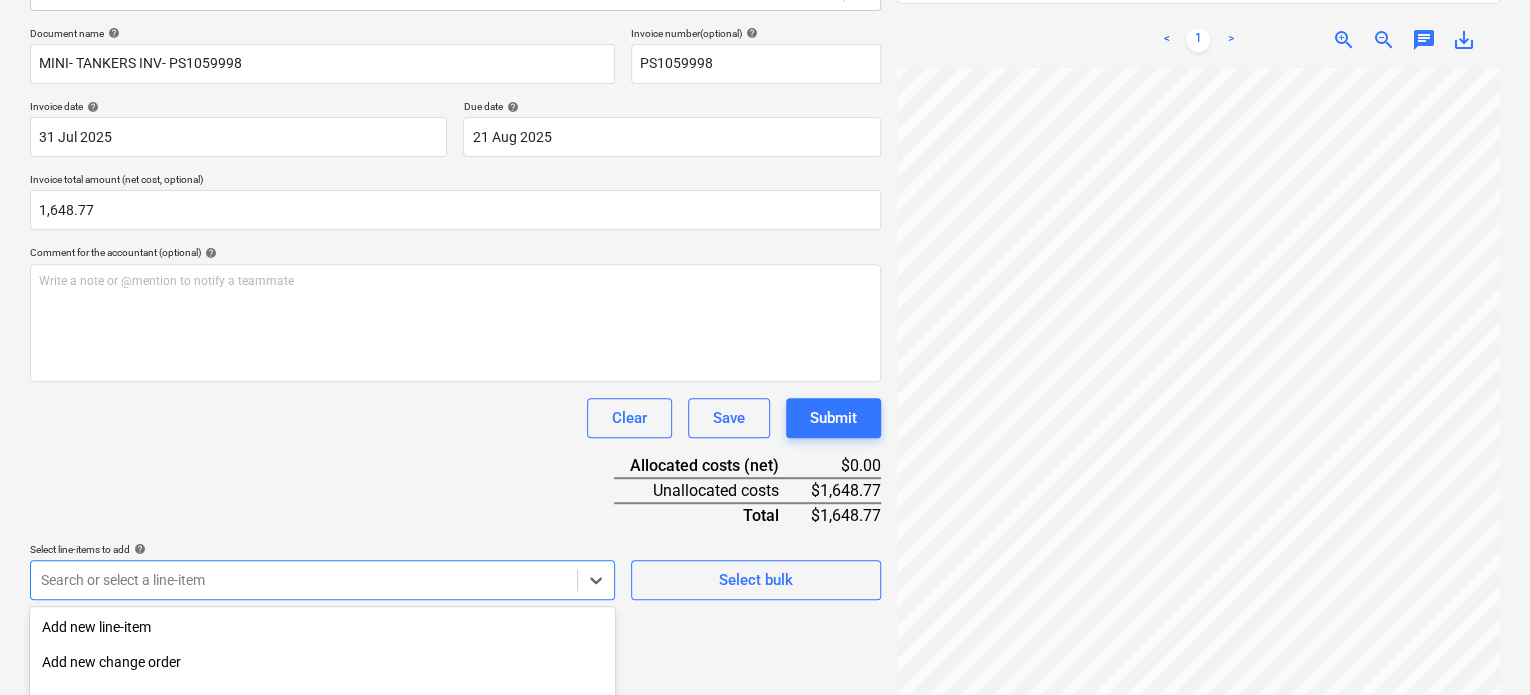 scroll, scrollTop: 500, scrollLeft: 0, axis: vertical 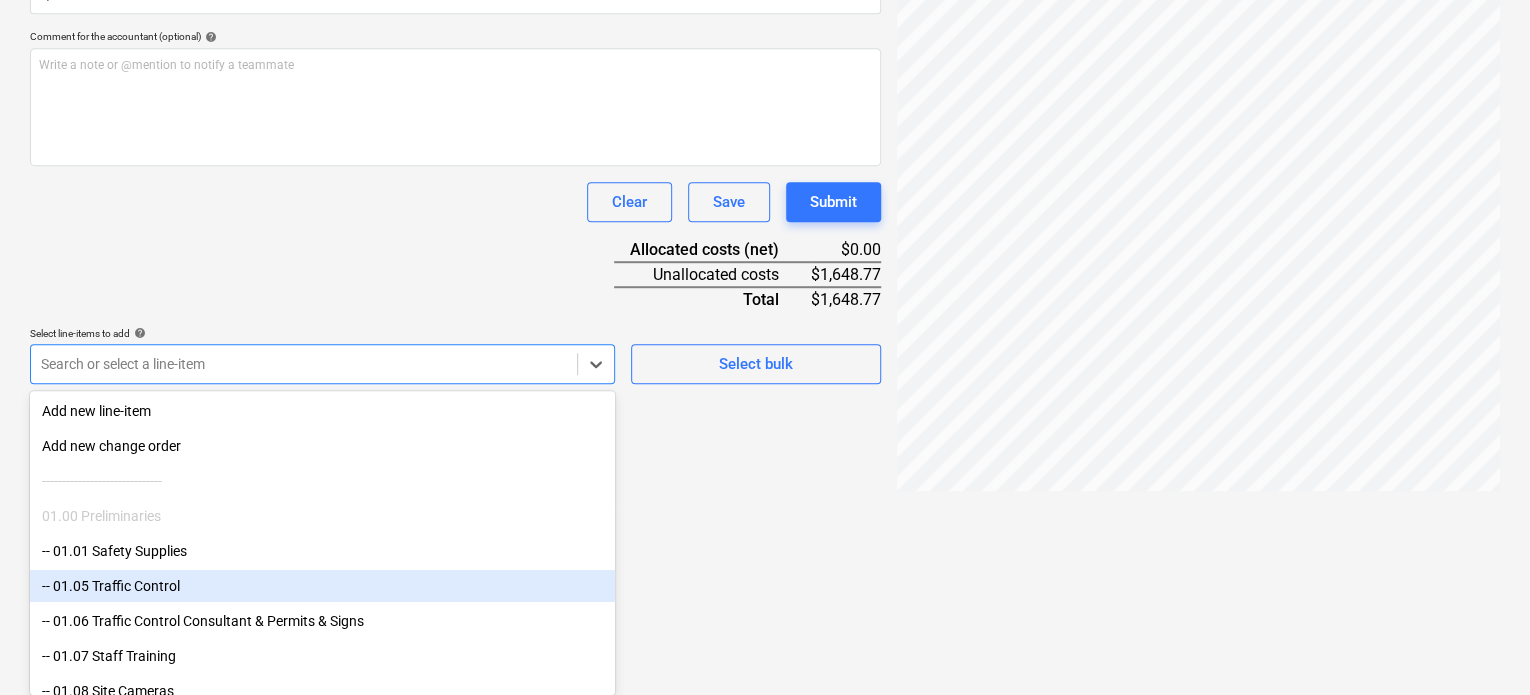 click on "This website stores cookies on your computer. These cookies are used to collect information about how you interact with our website and allow us to remember you. We use this information in order to improve and customize your browsing experience and for analytics and metrics about our visitors both on this website and other media. To find out more about the cookies we use, see our Privacy Policy If you decline, your information won’t be tracked when you visit this website. A single cookie will be used in your browser to remember your preference not to be tracked. Cookies settings Accept All Decline All
Sales Projects Contacts Company Inbox Approvals format_size keyboard_arrow_down help search Search notifications 99+ keyboard_arrow_down A. Berdera keyboard_arrow_down Della Rosa Budget 9+ Client contract RFTs Subcontracts Claims Purchase orders Costs 9+ Income Files 5 Analytics Settings Create new document Select company Mini-Tankers Australia Pty Ltd ([PHONE_NUMBER])  Add new company Select document type" at bounding box center [765, -153] 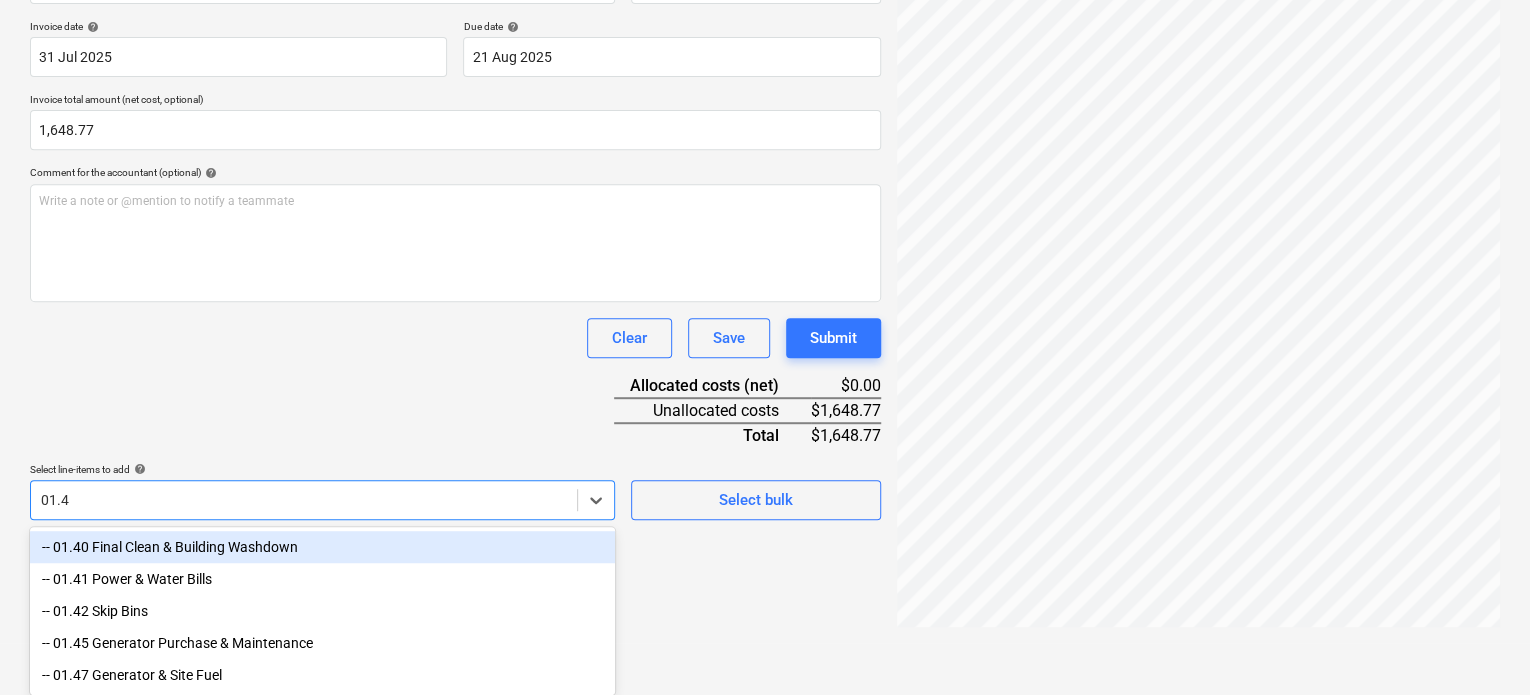 scroll, scrollTop: 284, scrollLeft: 0, axis: vertical 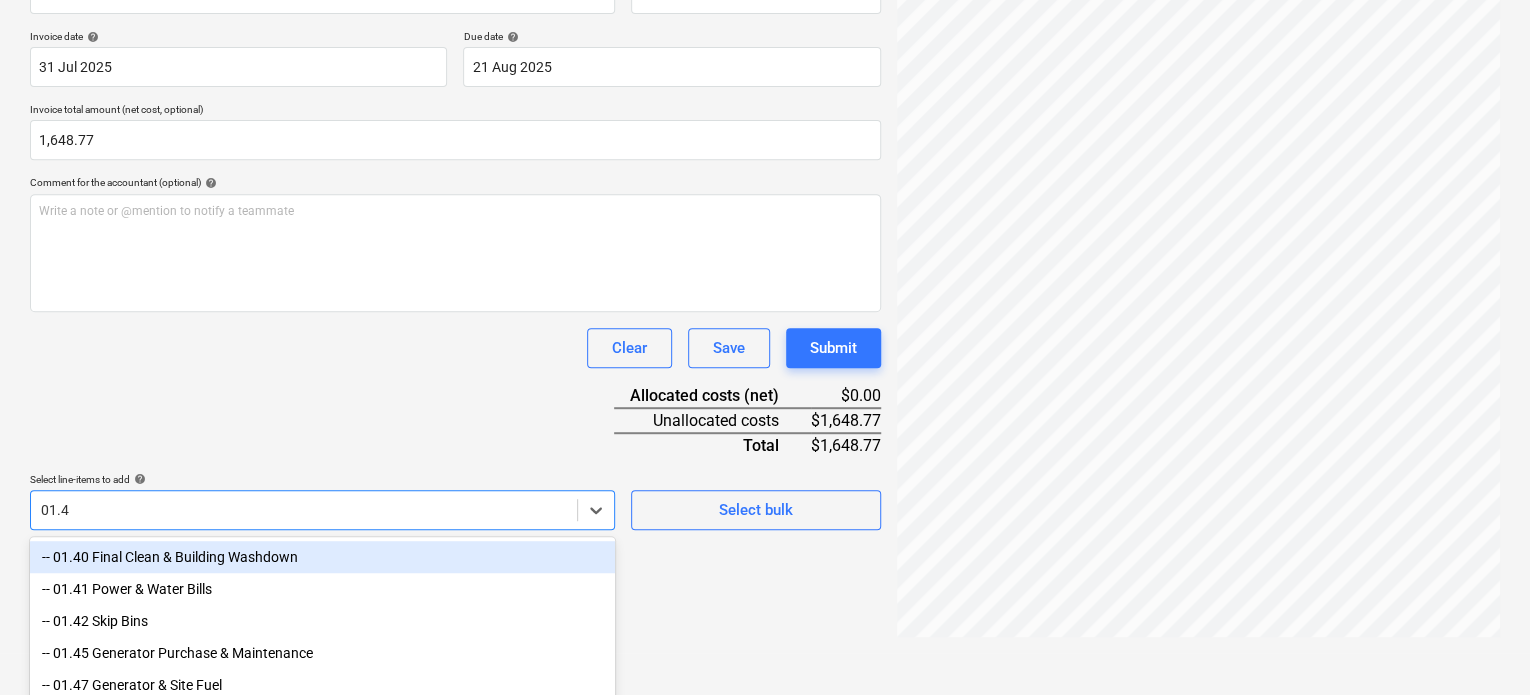 type on "01.47" 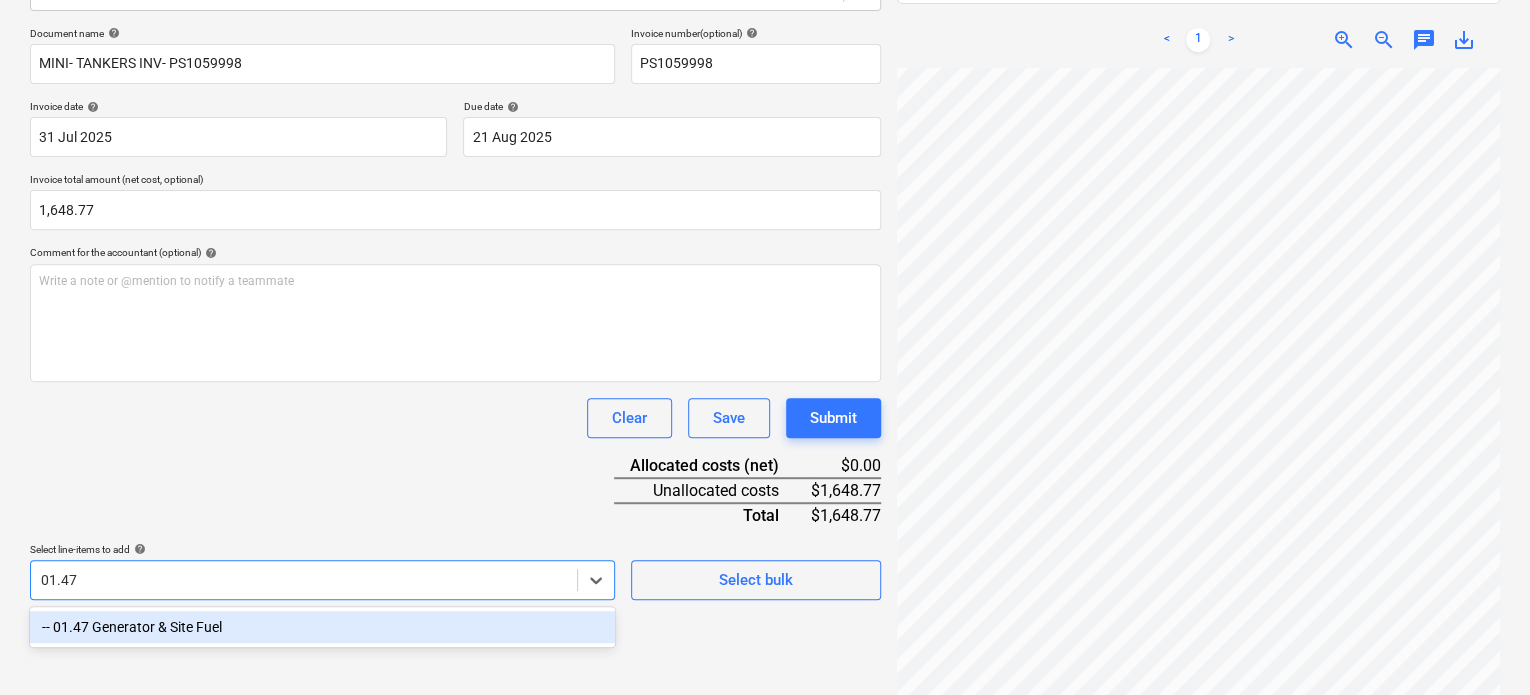 click on "--  01.47 Generator & Site Fuel" at bounding box center (322, 627) 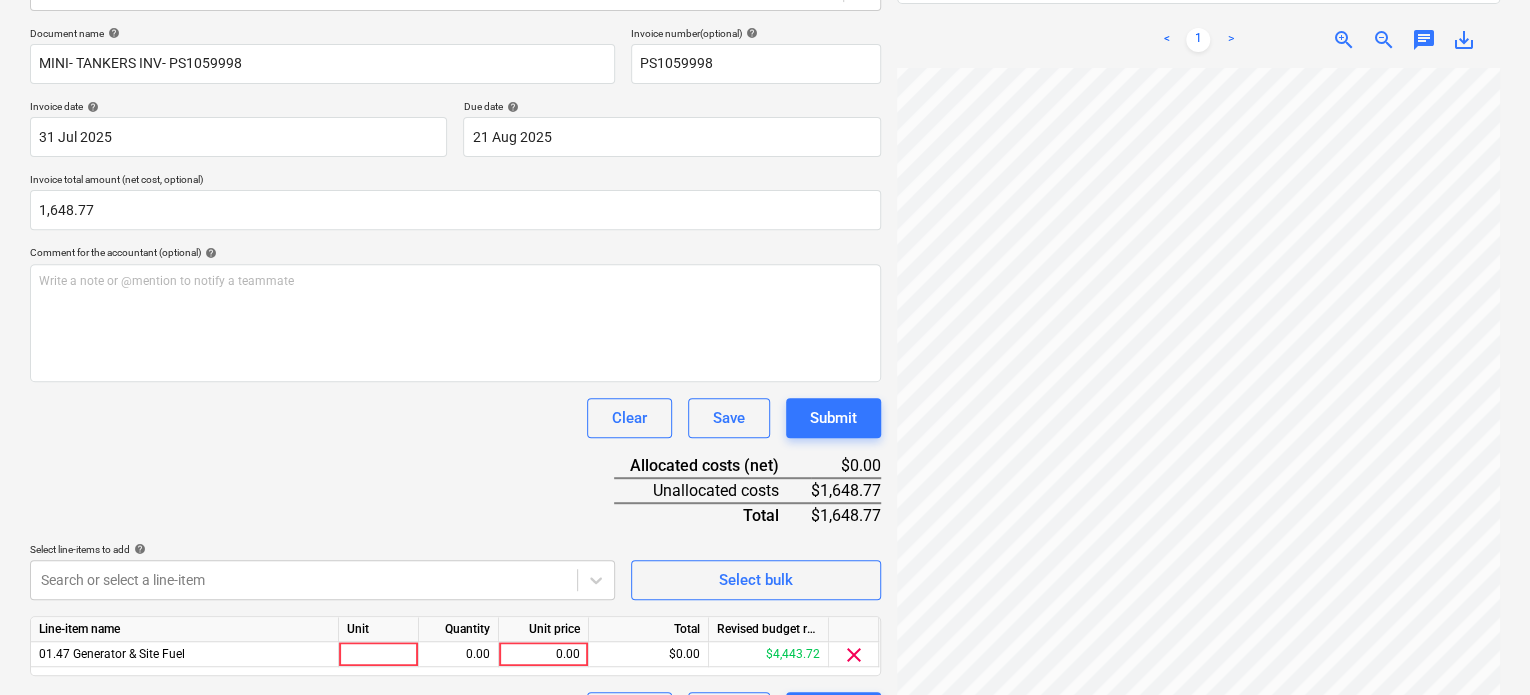 click on "Document name help MINI- TANKERS INV- [ID] Invoice number  (optional) help [ID] Invoice date help 31 Jul 2025 31.07.2025 Press the down arrow key to interact with the calendar and
select a date. Press the question mark key to get the keyboard shortcuts for changing dates. Due date help 21 Aug 2025 21.08.2025 Press the down arrow key to interact with the calendar and
select a date. Press the question mark key to get the keyboard shortcuts for changing dates. Invoice total amount (net cost, optional) 1,648.77 Comment for the accountant (optional) help Write a note or @mention to notify a teammate ﻿ Clear Save Submit Allocated costs (net) $0.00 Unallocated costs $1,648.77 Total $1,648.77 Select line-items to add help Search or select a line-item Select bulk Line-item name Unit Quantity Unit price Total Revised budget remaining 01.47 Generator & Site Fuel 0.00 0.00 $0.00 $4,443.72 clear Clear Save Submit" at bounding box center [455, 379] 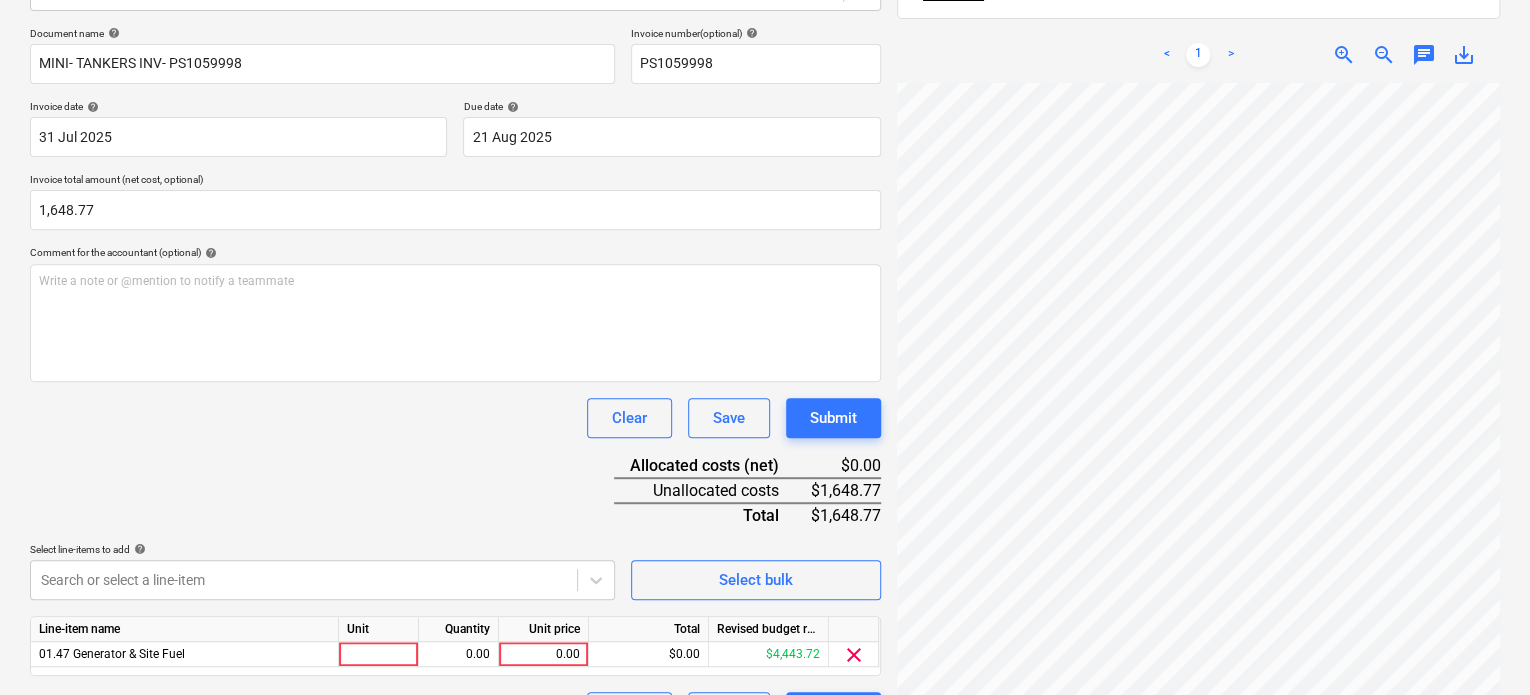 scroll, scrollTop: 336, scrollLeft: 0, axis: vertical 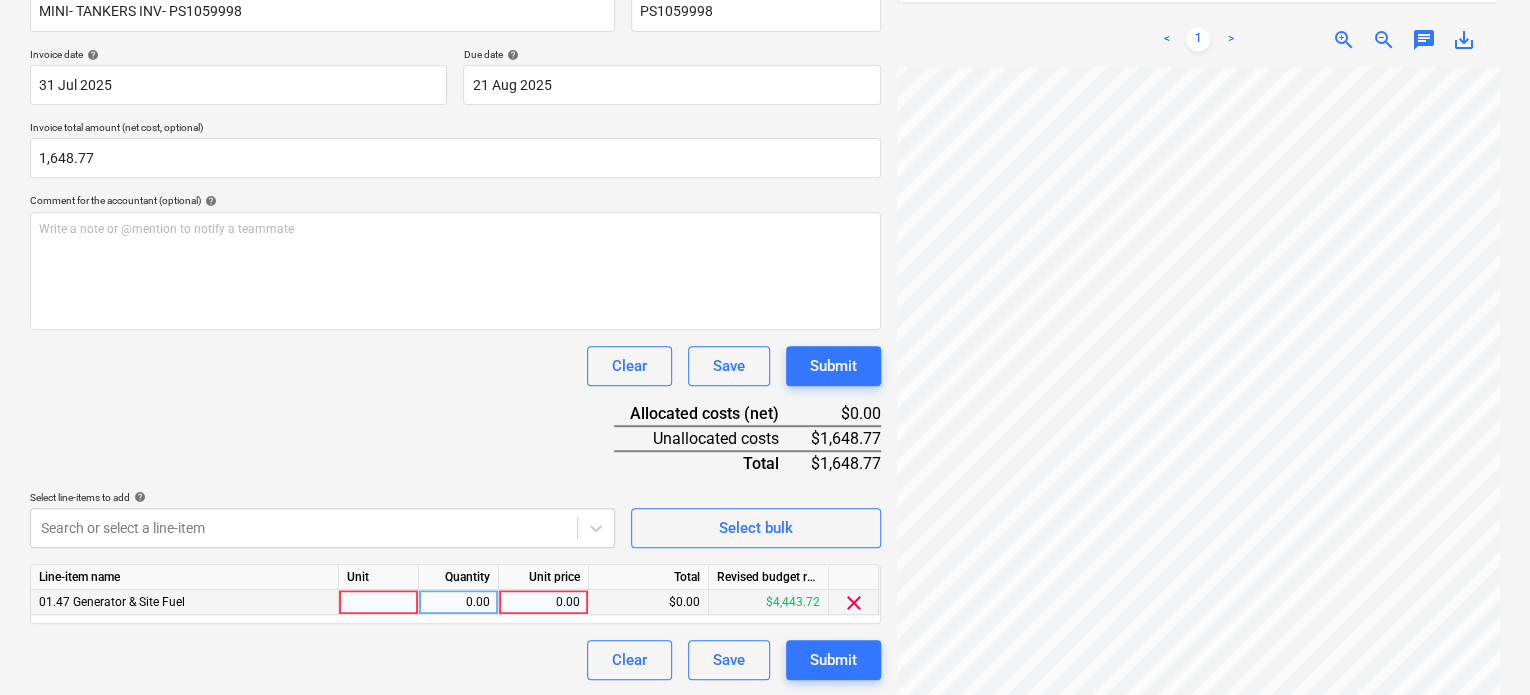 click at bounding box center [379, 602] 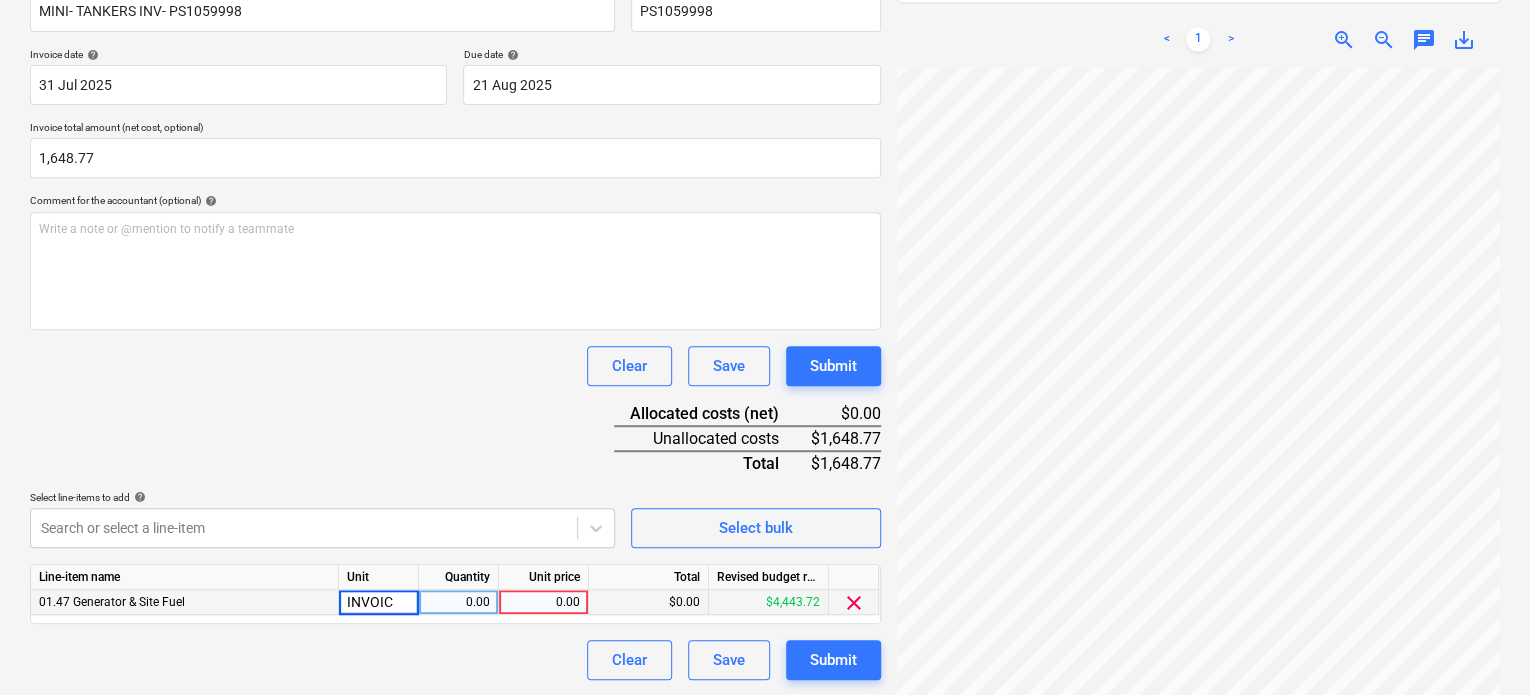 type on "INVOICE" 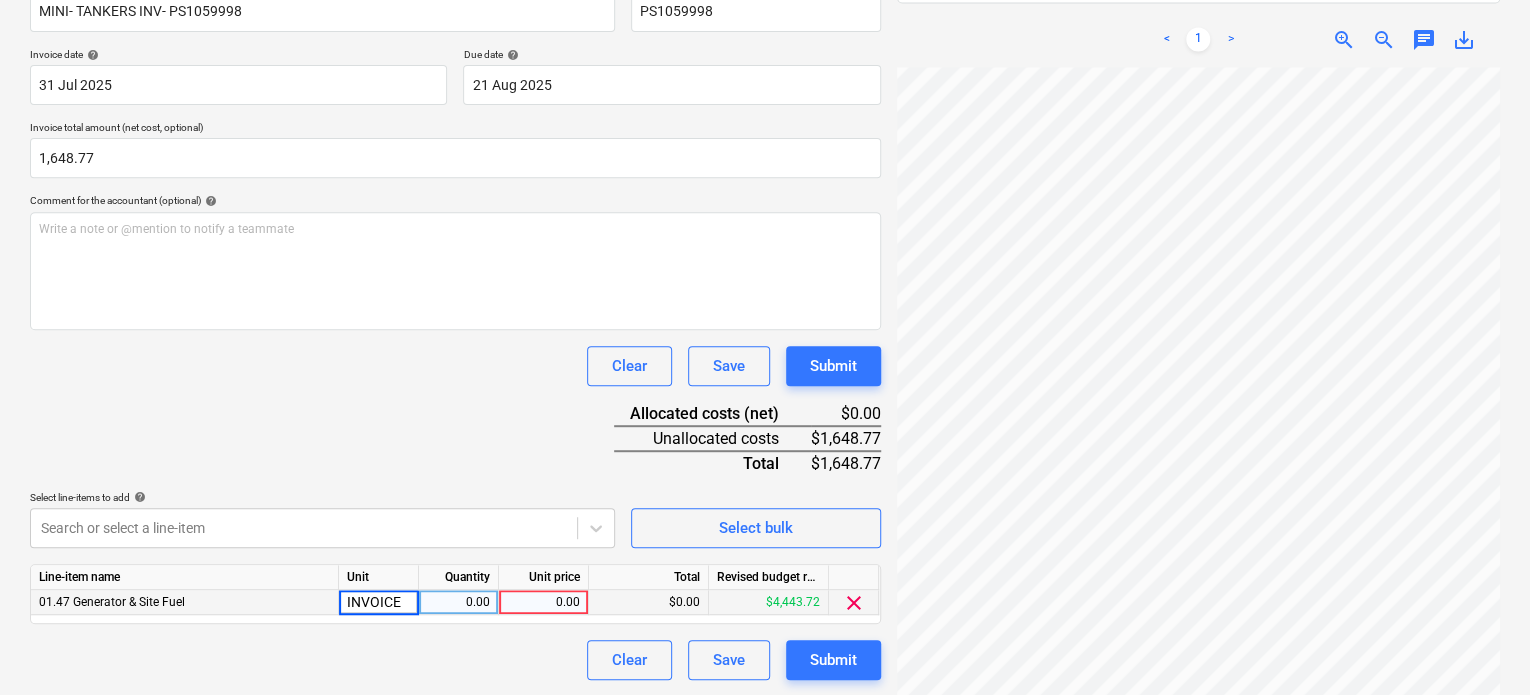 click on "0.00" at bounding box center [459, 602] 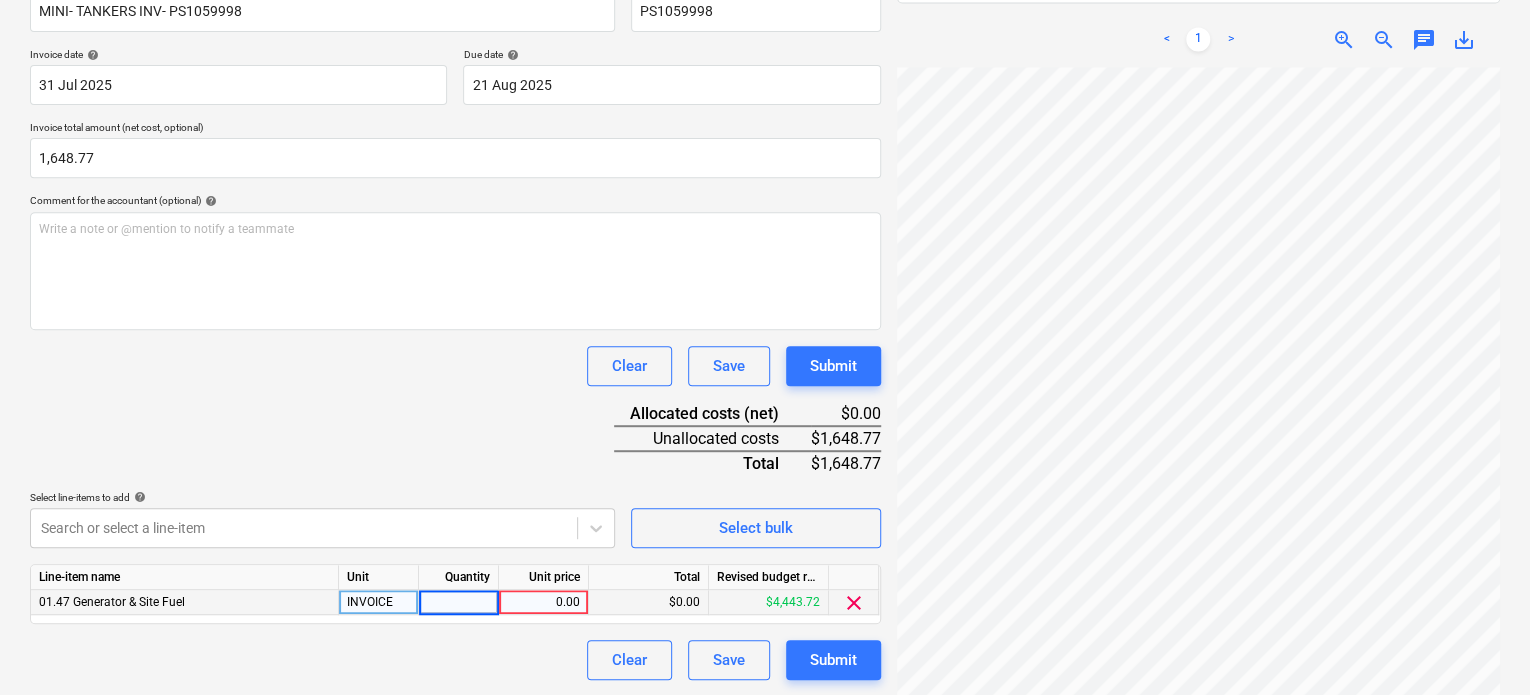type on "1" 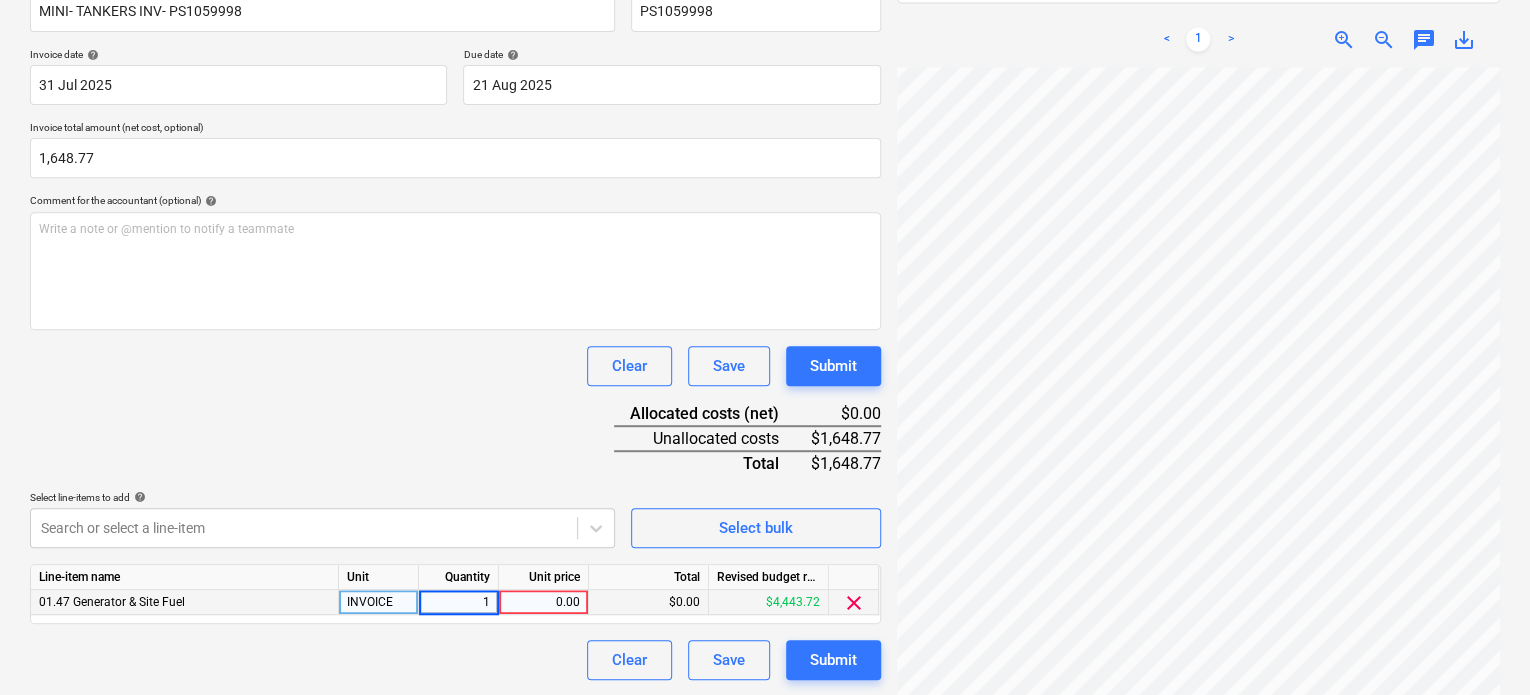 click on "0.00" at bounding box center (543, 602) 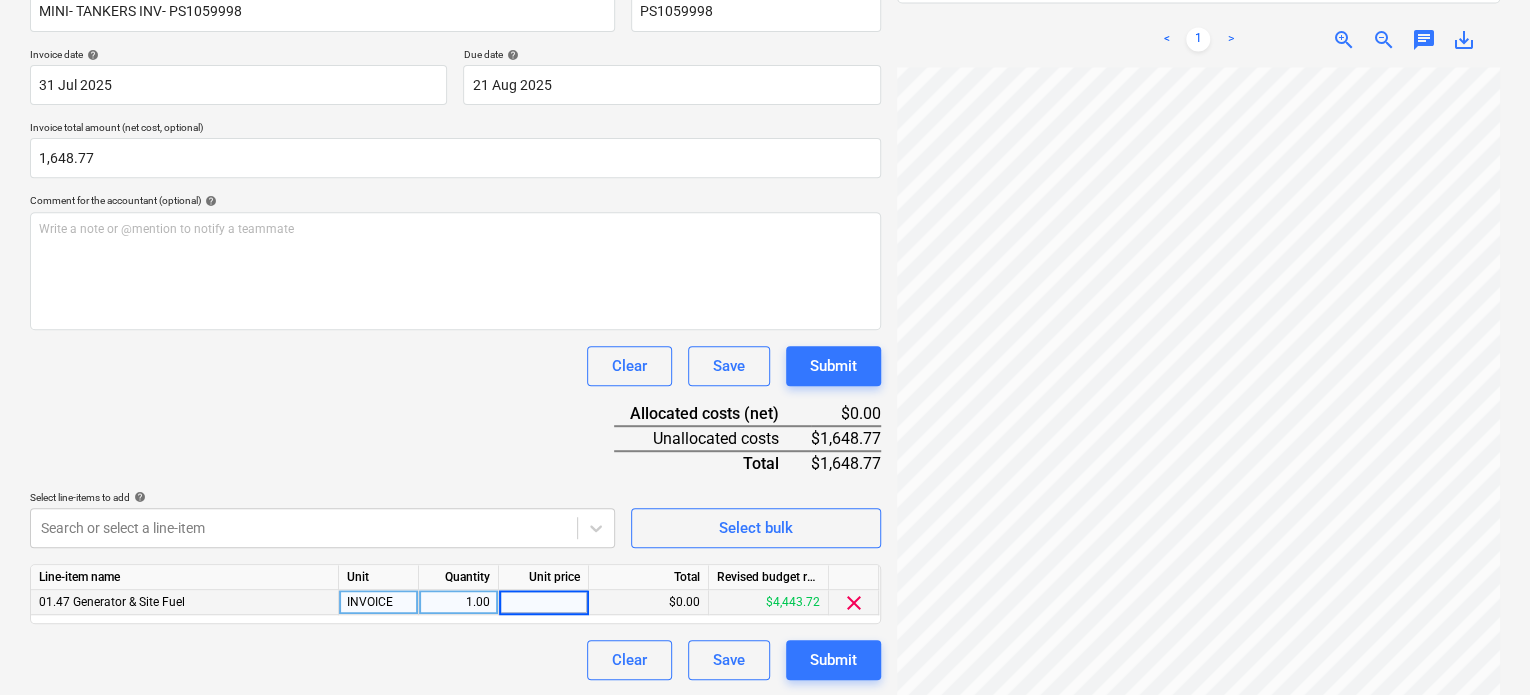 type on "1,648.77" 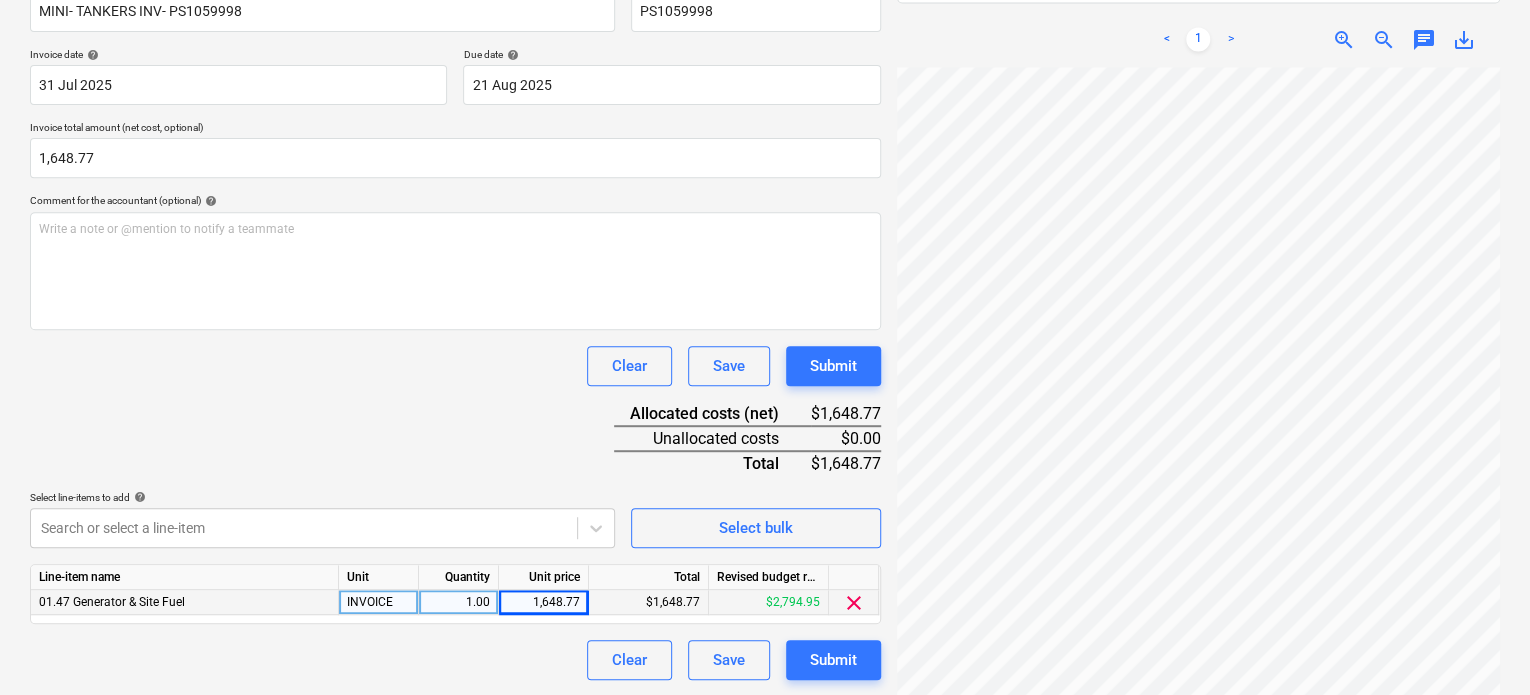click on "Create new document Select company Mini-Tankers Australia Pty Ltd ([PHONE_NUMBER])  Add new company Select document type help Standalone purchase invoice or receipt Document name help MINI- TANKERS INV- PS1059998 Invoice number  (optional) help PS1059998 Invoice date help 31 Jul 2025 31.07.2025 Press the down arrow key to interact with the calendar and
select a date. Press the question mark key to get the keyboard shortcuts for changing dates. Due date help 21 Aug 2025 21.08.2025 Press the down arrow key to interact with the calendar and
select a date. Press the question mark key to get the keyboard shortcuts for changing dates. Invoice total amount (net cost, optional) 1,648.77 Comment for the accountant (optional) help Write a note or @mention to notify a teammate ﻿ Clear Save Submit Allocated costs (net) $1,648.77 Unallocated costs $0.00 Total $1,648.77 Select line-items to add help Search or select a line-item Select bulk Line-item name Unit Quantity Unit price Total Revised budget remaining INVOICE" at bounding box center (455, 226) 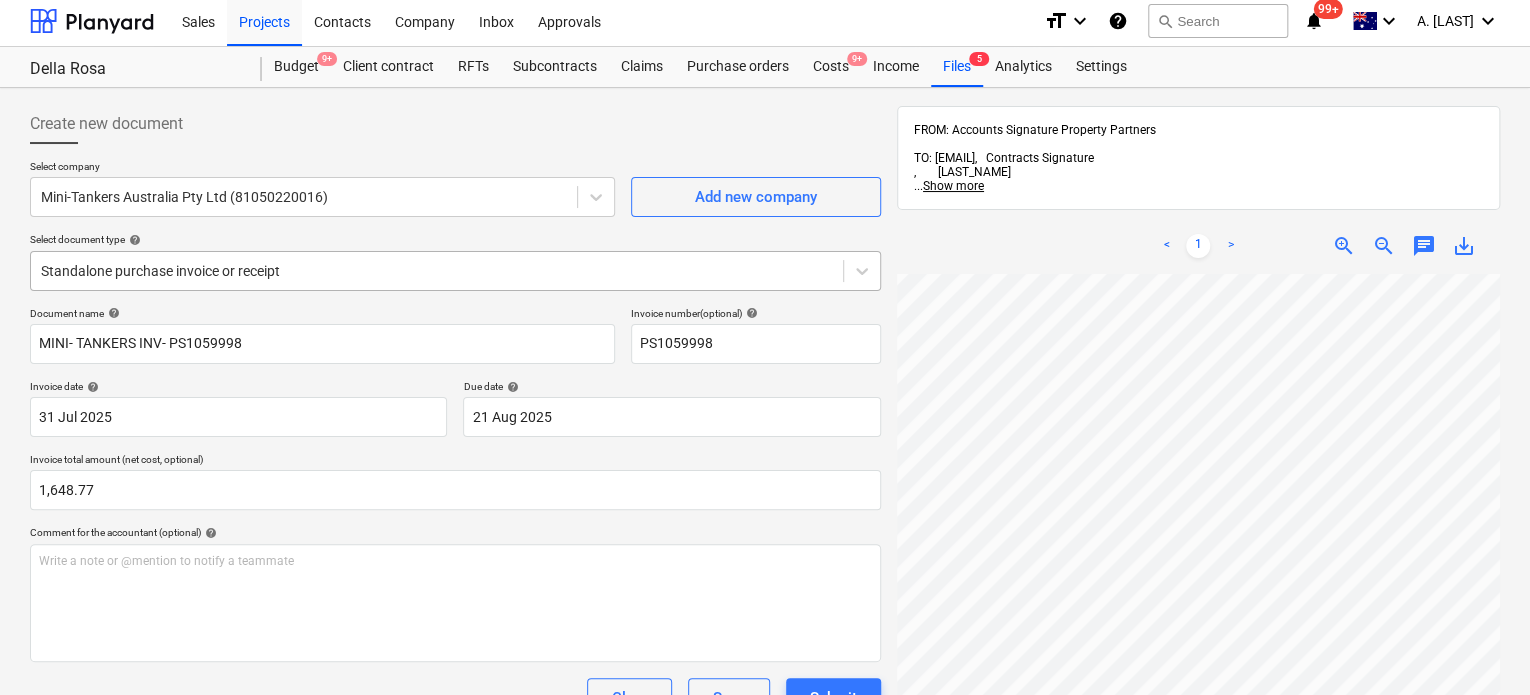 scroll, scrollTop: 0, scrollLeft: 0, axis: both 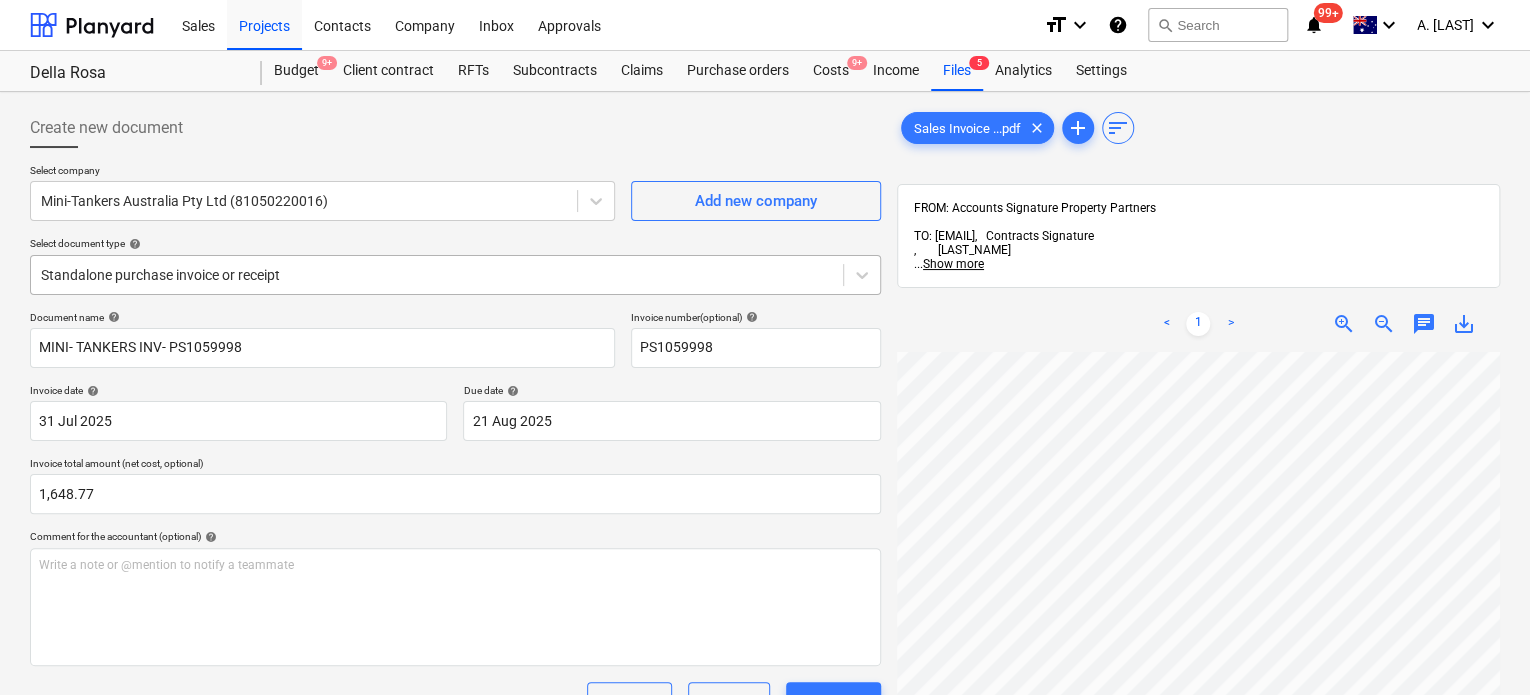 click at bounding box center [437, 275] 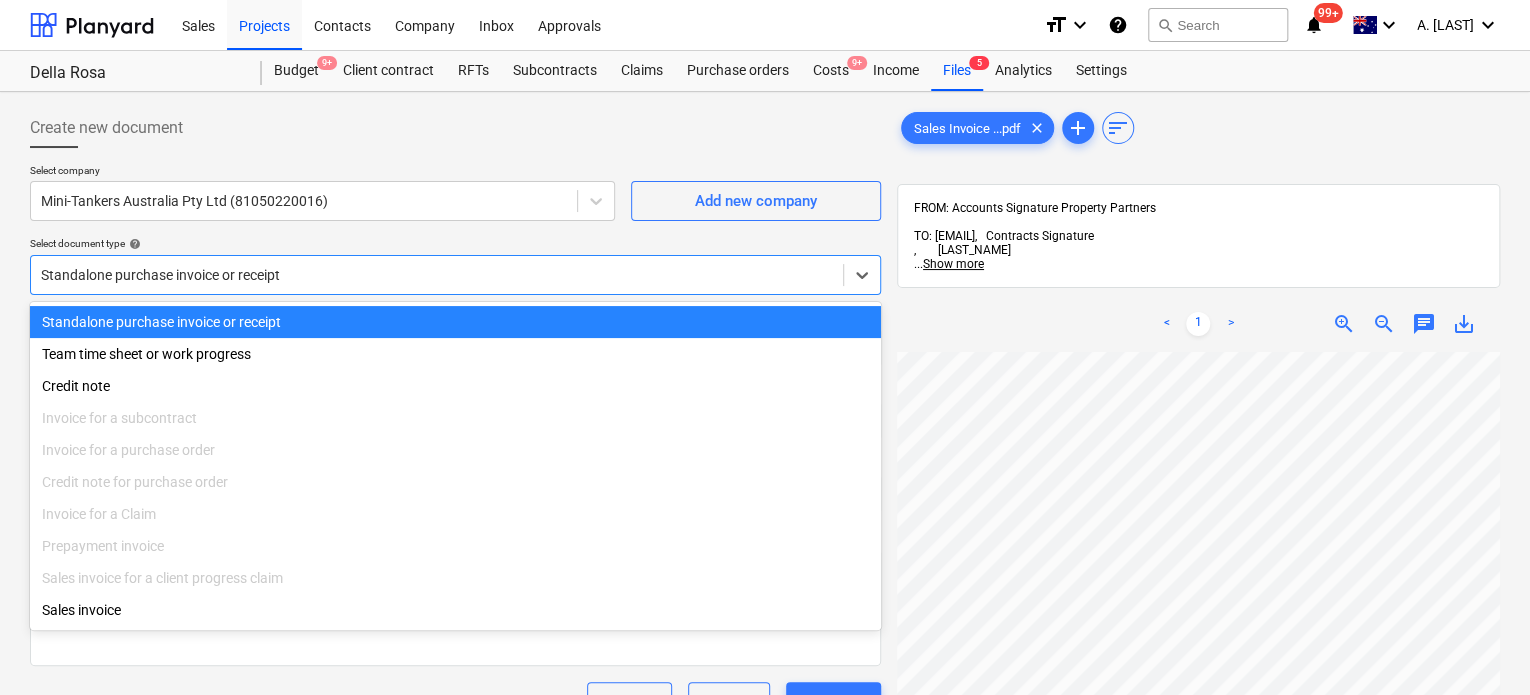 click on "Standalone purchase invoice or receipt" at bounding box center (455, 322) 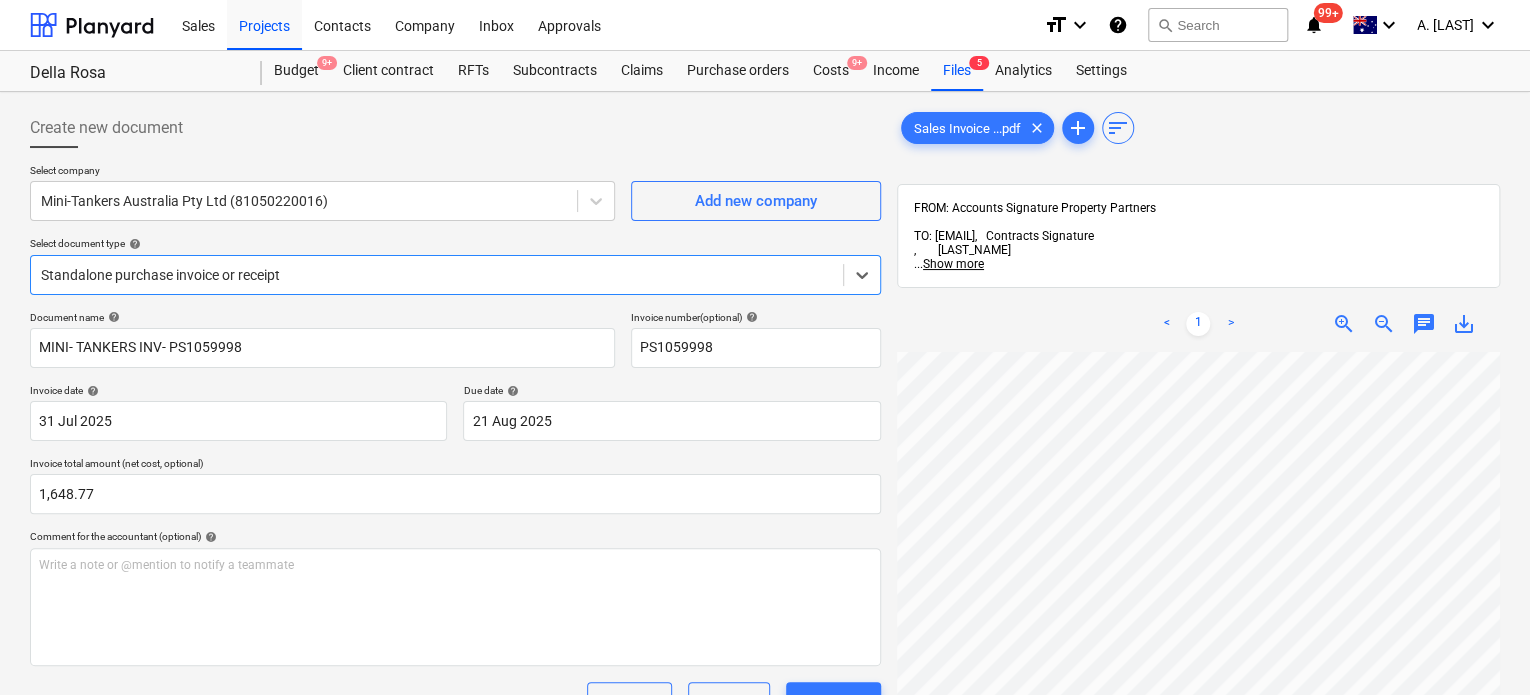 scroll, scrollTop: 0, scrollLeft: 459, axis: horizontal 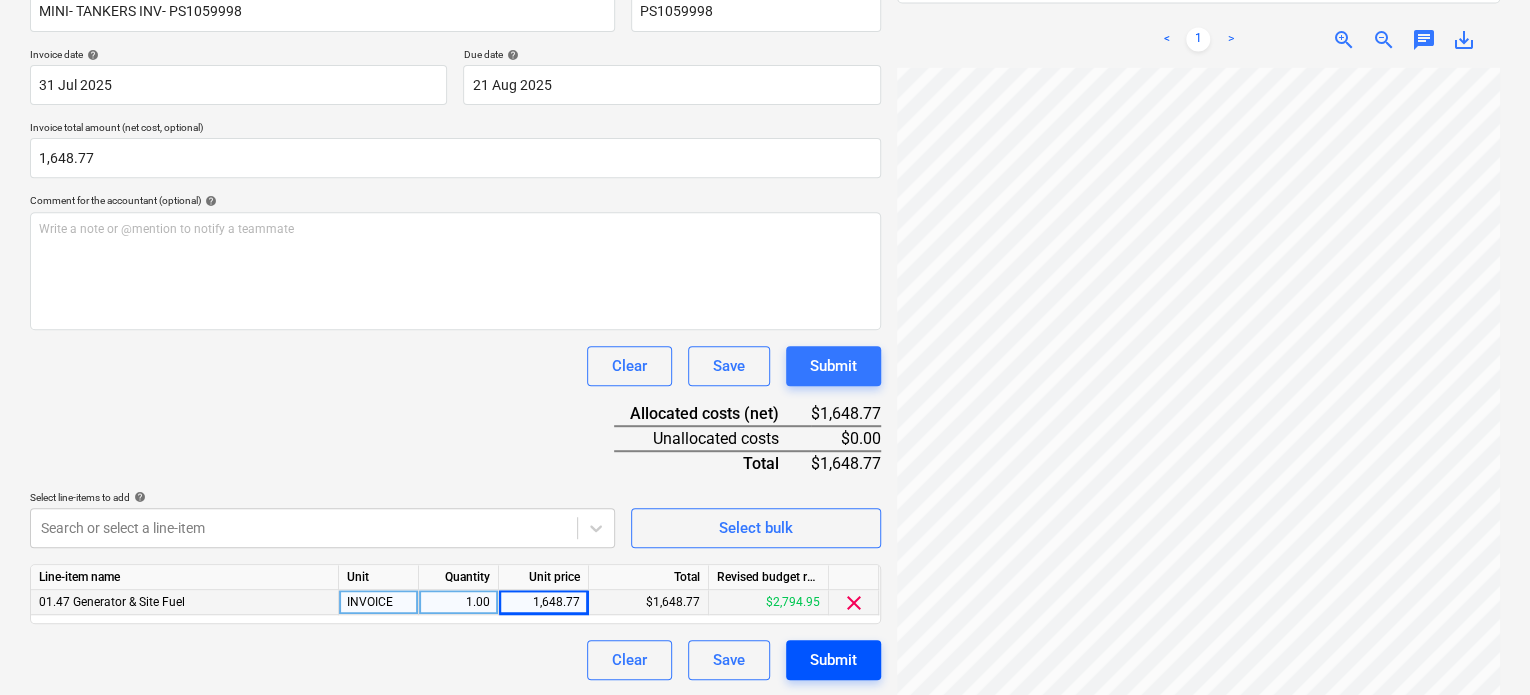 click on "Submit" at bounding box center (833, 660) 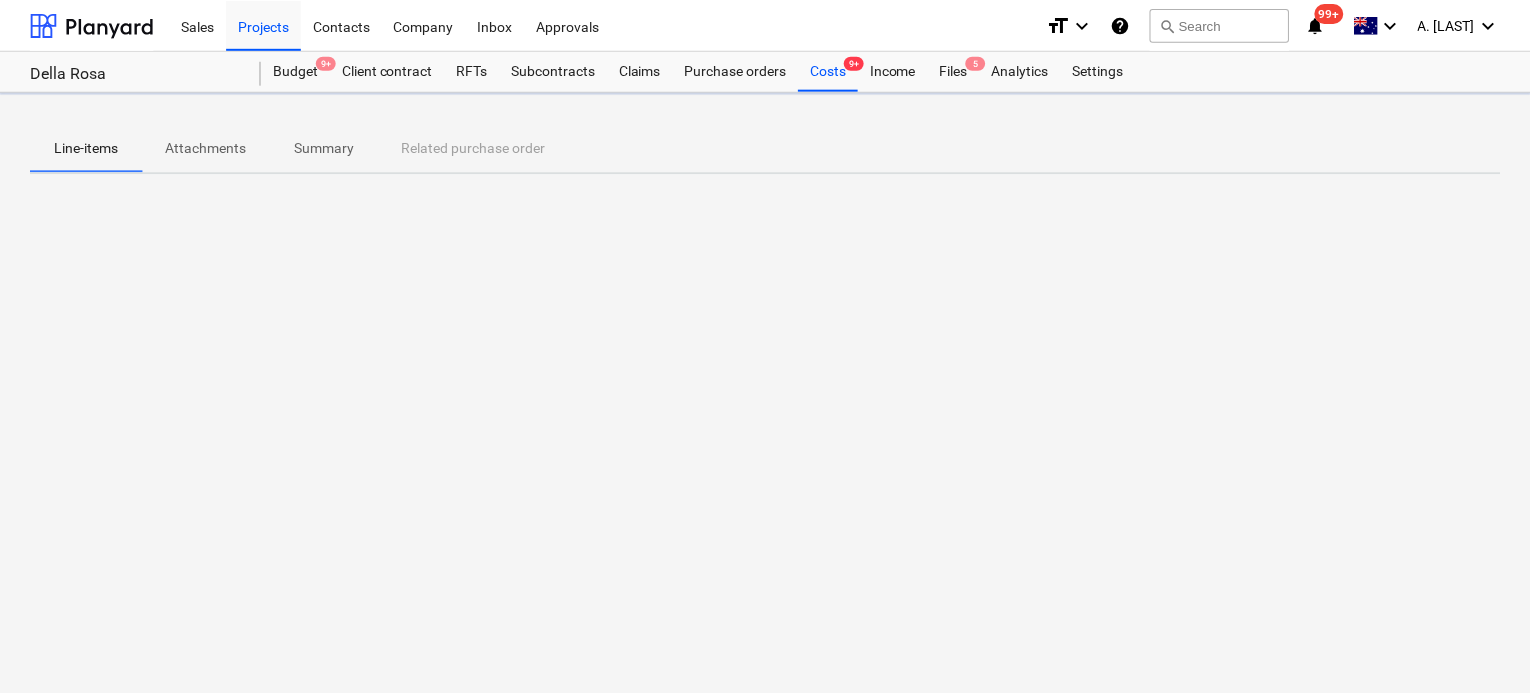 scroll, scrollTop: 0, scrollLeft: 0, axis: both 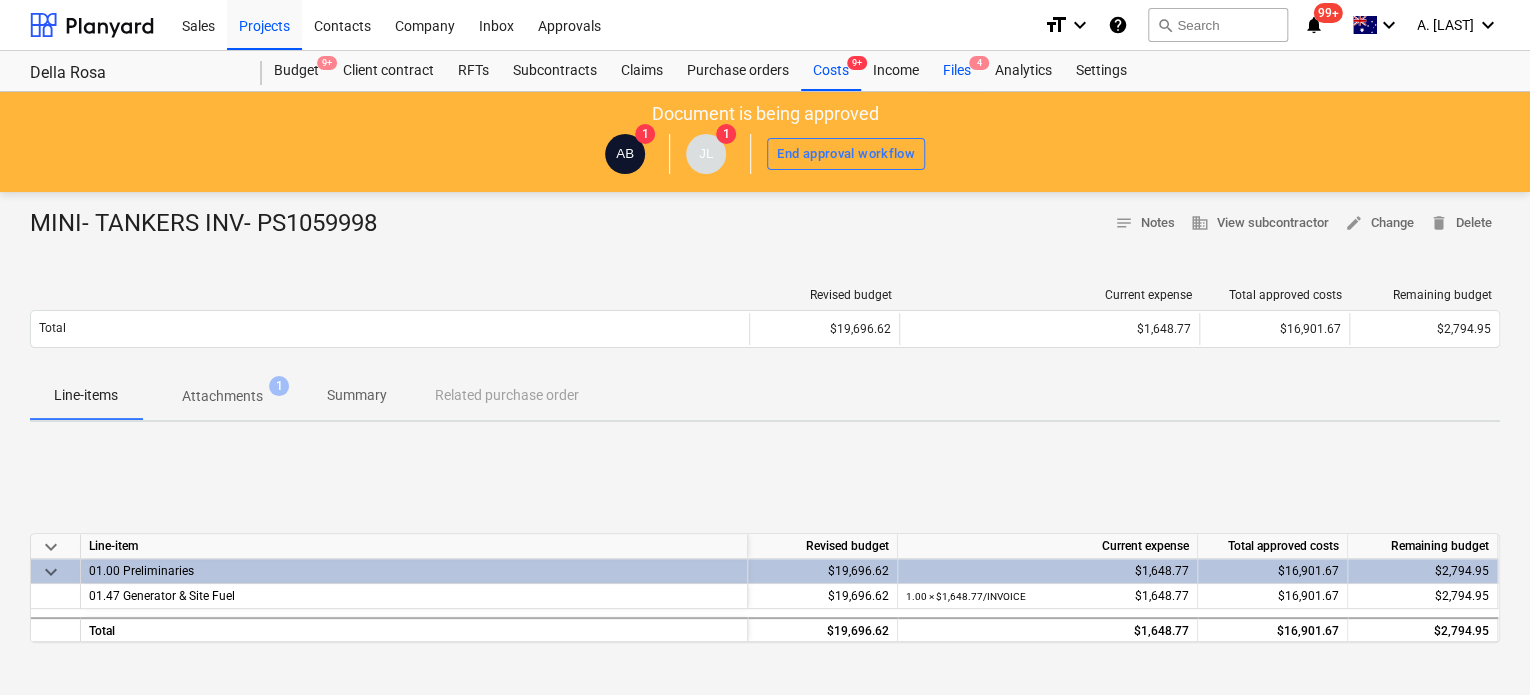 click on "Files 4" at bounding box center [957, 71] 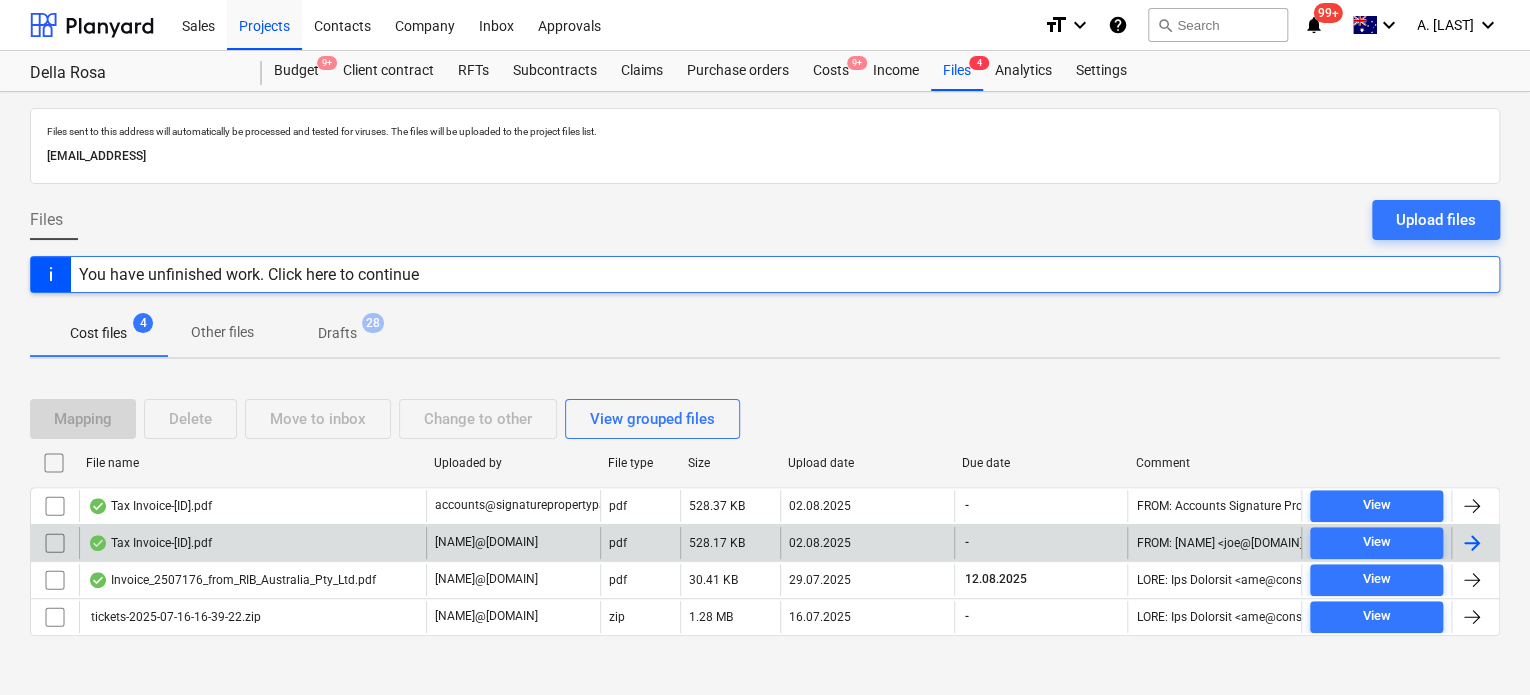 click on "Tax Invoice-[ID].pdf" at bounding box center (252, 543) 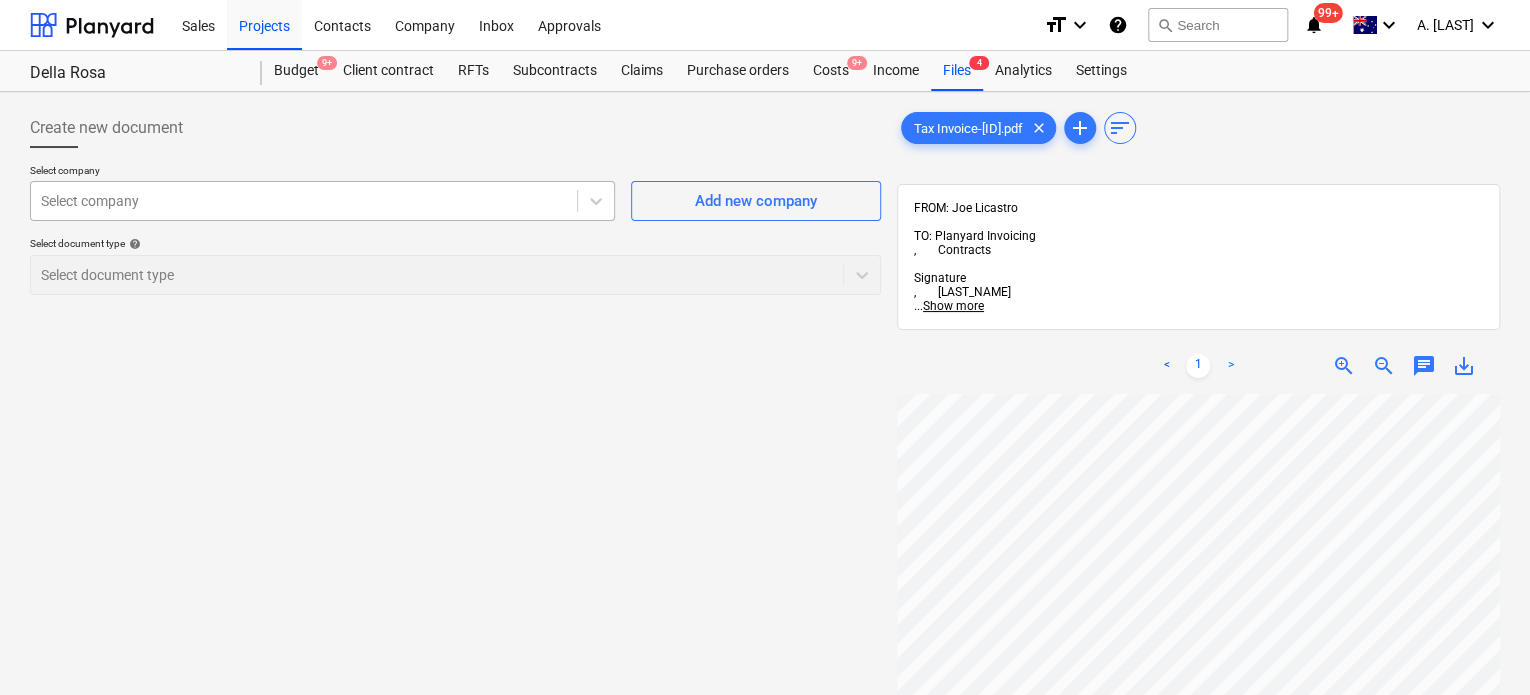 click at bounding box center [304, 201] 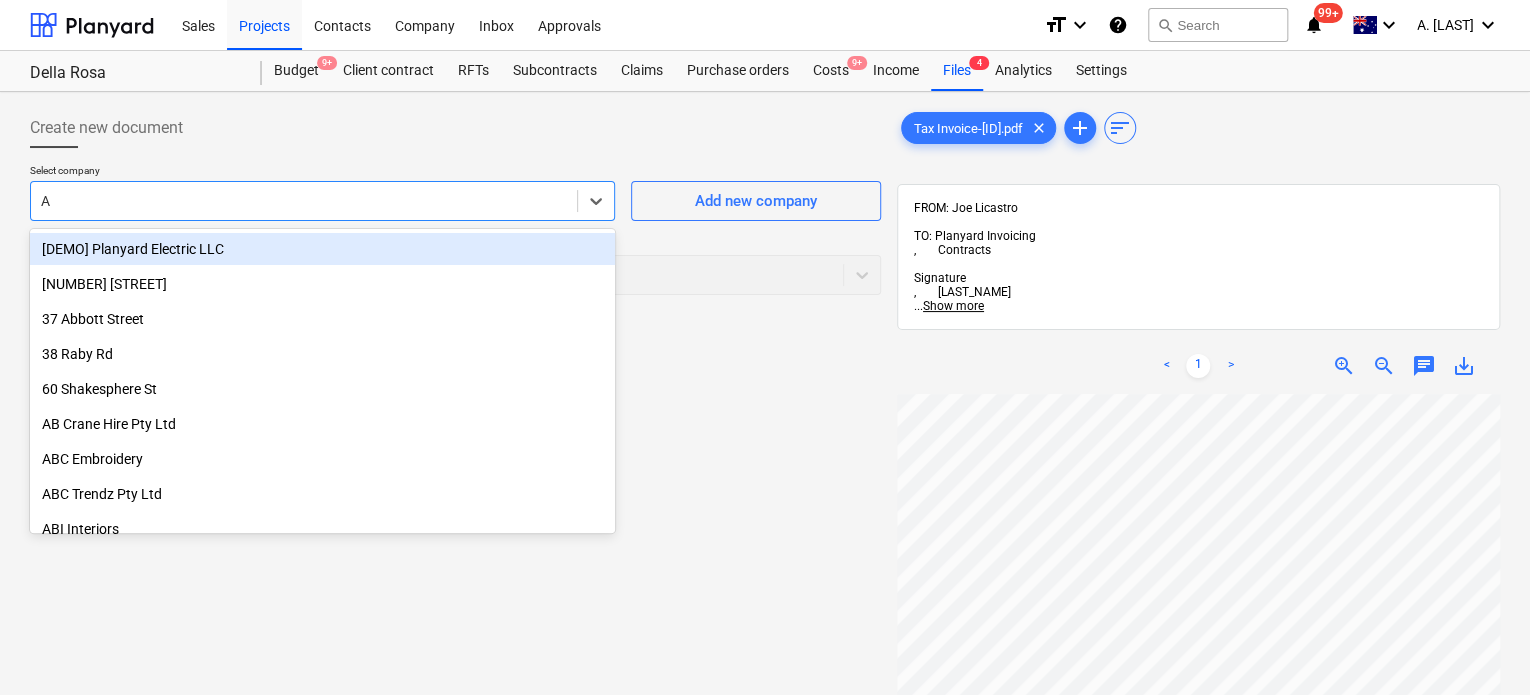 type on "AH" 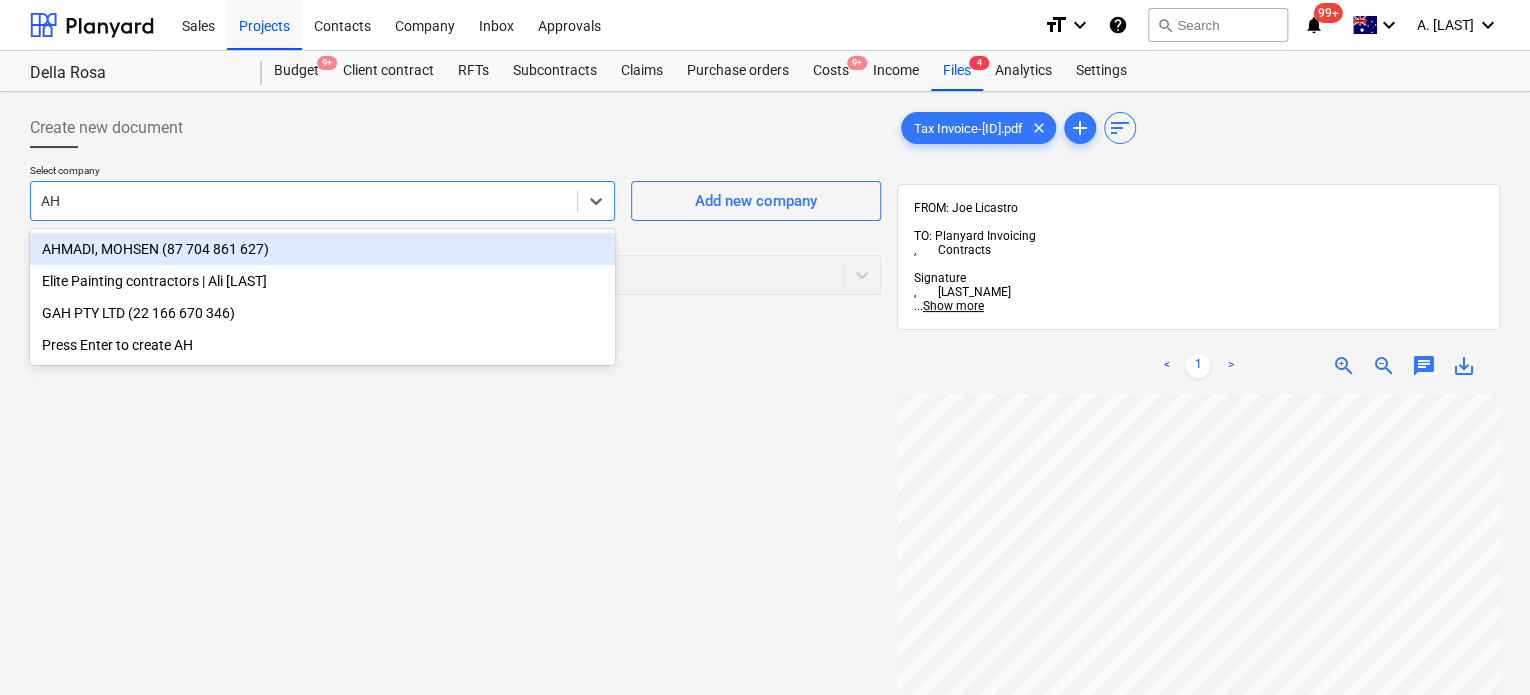 click on "AHMADI, MOHSEN (87 704 861 627)" at bounding box center [322, 249] 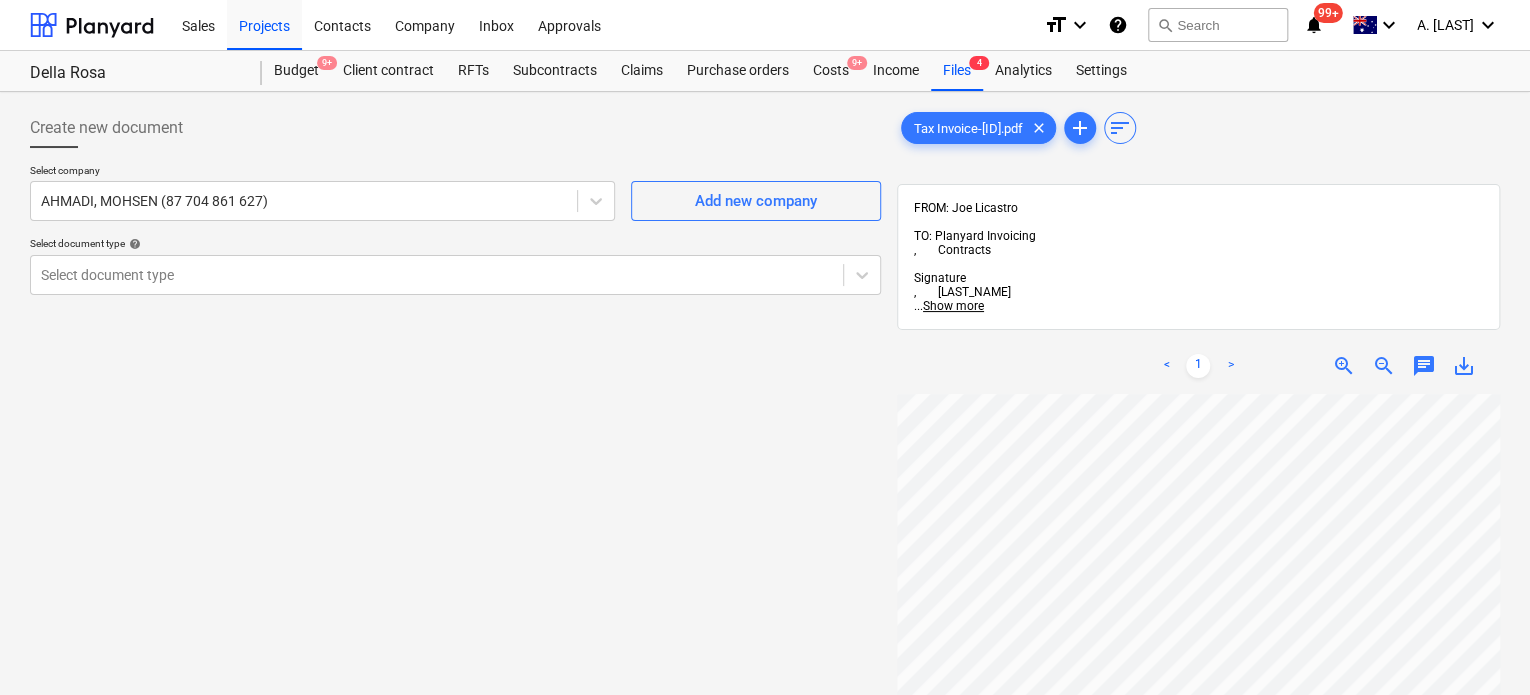 scroll, scrollTop: 0, scrollLeft: 151, axis: horizontal 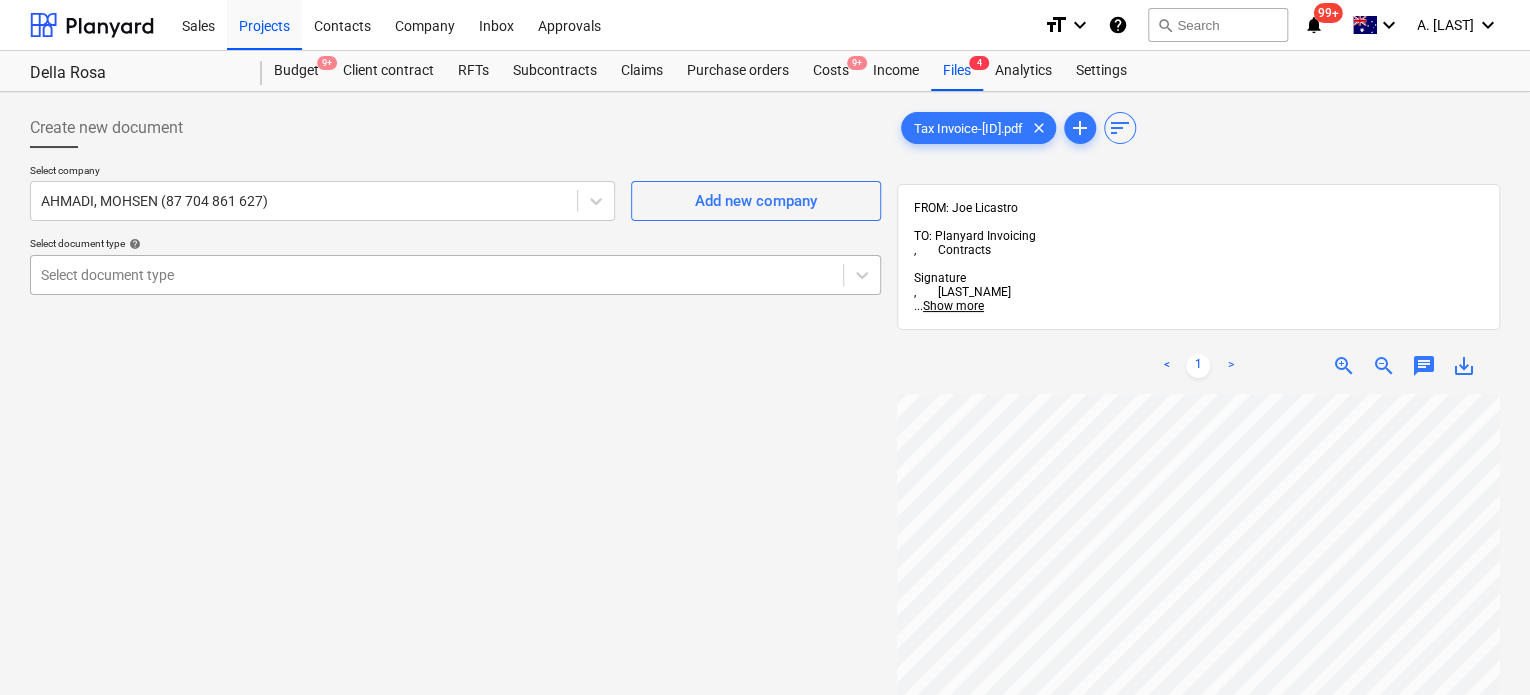 click at bounding box center [437, 275] 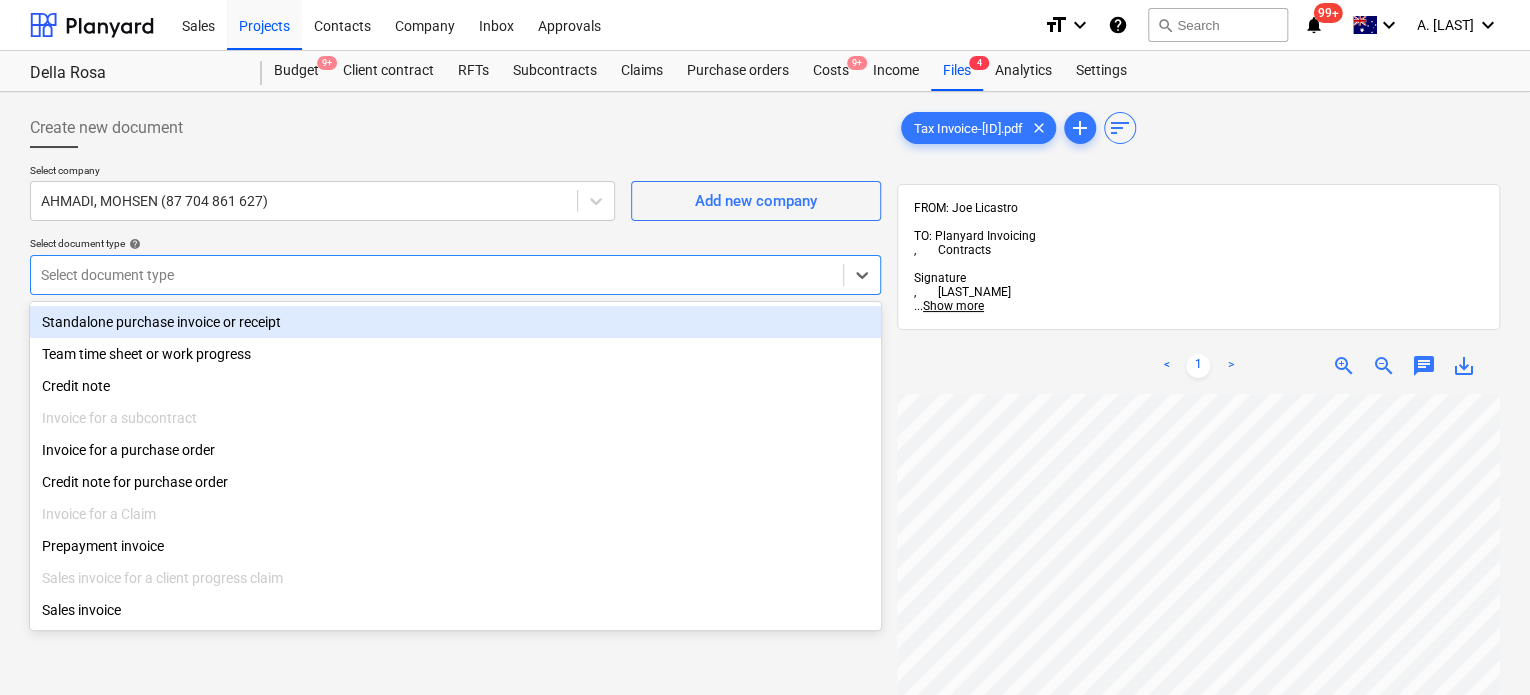 click on "Standalone purchase invoice or receipt" at bounding box center (455, 322) 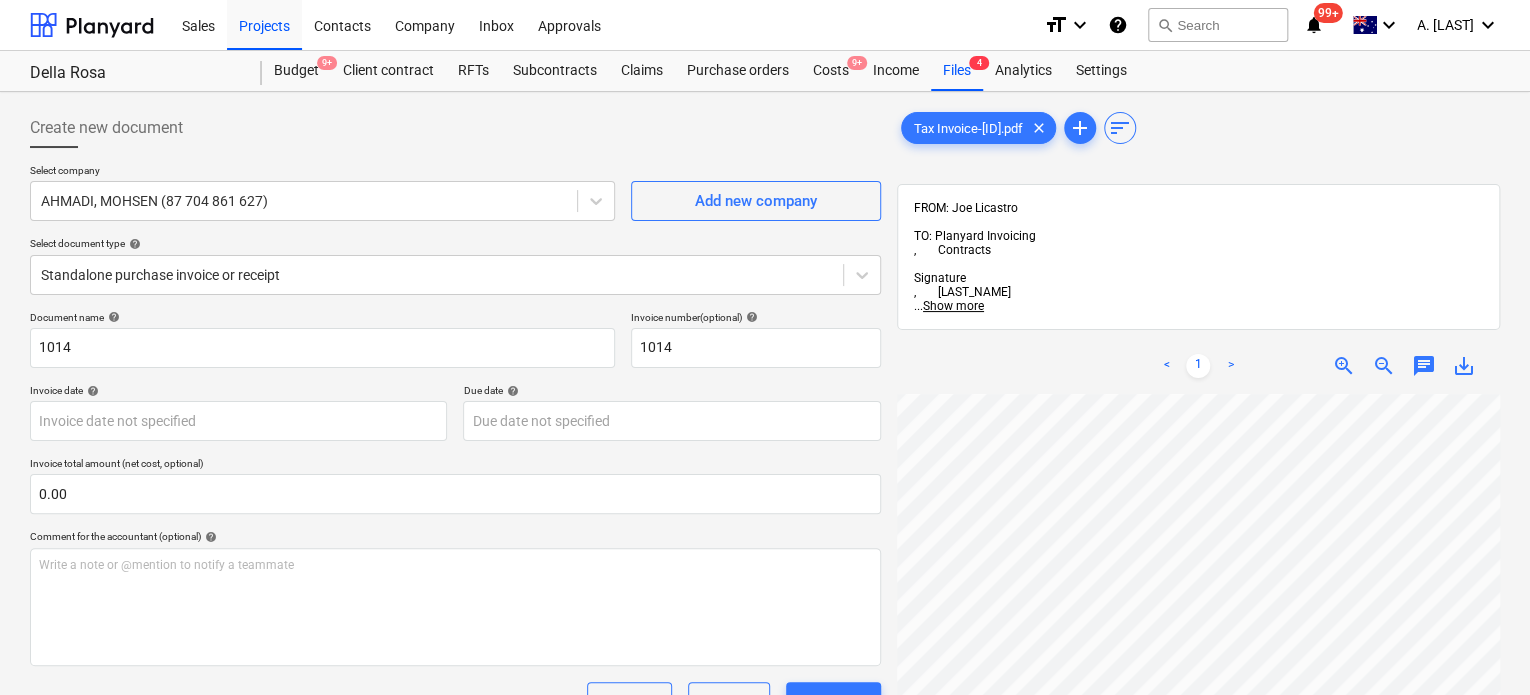 scroll, scrollTop: 64, scrollLeft: 113, axis: both 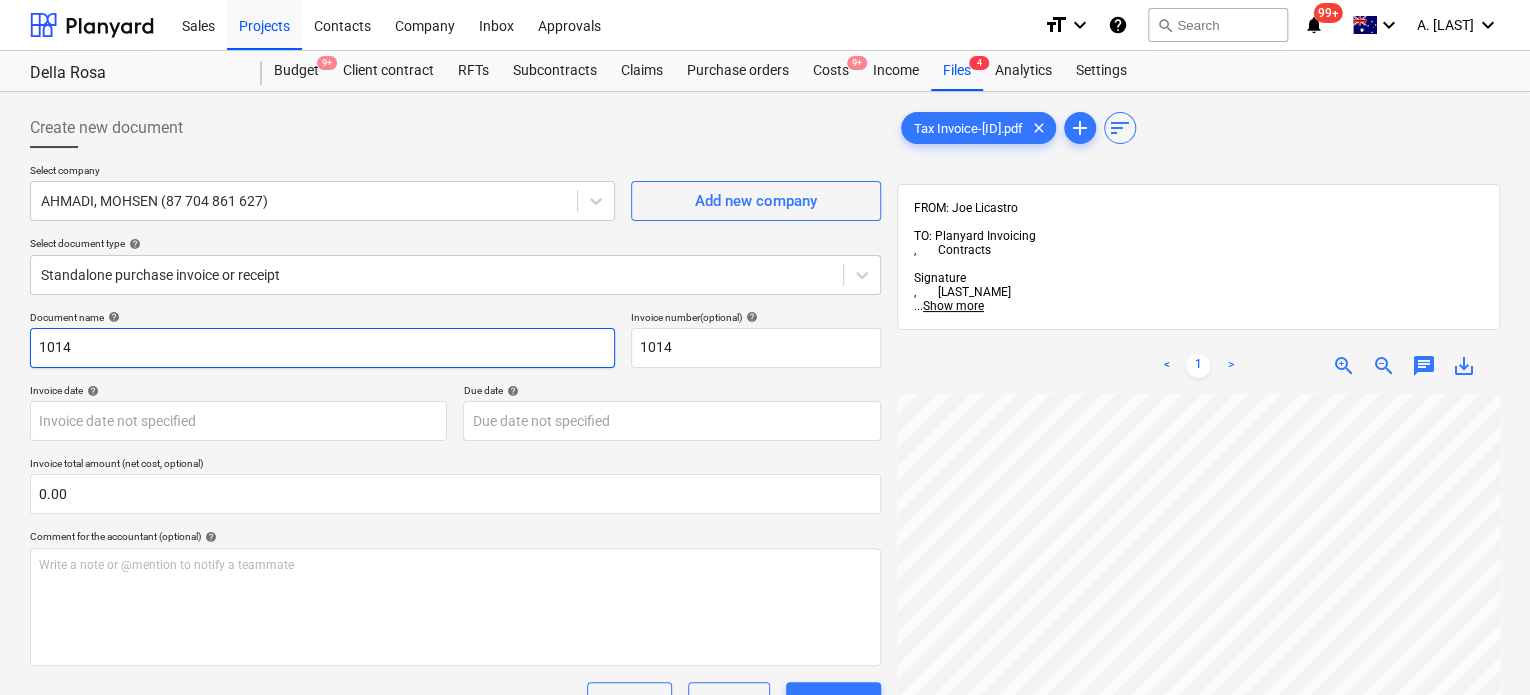 click on "1014" at bounding box center (322, 348) 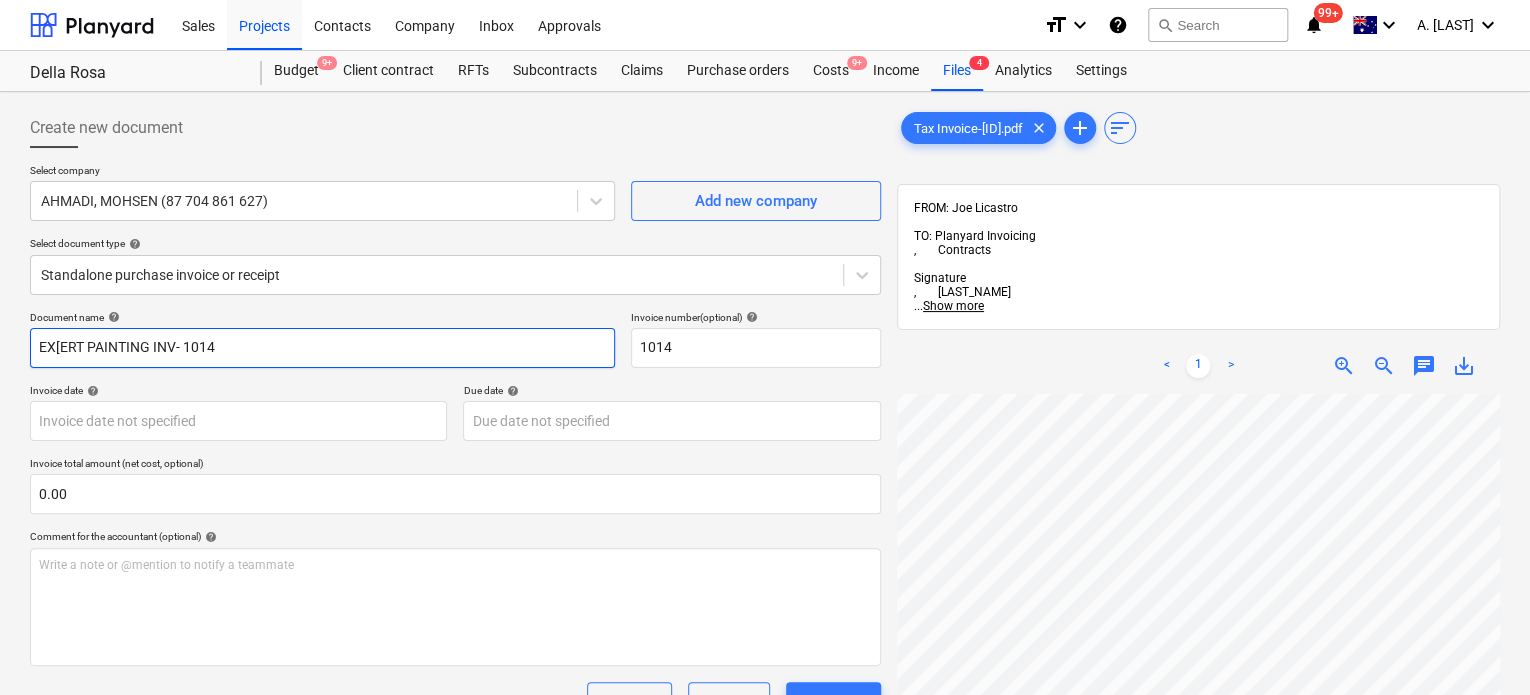 click on "EX[ERT PAINTING INV- 1014" at bounding box center (322, 348) 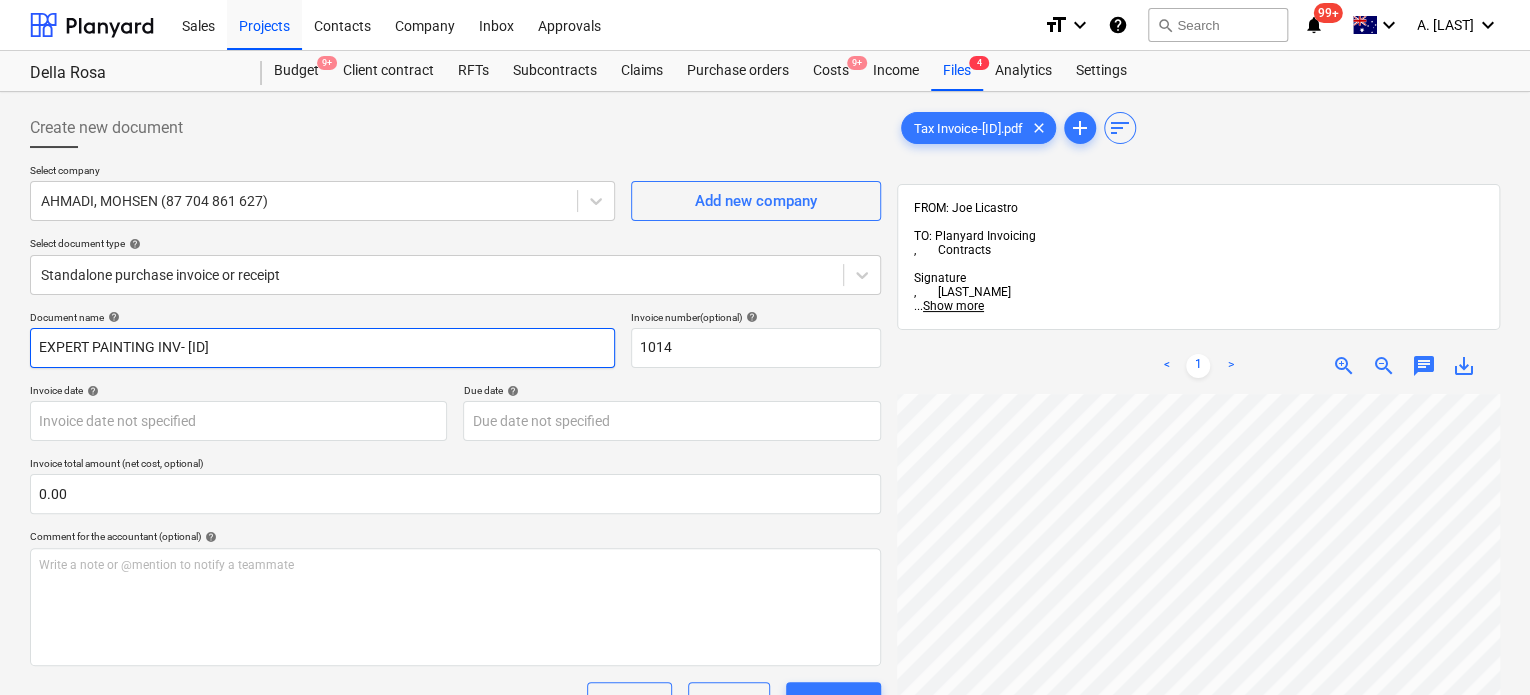 click on "EXPERT PAINTING INV- [ID]" at bounding box center (322, 348) 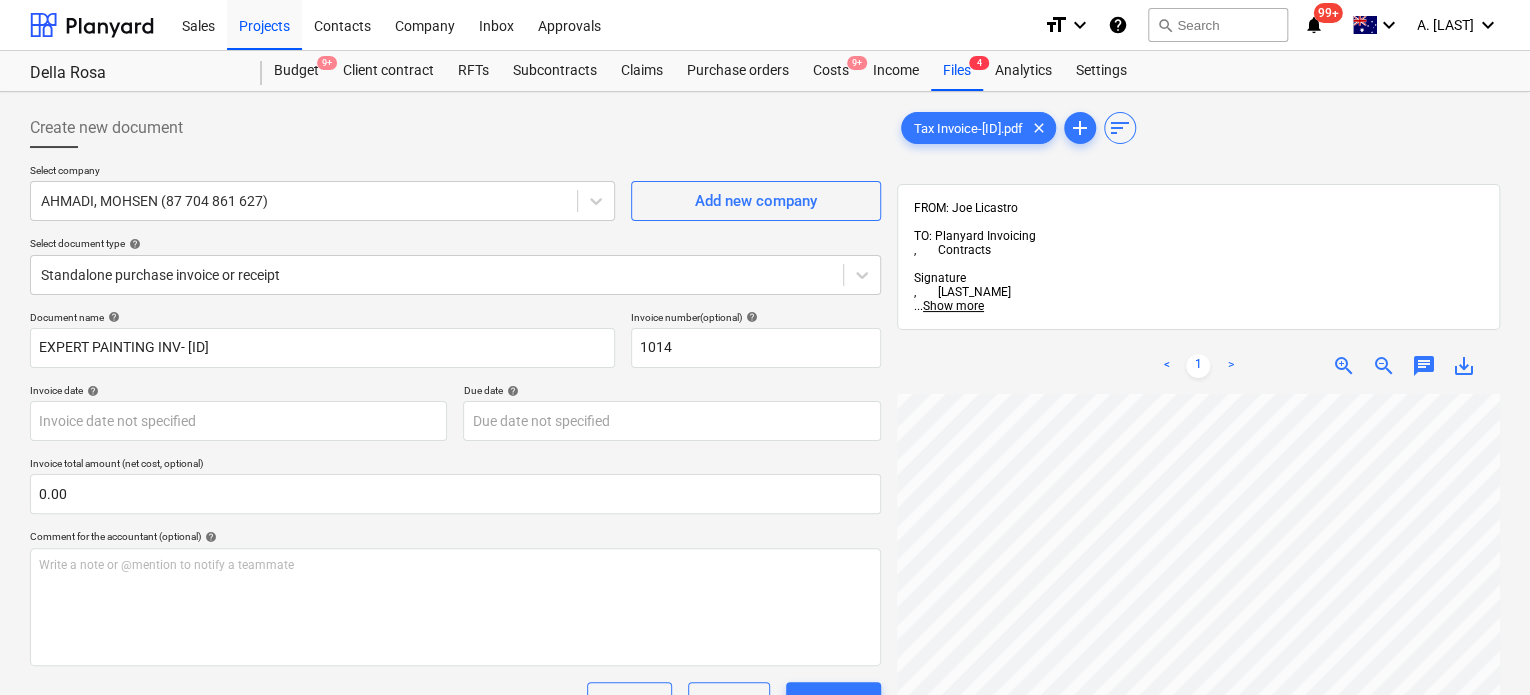 scroll, scrollTop: 36, scrollLeft: 151, axis: both 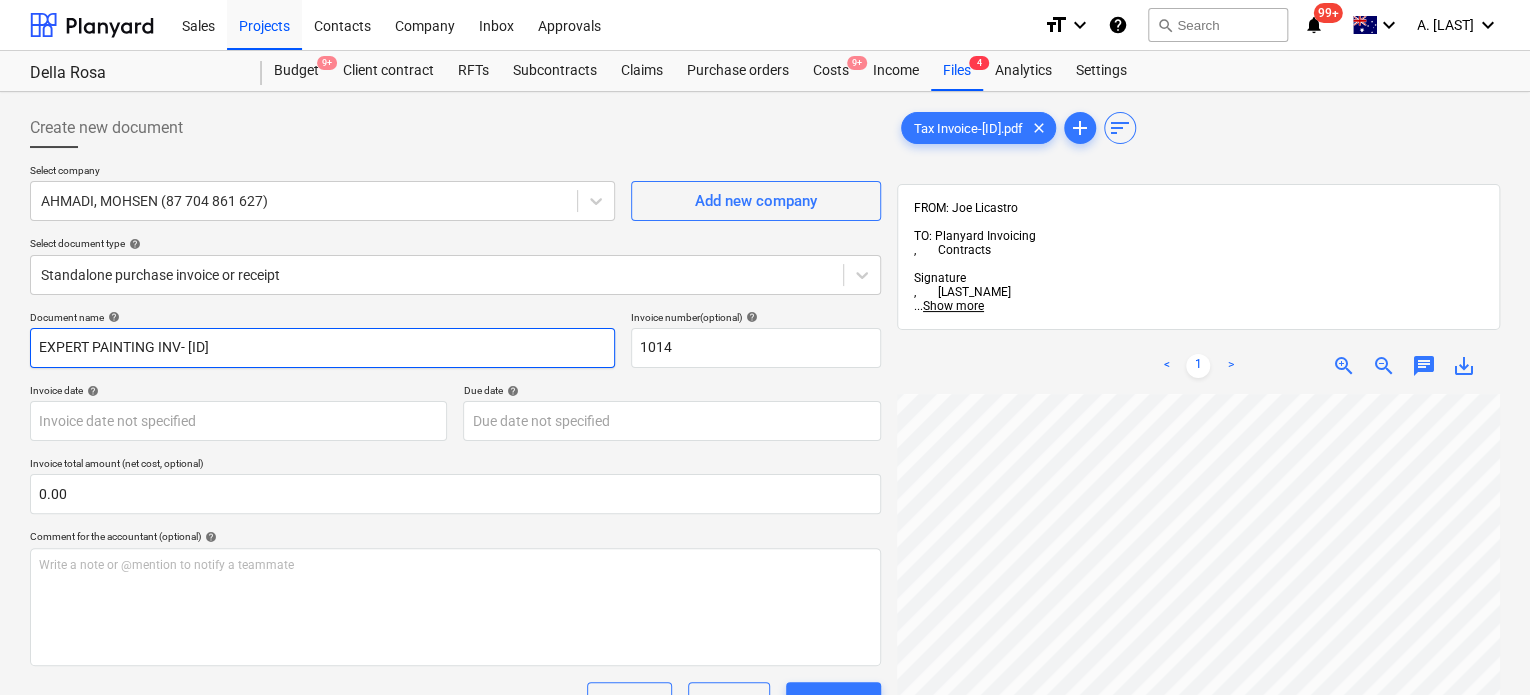 click on "EXPERT PAINTING INV- [ID]" at bounding box center (322, 348) 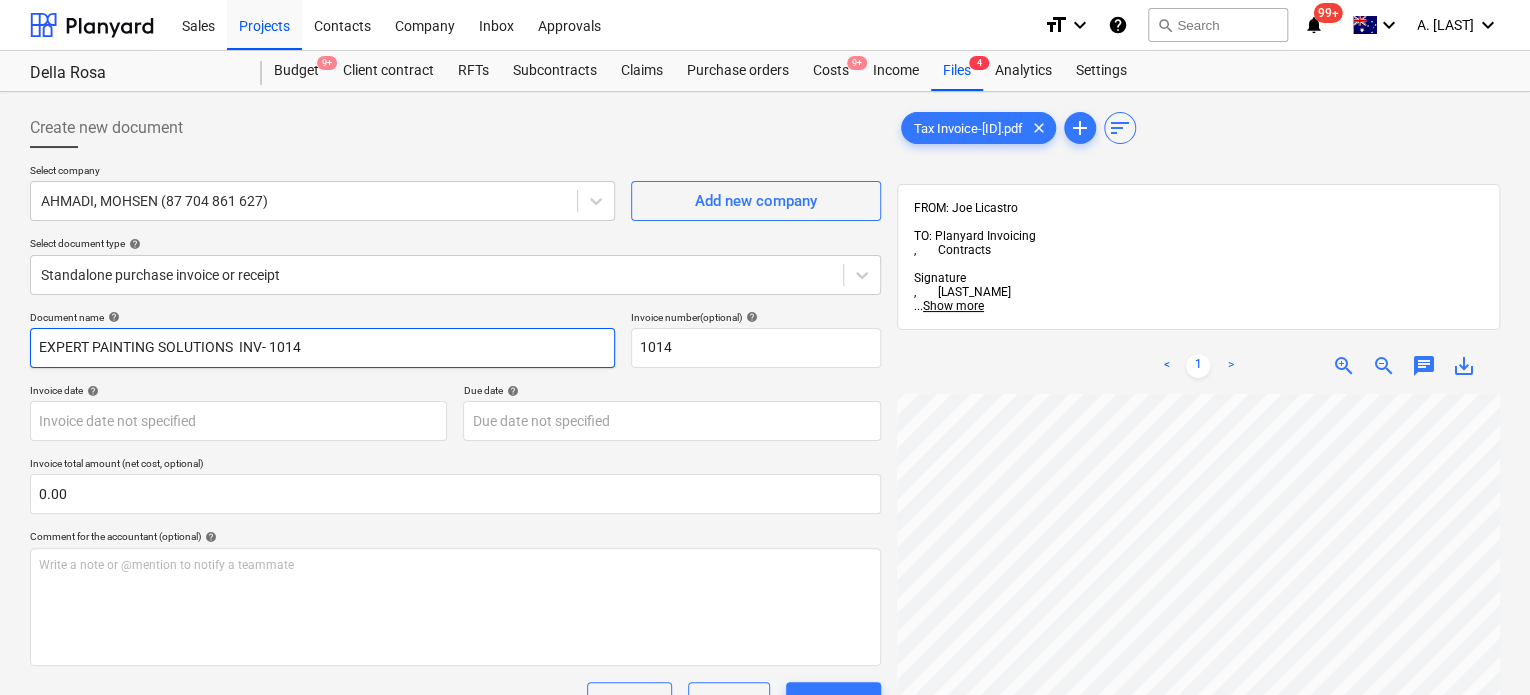 type on "EXPERT PAINTING SOLUTIONS  INV- 1014" 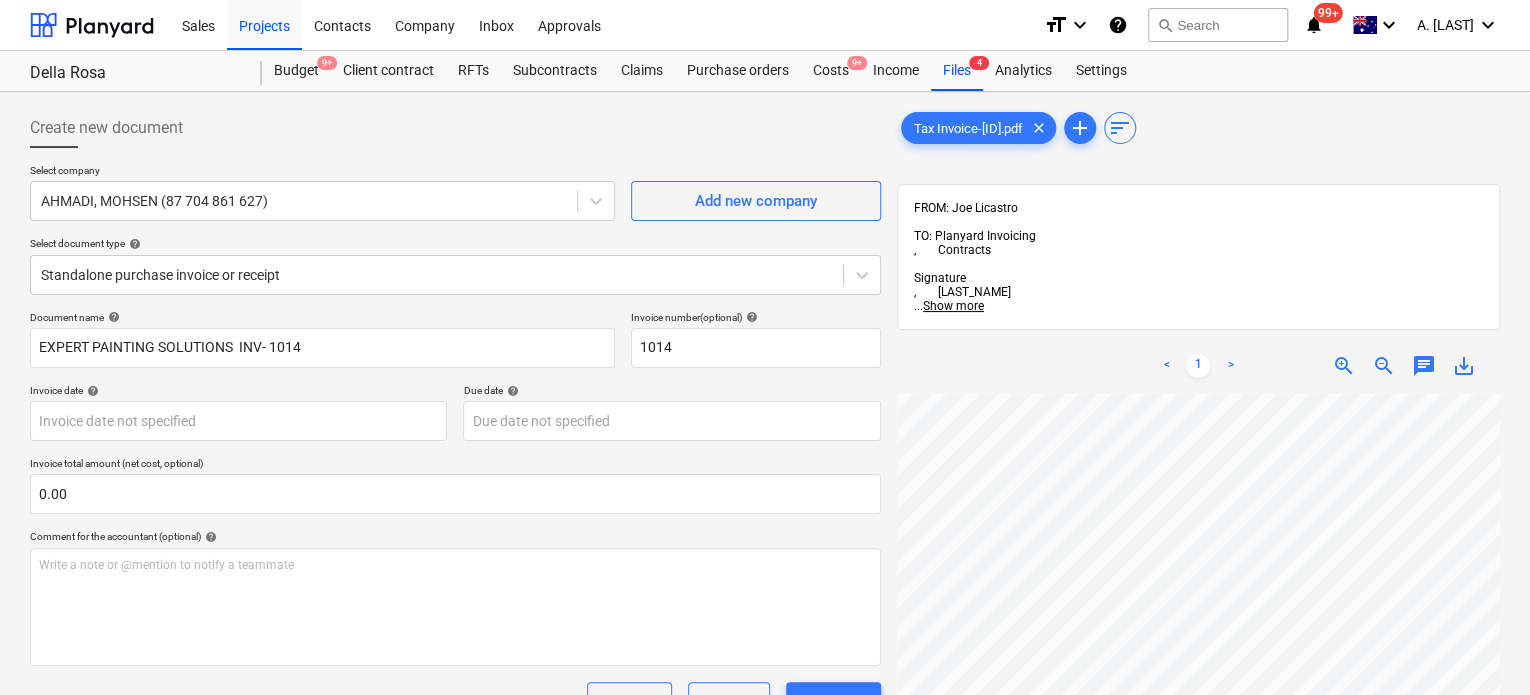 scroll, scrollTop: 84, scrollLeft: 0, axis: vertical 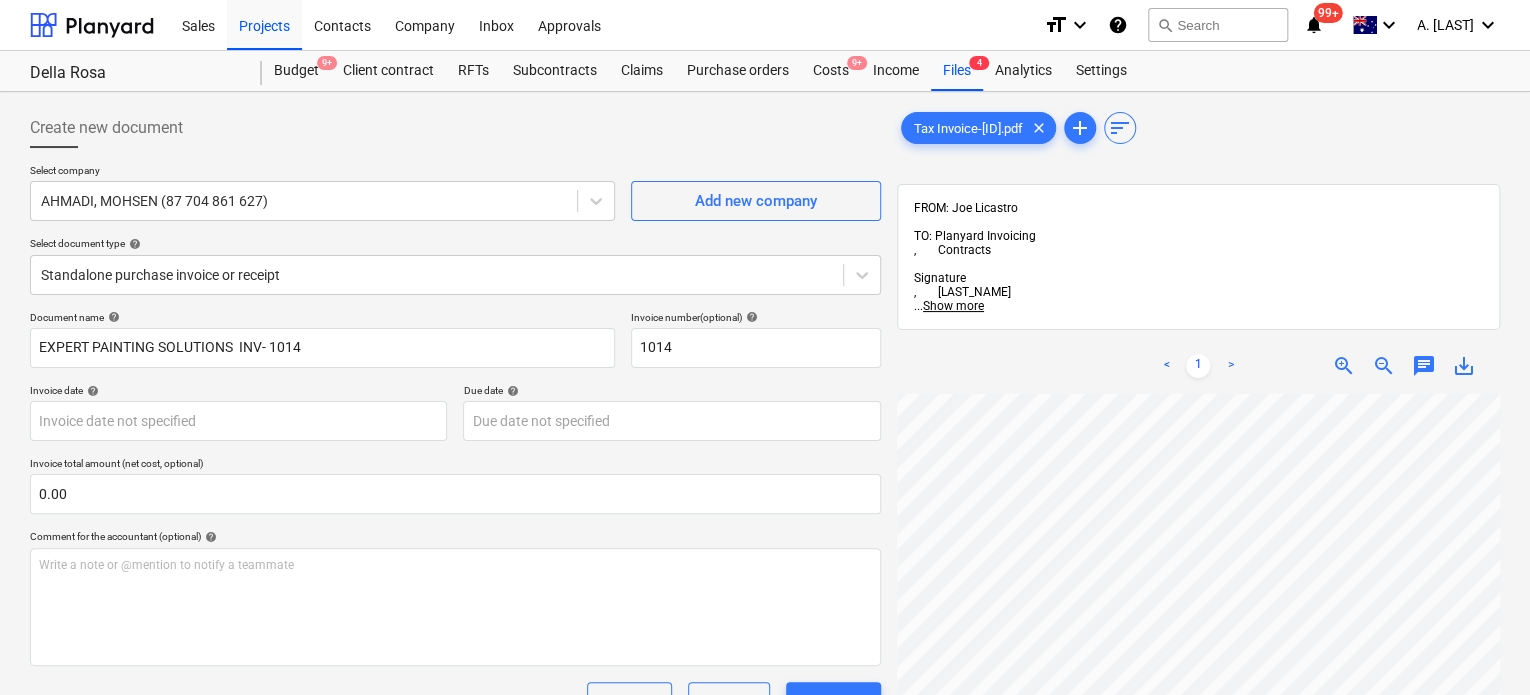click on "< 1 > zoom_in zoom_out chat 0 save_alt" at bounding box center [1198, 685] 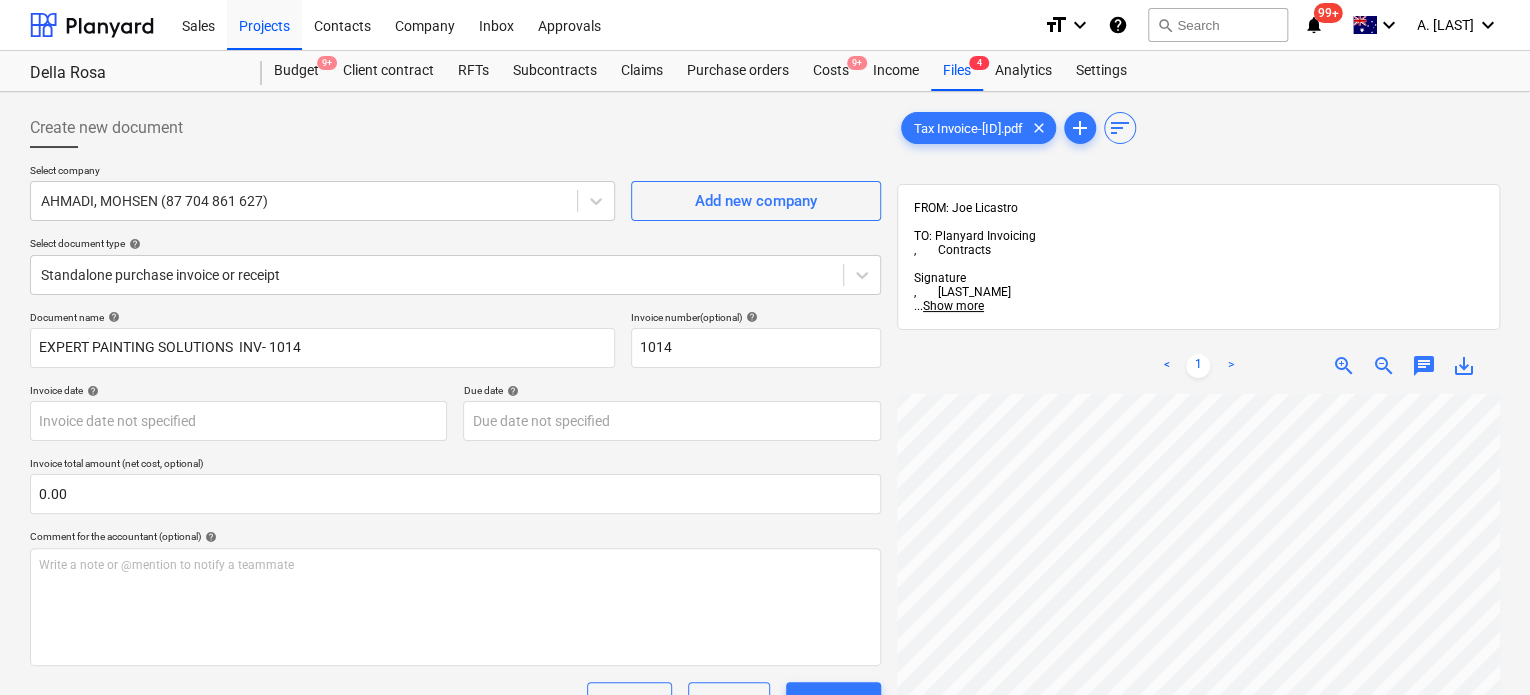 scroll, scrollTop: 192, scrollLeft: 151, axis: both 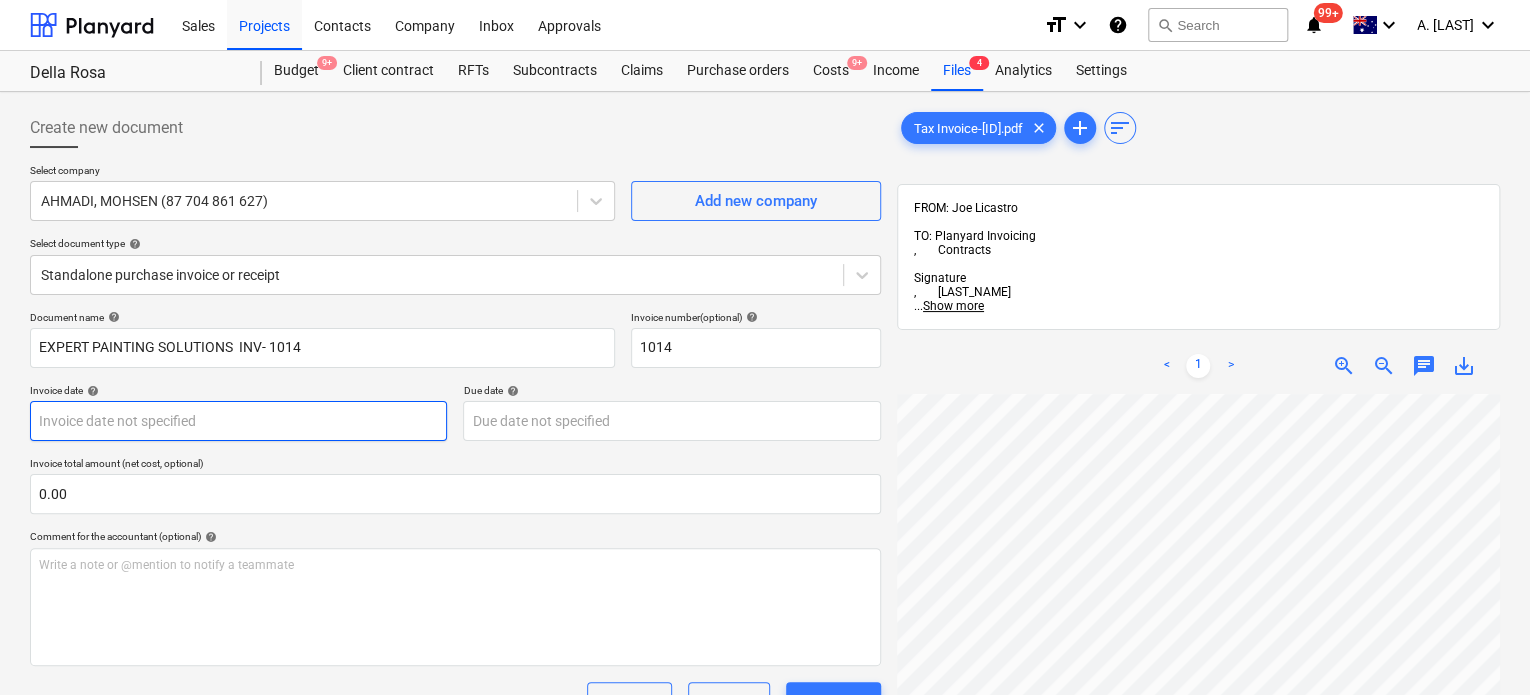 click on "This website stores cookies on your computer. These cookies are used to collect information about how you interact with our website and allow us to remember you. We use this information in order to improve and customize your browsing experience and for analytics and metrics about our visitors both on this website and other media. To find out more about the cookies we use, see our Privacy Policy If you decline, your information won’t be tracked when you visit this website. A single cookie will be used in your browser to remember your preference not to be tracked. Cookies settings Accept All Decline All
Sales Projects Contacts Company Inbox Approvals format_size keyboard_arrow_down help search Search notifications 99+ keyboard_arrow_down A. [LAST] keyboard_arrow_down Della Rosa Della Rosa Budget 9+ Client contract RFTs Subcontracts Claims Purchase orders Costs 9+ Income Files 4 Analytics Settings Create new document Select company AHMADI, MOHSEN (87 704 861 627)  Add new company Select document type <" at bounding box center [765, 347] 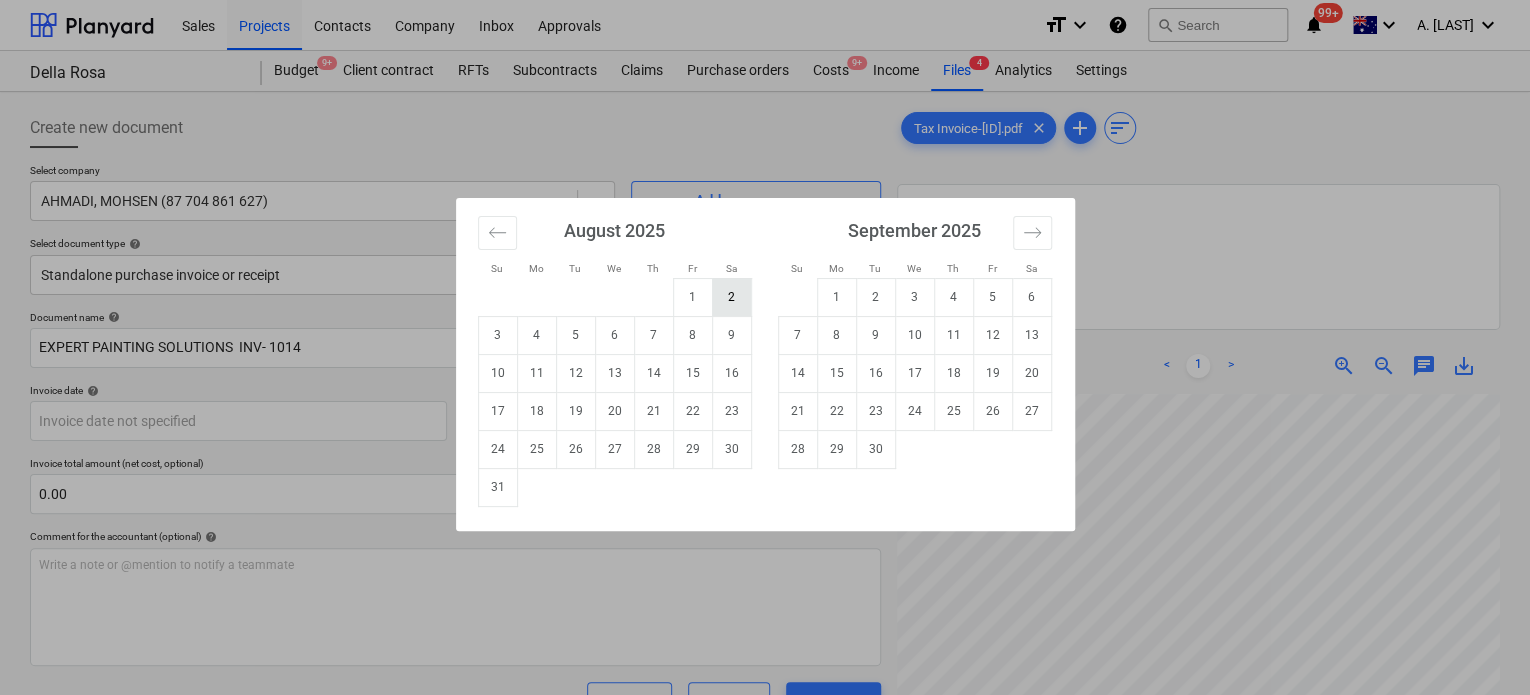 click on "2" at bounding box center [731, 297] 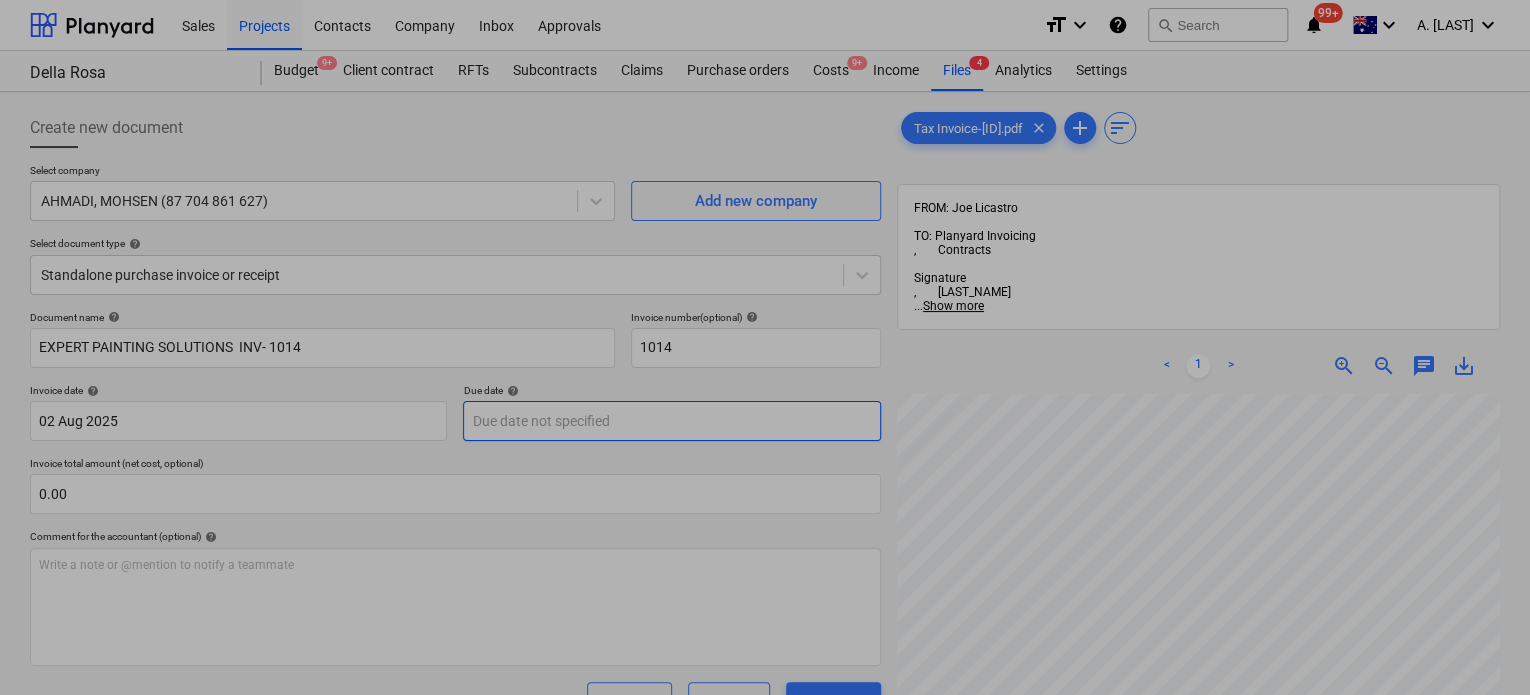 click on "This website stores cookies on your computer. These cookies are used to collect information about how you interact with our website and allow us to remember you. We use this information in order to improve and customize your browsing experience and for analytics and metrics about our visitors both on this website and other media. To find out more about the cookies we use, see our Privacy Policy If you decline, your information won’t be tracked when you visit this website. A single cookie will be used in your browser to remember your preference not to be tracked. Cookies settings Accept All Decline All
Sales Projects Contacts Company Inbox Approvals format_size keyboard_arrow_down help search Search notifications 99+ keyboard_arrow_down A. [LAST] keyboard_arrow_down Della Rosa Della Rosa Budget 9+ Client contract RFTs Subcontracts Claims Purchase orders Costs 9+ Income Files 4 Analytics Settings Create new document Select company AHMADI, MOHSEN (87 704 861 627)  Add new company Select document type <" at bounding box center (765, 347) 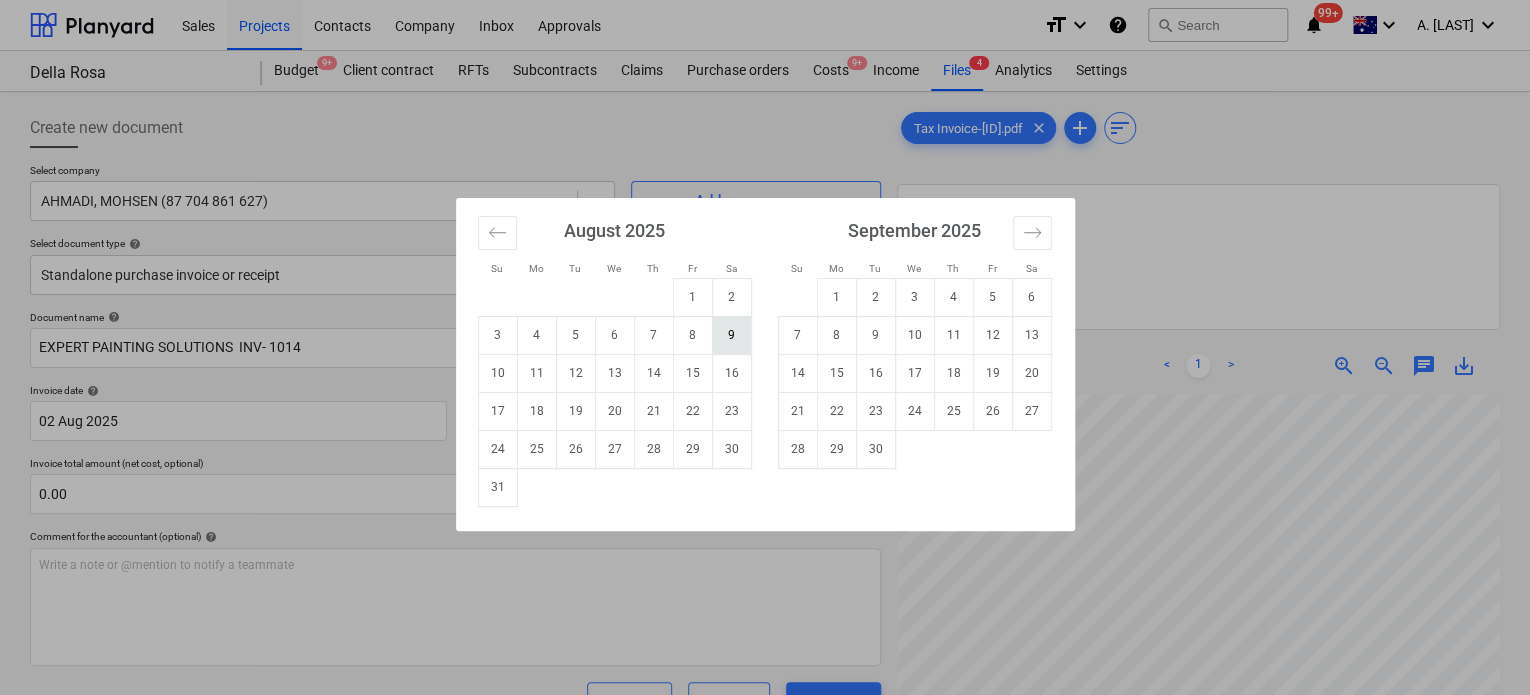 click on "9" at bounding box center (731, 335) 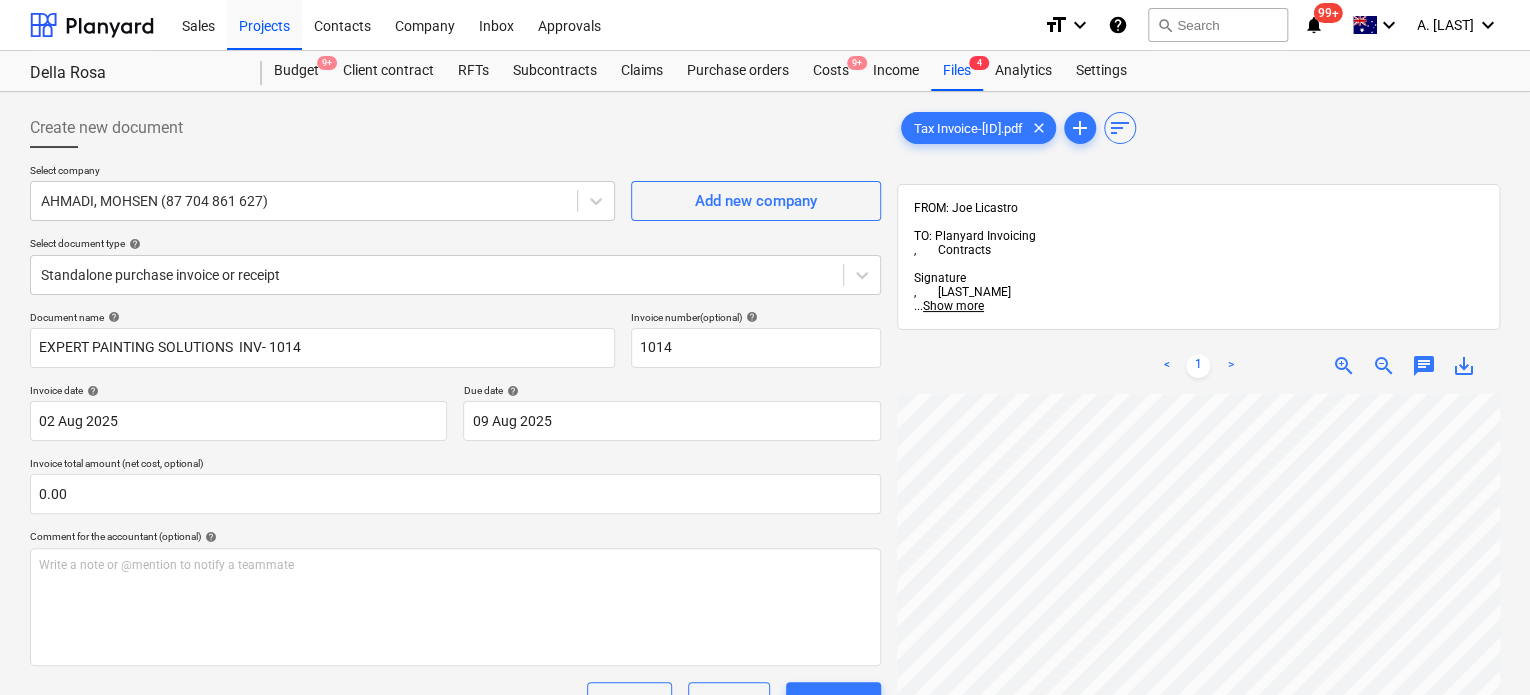 scroll, scrollTop: 427, scrollLeft: 21, axis: both 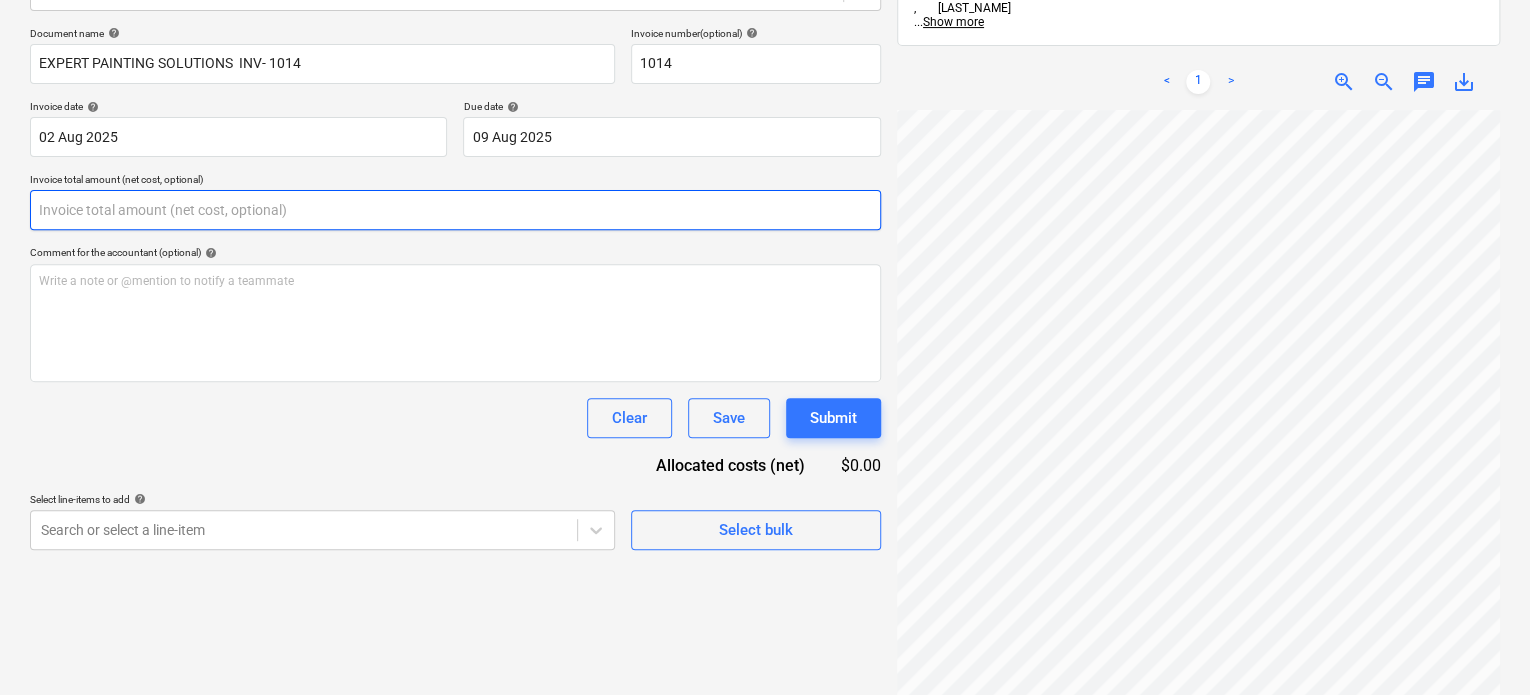 click at bounding box center (455, 210) 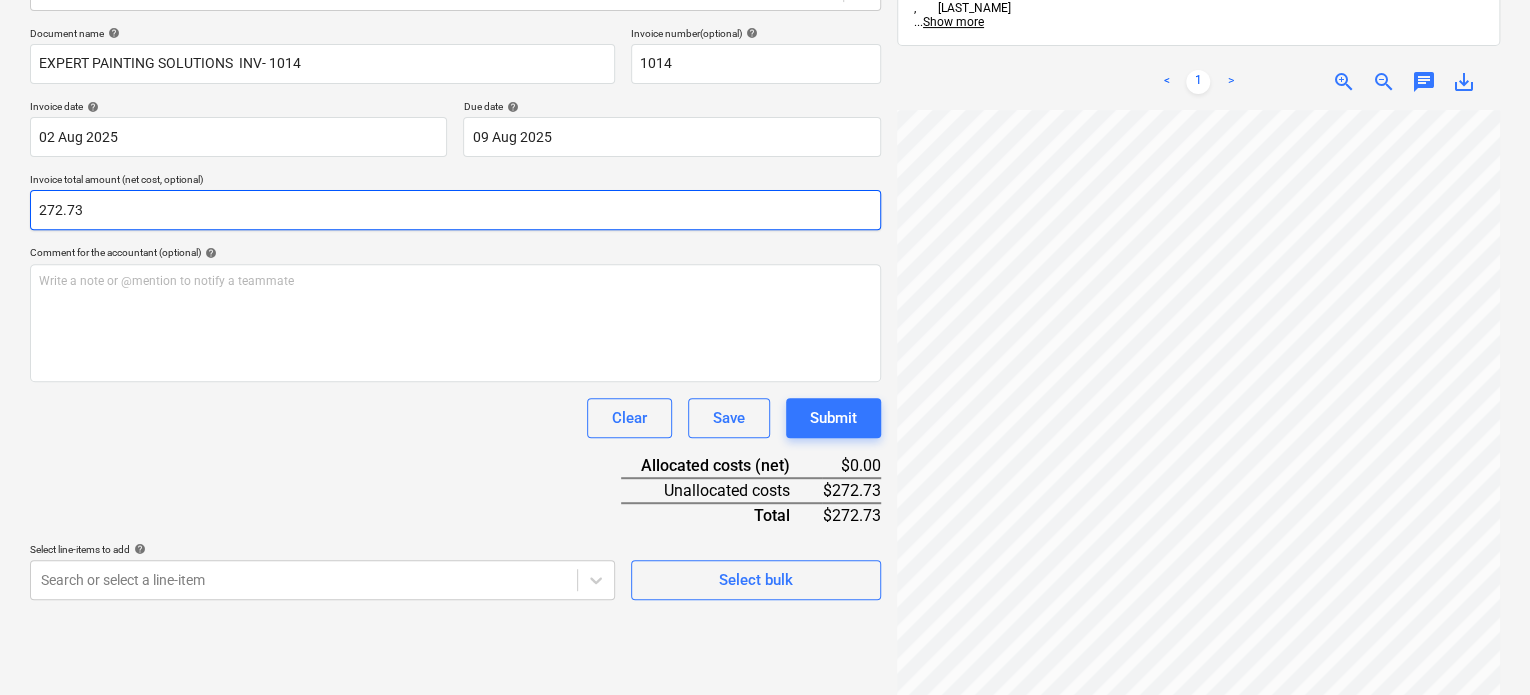type on "272.73" 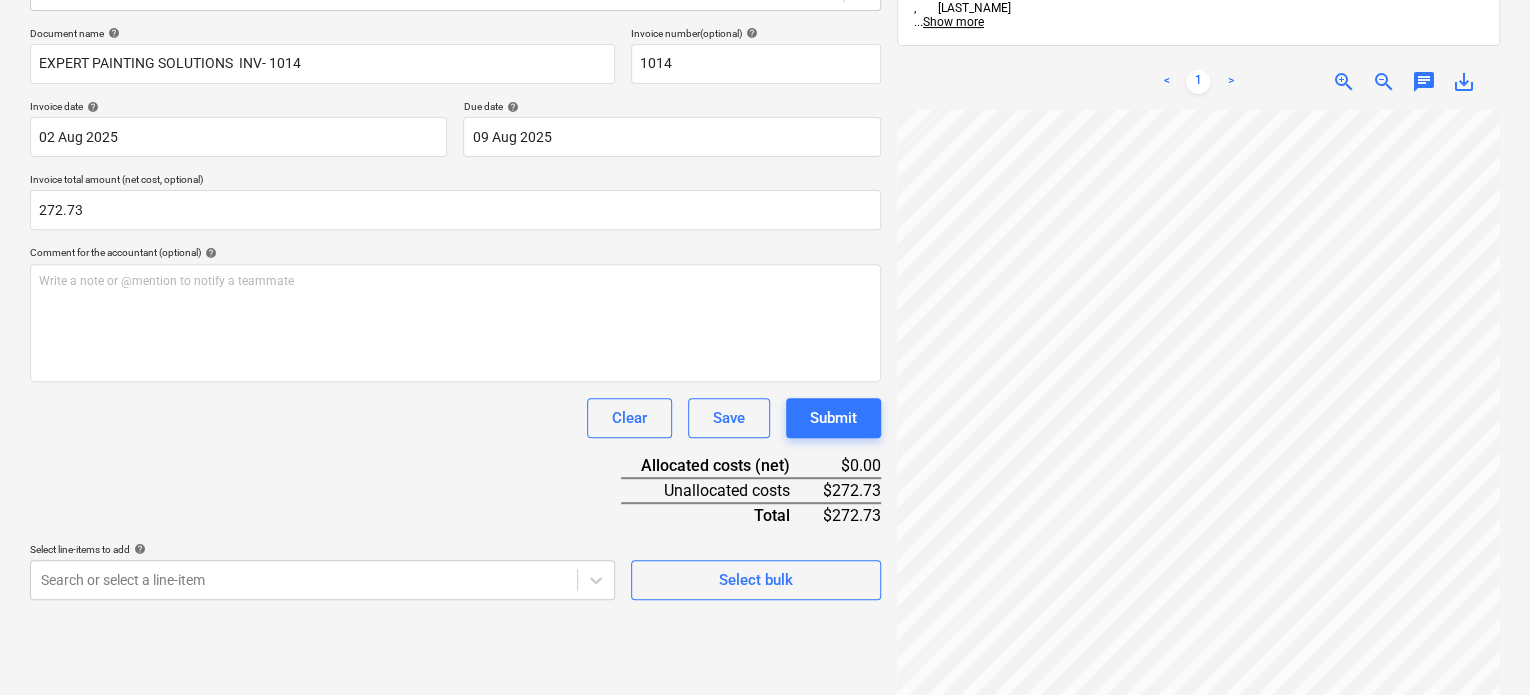 click on "Document name help EXPERT PAINTING SOLUTIONS  INV- [ID] Invoice number  (optional) help [ID] Invoice date help 02 Aug 2025 02.08.2025 Press the down arrow key to interact with the calendar and
select a date. Press the question mark key to get the keyboard shortcuts for changing dates. Due date help 09 Aug 2025 09.08.2025 Press the down arrow key to interact with the calendar and
select a date. Press the question mark key to get the keyboard shortcuts for changing dates. Invoice total amount (net cost, optional) 272.73 Comment for the accountant (optional) help Write a note or @mention to notify a teammate ﻿ Clear Save Submit Allocated costs (net) $0.00 Unallocated costs $272.73 Total $272.73 Select line-items to add help Search or select a line-item Select bulk" at bounding box center [455, 313] 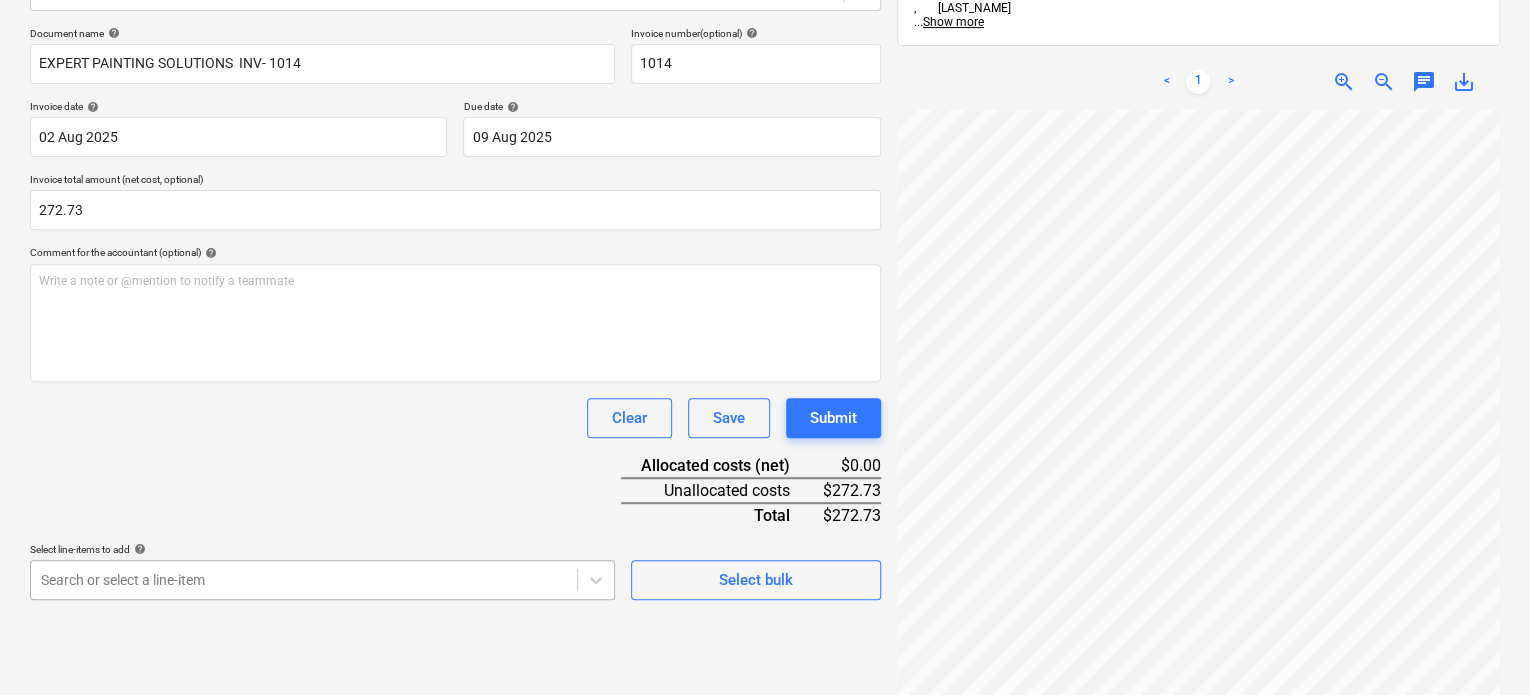 scroll, scrollTop: 500, scrollLeft: 0, axis: vertical 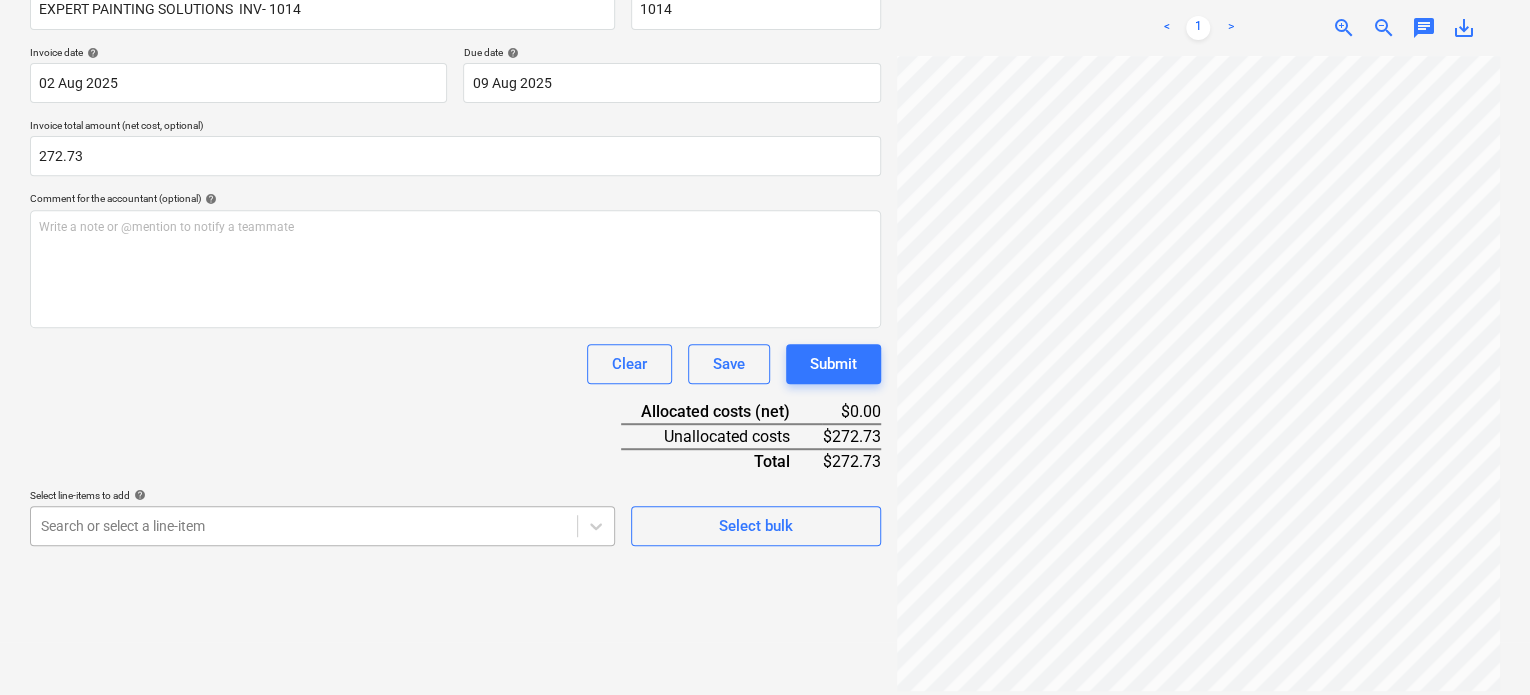 click on "This website stores cookies on your computer. These cookies are used to collect information about how you interact with our website and allow us to remember you. We use this information in order to improve and customize your browsing experience and for analytics and metrics about our visitors both on this website and other media. To find out more about the cookies we use, see our Privacy Policy If you decline, your information won’t be tracked when you visit this website. A single cookie will be used in your browser to remember your preference not to be tracked. Cookies settings Accept All Decline All
Sales Projects Contacts Company Inbox Approvals format_size keyboard_arrow_down help search Search notifications 99+ keyboard_arrow_down A. [LAST] keyboard_arrow_down Della Rosa Della Rosa Budget 9+ Client contract RFTs Subcontracts Claims Purchase orders Costs 9+ Income Files 4 Analytics Settings Create new document Select company AHMADI, MOHSEN (87 704 861 627)  Add new company Select document type <" at bounding box center (765, 9) 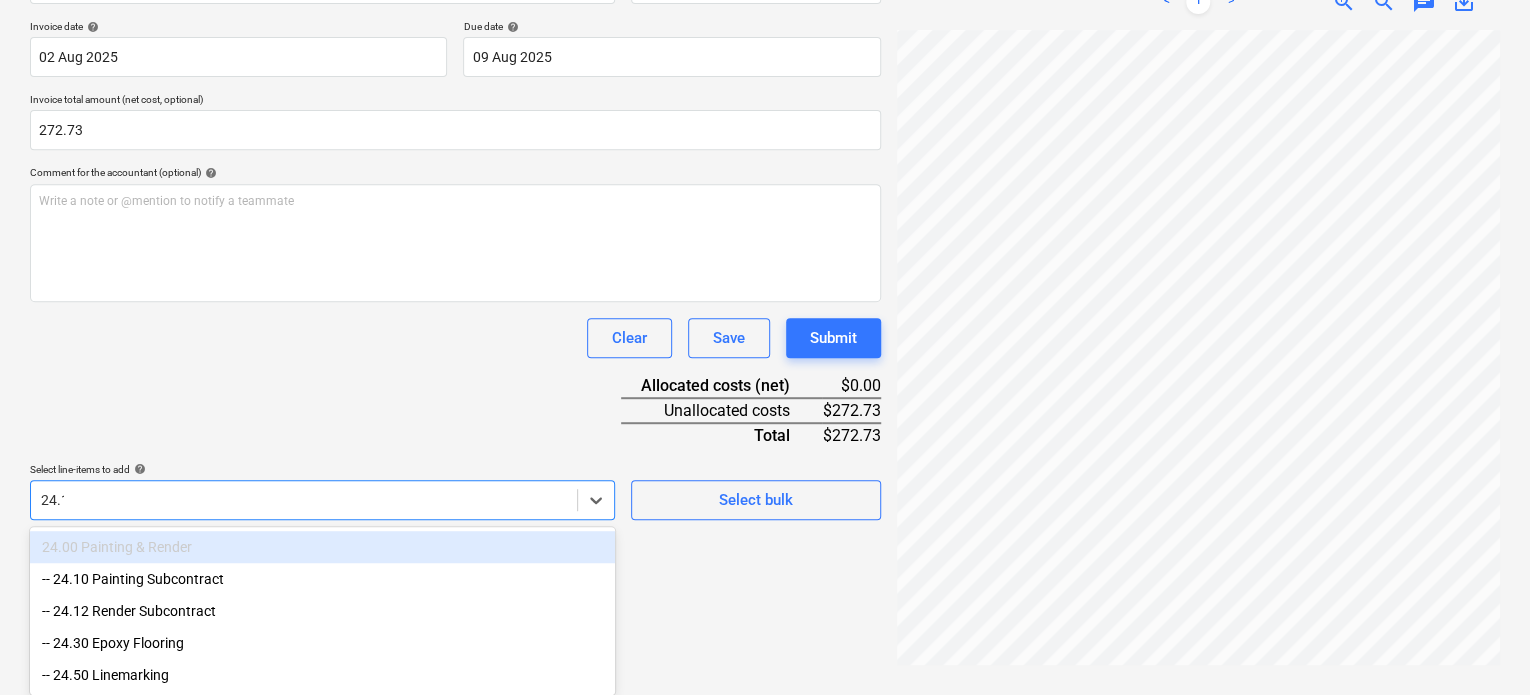 scroll, scrollTop: 284, scrollLeft: 0, axis: vertical 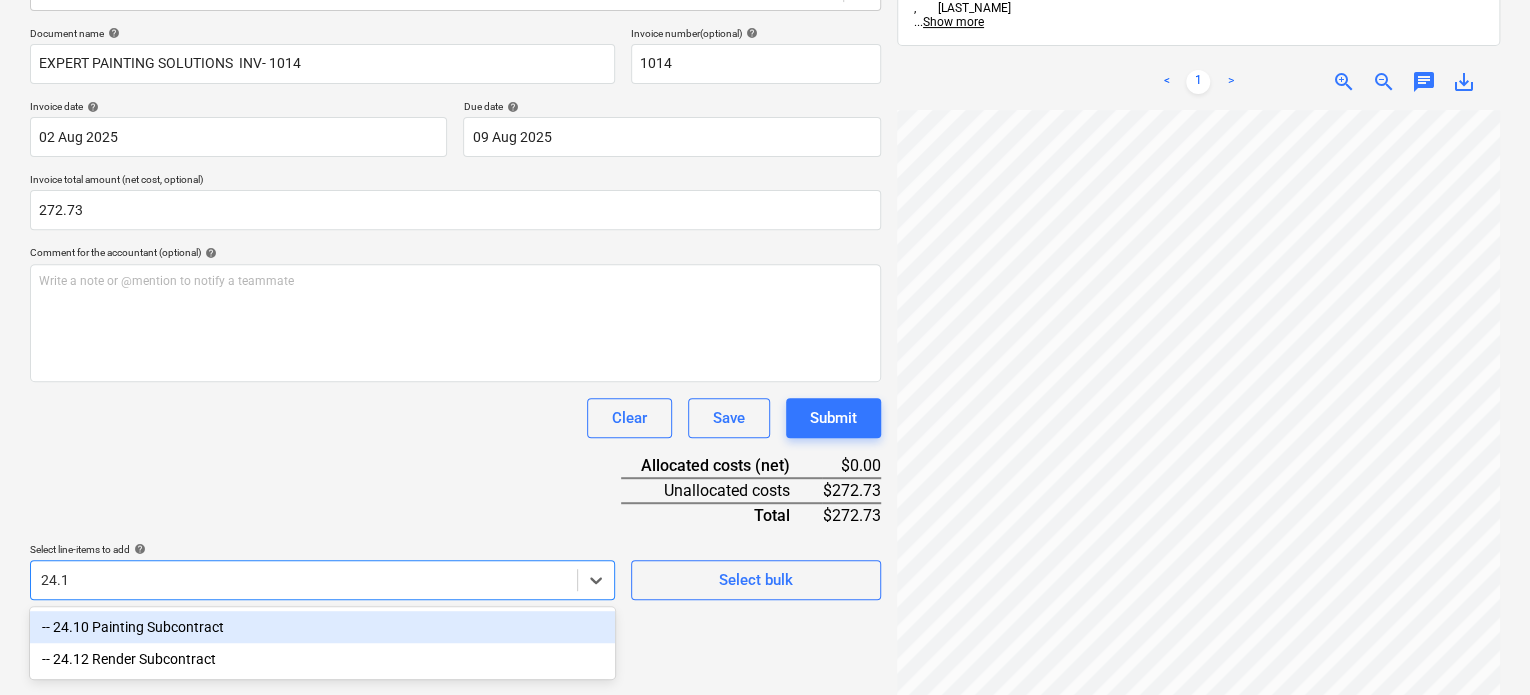 type on "24.10" 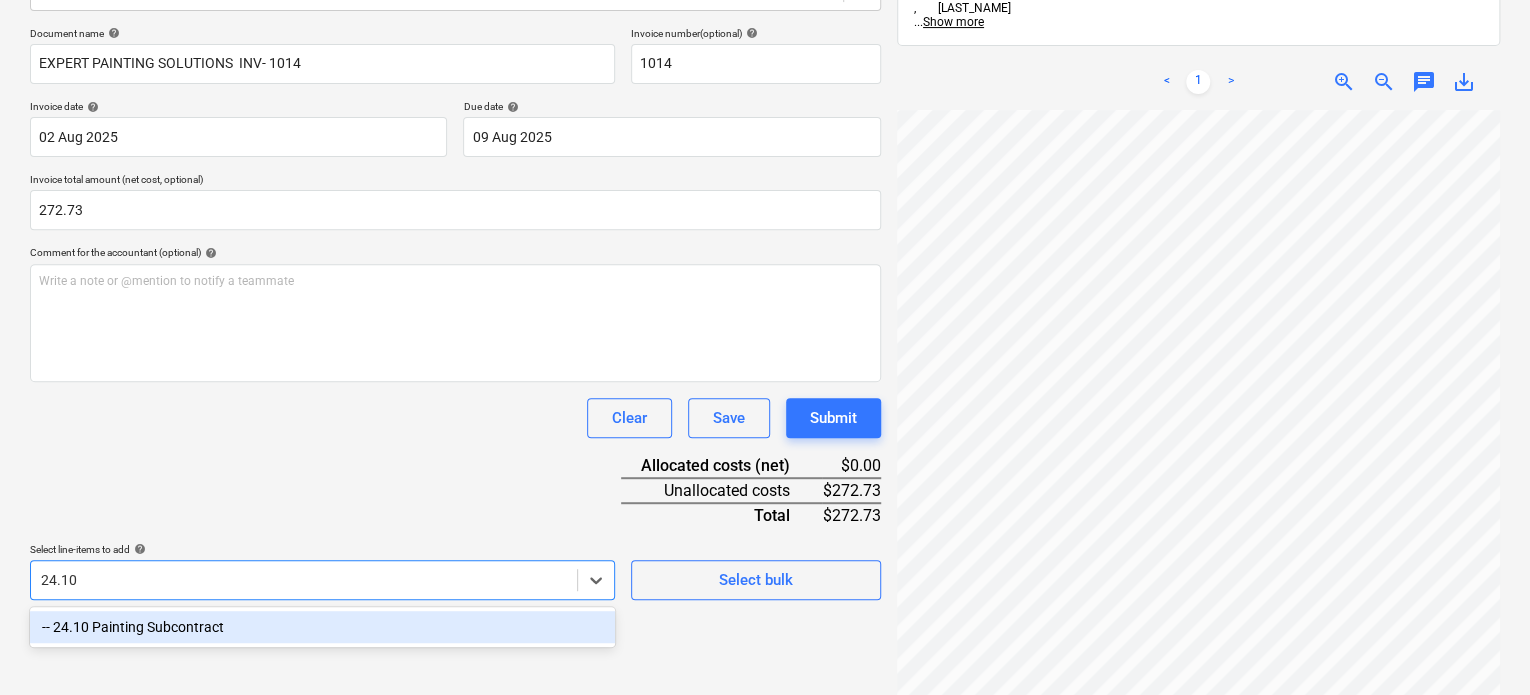 click on "--  24.10 Painting Subcontract" at bounding box center [322, 627] 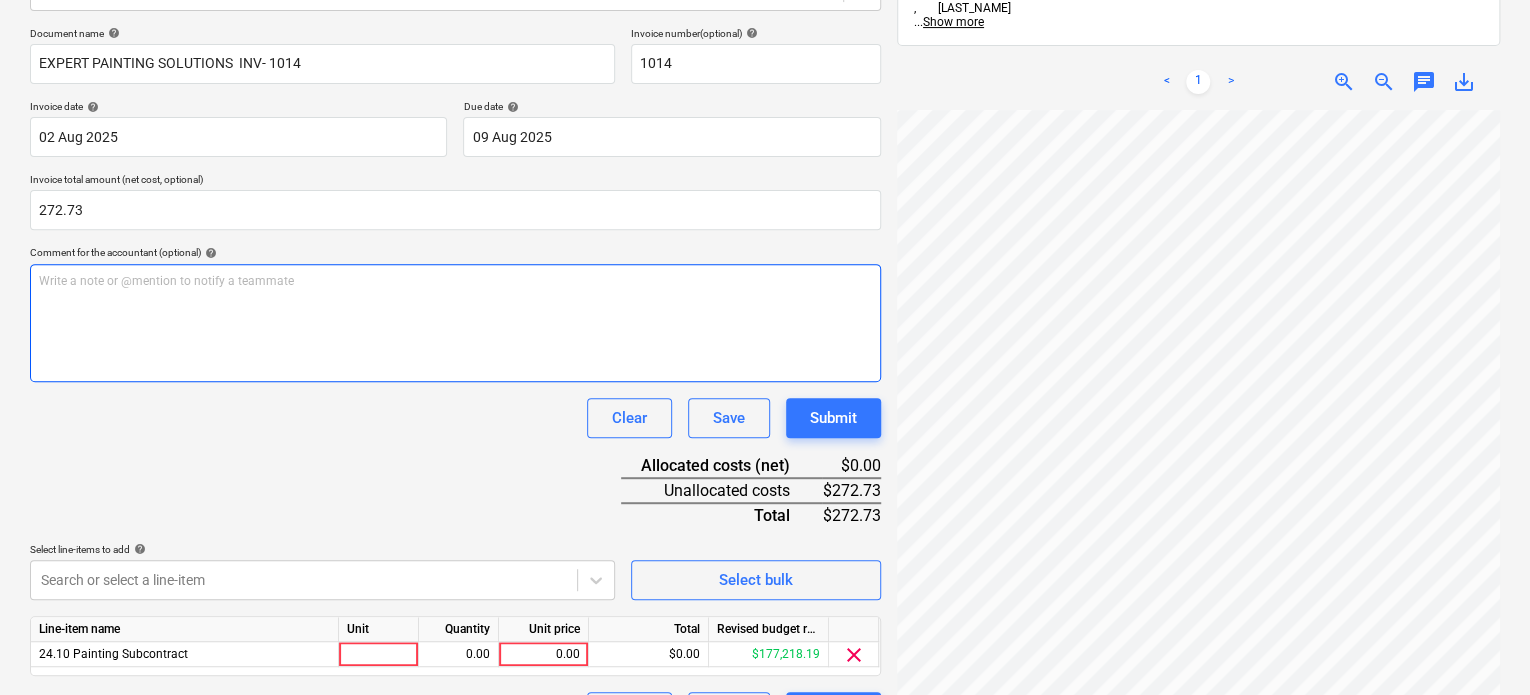 click on "Write a note or @mention to notify a teammate ﻿" at bounding box center [455, 323] 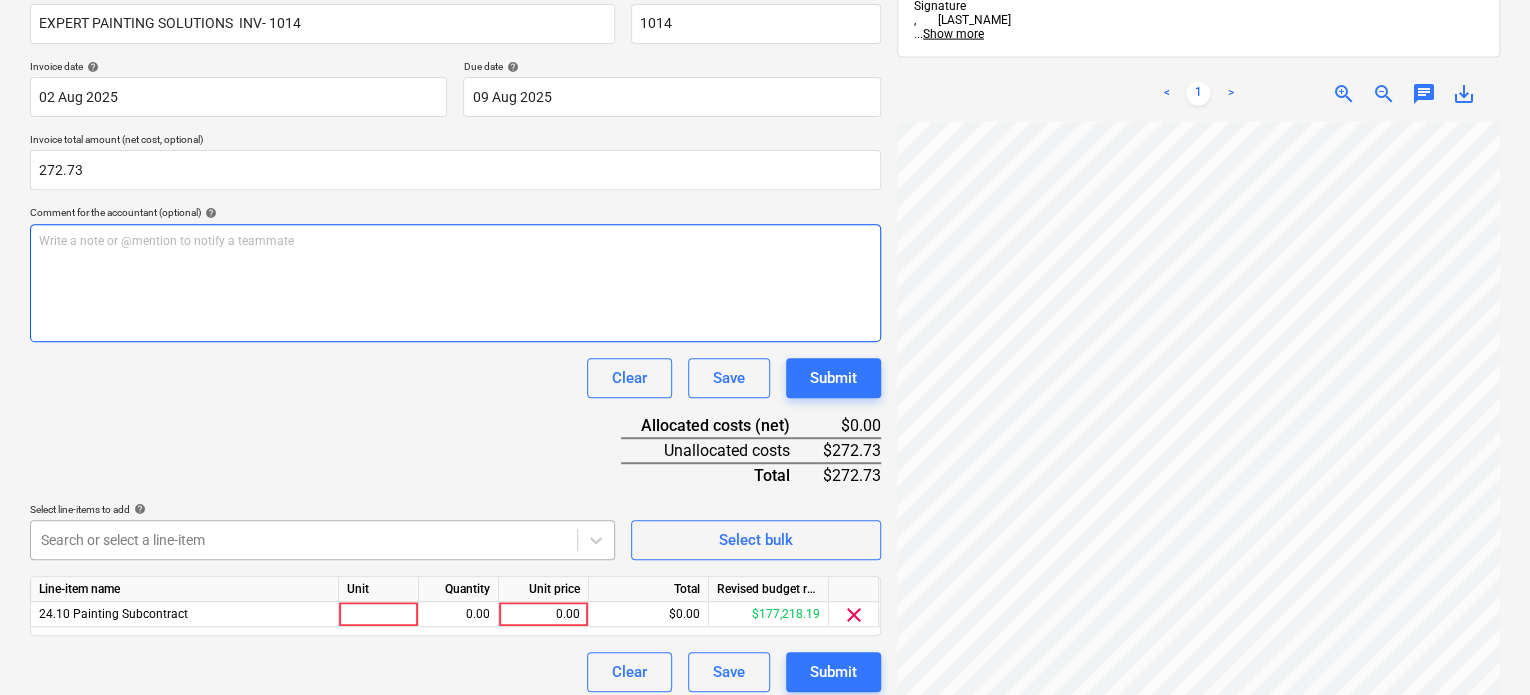 scroll, scrollTop: 336, scrollLeft: 0, axis: vertical 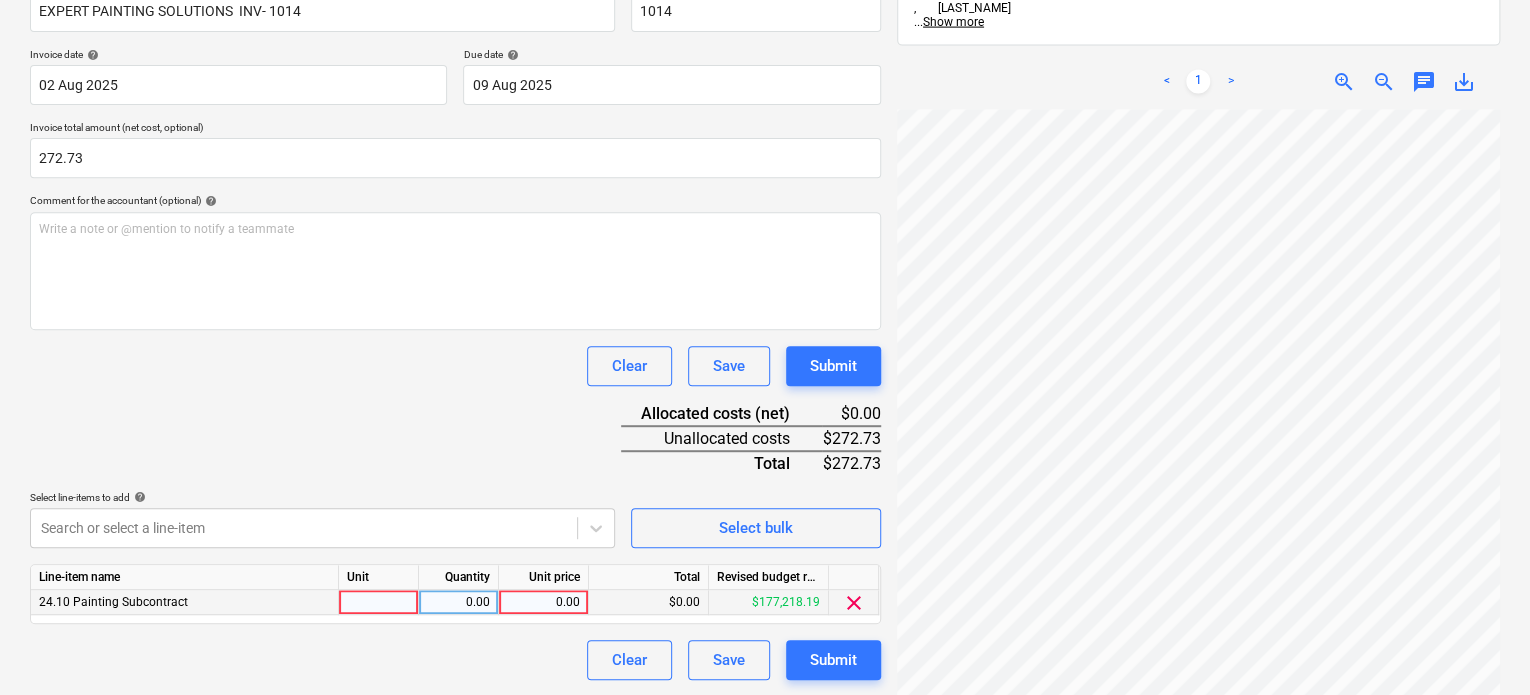 click at bounding box center [379, 602] 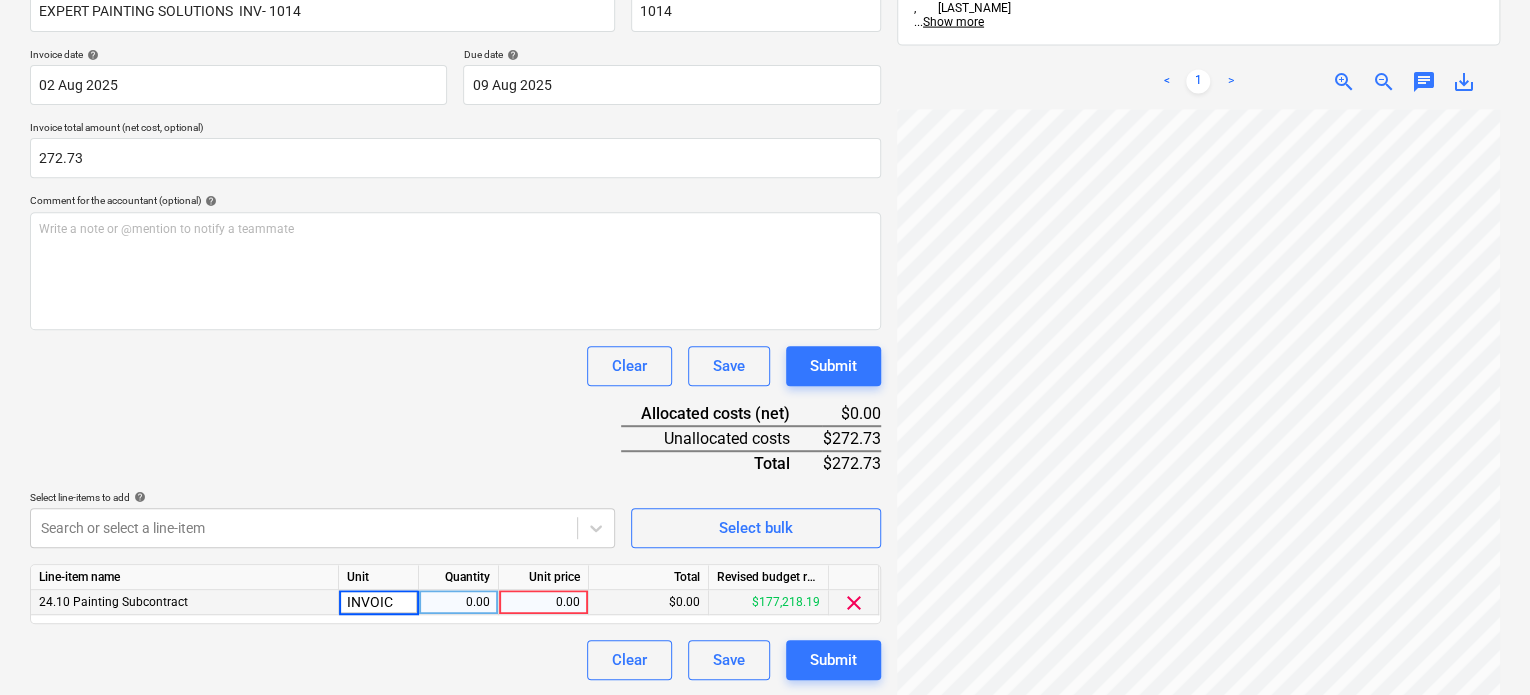 type on "INVOICE" 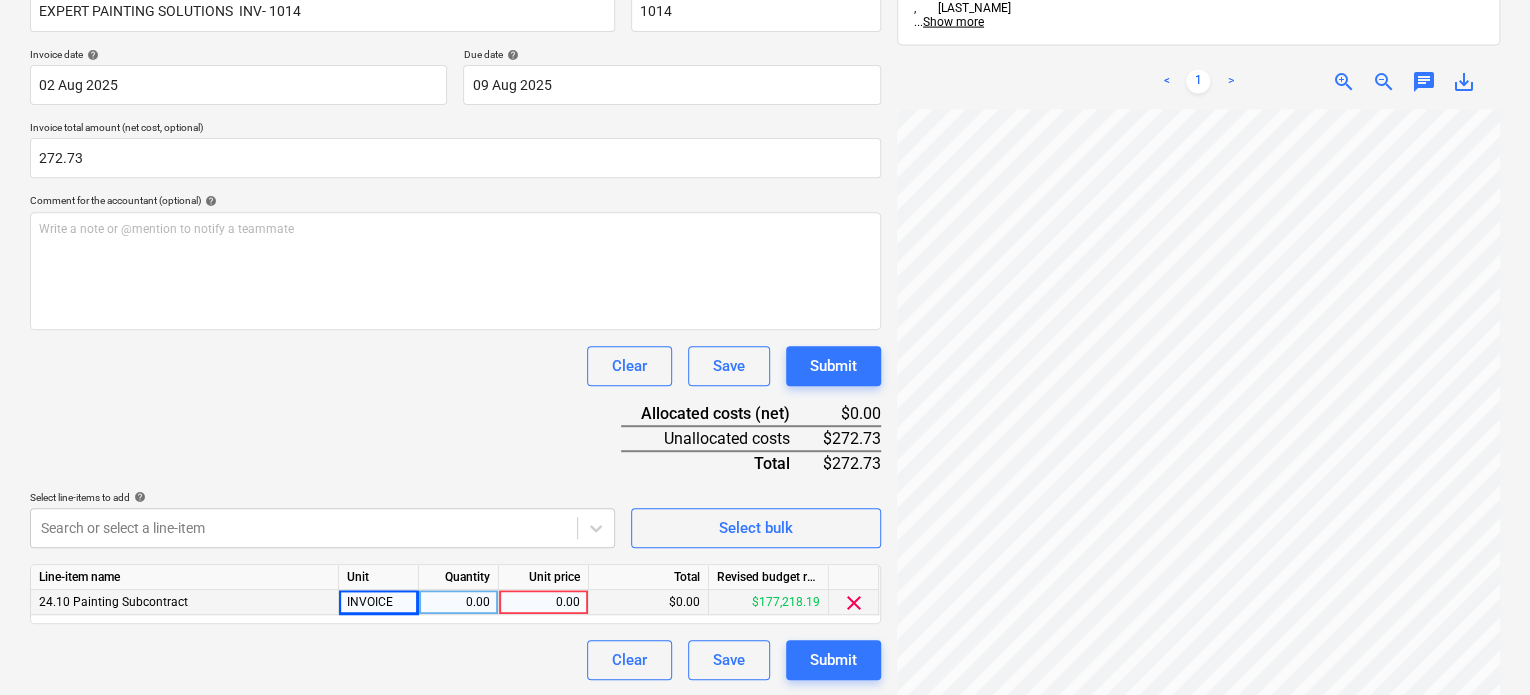 click on "0.00" at bounding box center [458, 602] 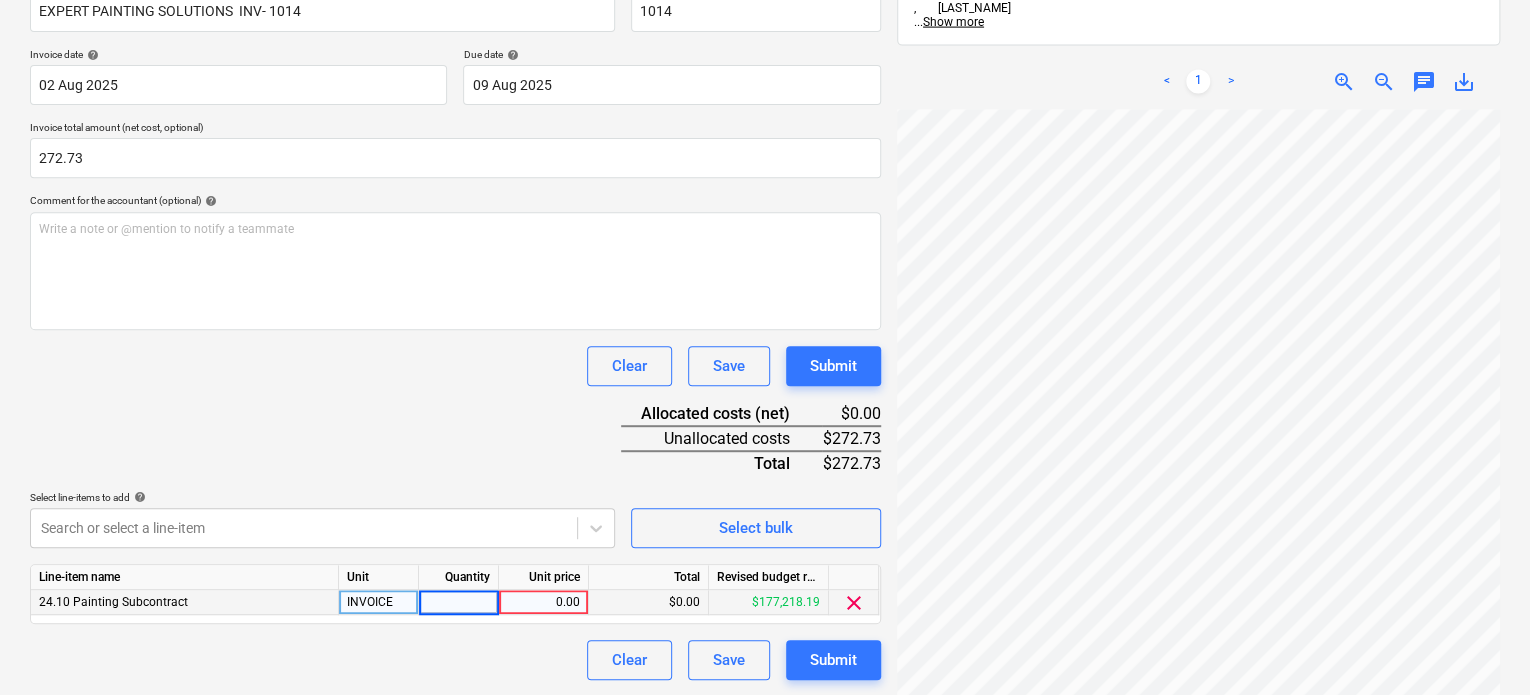 type on "1" 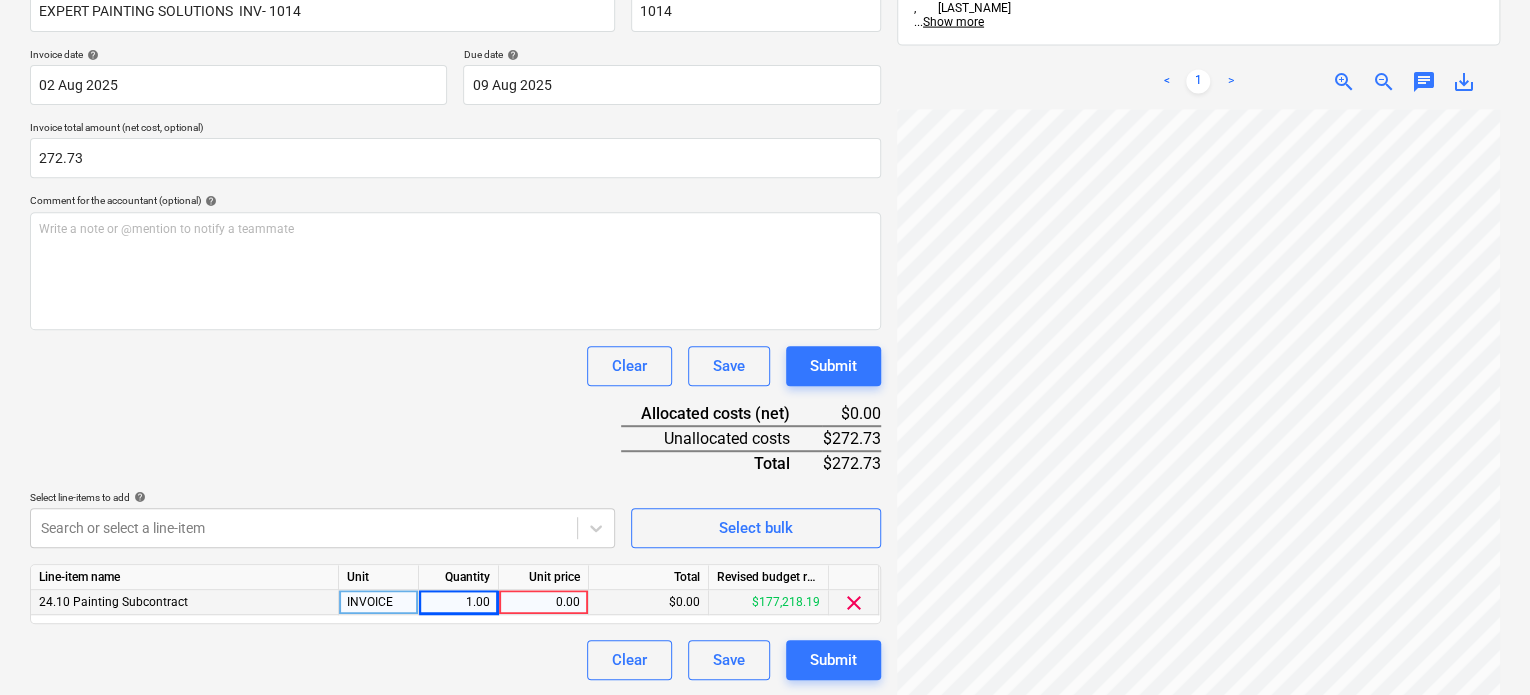 click on "0.00" at bounding box center (543, 602) 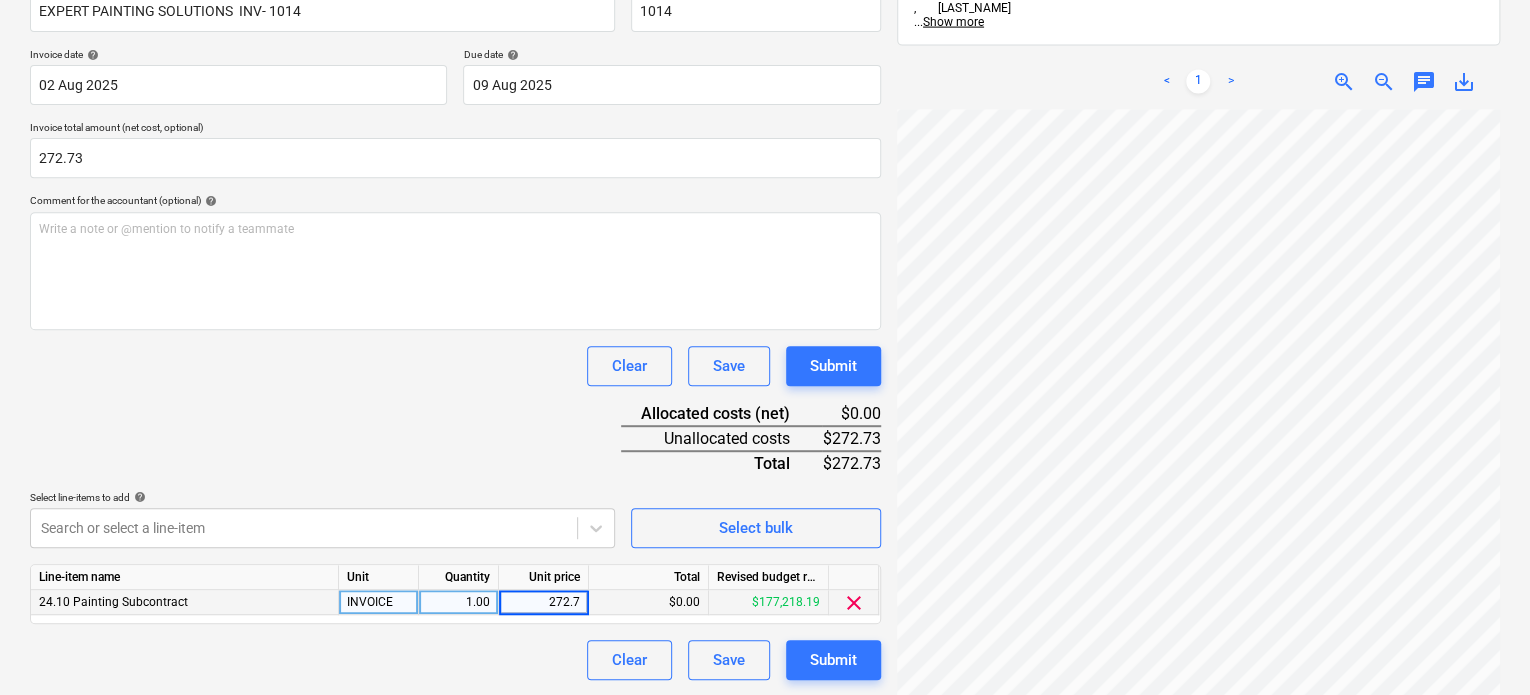 type on "272.73" 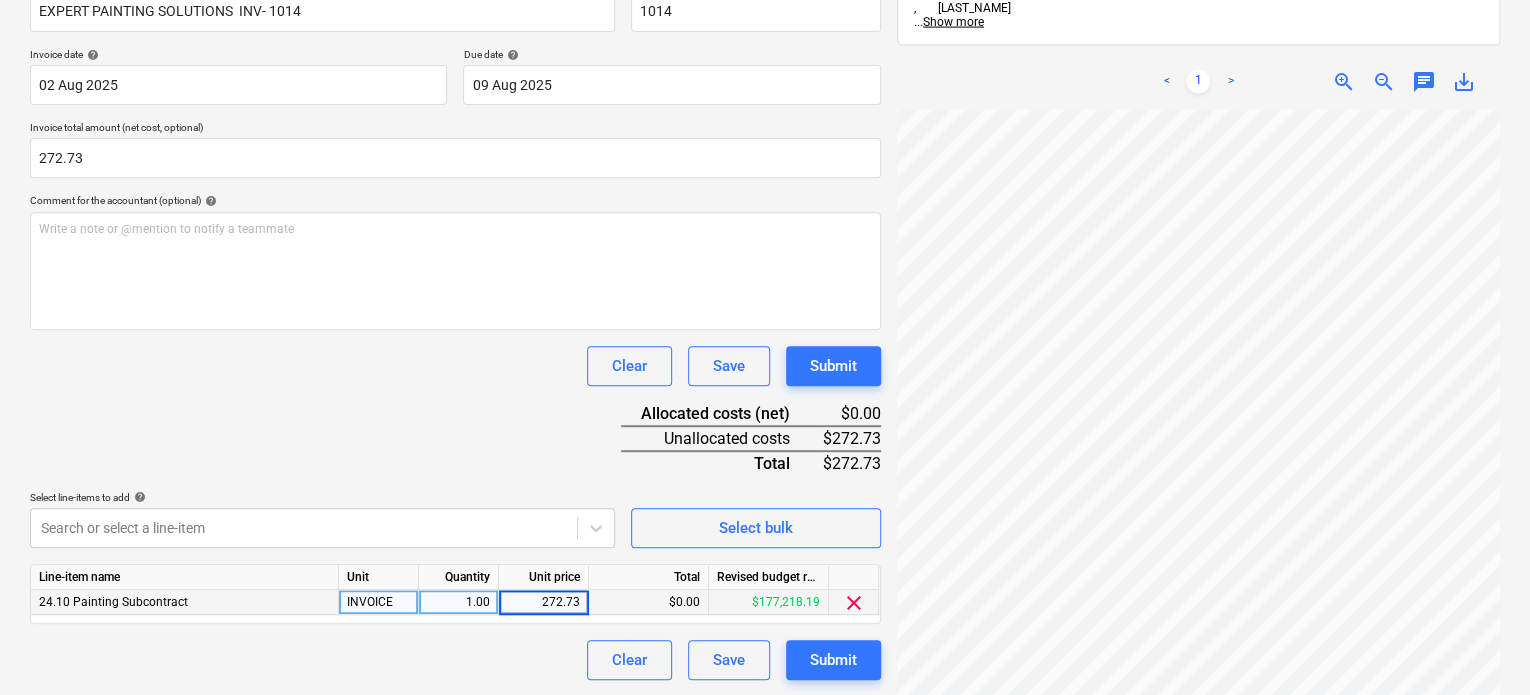 click on "Clear Save Submit" at bounding box center [455, 660] 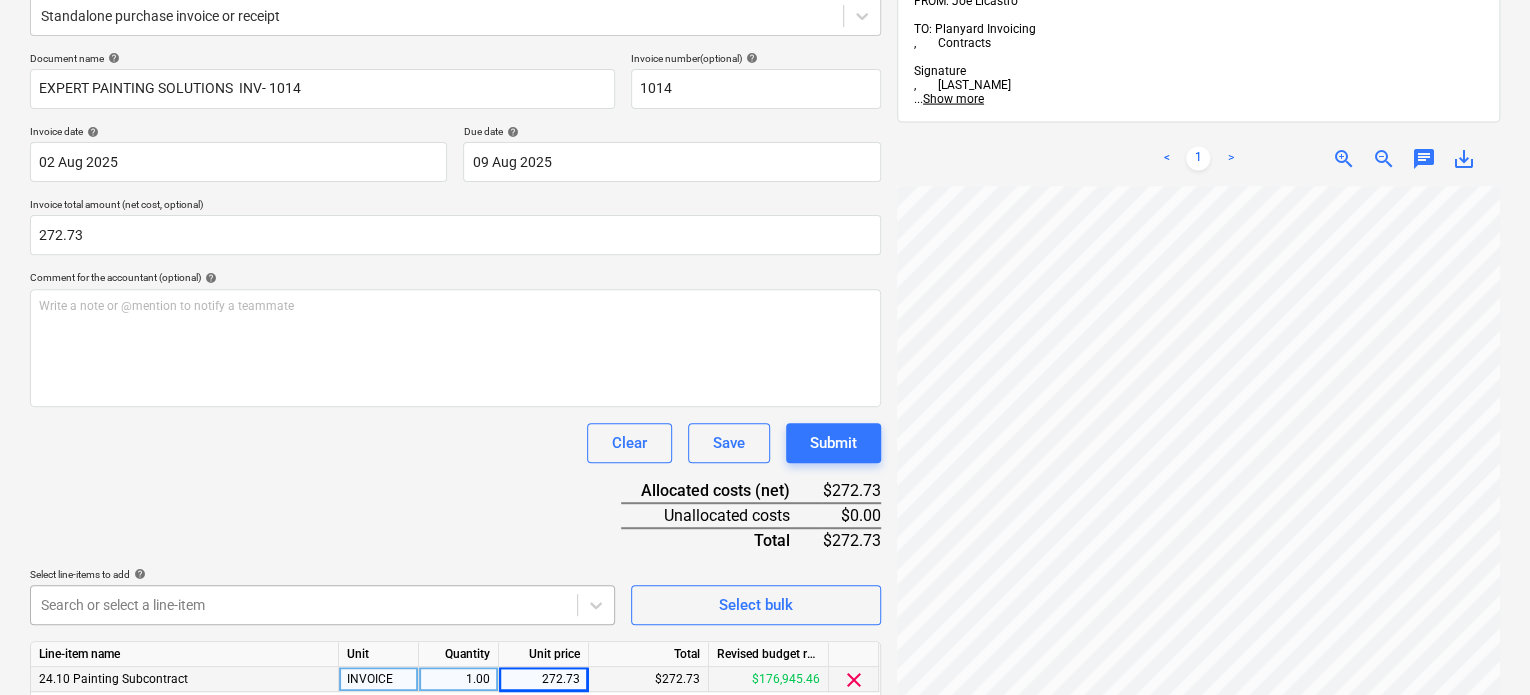 scroll, scrollTop: 136, scrollLeft: 0, axis: vertical 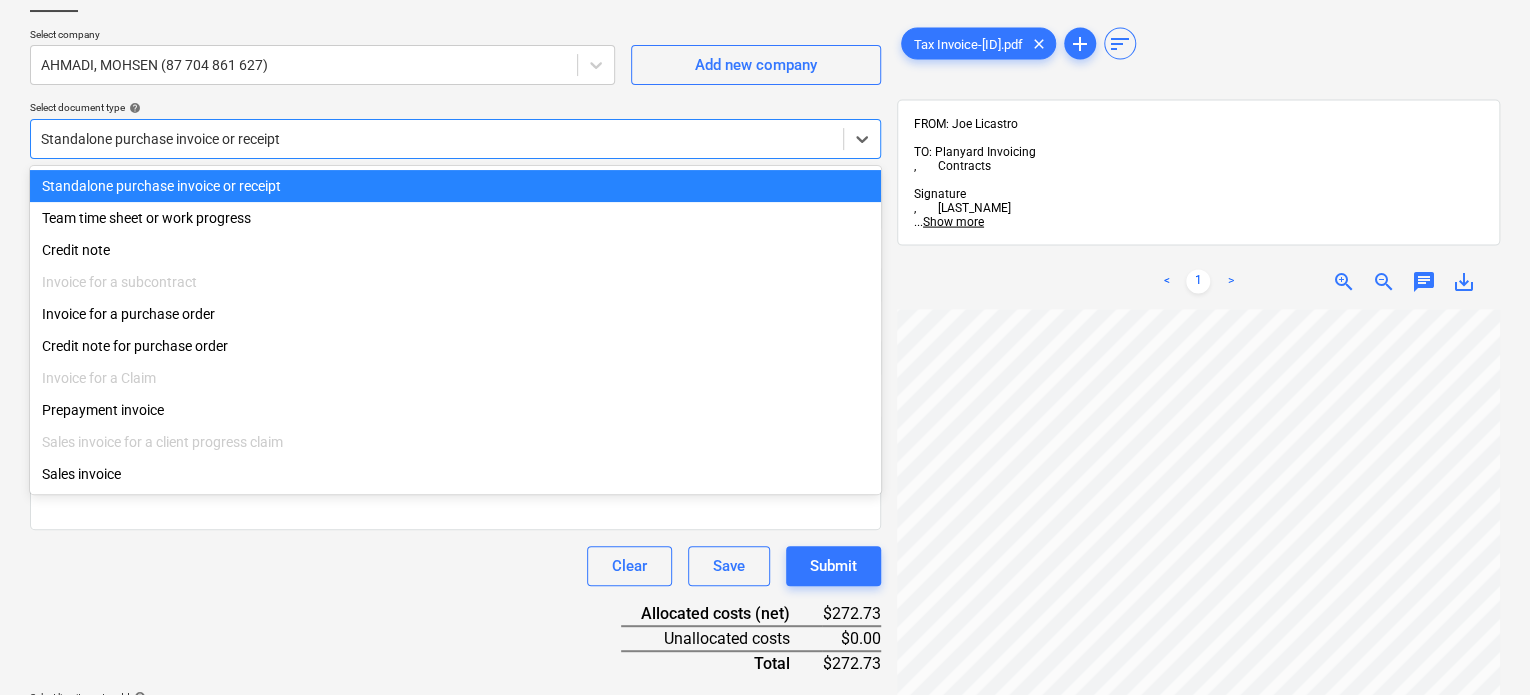 click at bounding box center (437, 139) 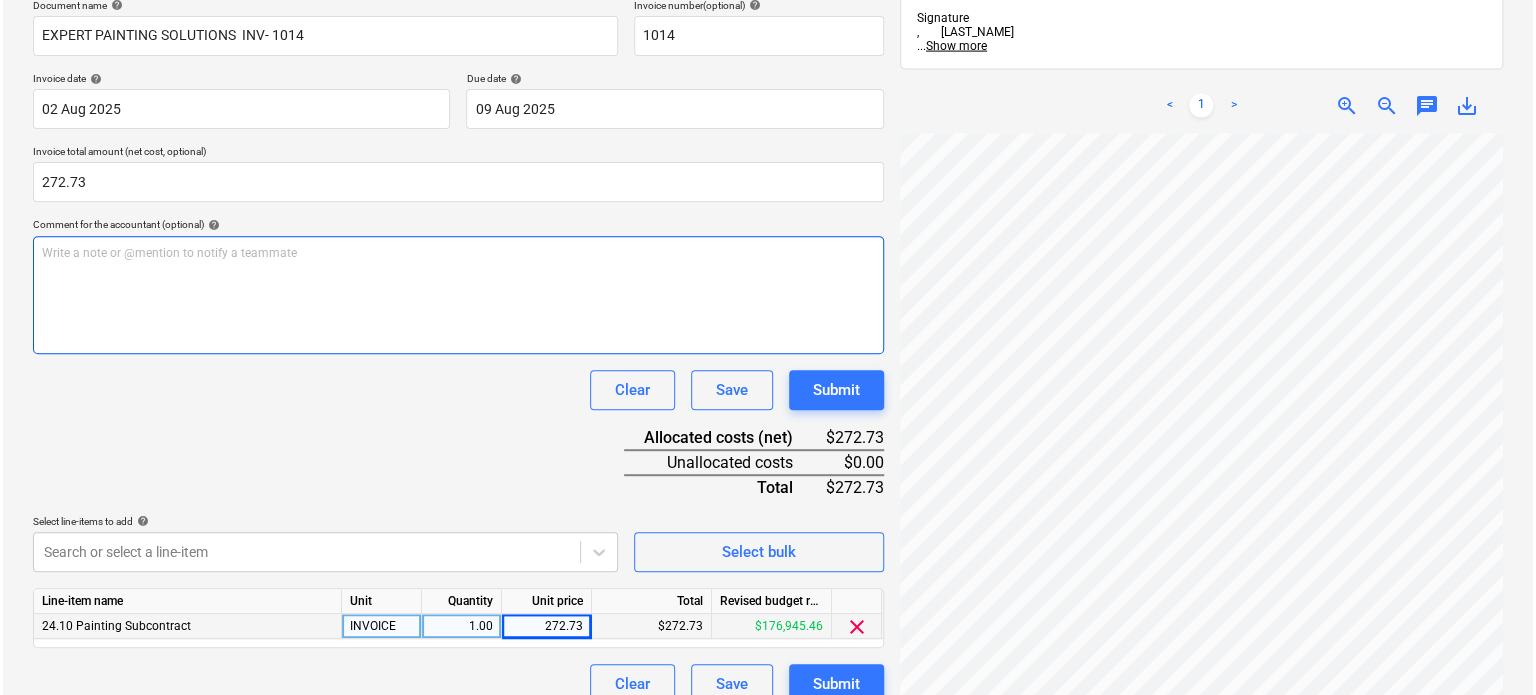 scroll, scrollTop: 336, scrollLeft: 0, axis: vertical 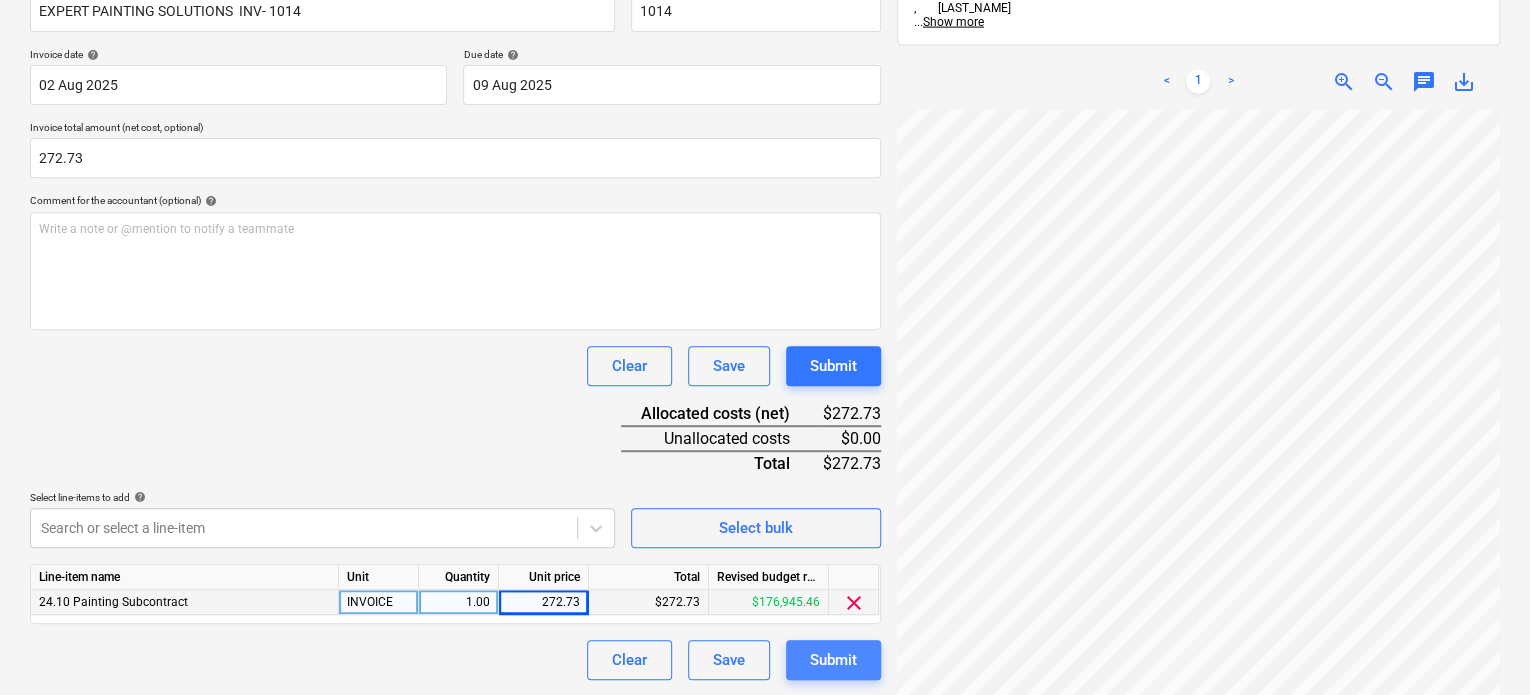 click on "Submit" at bounding box center (833, 660) 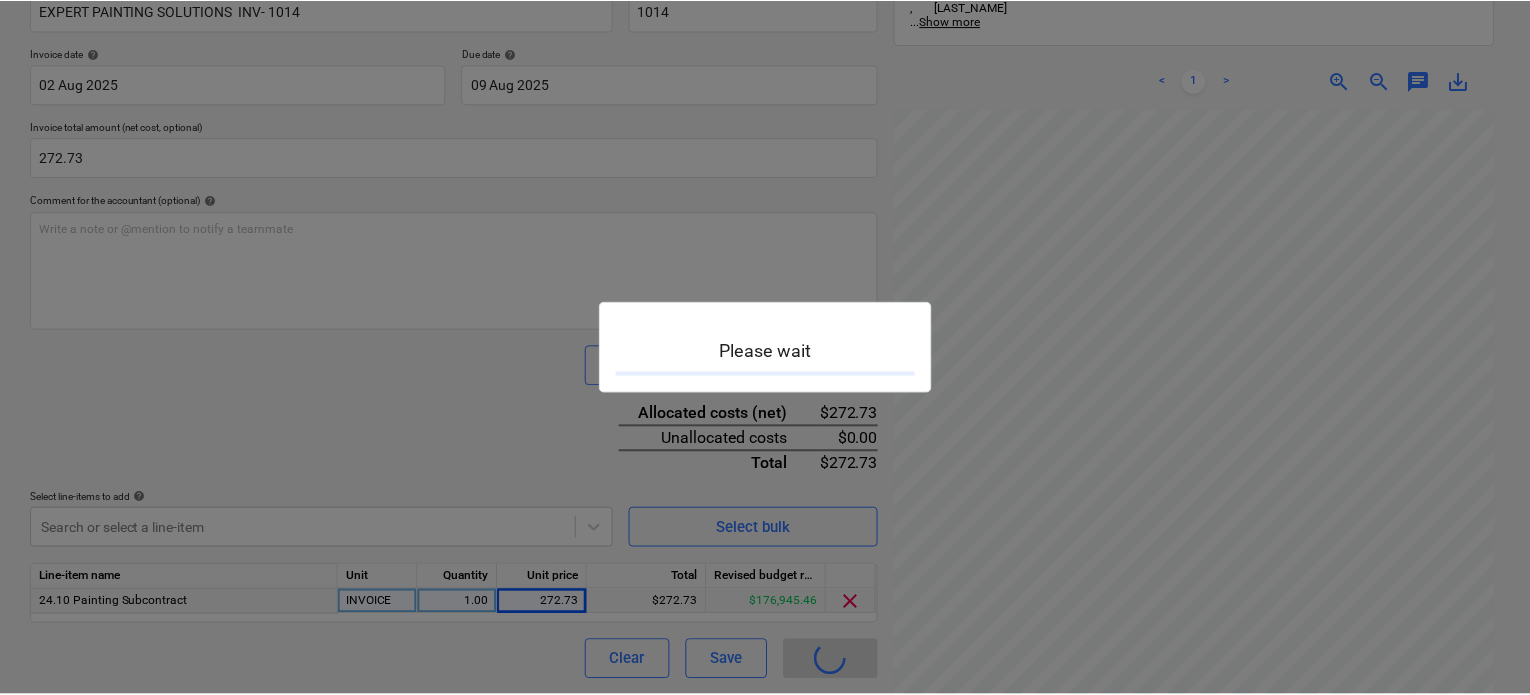 scroll, scrollTop: 0, scrollLeft: 0, axis: both 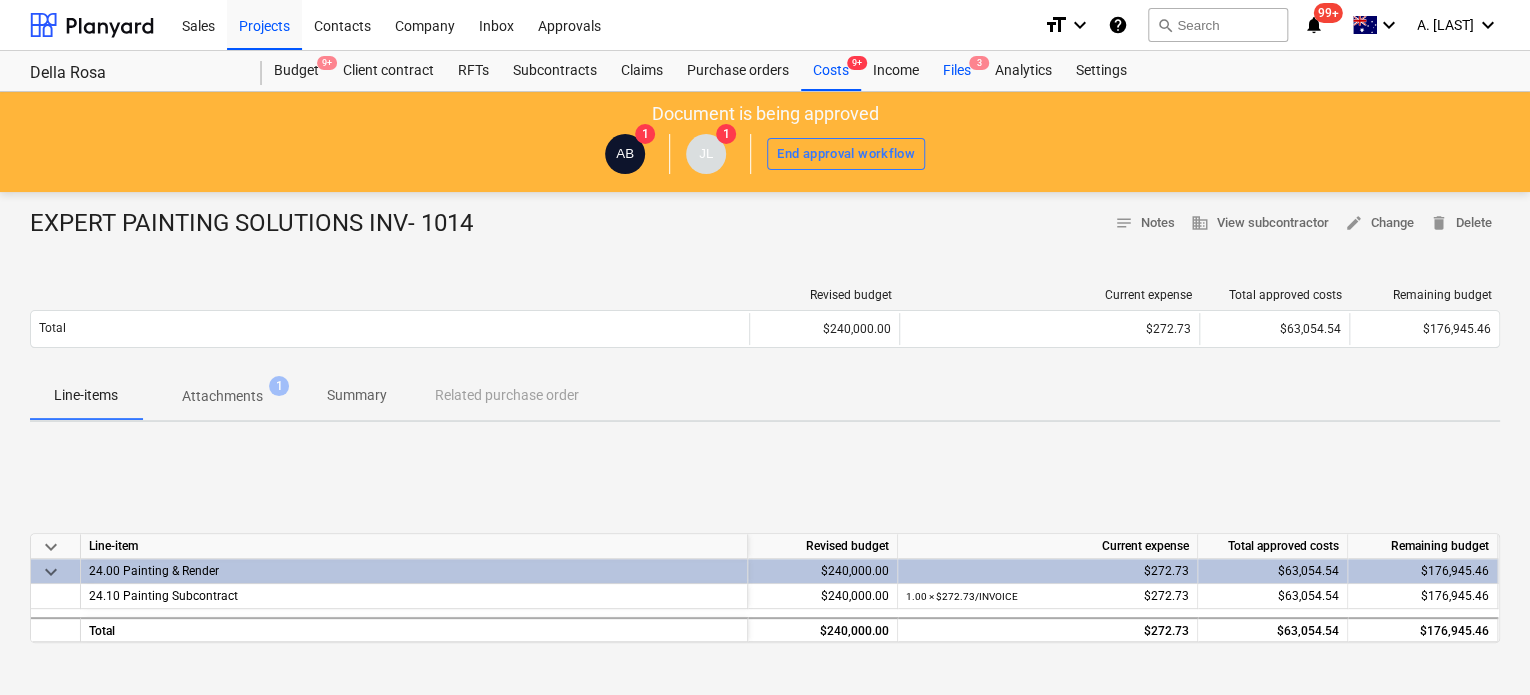 click on "Files 3" at bounding box center [957, 71] 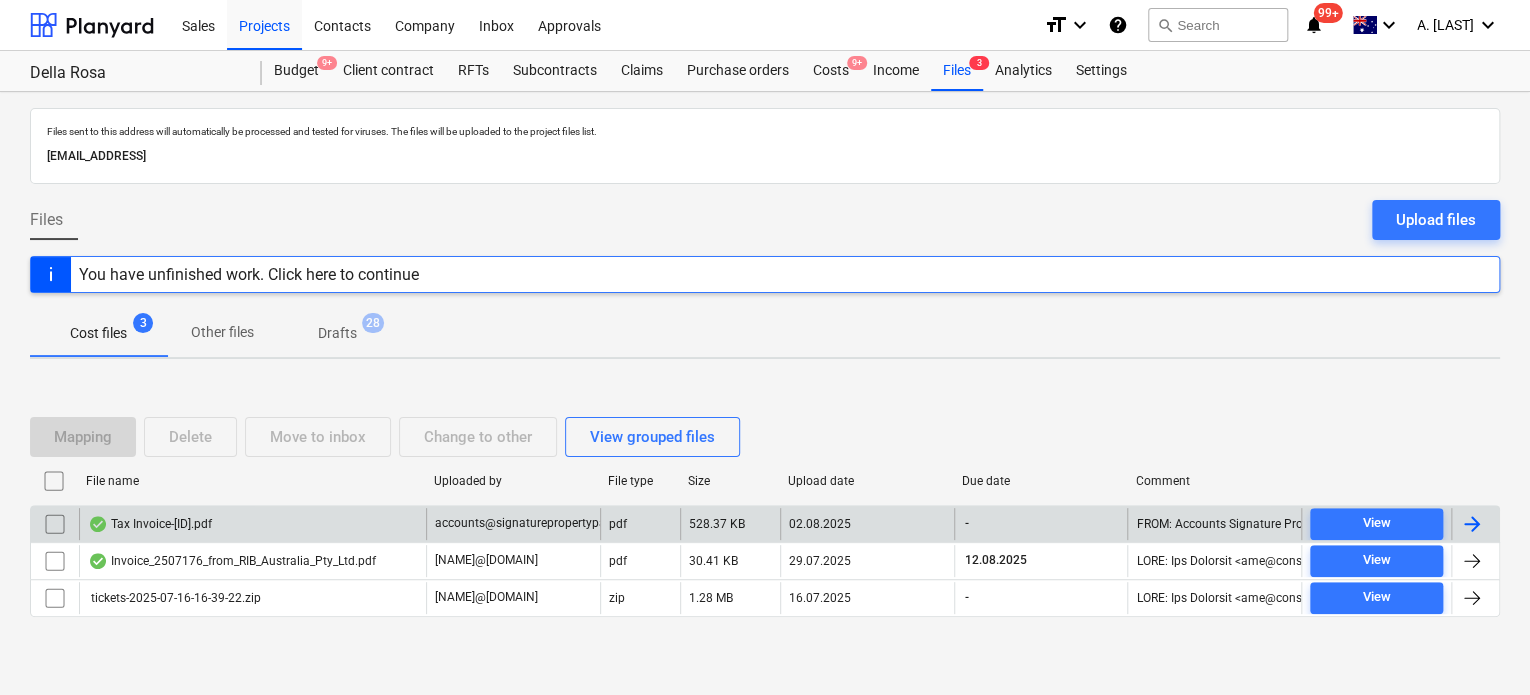 click on "File name Uploaded by File type Size Upload date Due date Comment" at bounding box center [765, 485] 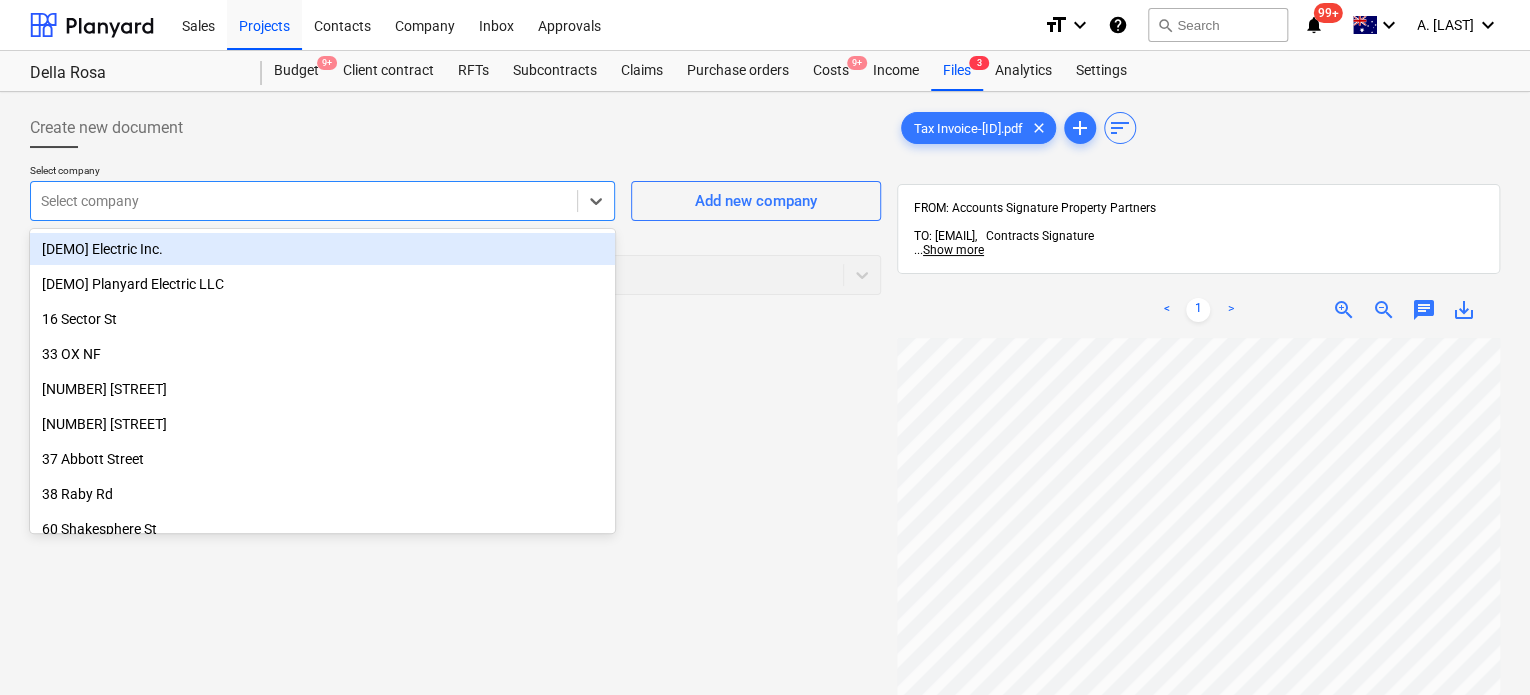 click on "Select company" at bounding box center [304, 201] 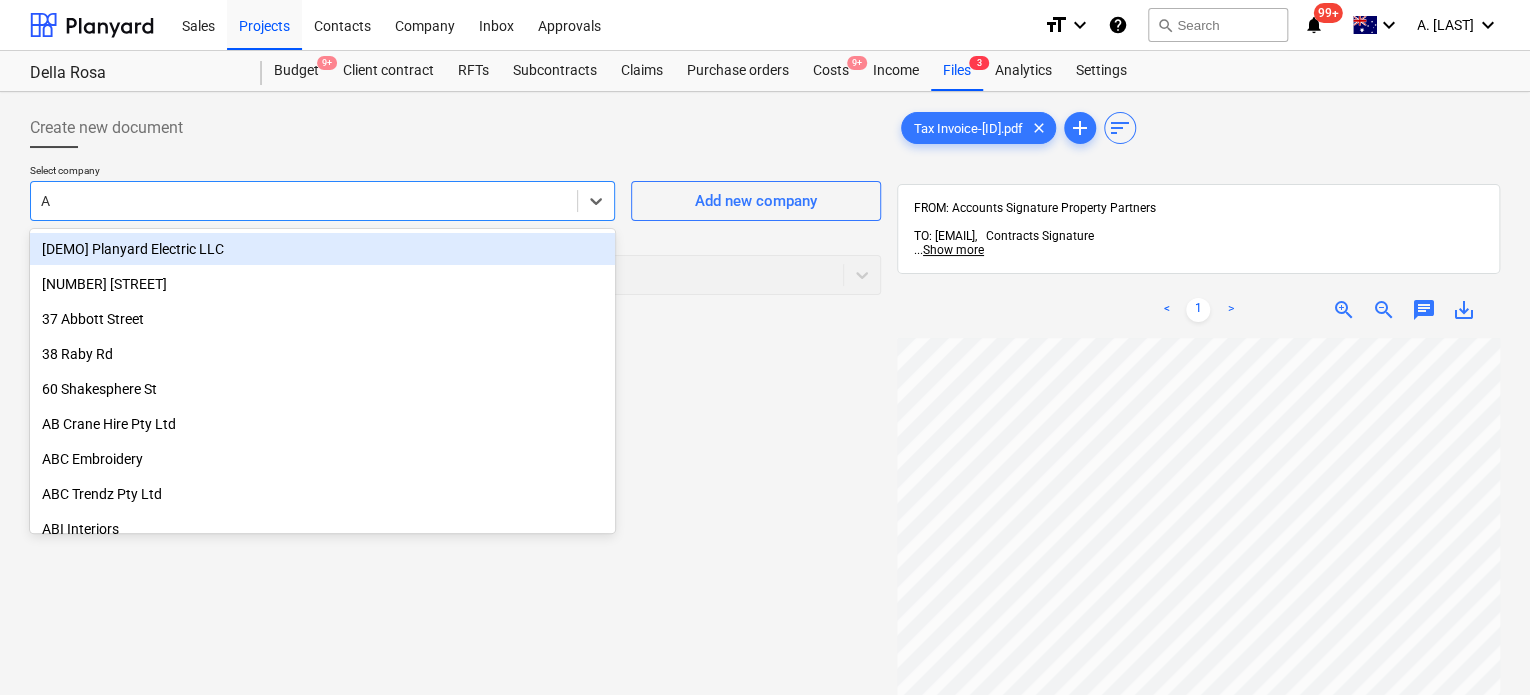 type on "AH" 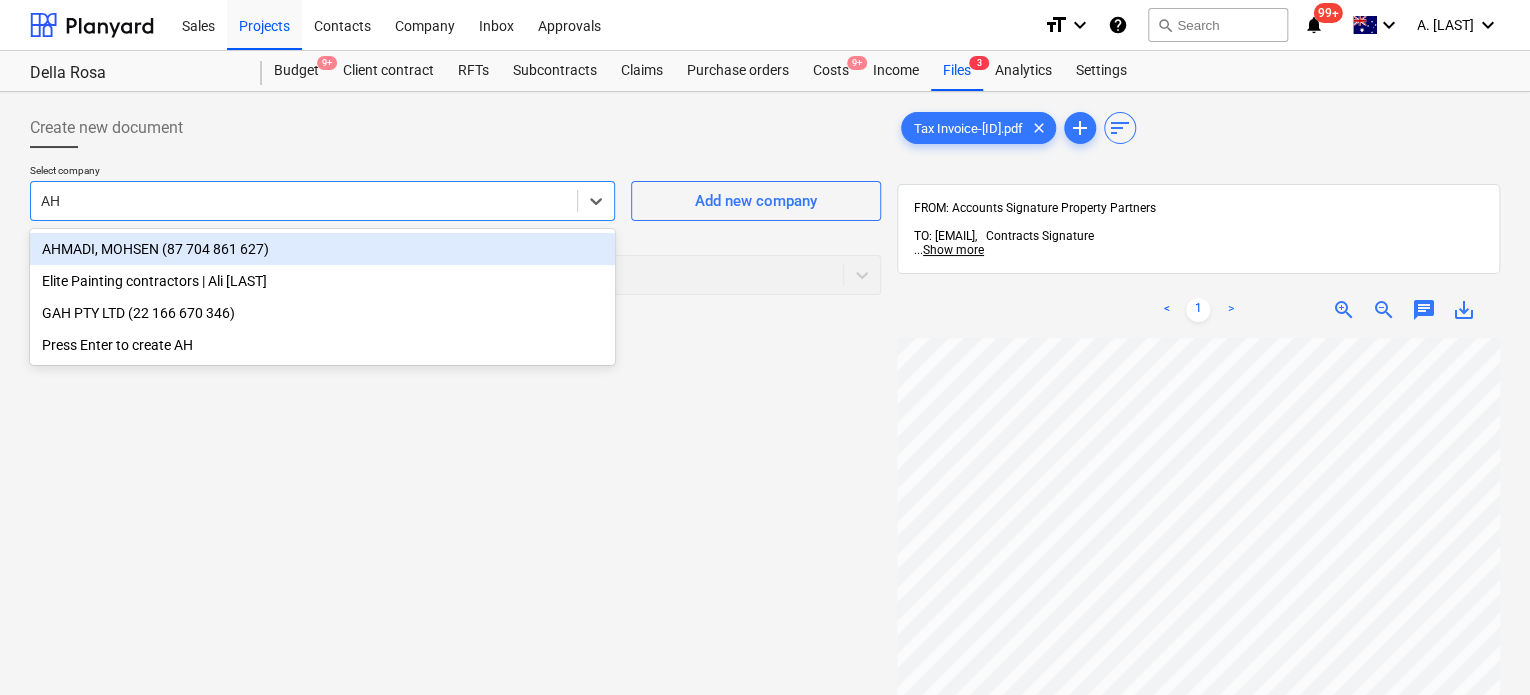 click on "AHMADI, MOHSEN (87 704 861 627)" at bounding box center (322, 249) 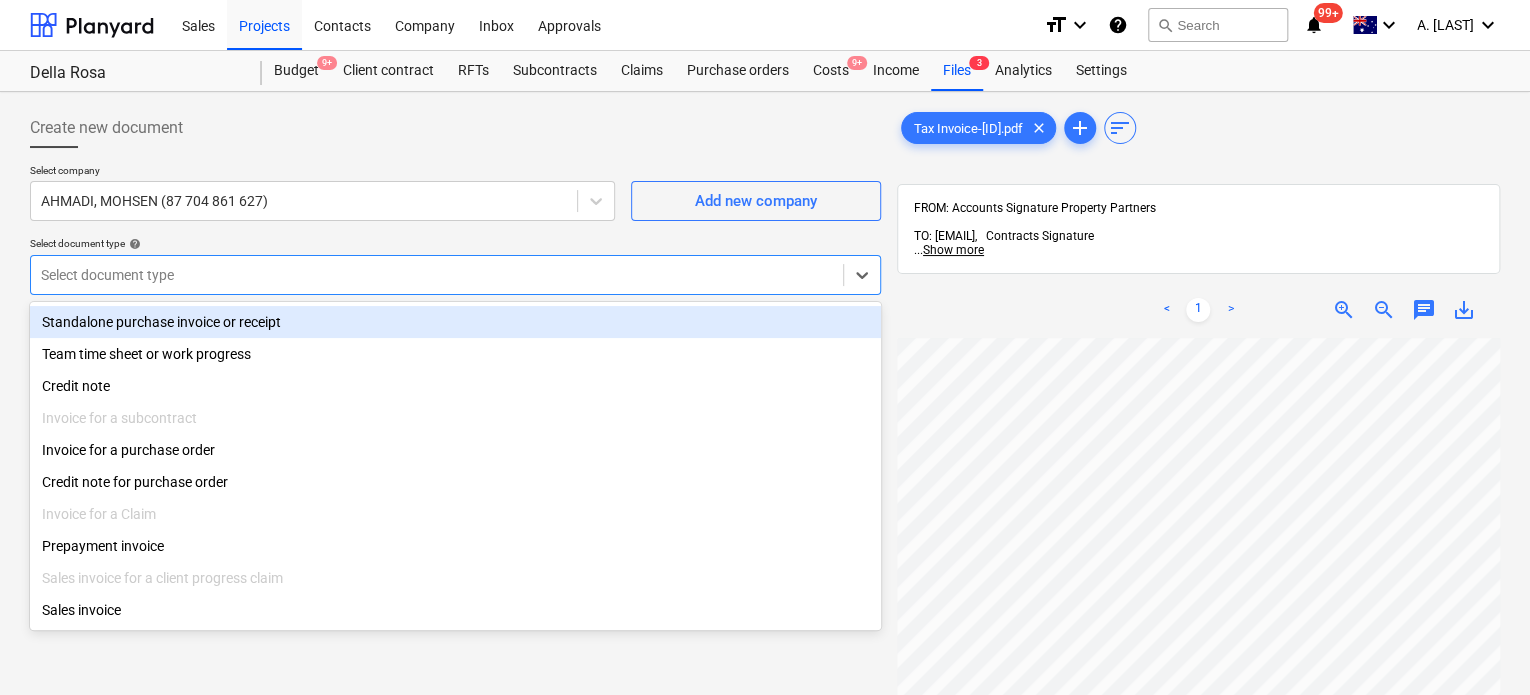 click at bounding box center (437, 275) 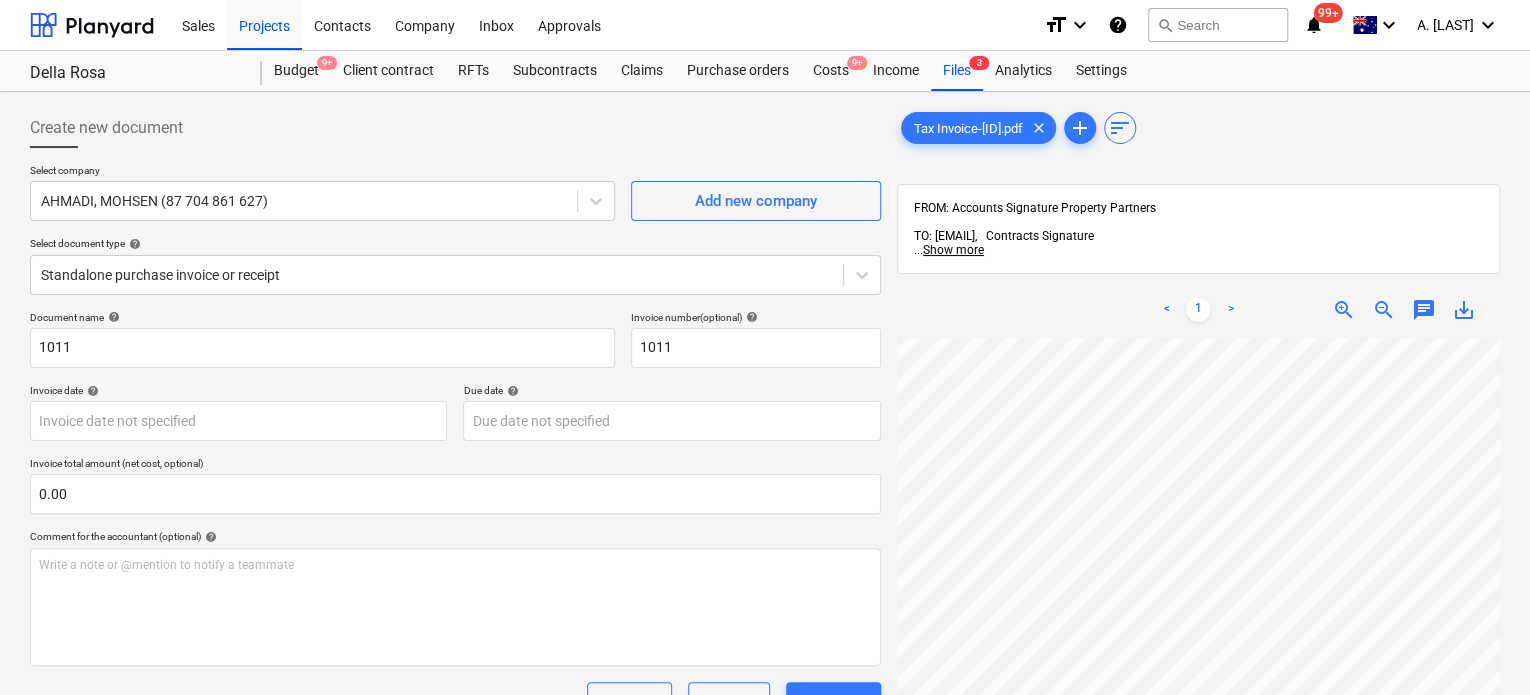 scroll, scrollTop: 0, scrollLeft: 151, axis: horizontal 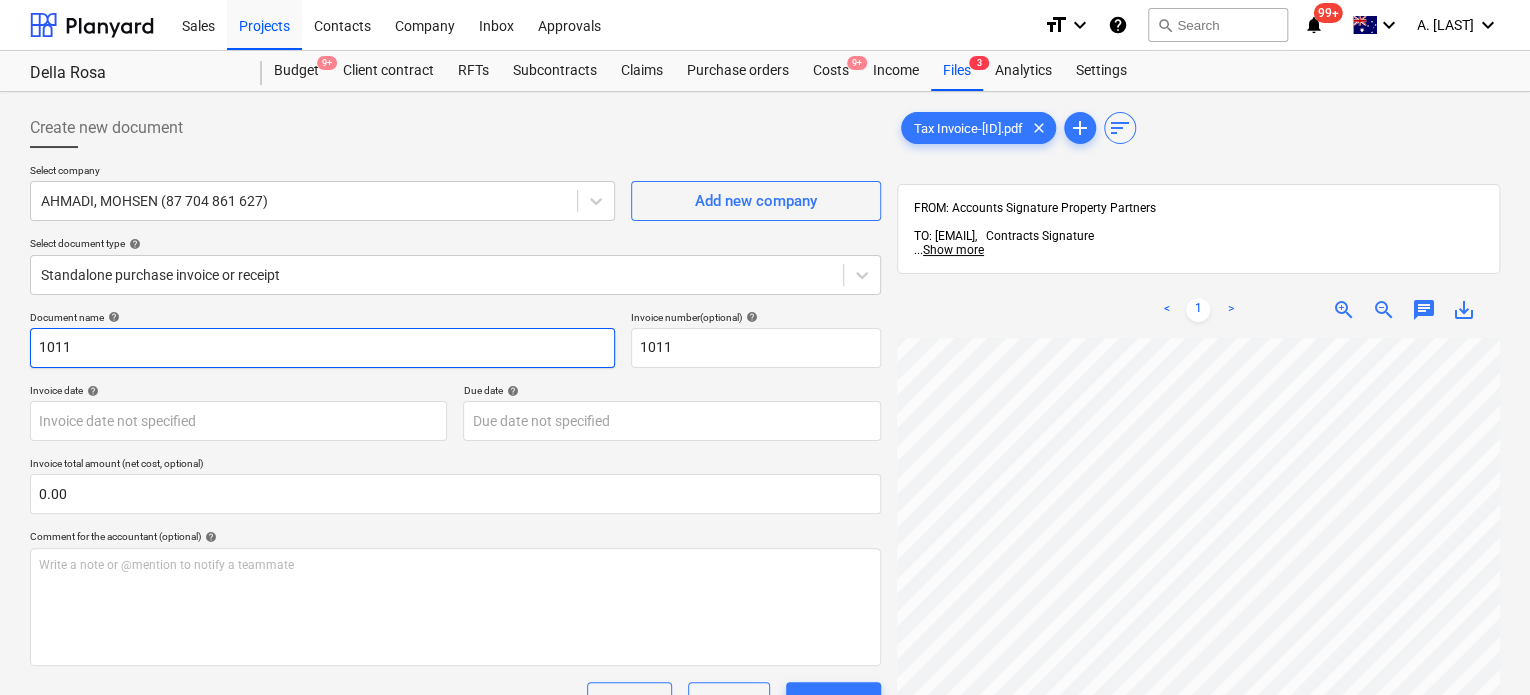 click on "1011" at bounding box center (322, 348) 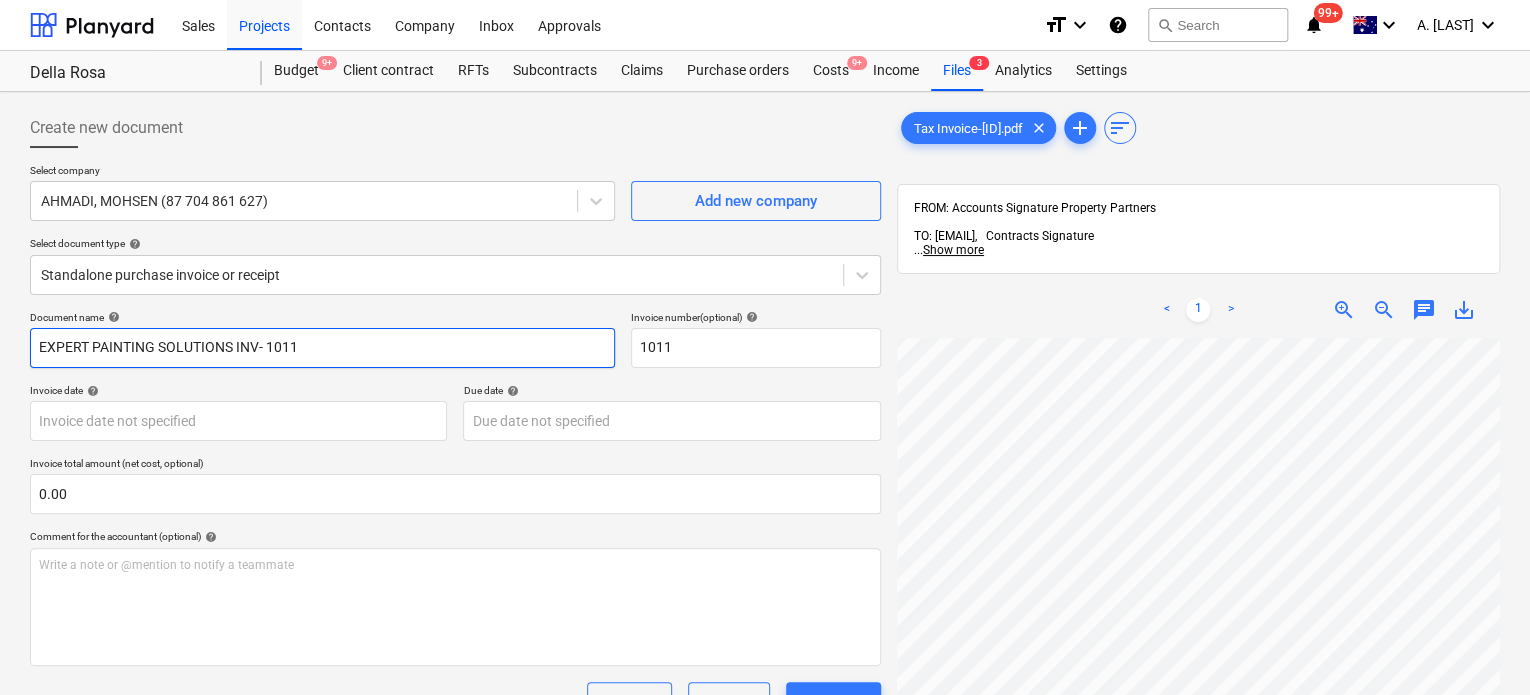 click on "EXPERT PAINTING SOLUTIONS INV- 1011" at bounding box center [322, 348] 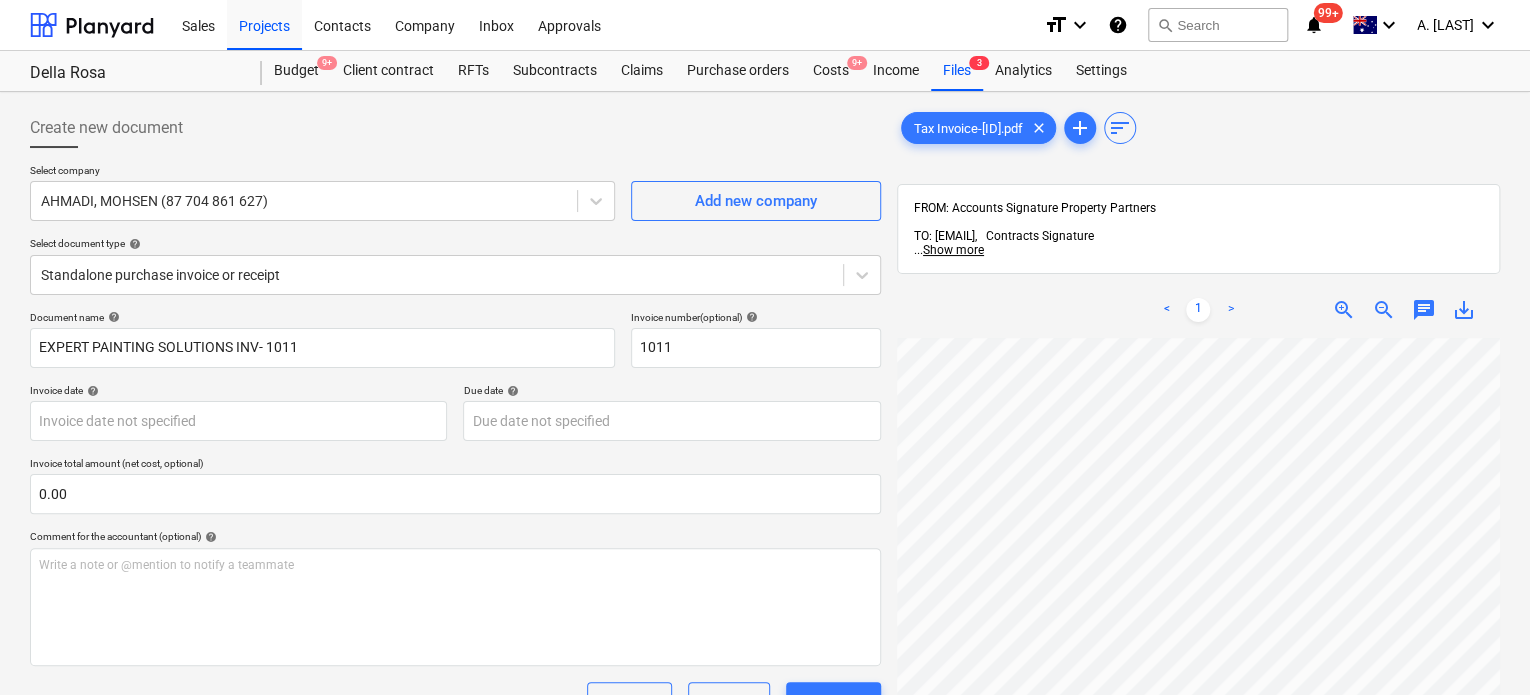 click on "Document name help EXPERT PAINTING SOLUTIONS INV- 1011 Invoice number  (optional) help 1011 Invoice date help Press the down arrow key to interact with the calendar and
select a date. Press the question mark key to get the keyboard shortcuts for changing dates. Due date help Press the down arrow key to interact with the calendar and
select a date. Press the question mark key to get the keyboard shortcuts for changing dates. Invoice total amount (net cost, optional) 0.00 Comment for the accountant (optional) help Write a note or @mention to notify a teammate ﻿ Clear Save Submit Allocated costs (net) $0.00 Select line-items to add help Search or select a line-item Select bulk" at bounding box center [455, 572] 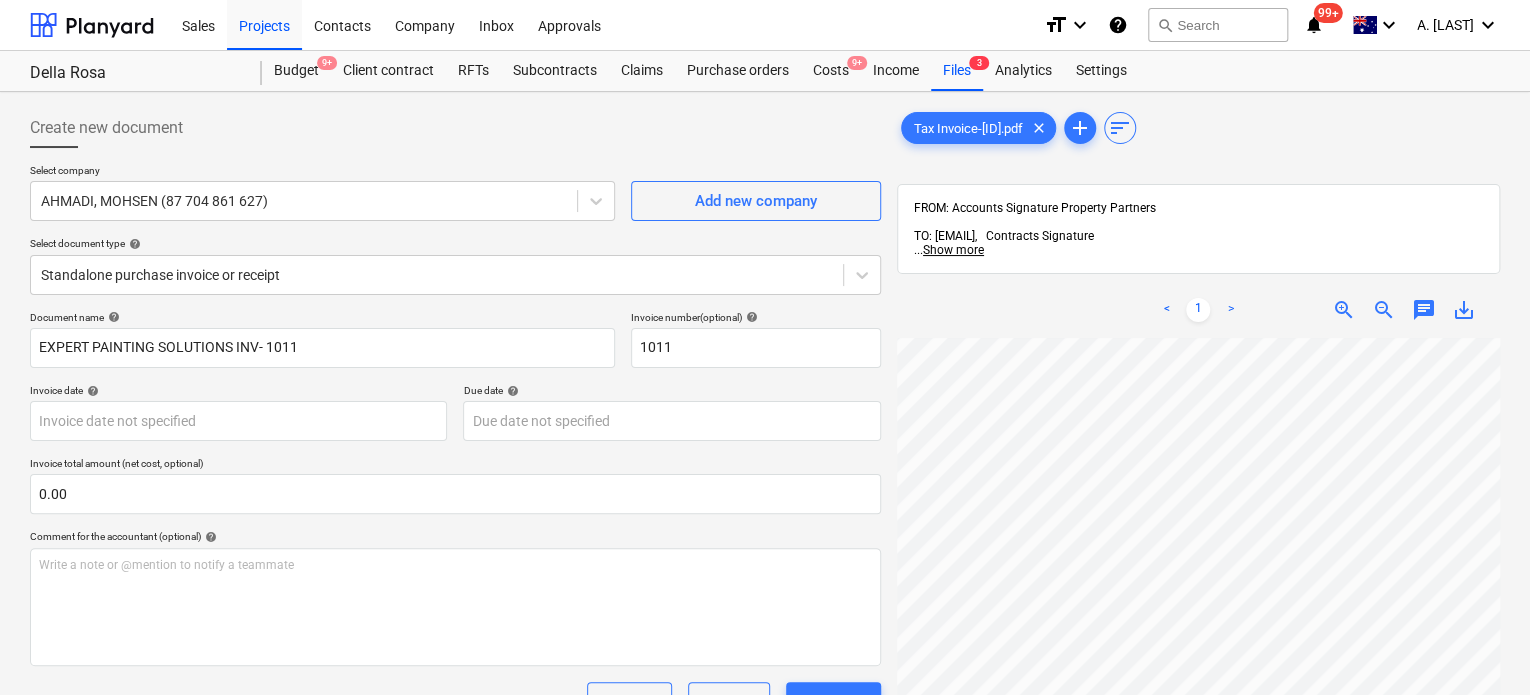 scroll, scrollTop: 148, scrollLeft: 105, axis: both 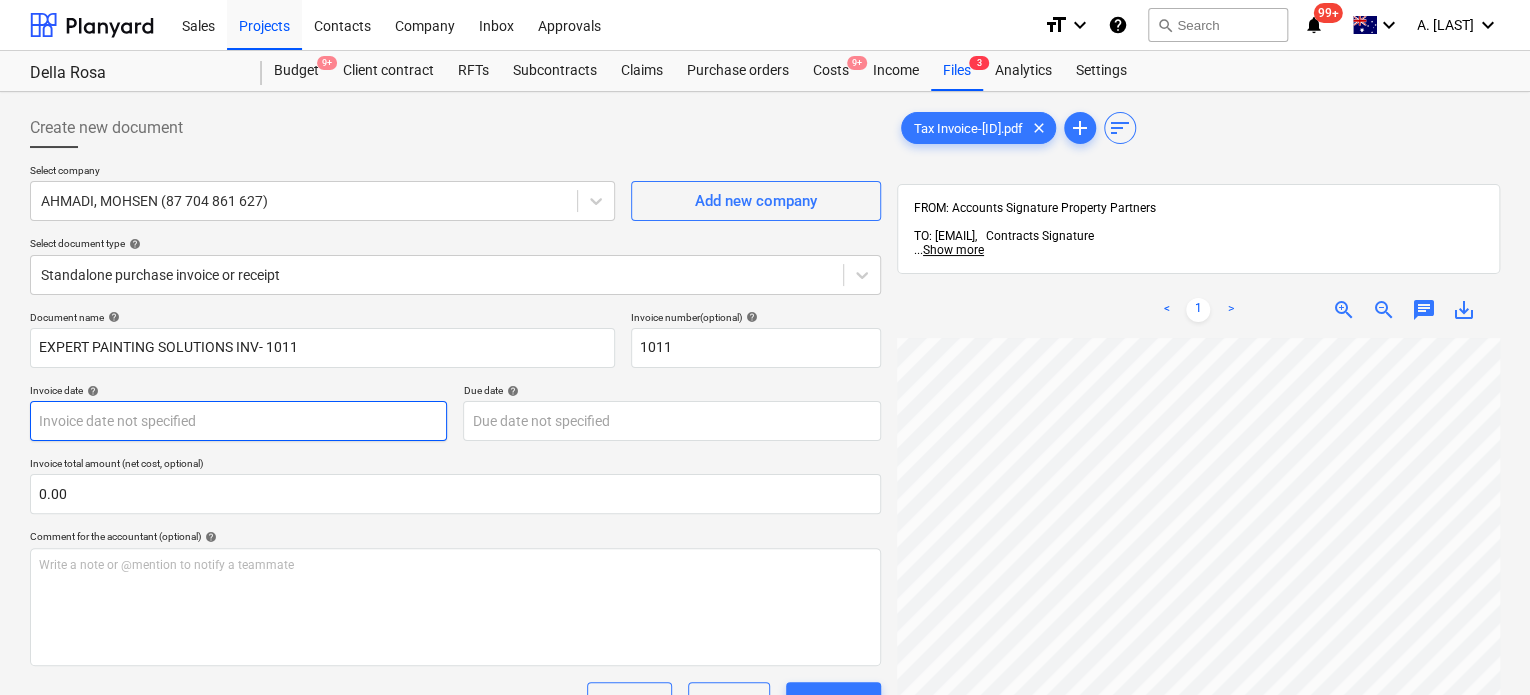 click on "This website stores cookies on your computer. These cookies are used to collect information about how you interact with our website and allow us to remember you. We use this information in order to improve and customize your browsing experience and for analytics and metrics about our visitors both on this website and other media. To find out more about the cookies we use, see our Privacy Policy If you decline, your information won’t be tracked when you visit this website. A single cookie will be used in your browser to remember your preference not to be tracked. Cookies settings Accept All Decline All
Sales Projects Contacts Company Inbox Approvals format_size keyboard_arrow_down help search Search notifications 99+ keyboard_arrow_down A. Berdera keyboard_arrow_down Della Rosa Della Rosa Budget 9+ Client contract RFTs Subcontracts Claims Purchase orders Costs 9+ Income Files 3 Analytics Settings Create new document Select company AHMADI, MOHSEN ([PHONE_NUMBER])  Add new company Select document type <" at bounding box center (765, 347) 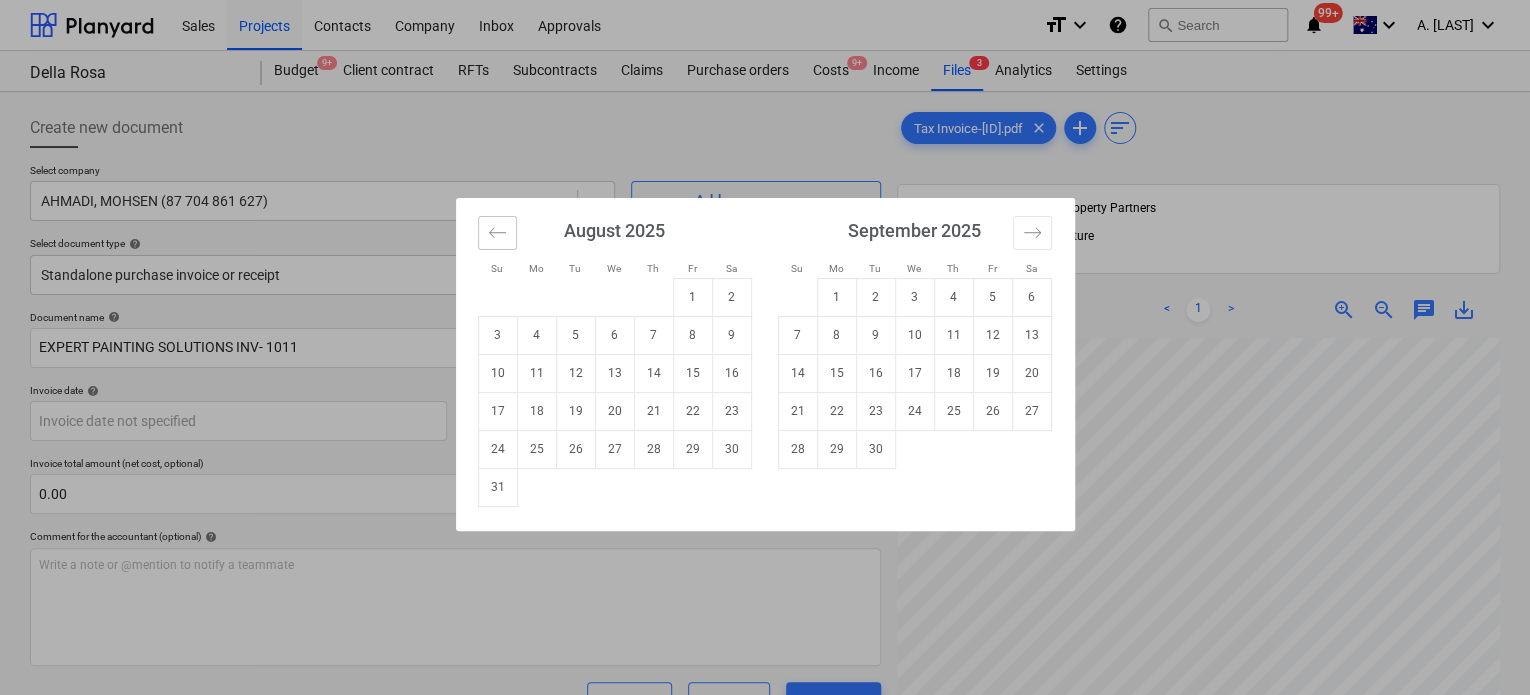 click 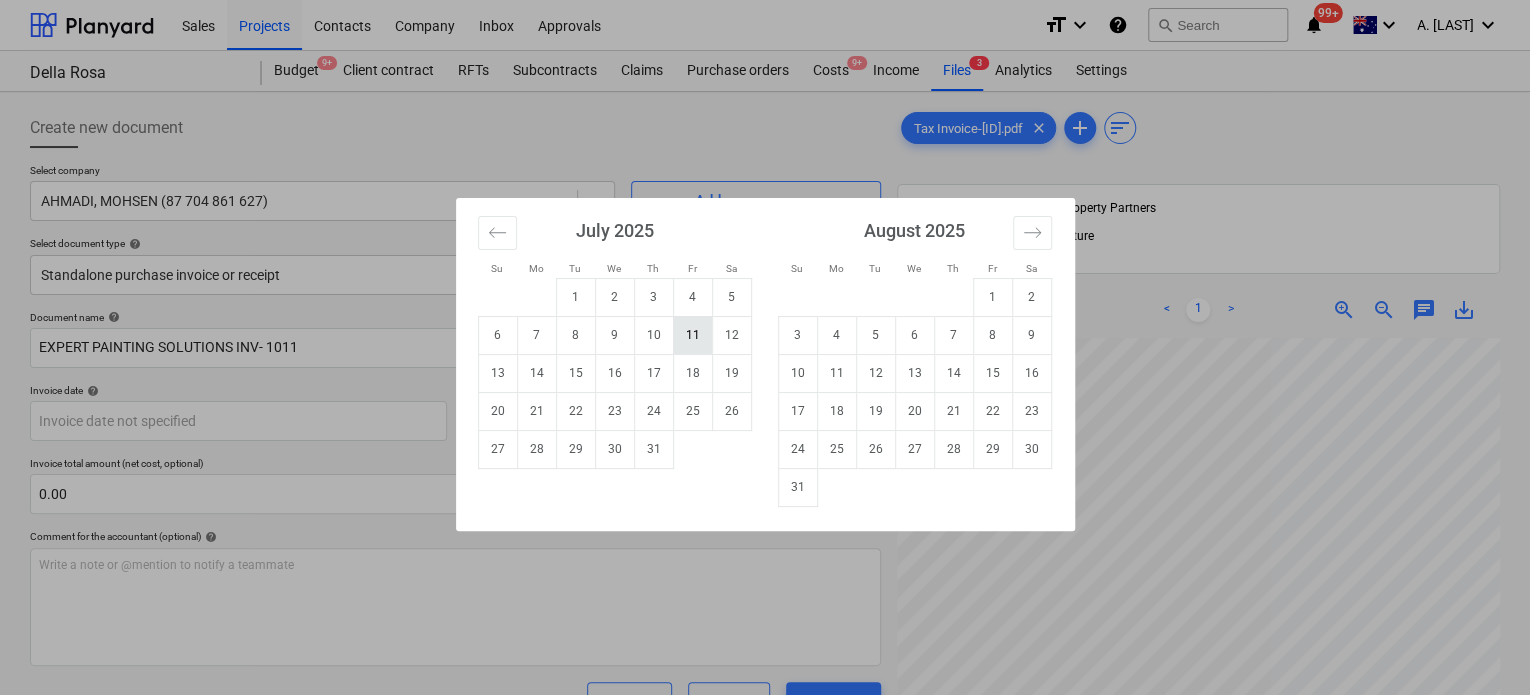 click on "11" at bounding box center (692, 335) 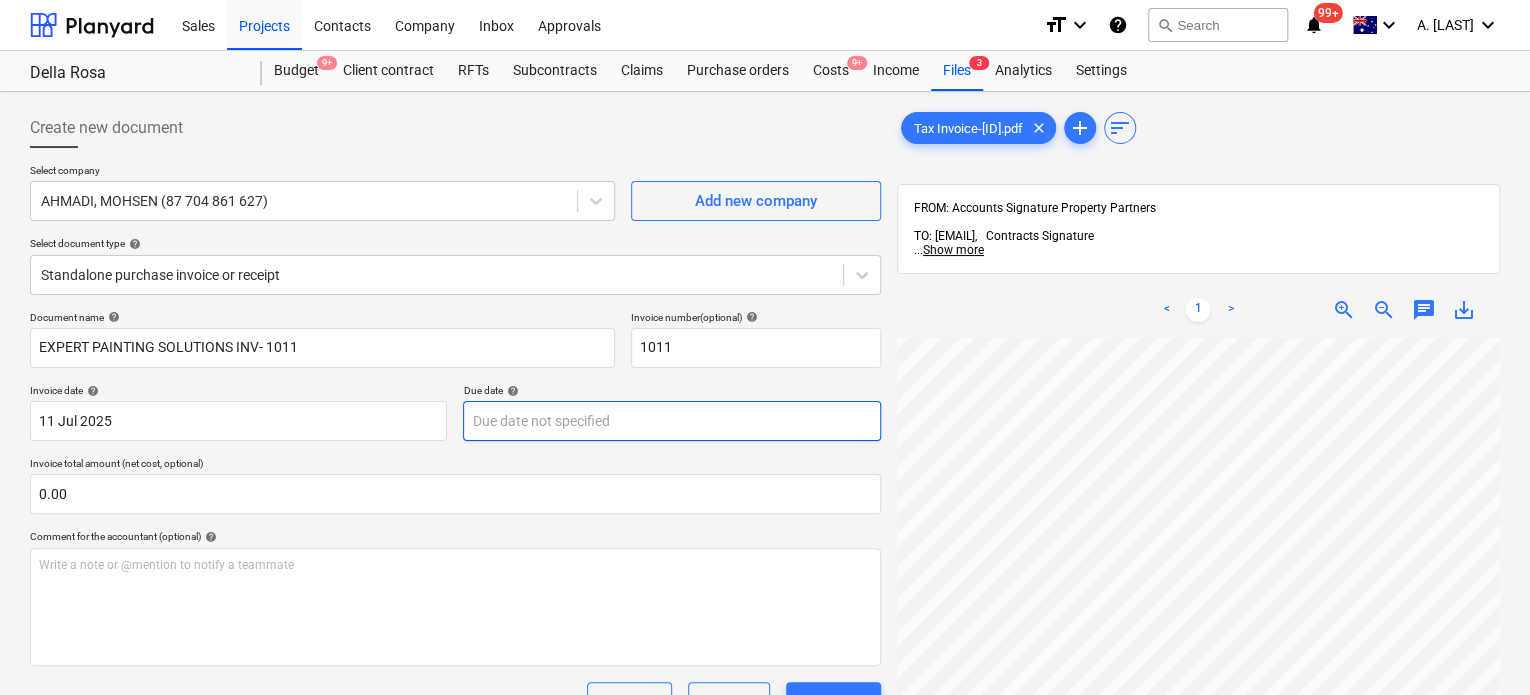 click on "This website stores cookies on your computer. These cookies are used to collect information about how you interact with our website and allow us to remember you. We use this information in order to improve and customize your browsing experience and for analytics and metrics about our visitors both on this website and other media. To find out more about the cookies we use, see our Privacy Policy If you decline, your information won’t be tracked when you visit this website. A single cookie will be used in your browser to remember your preference not to be tracked. Cookies settings Accept All Decline All
Sales Projects Contacts Company Inbox Approvals format_size keyboard_arrow_down help search Search notifications 99+ keyboard_arrow_down A. Berdera keyboard_arrow_down Della Rosa Della Rosa Budget 9+ Client contract RFTs Subcontracts Claims Purchase orders Costs 9+ Income Files 3 Analytics Settings Create new document Select company AHMADI, MOHSEN ([PHONE_NUMBER])  Add new company Select document type <" at bounding box center [765, 347] 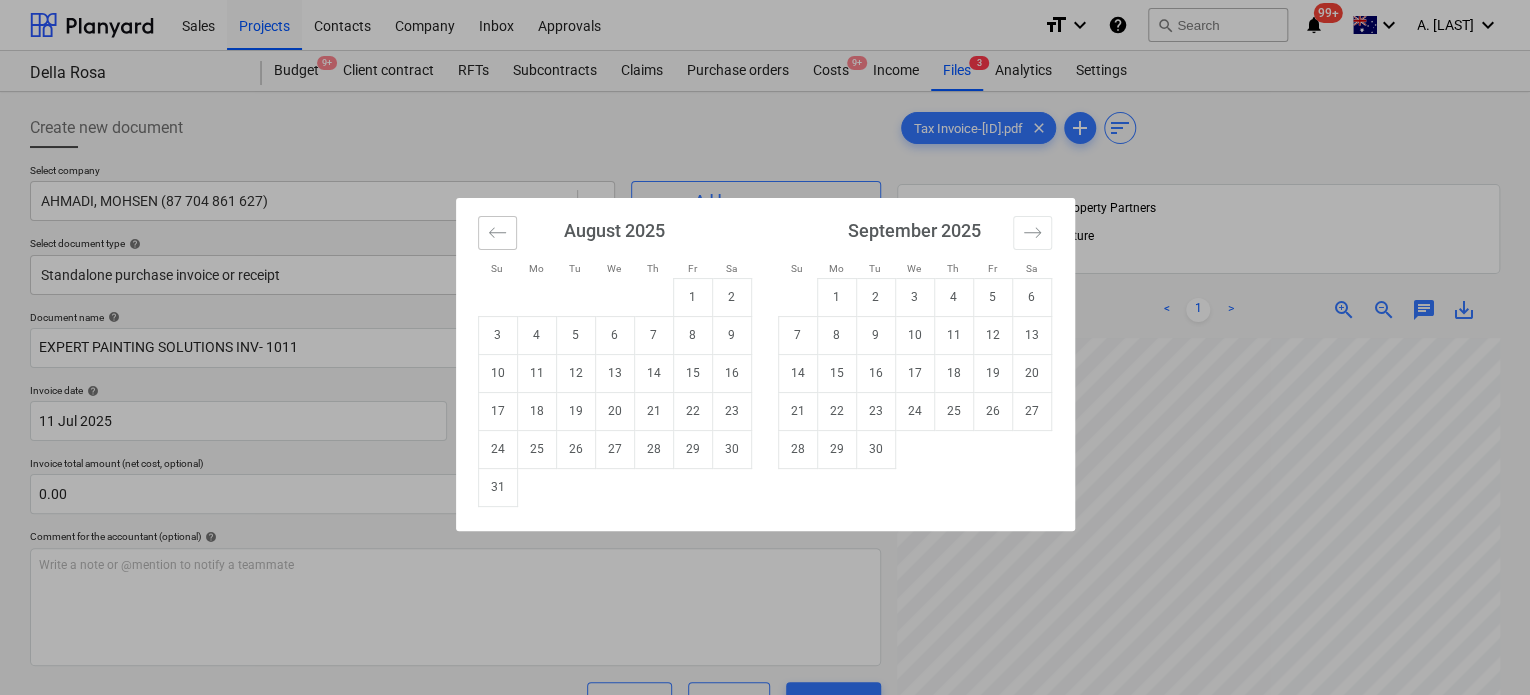 click at bounding box center [497, 233] 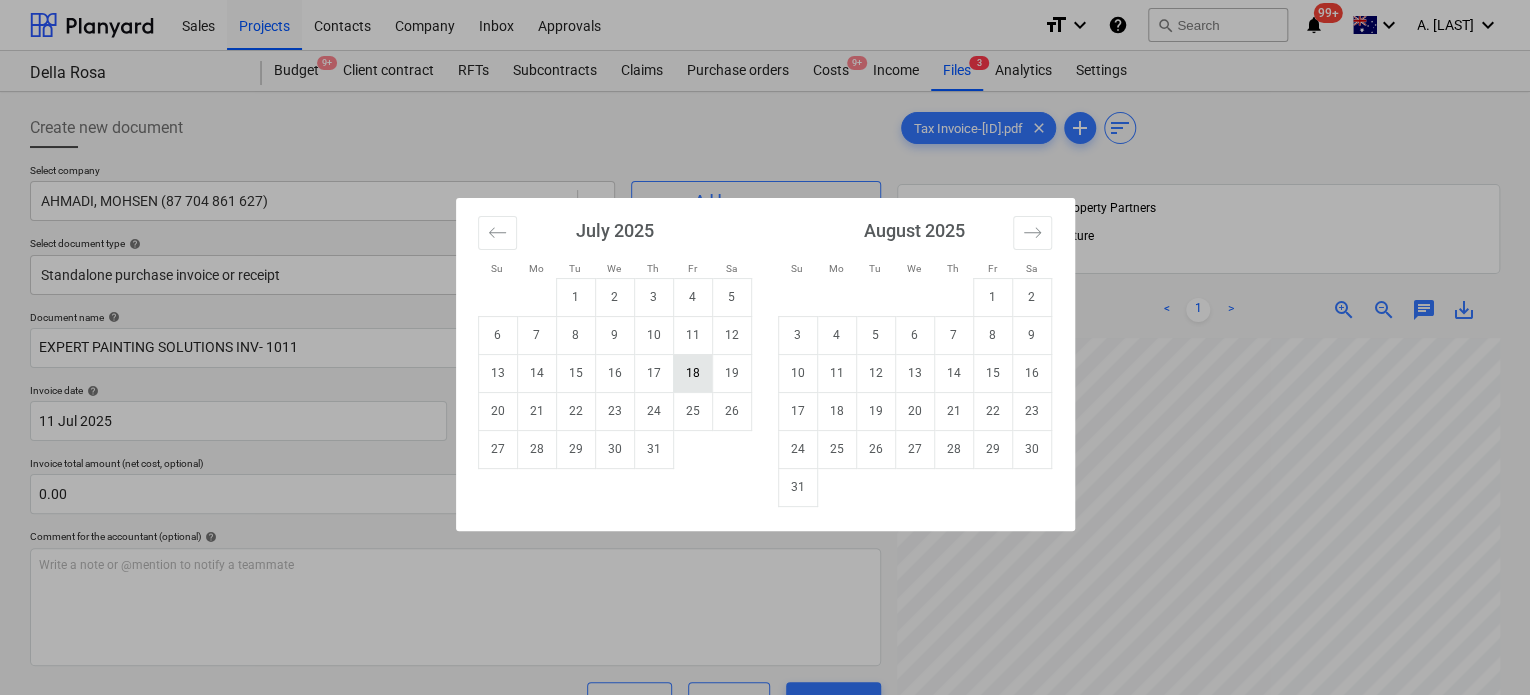 click on "18" at bounding box center (692, 373) 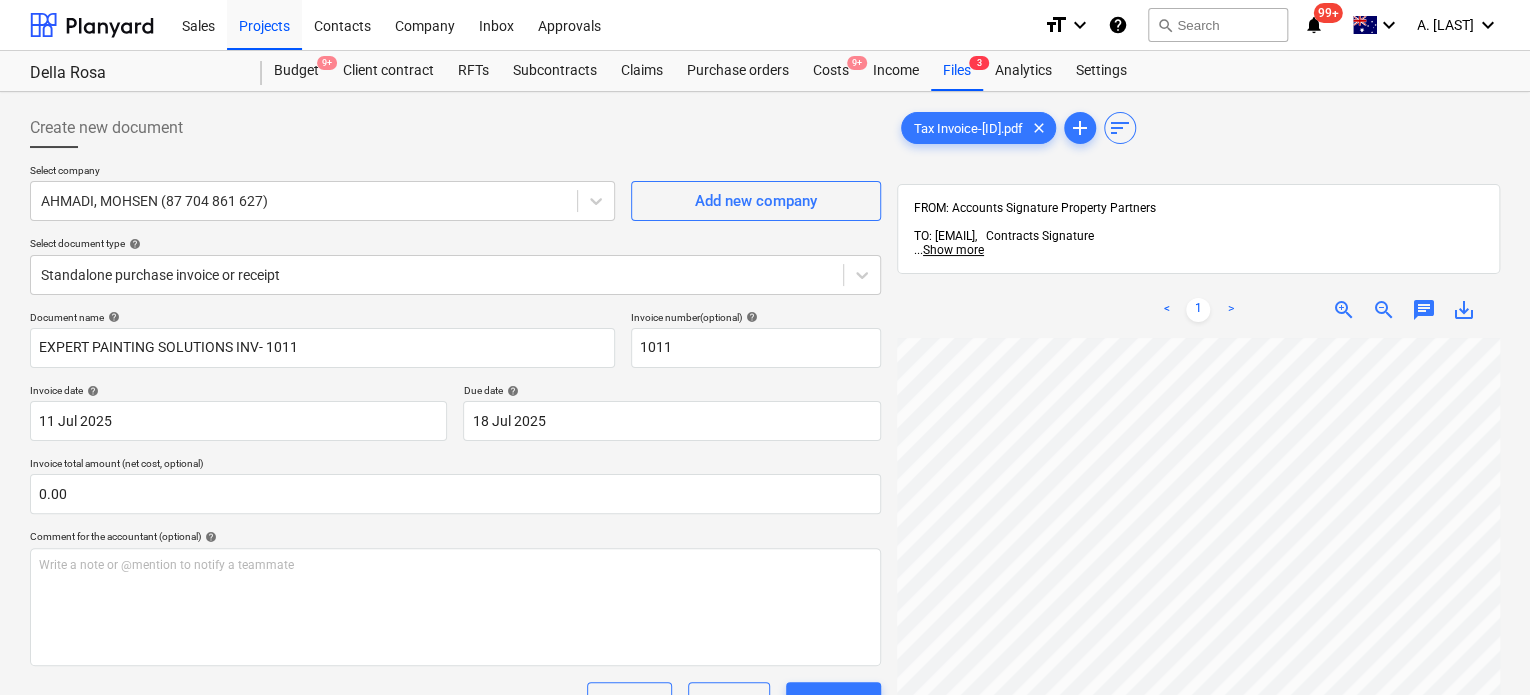 scroll, scrollTop: 427, scrollLeft: 120, axis: both 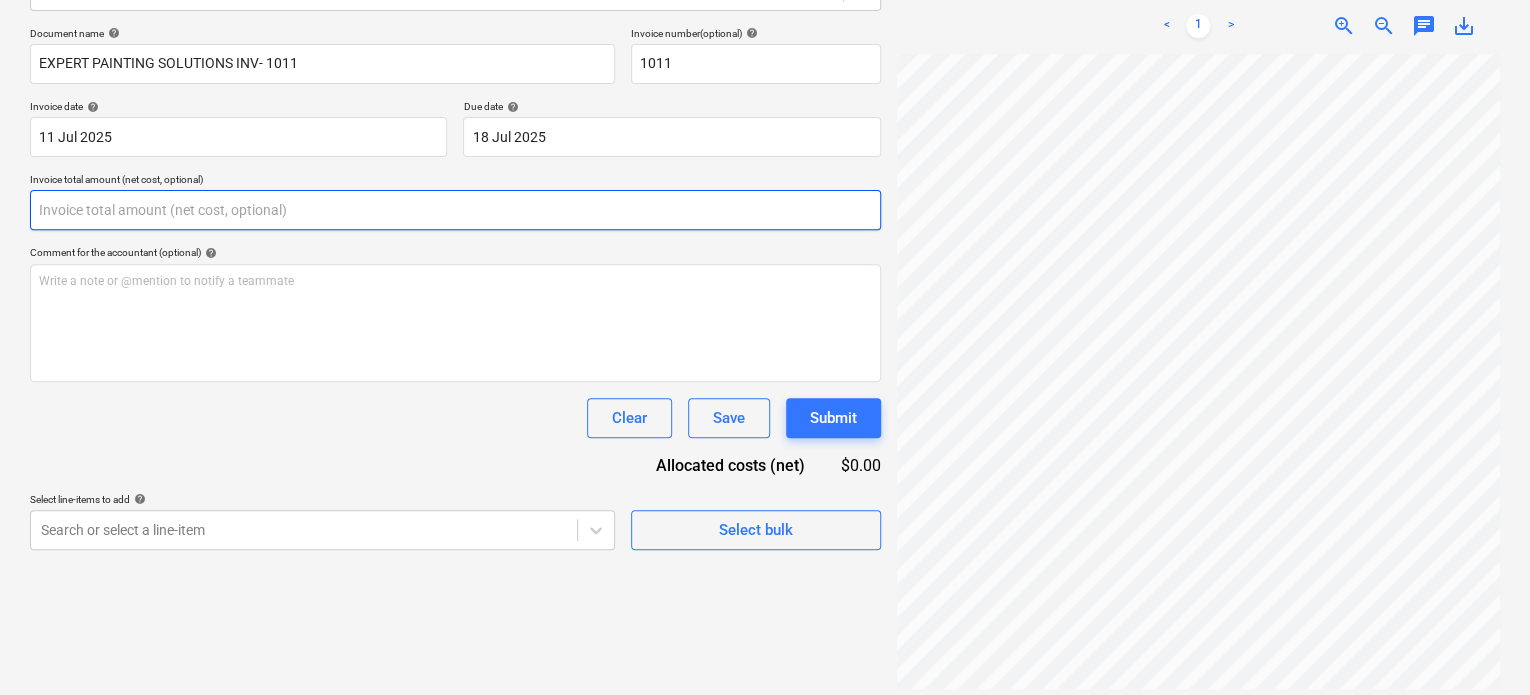click at bounding box center [455, 210] 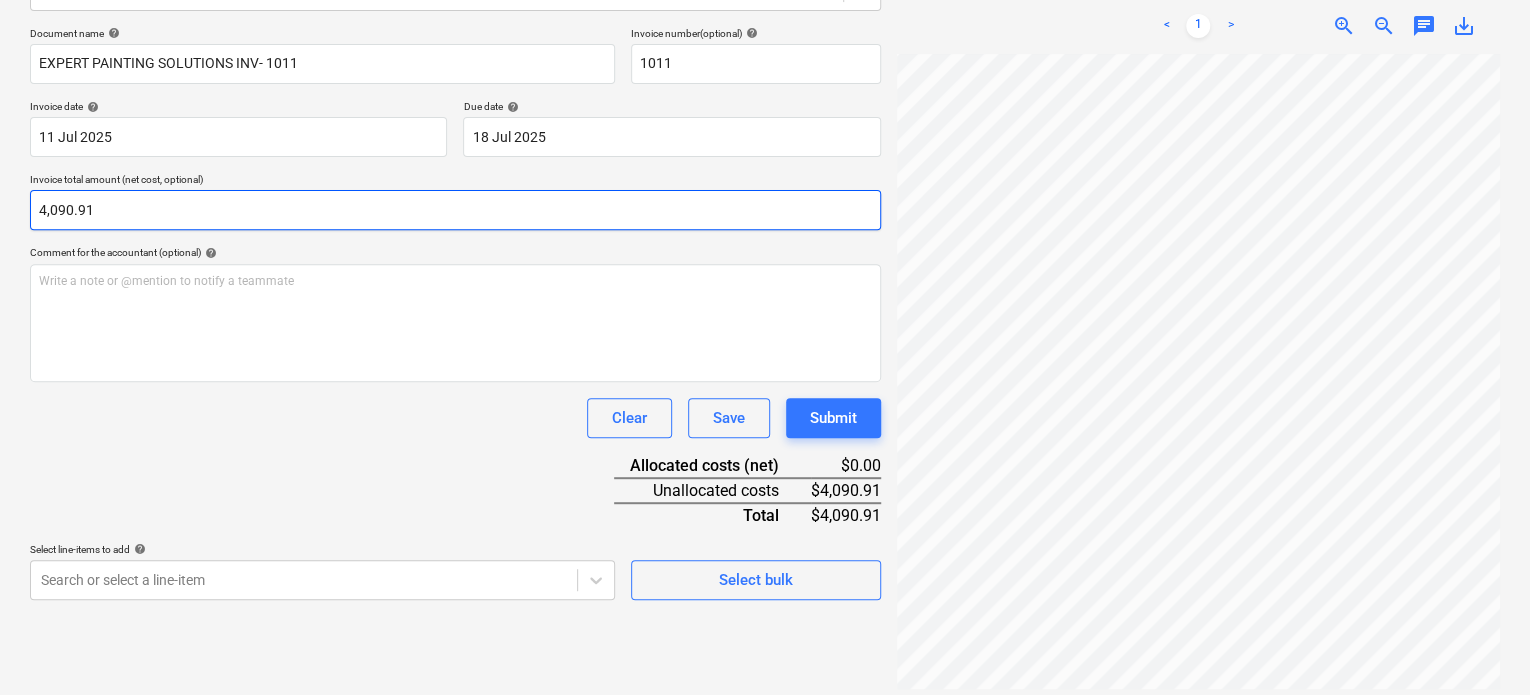 type on "4,090.91" 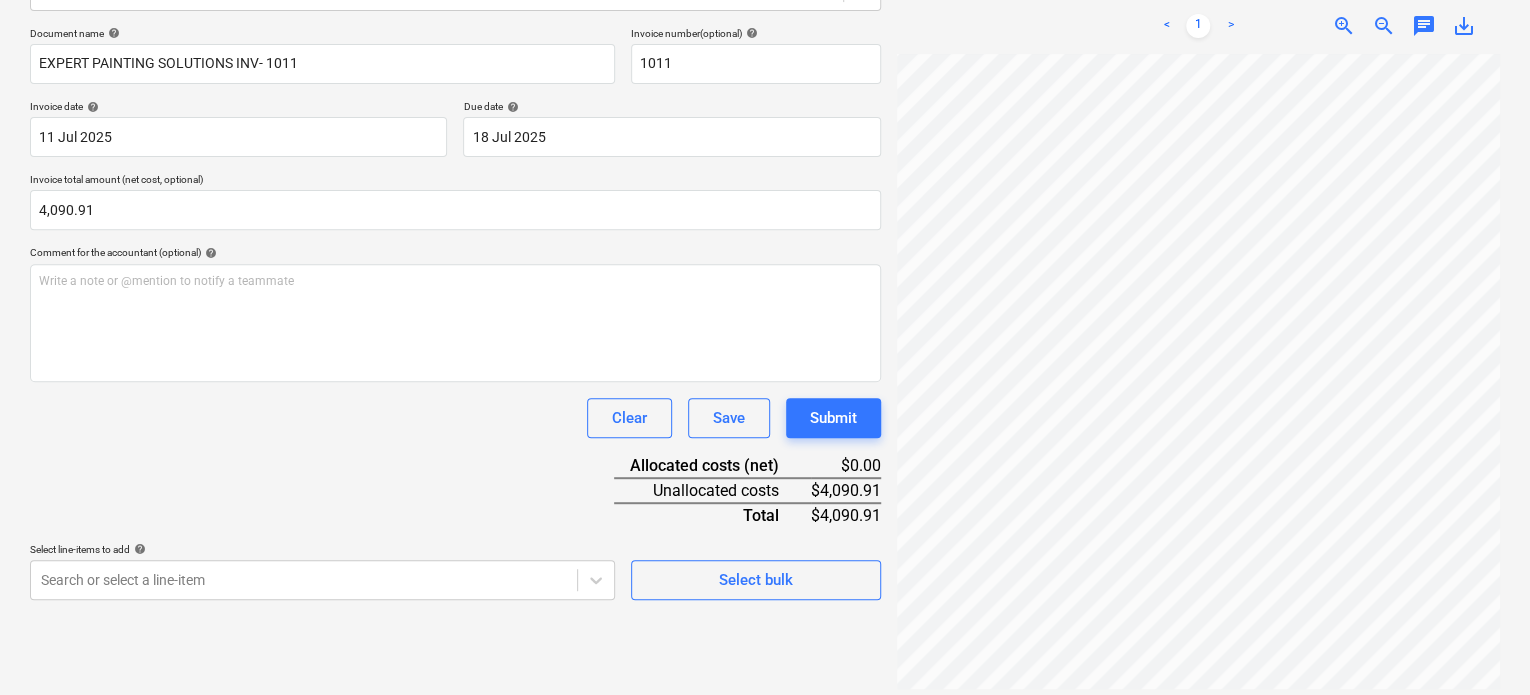 click on "Document name help EXPERT PAINTING SOLUTIONS INV- 1011 Invoice number  (optional) help 1011 Invoice date help 11 Jul 2025 11.07.2025 Press the down arrow key to interact with the calendar and
select a date. Press the question mark key to get the keyboard shortcuts for changing dates. Due date help 18 Jul 2025 18.07.2025 Press the down arrow key to interact with the calendar and
select a date. Press the question mark key to get the keyboard shortcuts for changing dates. Invoice total amount (net cost, optional) 4,090.91 Comment for the accountant (optional) help Write a note or @mention to notify a teammate ﻿ Clear Save Submit Allocated costs (net) $0.00 Unallocated costs $4,090.91 Total $4,090.91 Select line-items to add help Search or select a line-item Select bulk" at bounding box center (455, 313) 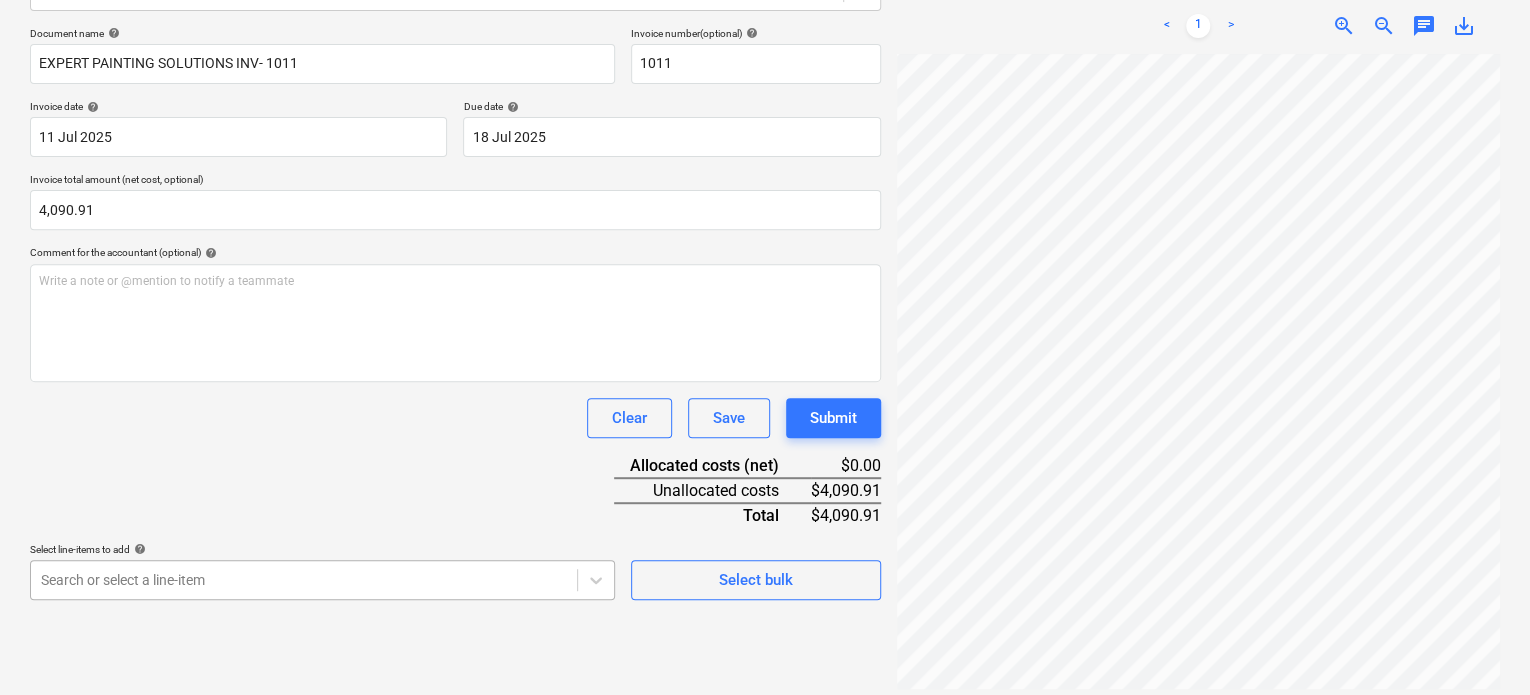 scroll, scrollTop: 500, scrollLeft: 0, axis: vertical 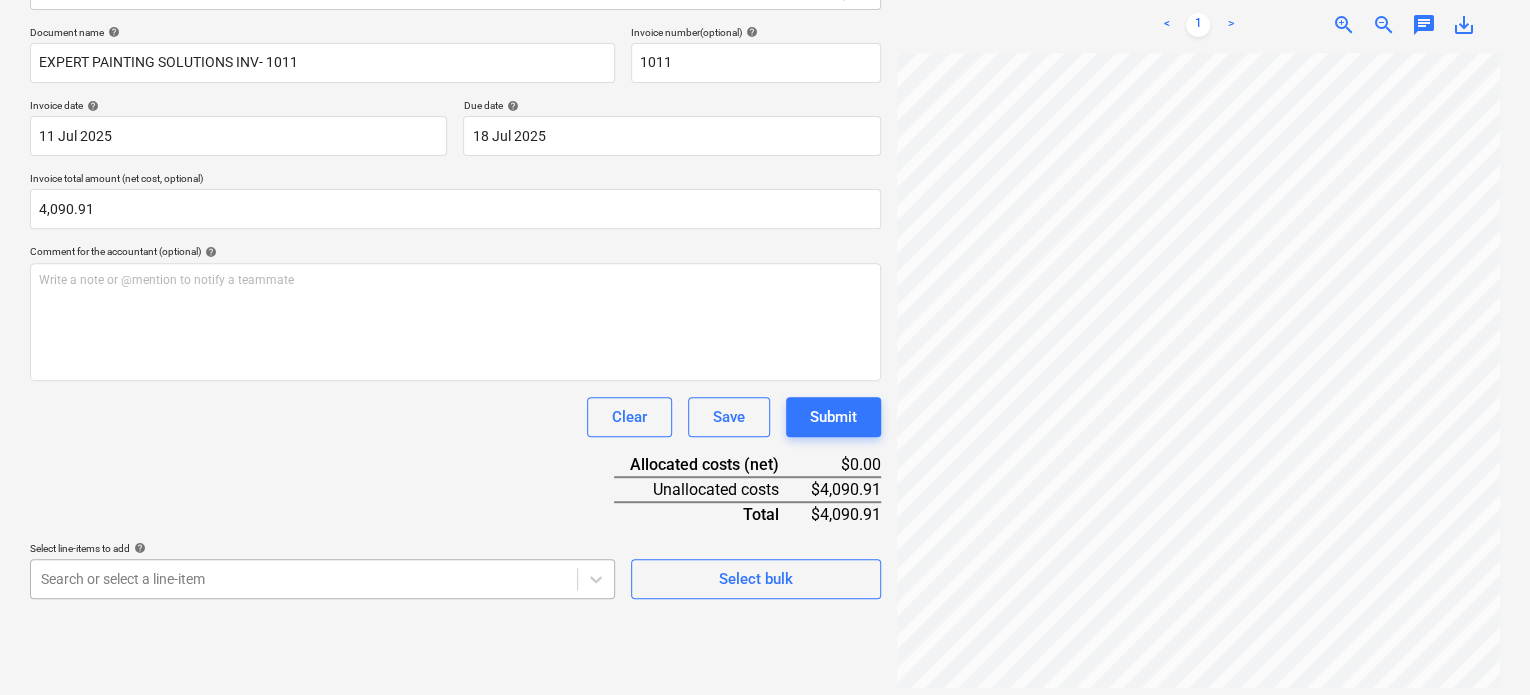 click on "This website stores cookies on your computer. These cookies are used to collect information about how you interact with our website and allow us to remember you. We use this information in order to improve and customize your browsing experience and for analytics and metrics about our visitors both on this website and other media. To find out more about the cookies we use, see our Privacy Policy If you decline, your information won’t be tracked when you visit this website. A single cookie will be used in your browser to remember your preference not to be tracked. Cookies settings Accept All Decline All
Sales Projects Contacts Company Inbox Approvals format_size keyboard_arrow_down help search Search notifications 99+ keyboard_arrow_down A. Berdera keyboard_arrow_down Della Rosa Della Rosa Budget 9+ Client contract RFTs Subcontracts Claims Purchase orders Costs 9+ Income Files 3 Analytics Settings Create new document Select company AHMADI, MOHSEN ([PHONE_NUMBER])  Add new company Select document type <" at bounding box center (765, 62) 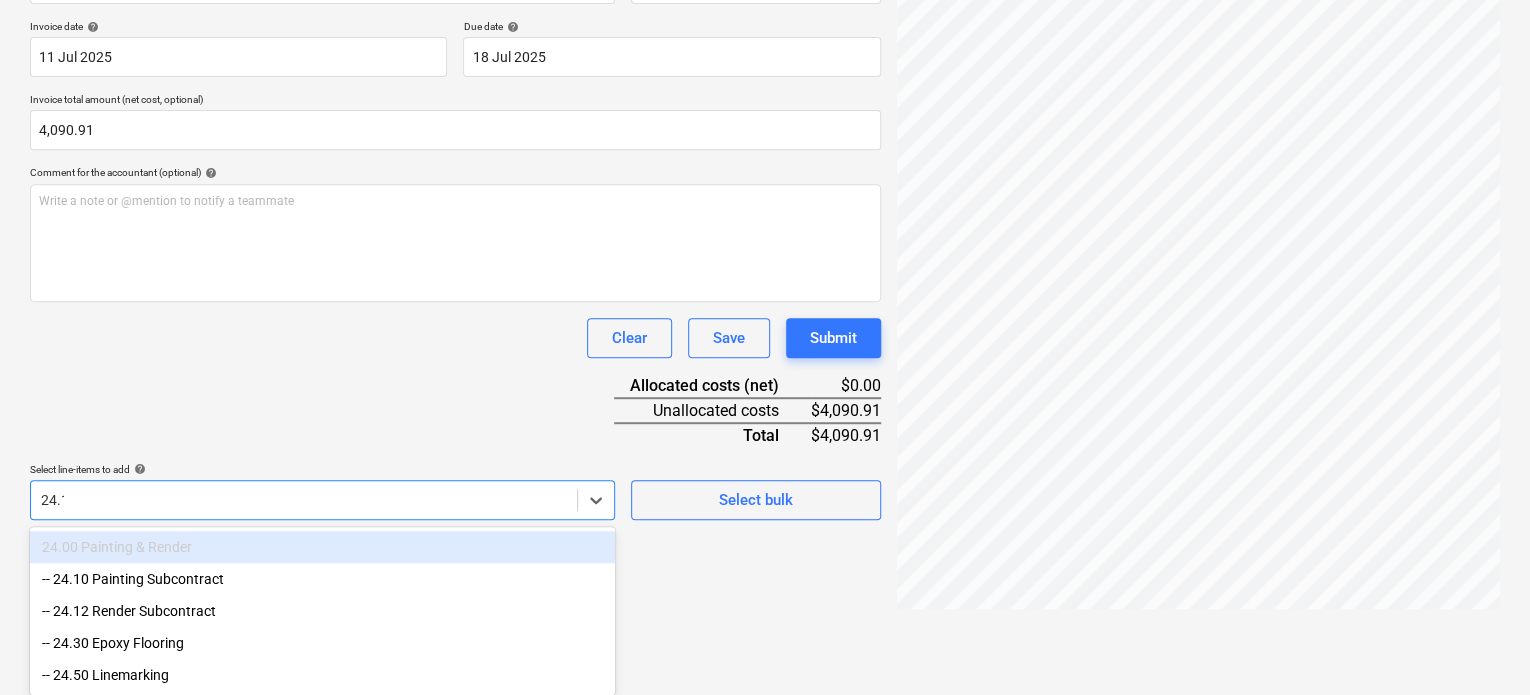 scroll, scrollTop: 284, scrollLeft: 0, axis: vertical 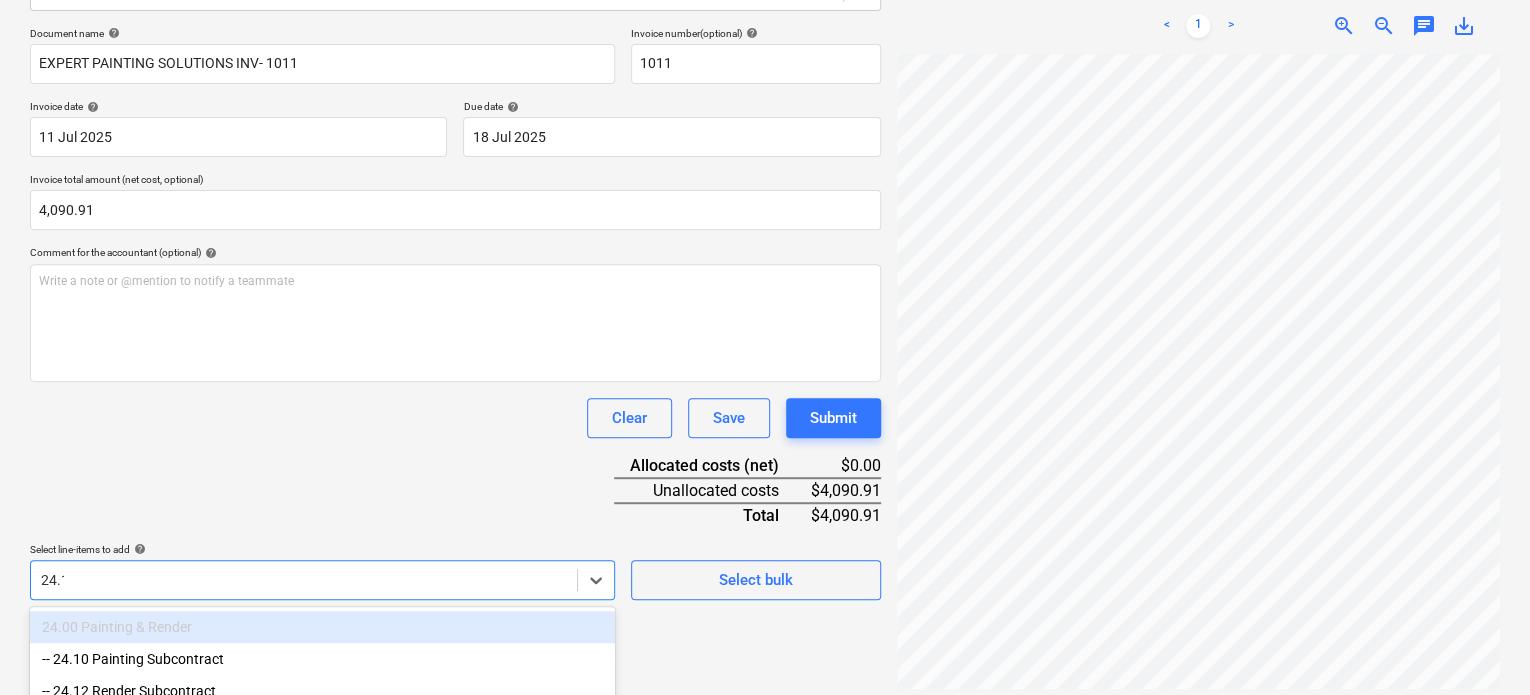 type on "24.10" 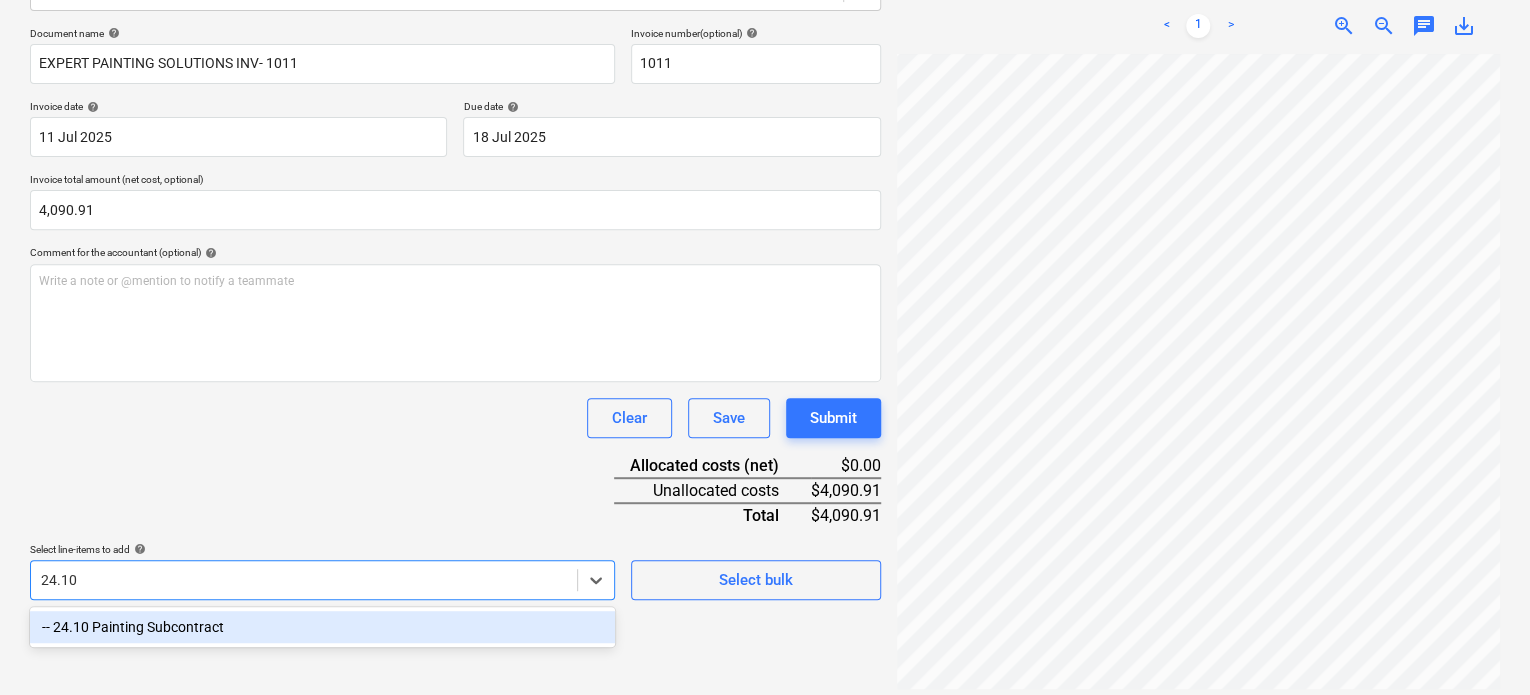 click on "--  24.10 Painting Subcontract" at bounding box center [322, 627] 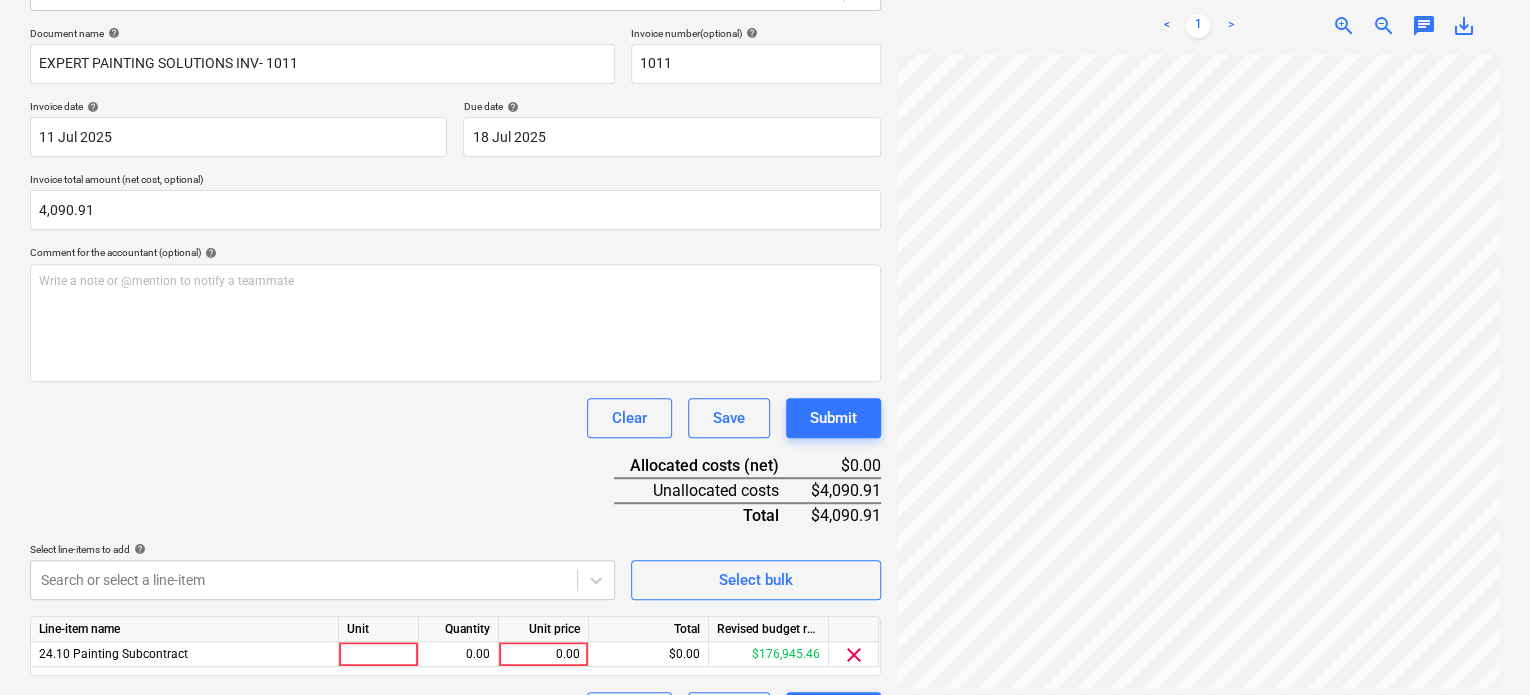 click on "Document name help EXPERT PAINTING SOLUTIONS INV- [ID] Invoice number  (optional) help [ID] Invoice date help 11 Jul 2025 11.07.2025 Press the down arrow key to interact with the calendar and
select a date. Press the question mark key to get the keyboard shortcuts for changing dates. Due date help 18 Jul 2025 18.07.2025 Press the down arrow key to interact with the calendar and
select a date. Press the question mark key to get the keyboard shortcuts for changing dates. Invoice total amount (net cost, optional) 4,090.91 Comment for the accountant (optional) help Write a note or @mention to notify a teammate ﻿ Clear Save Submit Allocated costs (net) $0.00 Unallocated costs $4,090.91 Total $4,090.91 Select line-items to add help Search or select a line-item Select bulk Line-item name Unit Quantity Unit price Total Revised budget remaining 24.10 Painting Subcontract 0.00 0.00 $0.00 $176,945.46 clear Clear Save Submit" at bounding box center (455, 379) 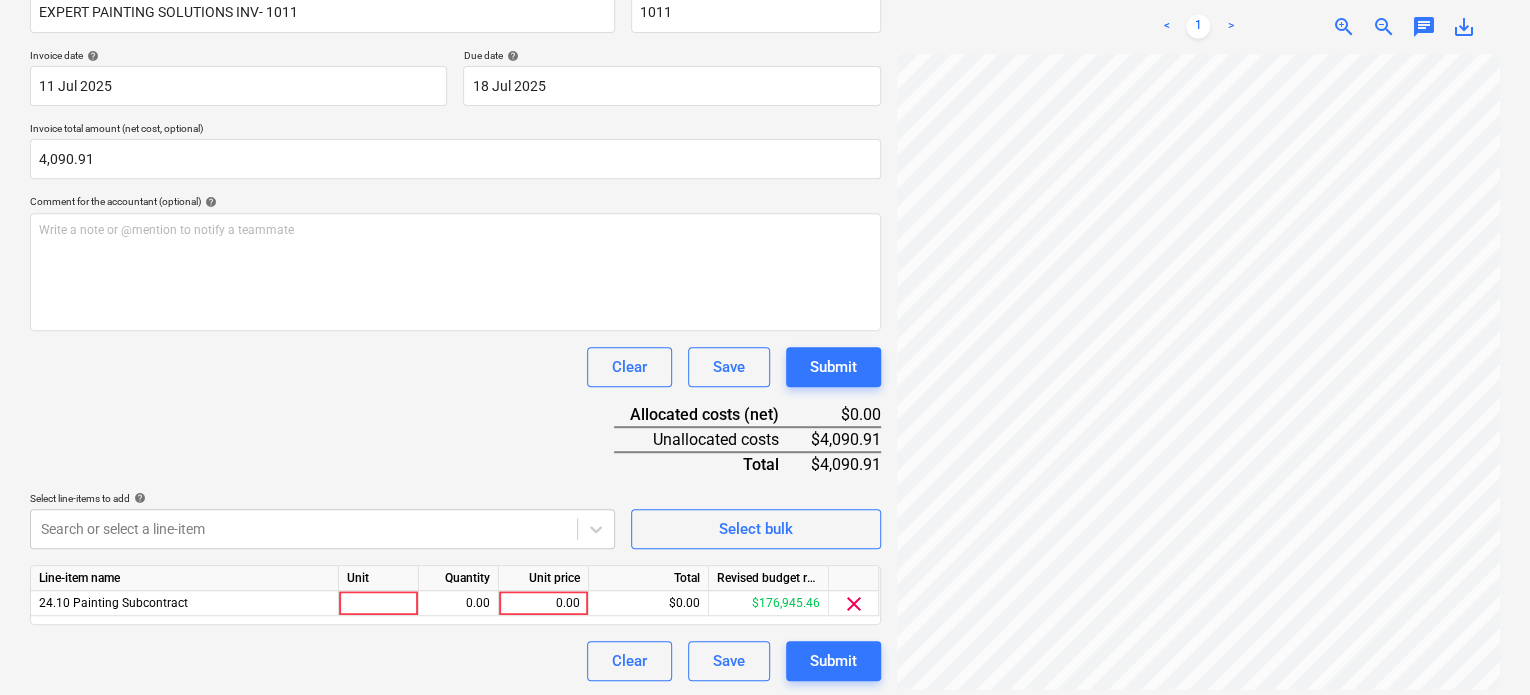 scroll, scrollTop: 336, scrollLeft: 0, axis: vertical 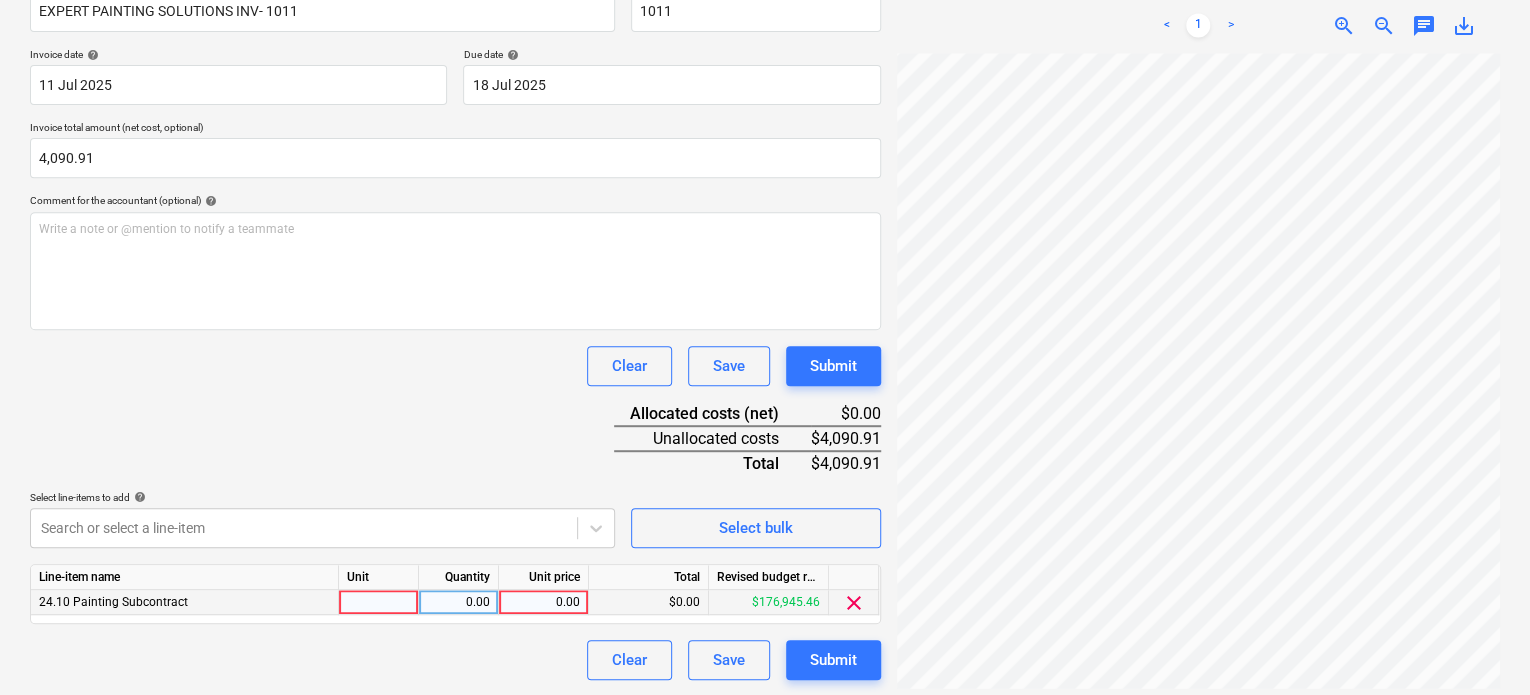 click at bounding box center (379, 602) 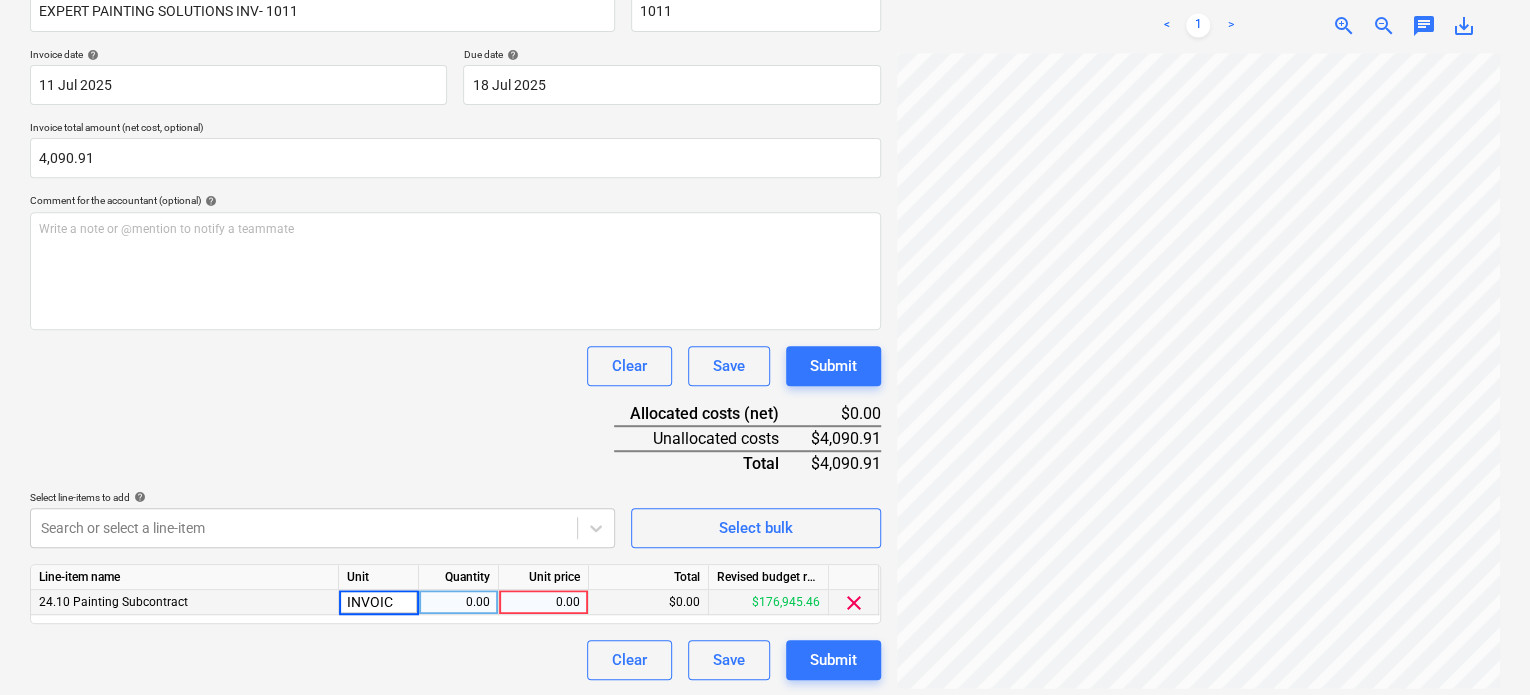 type on "INVOICE" 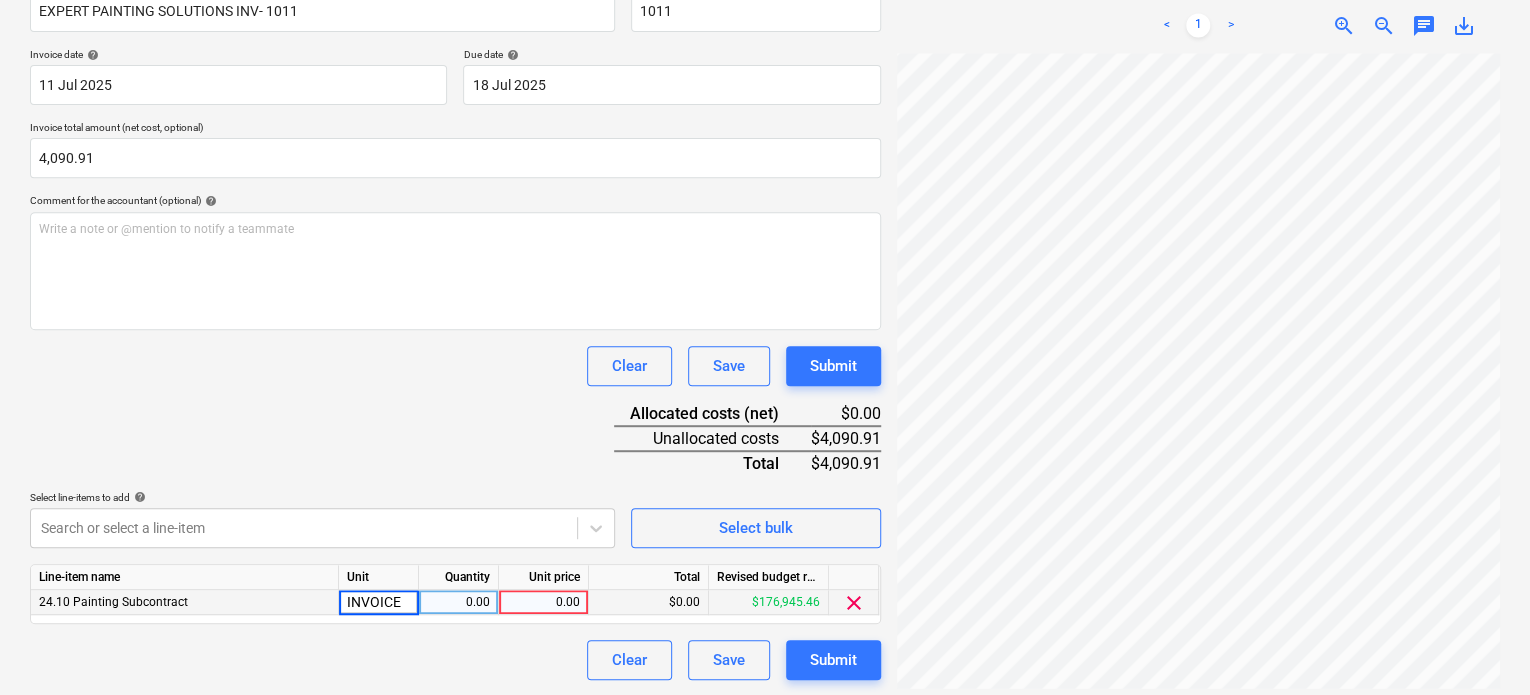 click on "0.00" at bounding box center (458, 602) 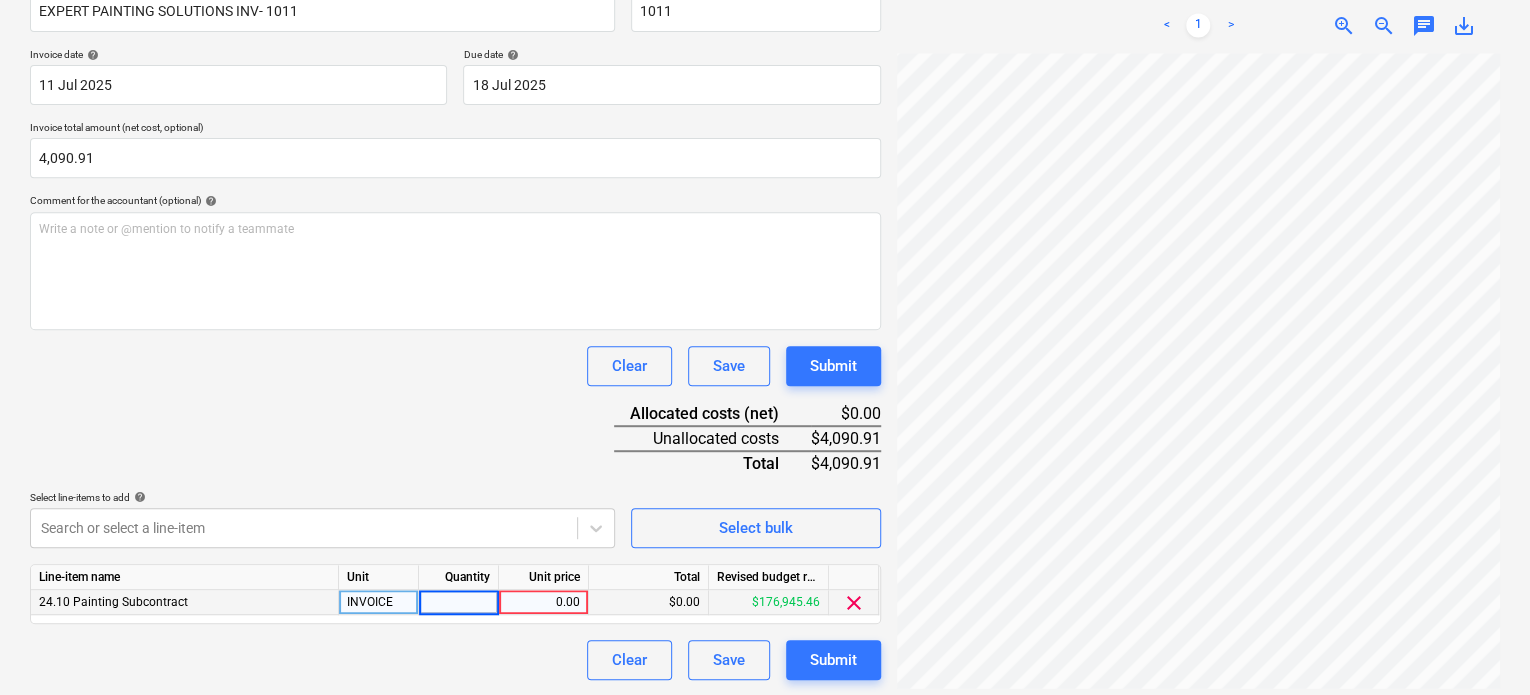 type on "1" 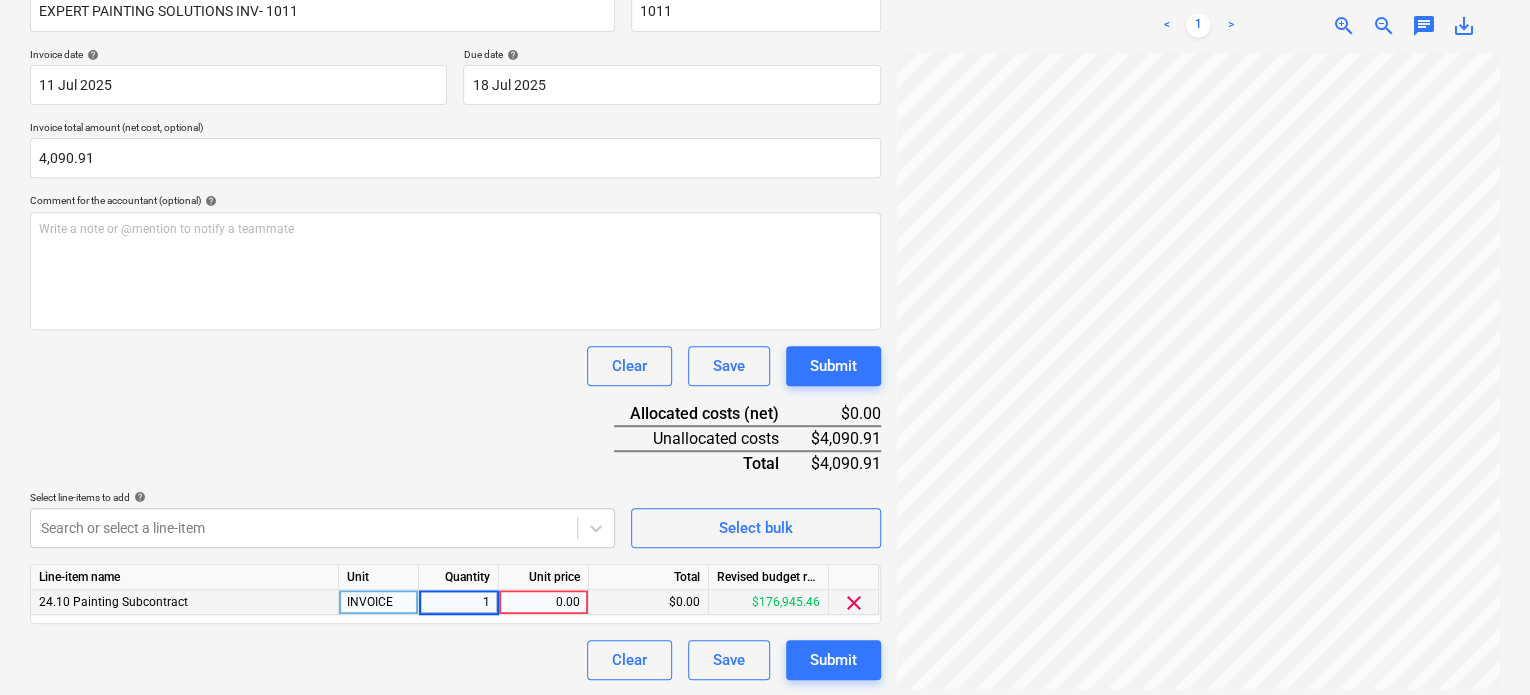click on "0.00" at bounding box center (543, 602) 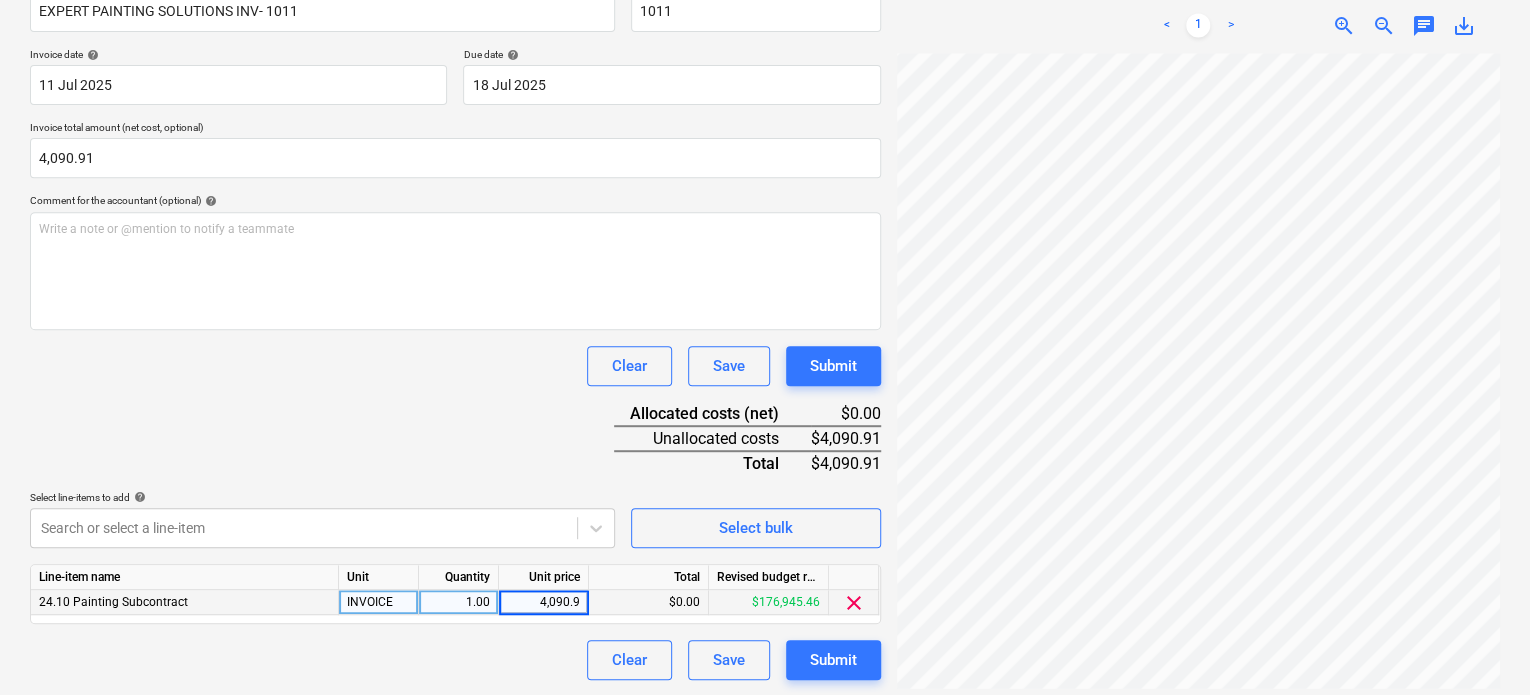 type on "4,090.91" 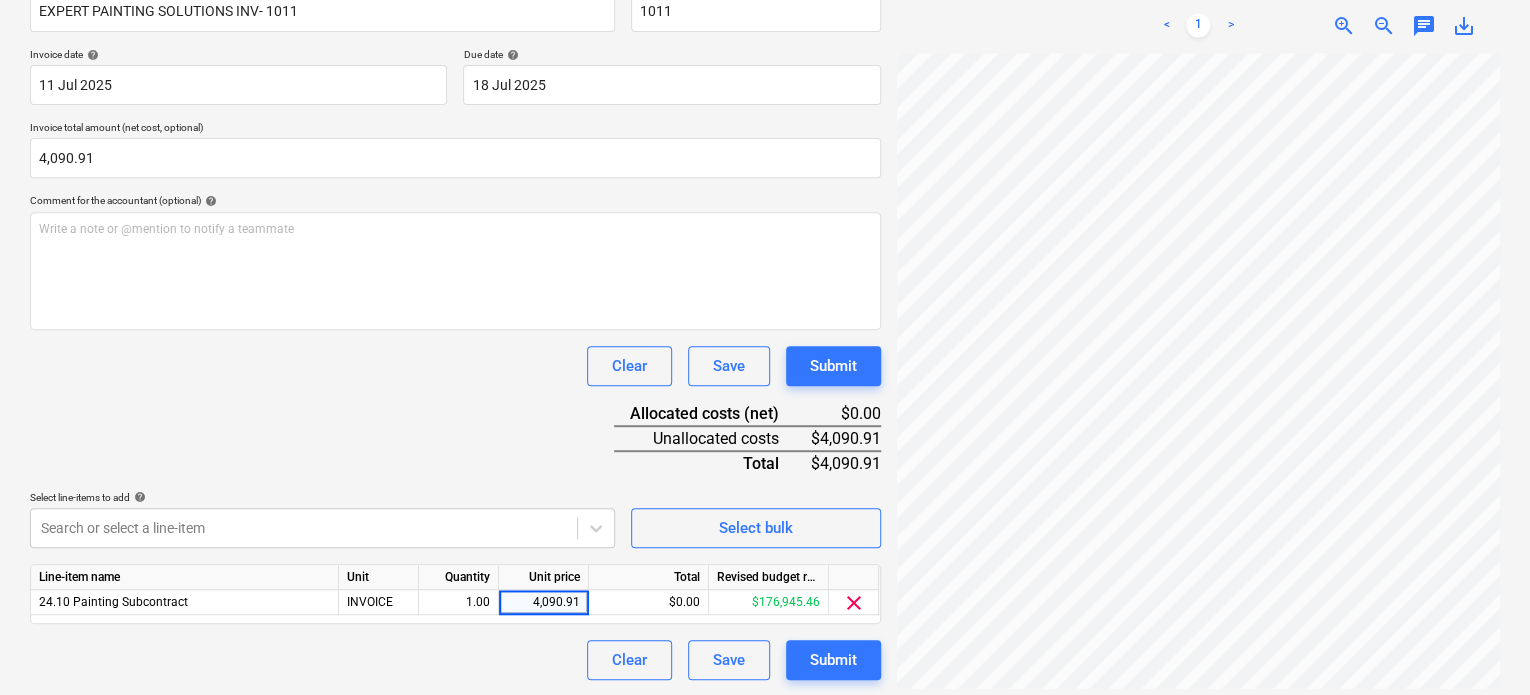 click on "Clear Save Submit" at bounding box center [455, 660] 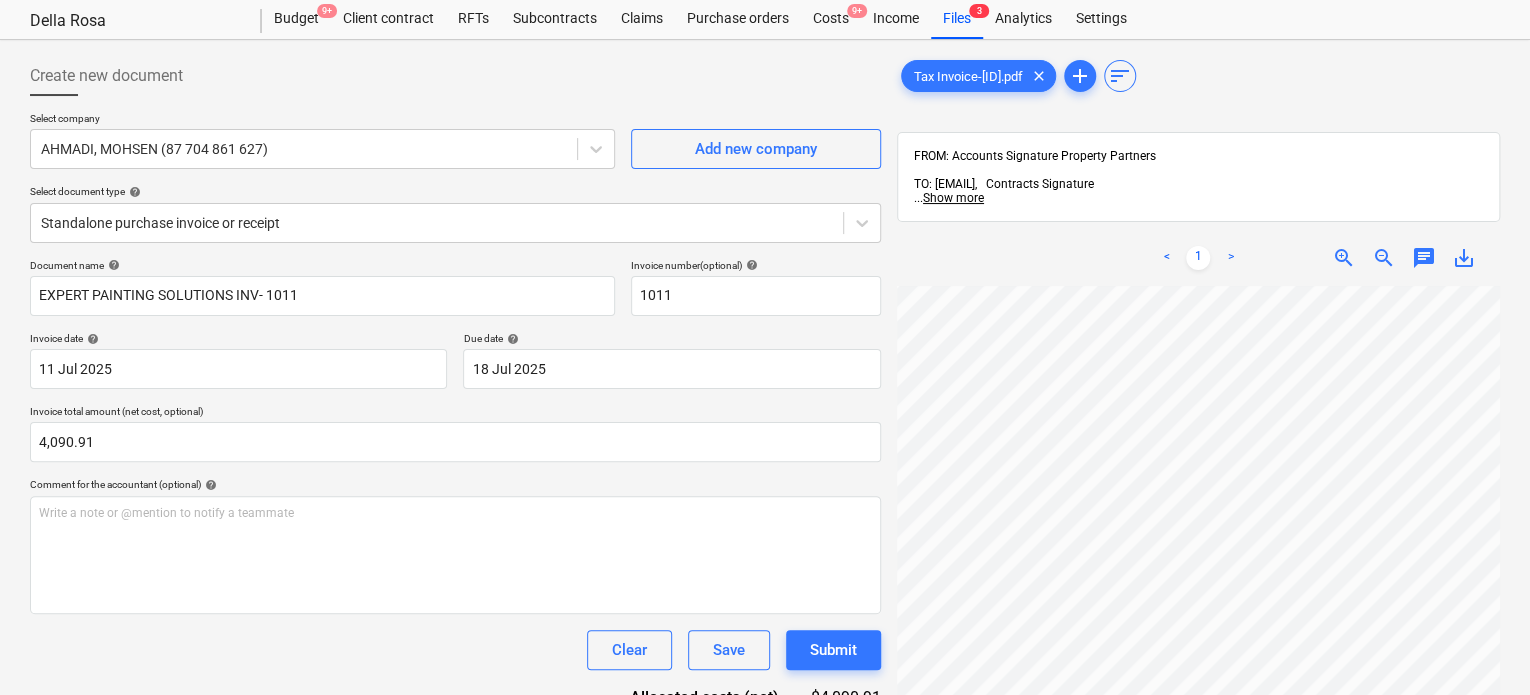scroll, scrollTop: 36, scrollLeft: 0, axis: vertical 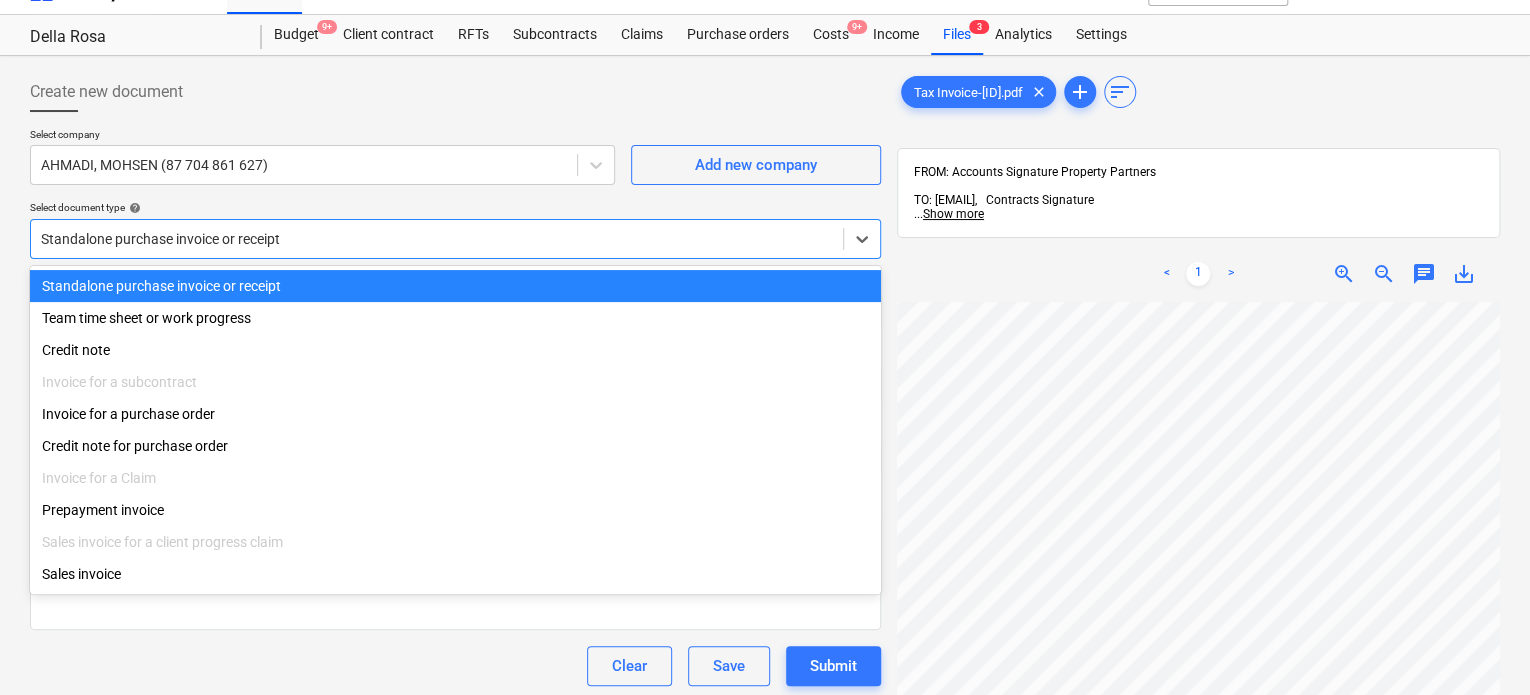 click at bounding box center [437, 239] 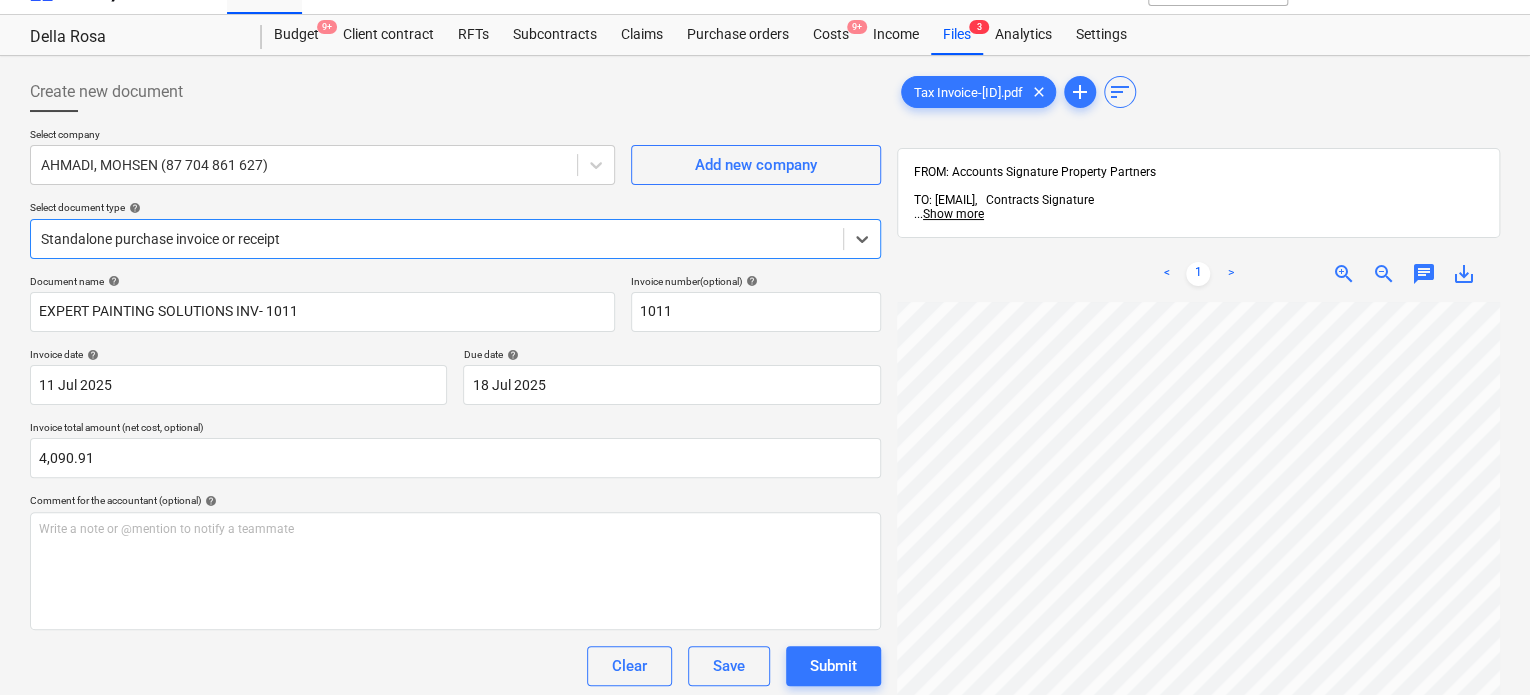 scroll, scrollTop: 427, scrollLeft: 150, axis: both 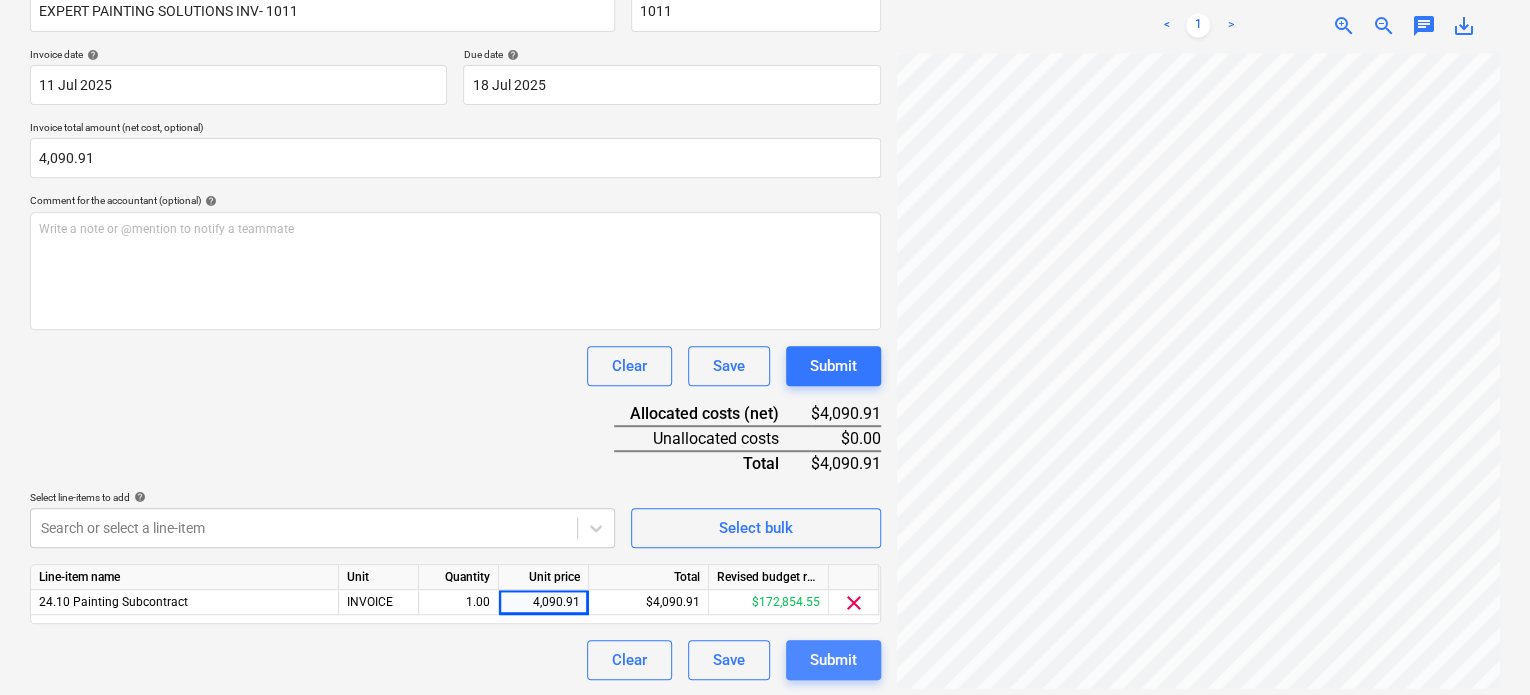 click on "Submit" at bounding box center [833, 660] 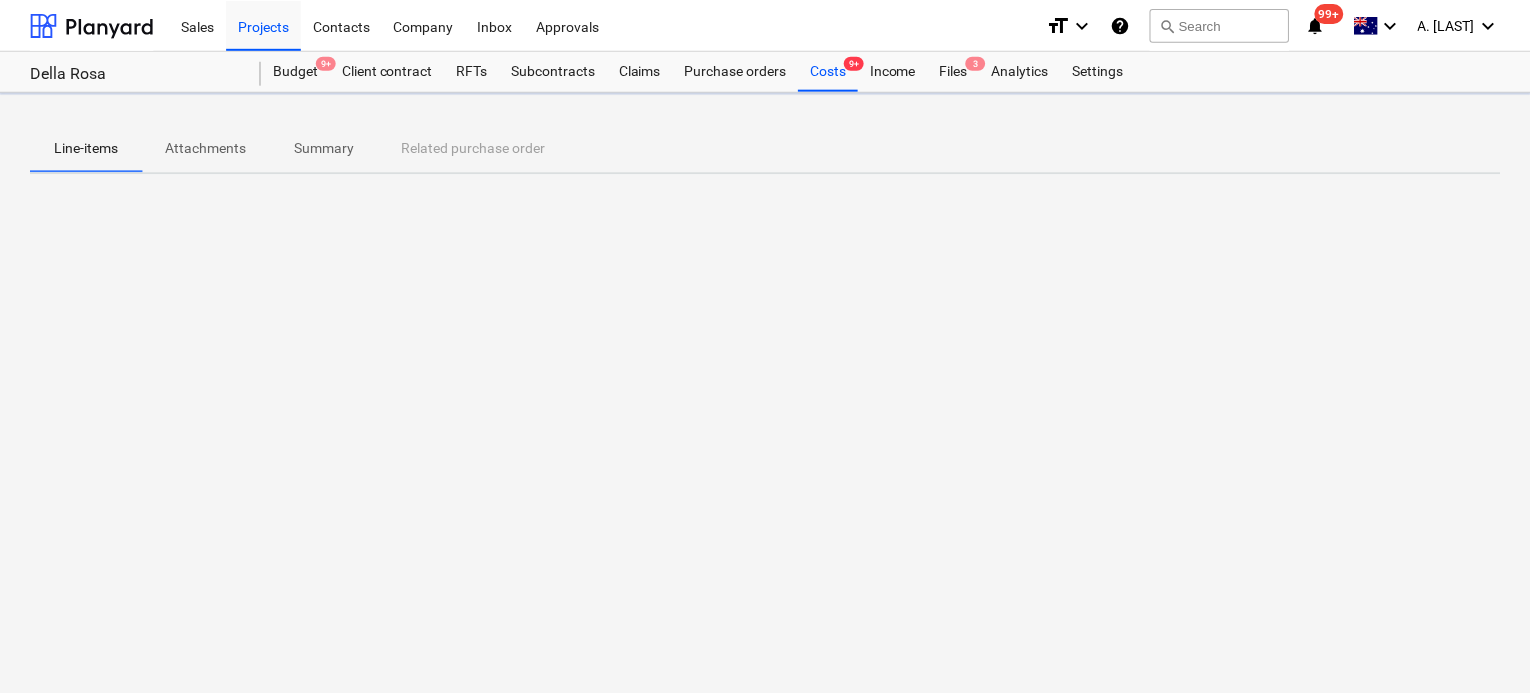 scroll, scrollTop: 0, scrollLeft: 0, axis: both 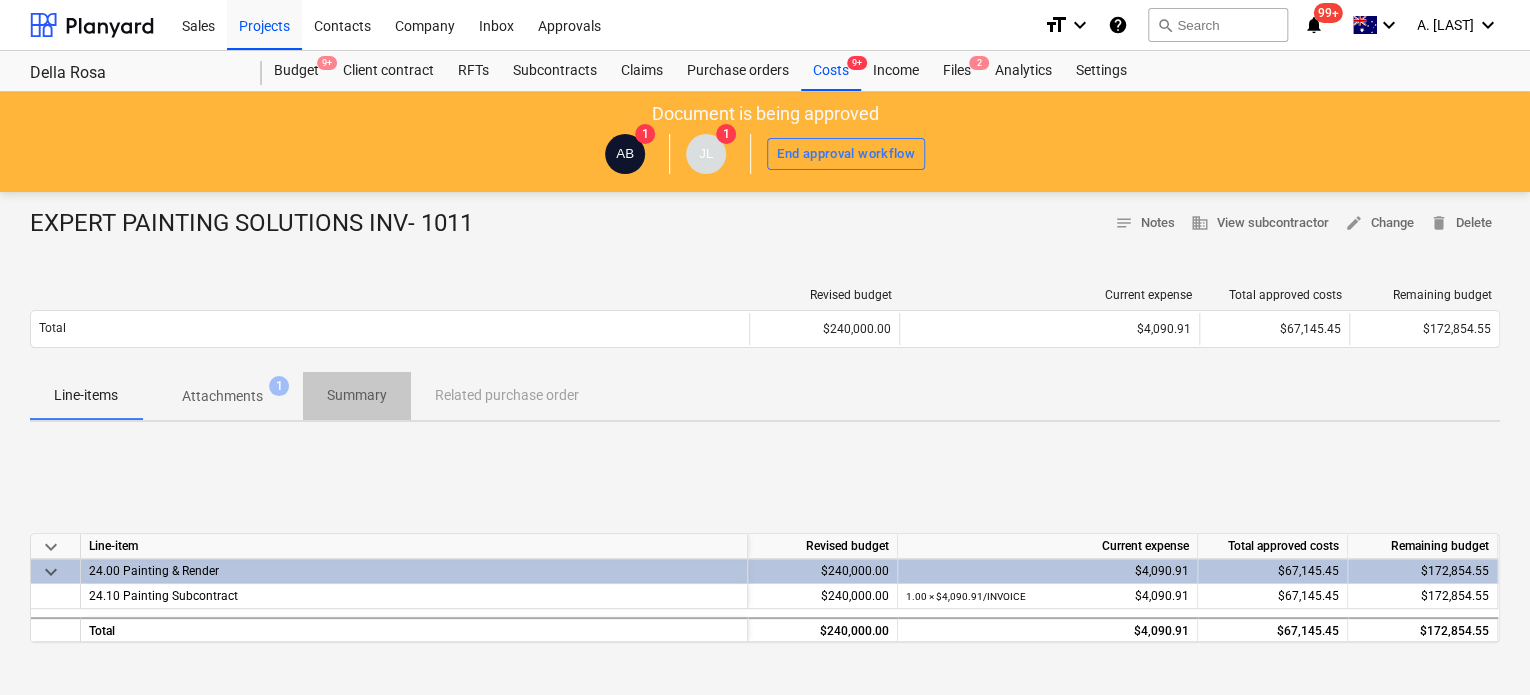 click on "Summary" at bounding box center (357, 395) 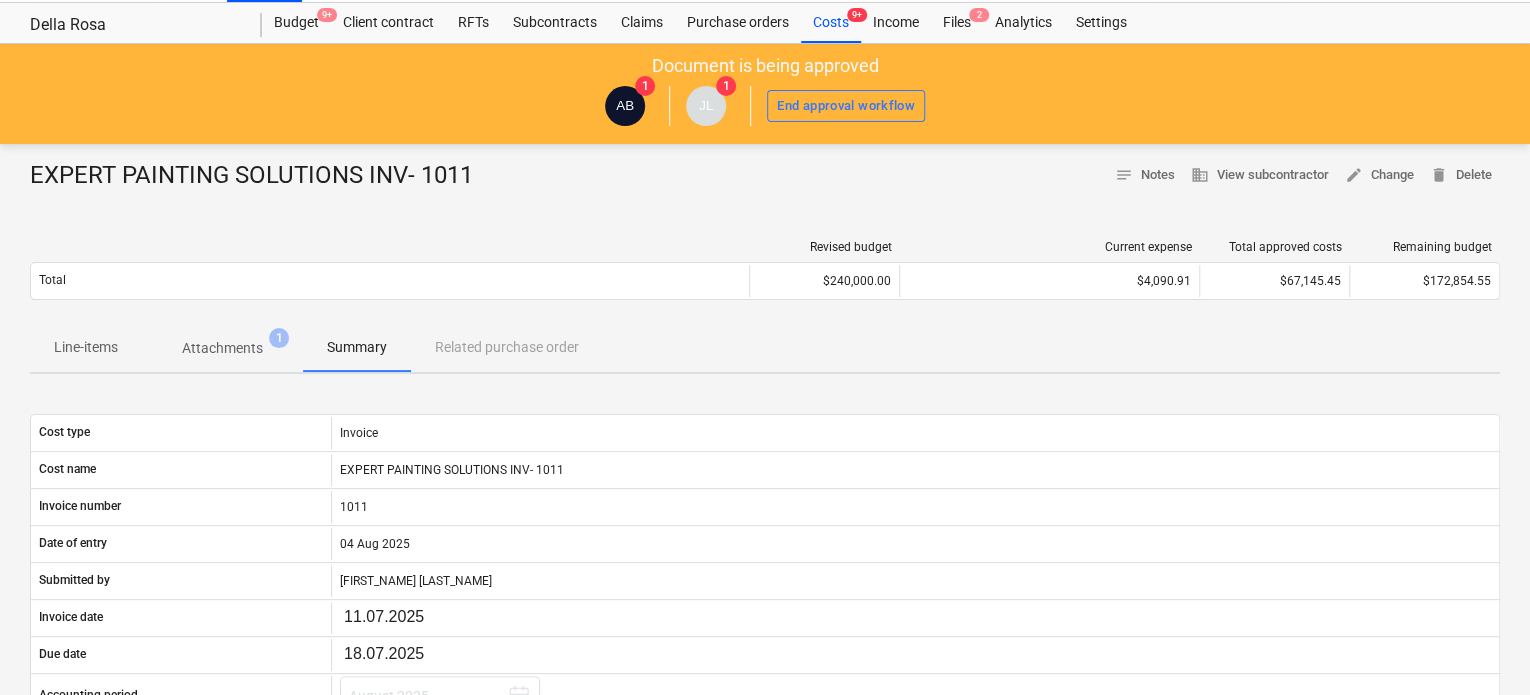 scroll, scrollTop: 0, scrollLeft: 0, axis: both 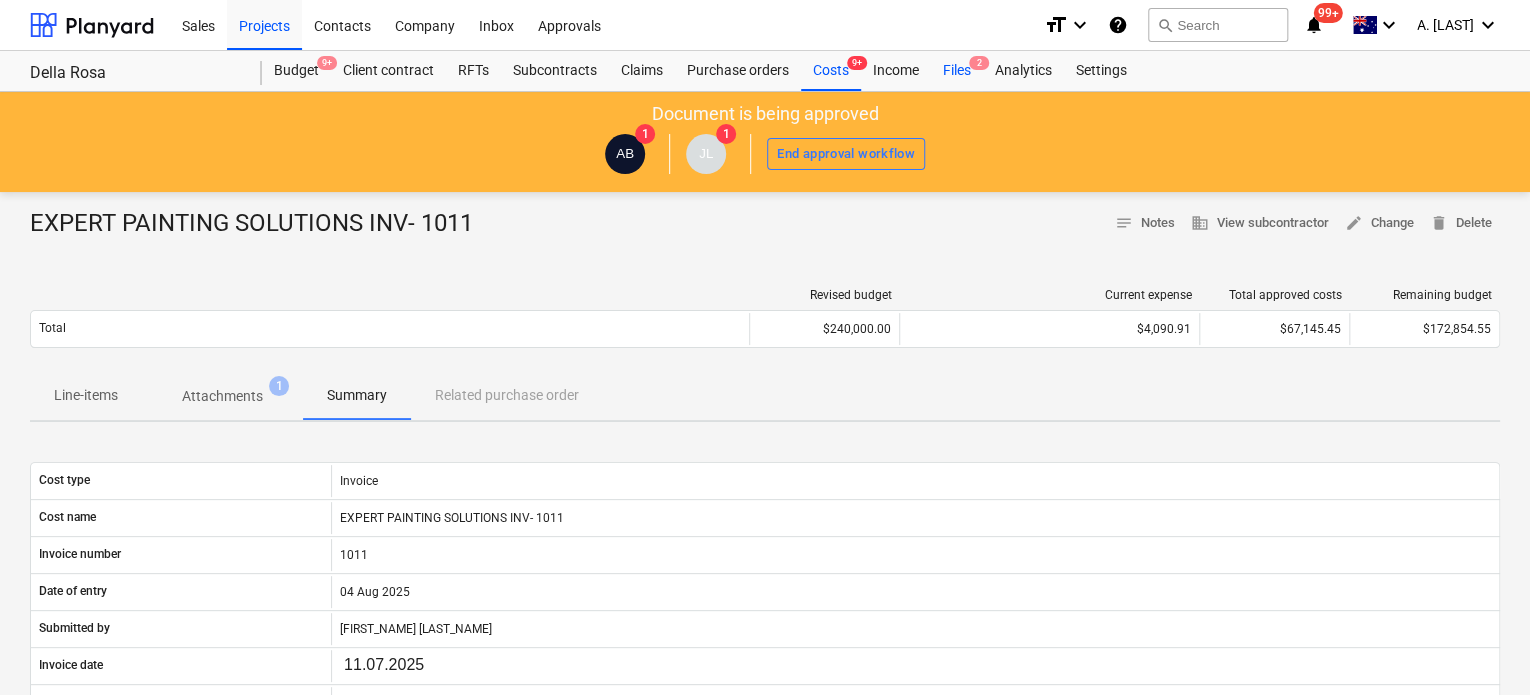 click on "Files 2" at bounding box center [957, 71] 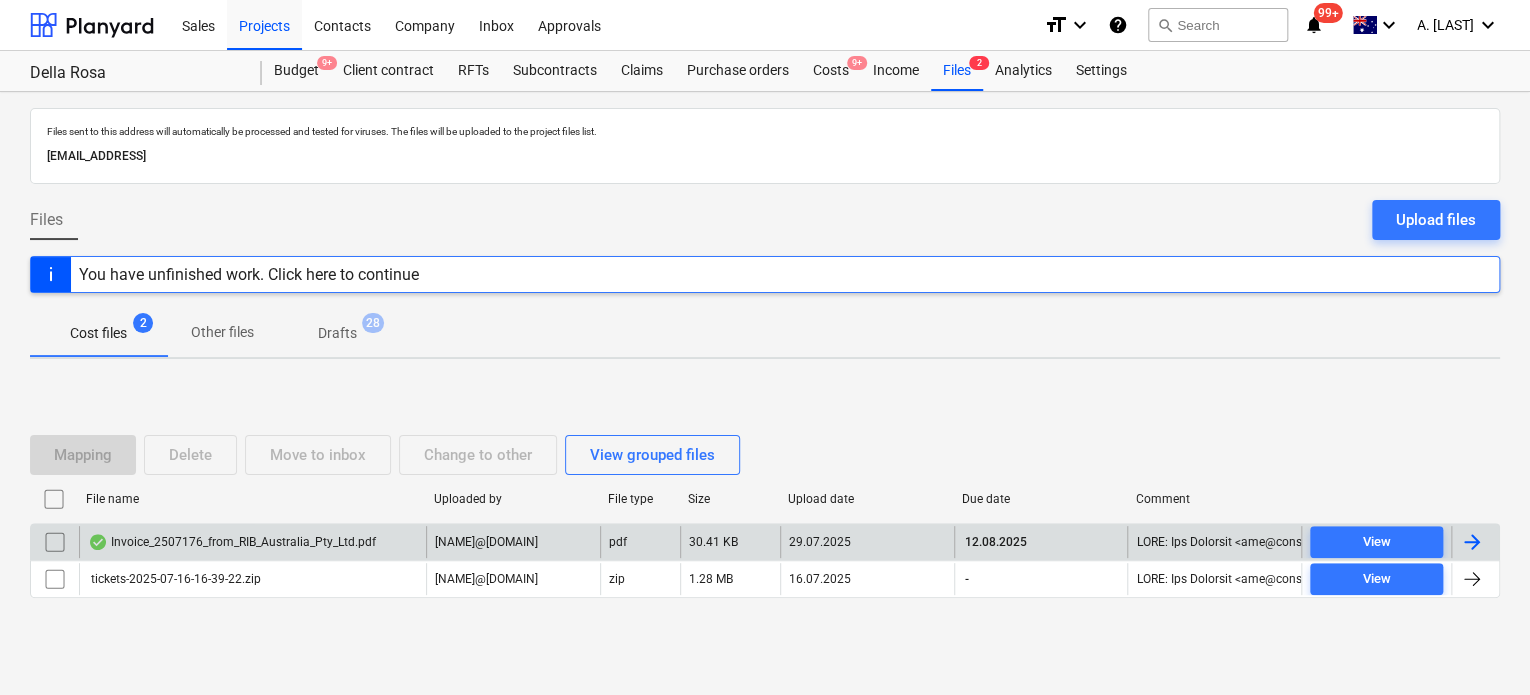click on "Invoice_2507176_from_RIB_Australia_Pty_Ltd.pdf" at bounding box center (252, 542) 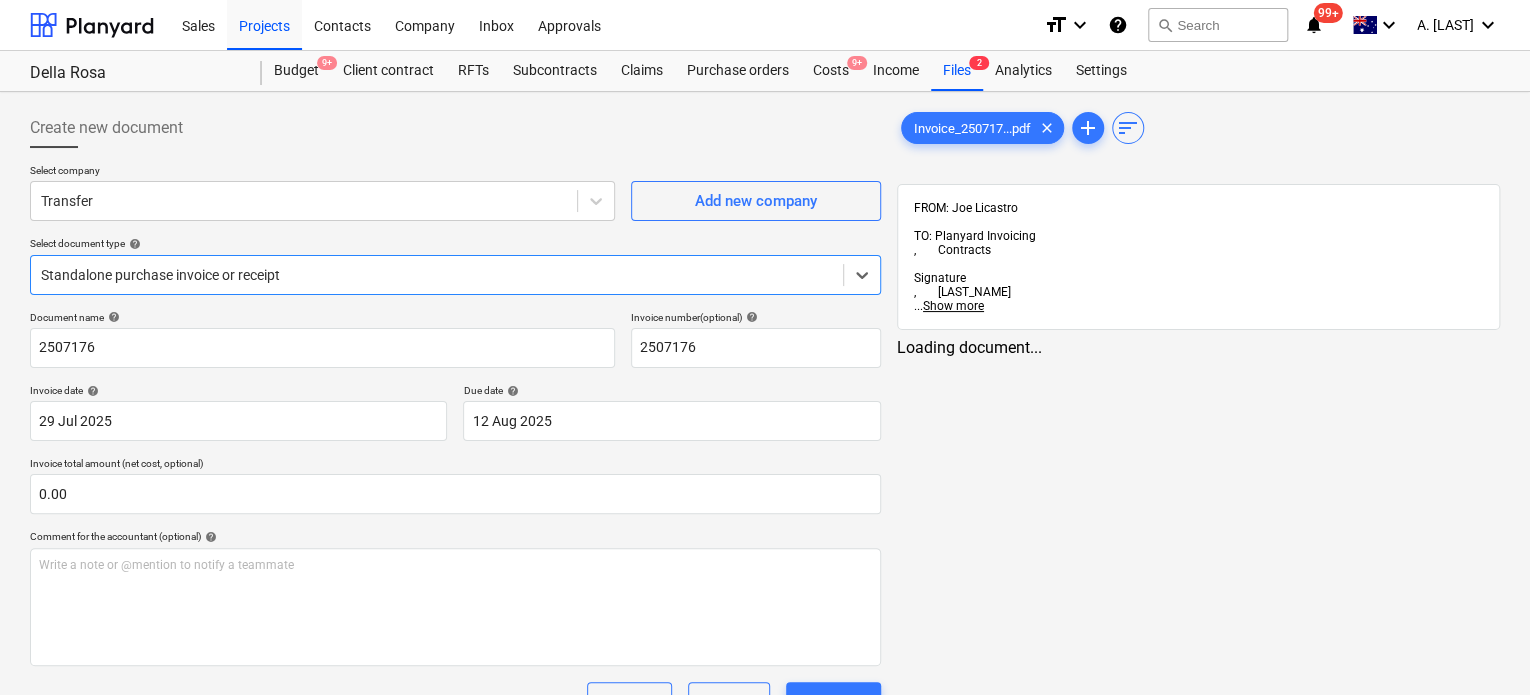 type on "2507176" 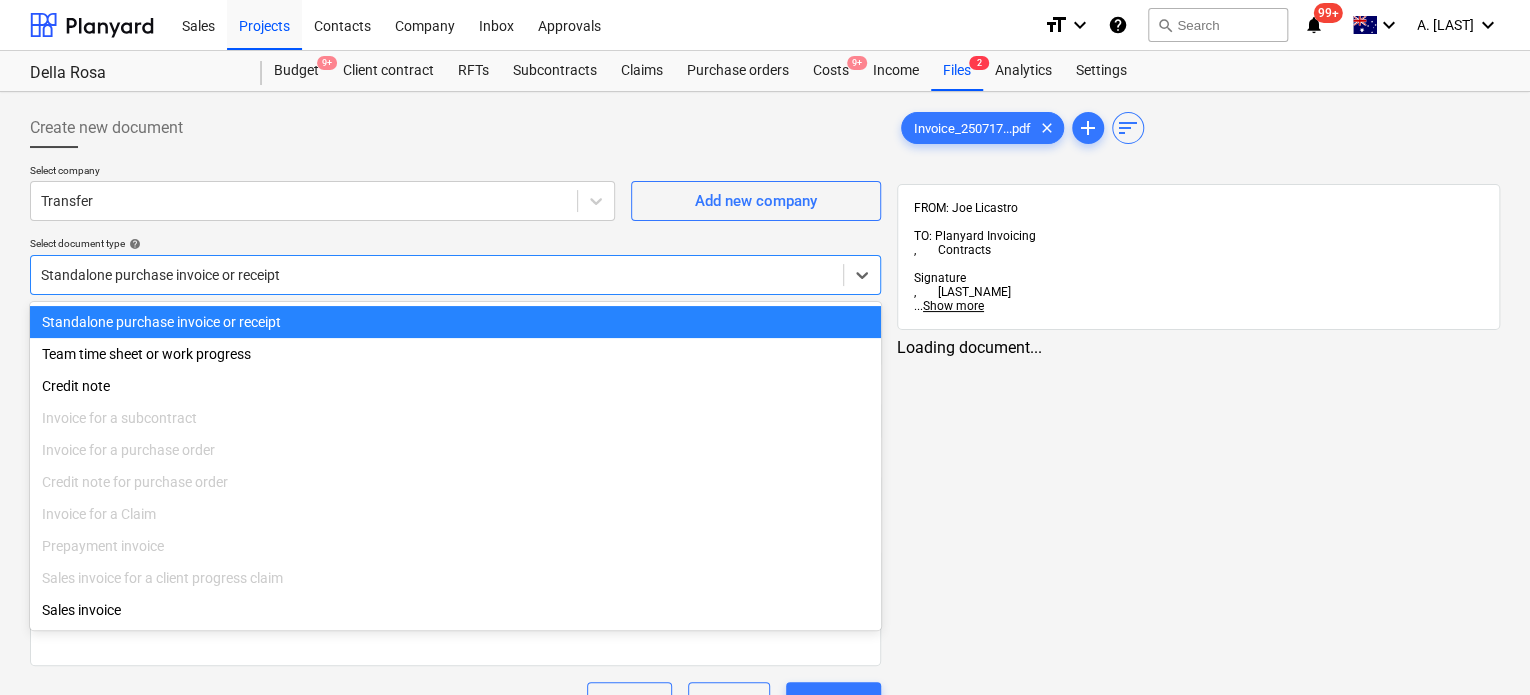 click at bounding box center (437, 275) 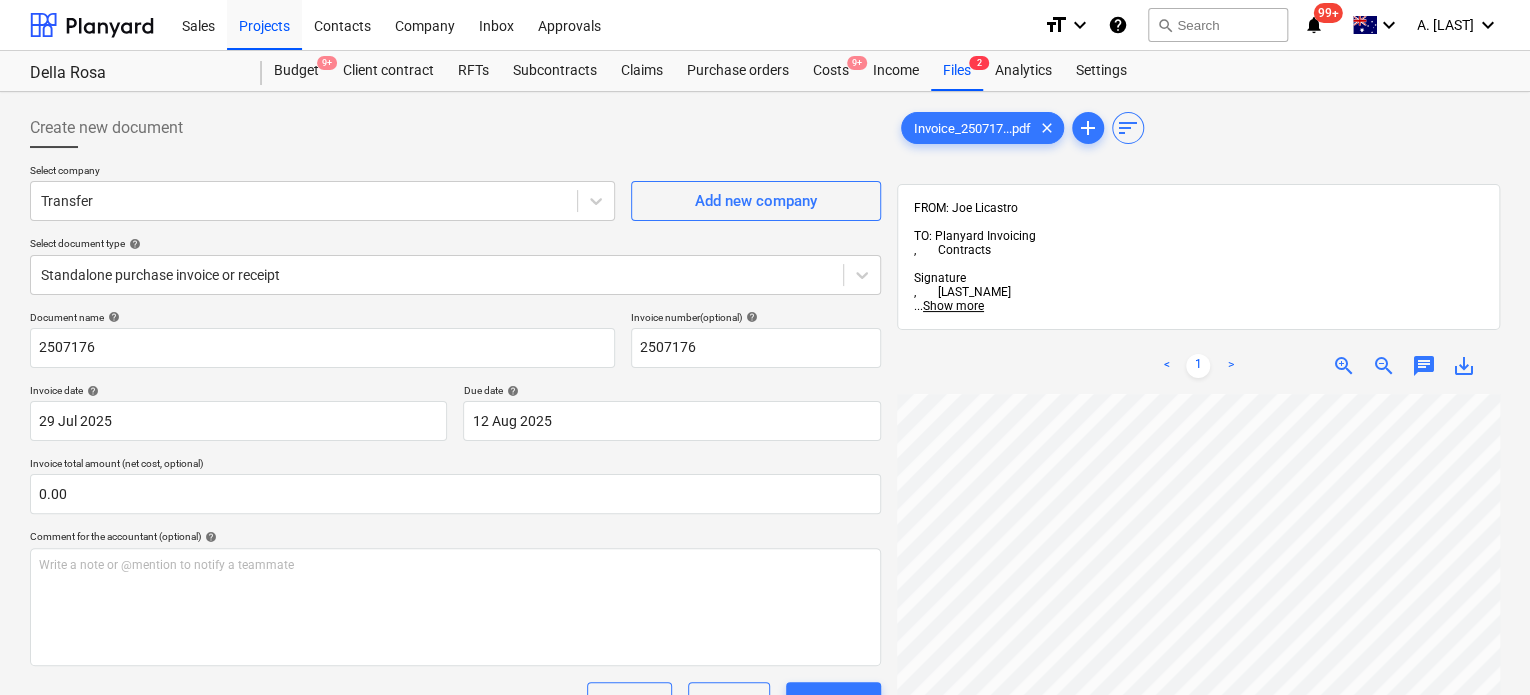 scroll, scrollTop: 20, scrollLeft: 0, axis: vertical 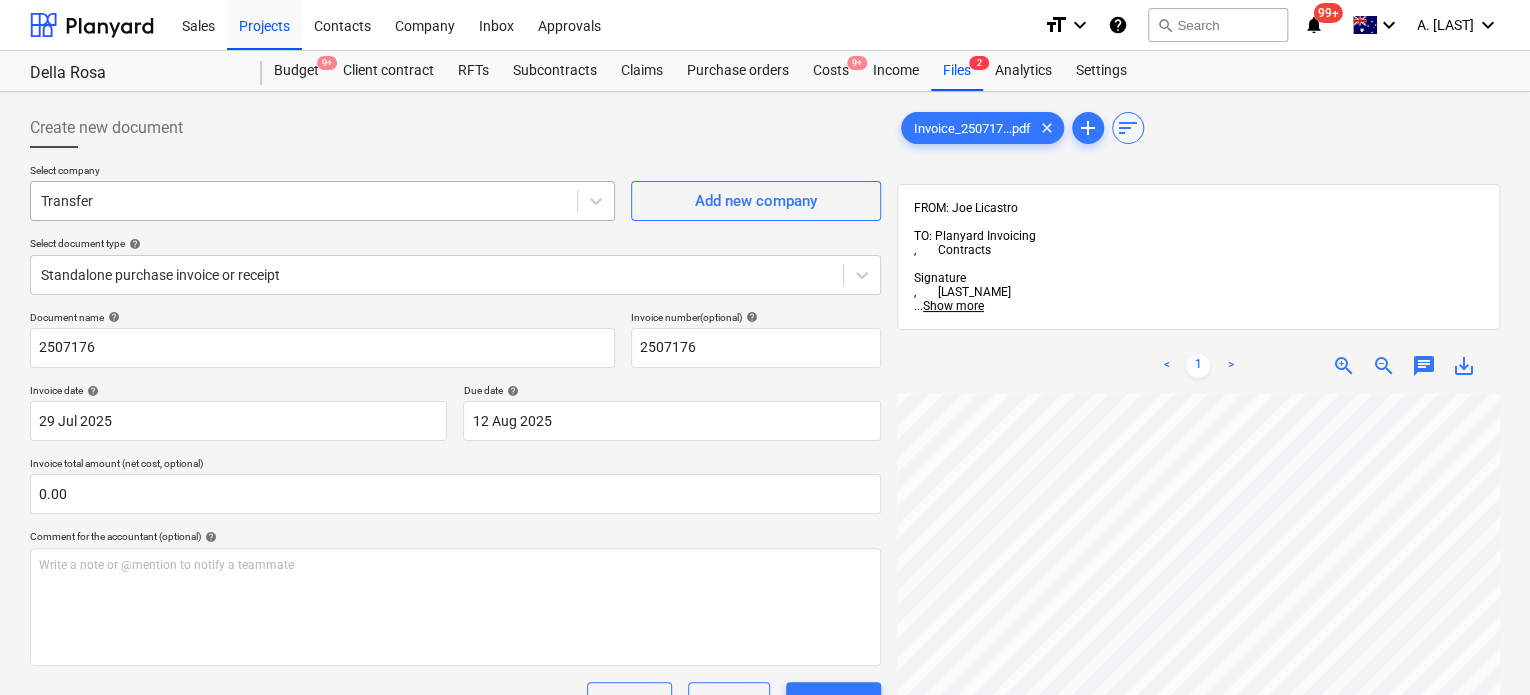 click at bounding box center [304, 201] 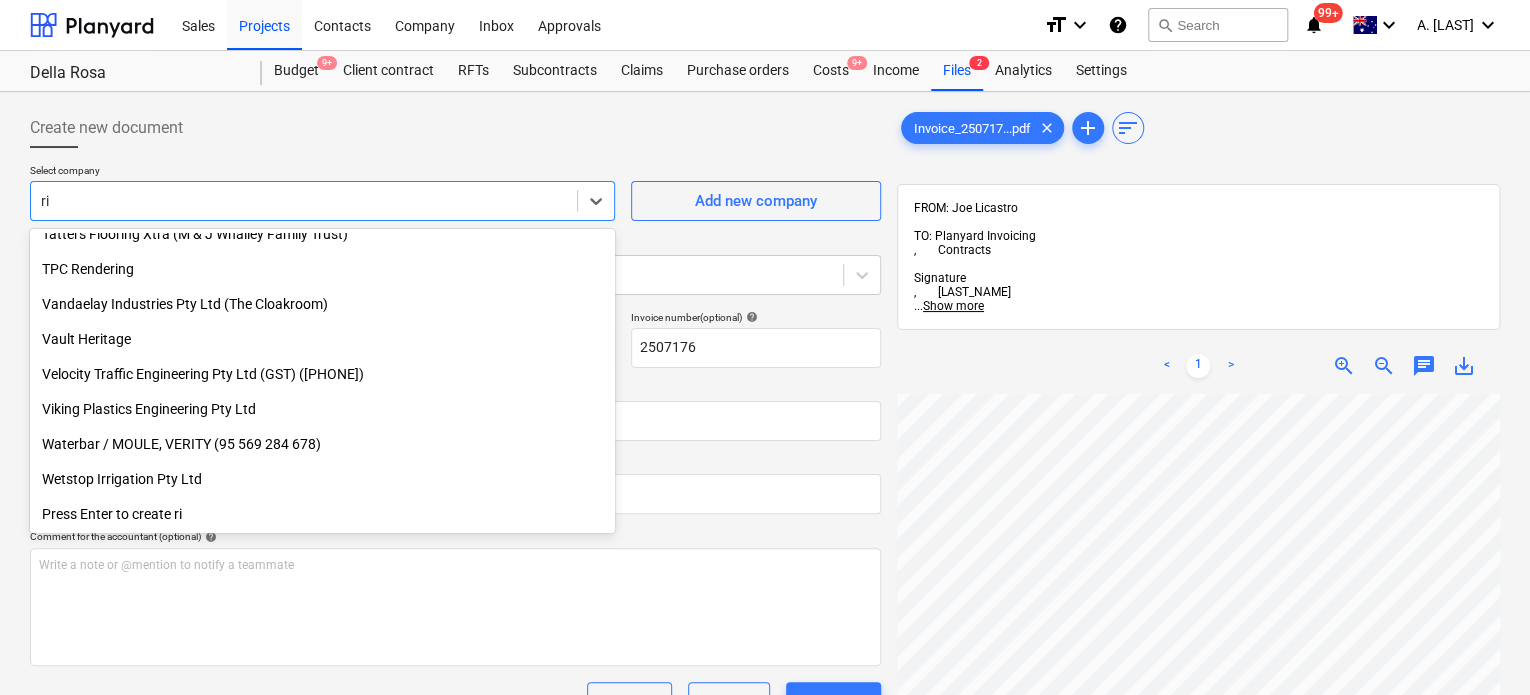 scroll, scrollTop: 2255, scrollLeft: 0, axis: vertical 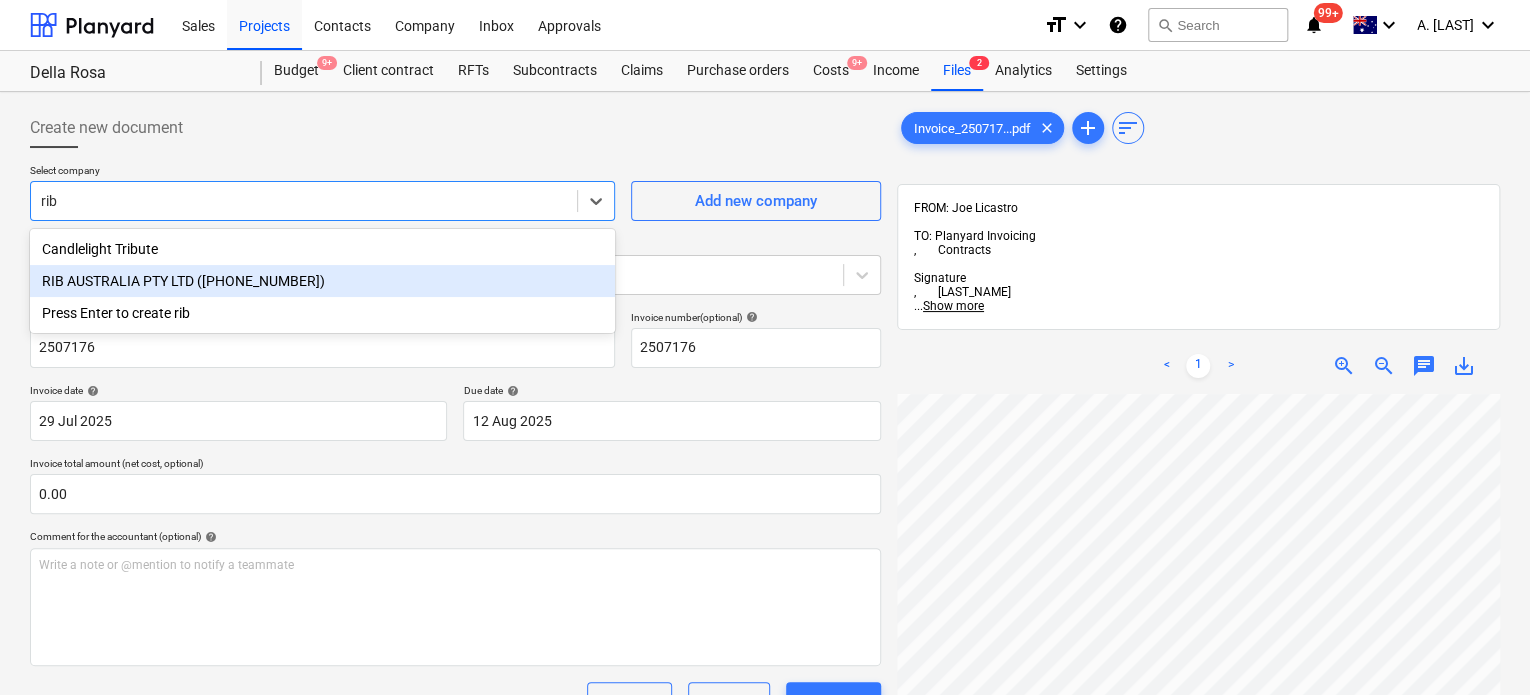 click on "RIB AUSTRALIA PTY LTD ([PHONE_NUMBER])" at bounding box center (322, 281) 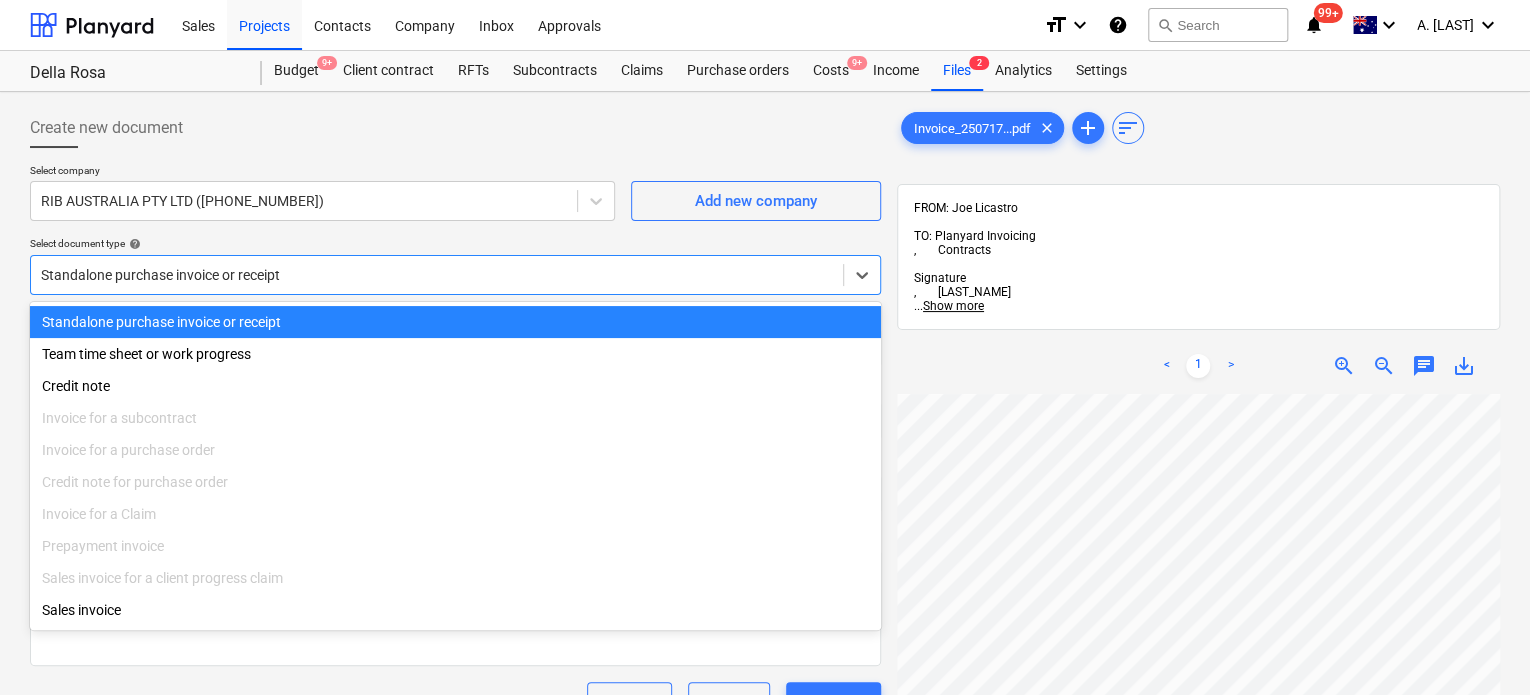 click at bounding box center (437, 275) 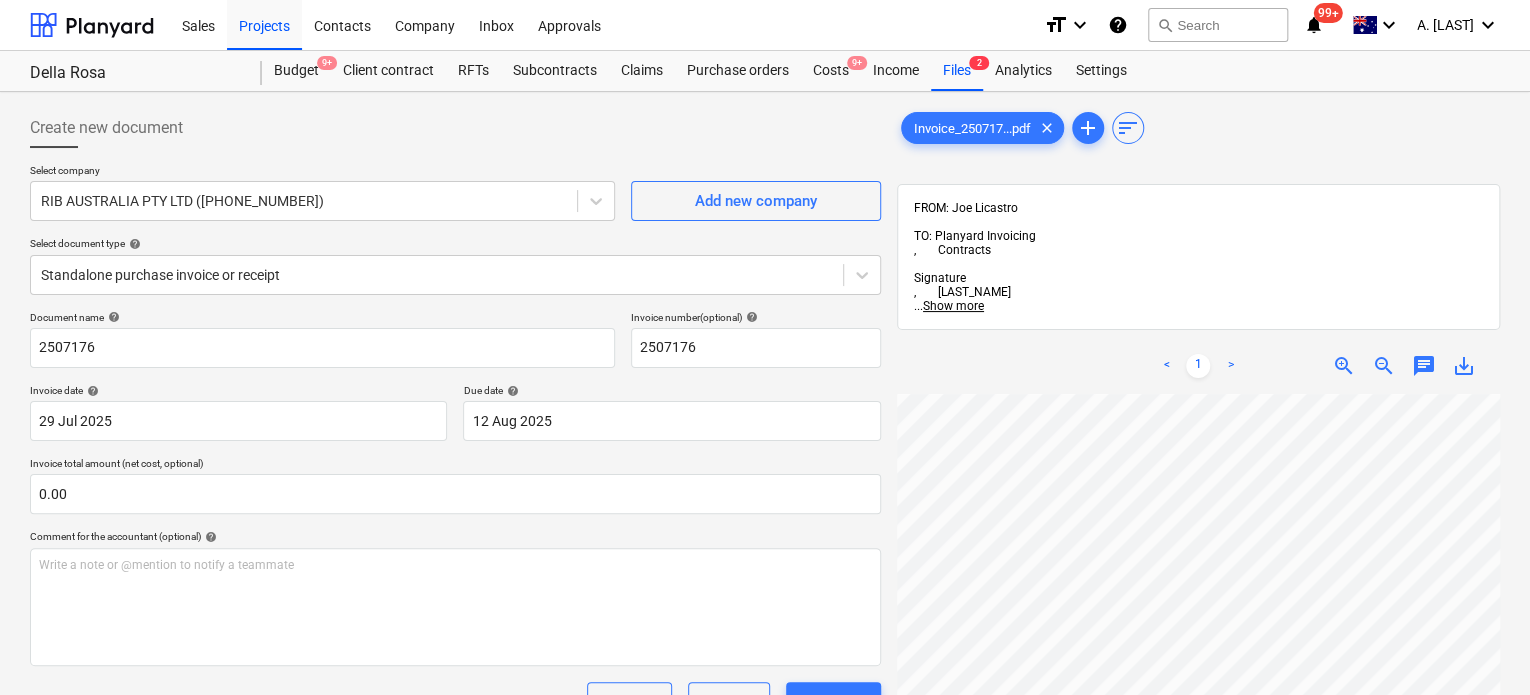 scroll, scrollTop: 16, scrollLeft: 168, axis: both 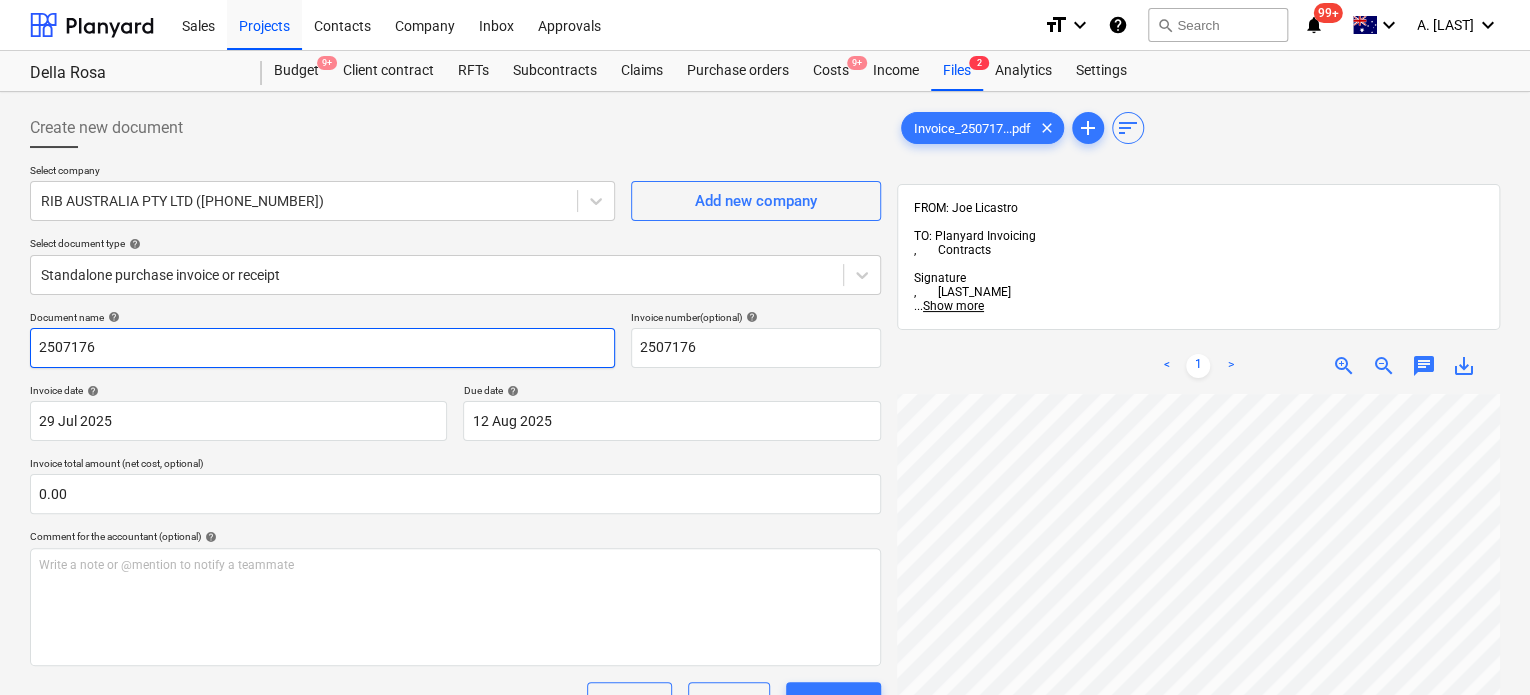 click on "2507176" at bounding box center [322, 348] 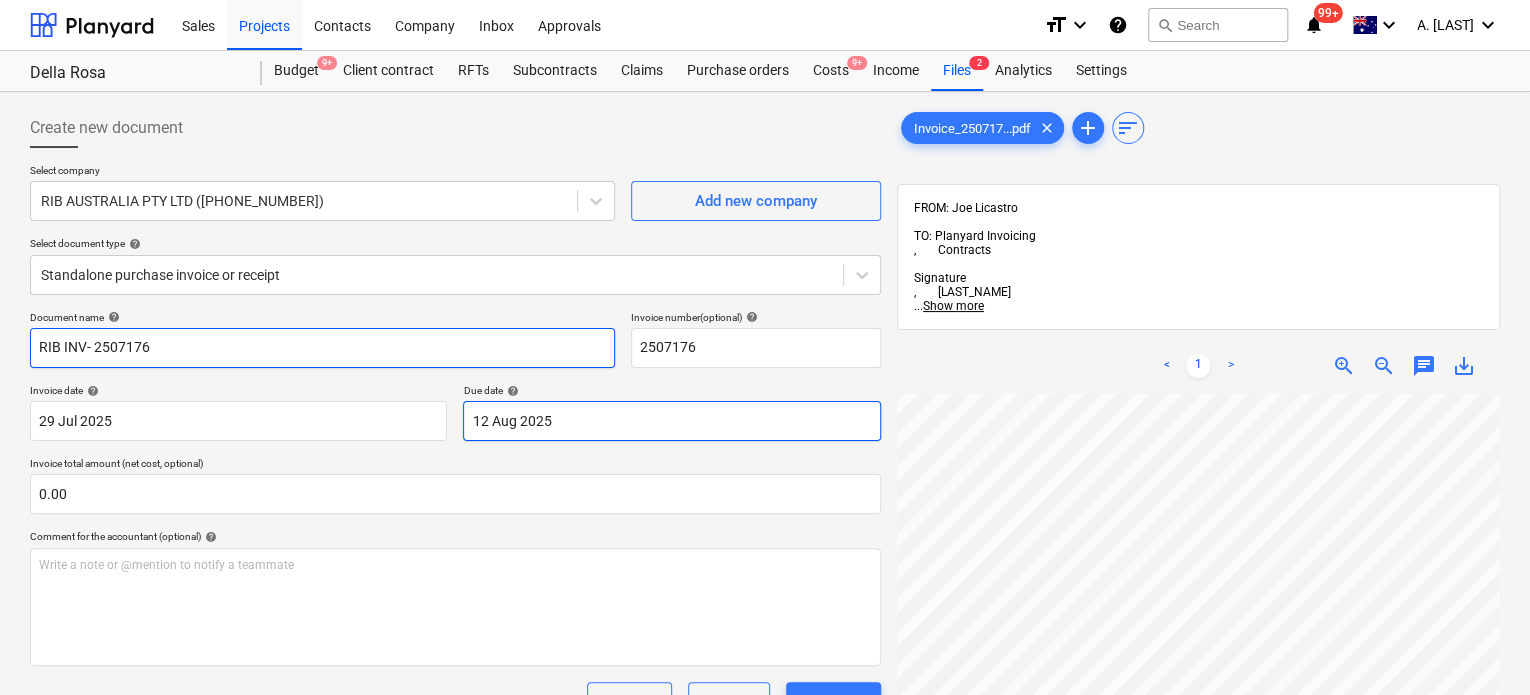 scroll, scrollTop: 116, scrollLeft: 168, axis: both 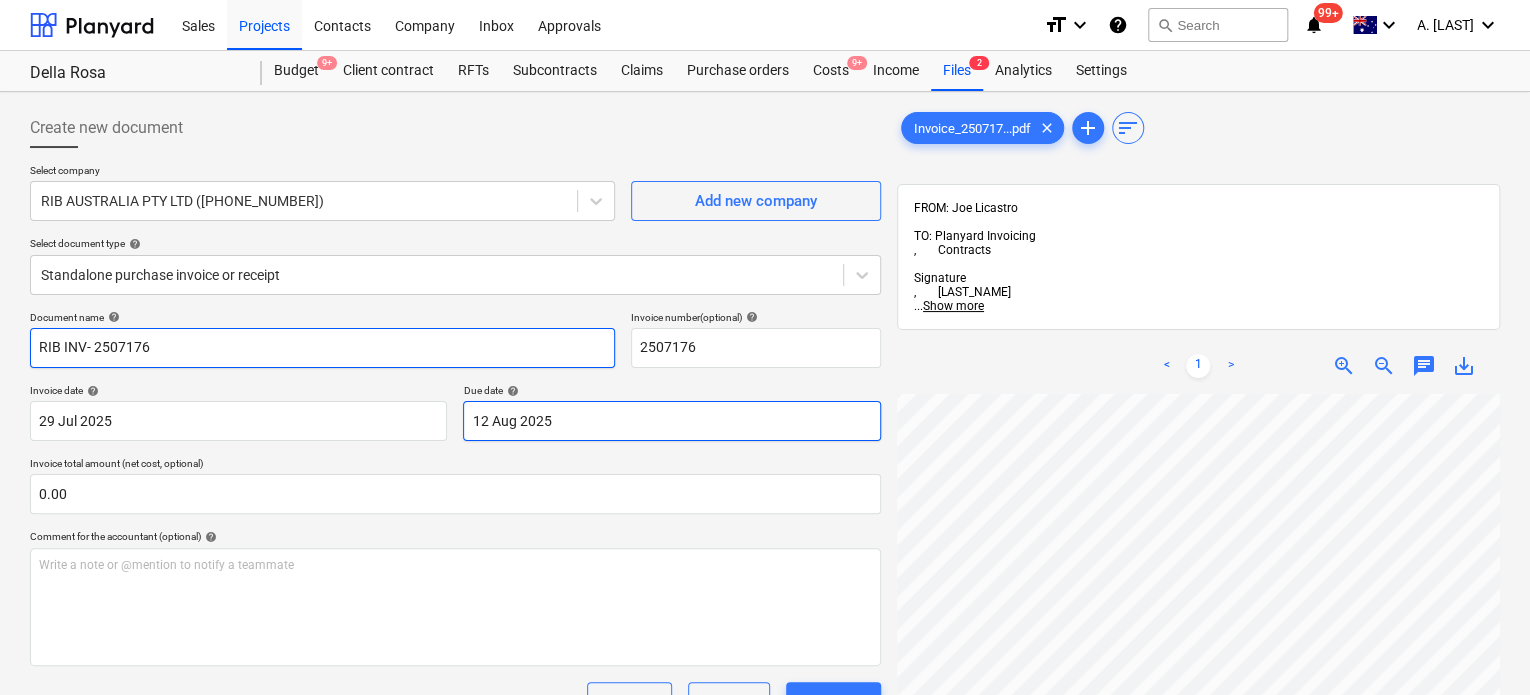 type on "RIB INV- 2507176" 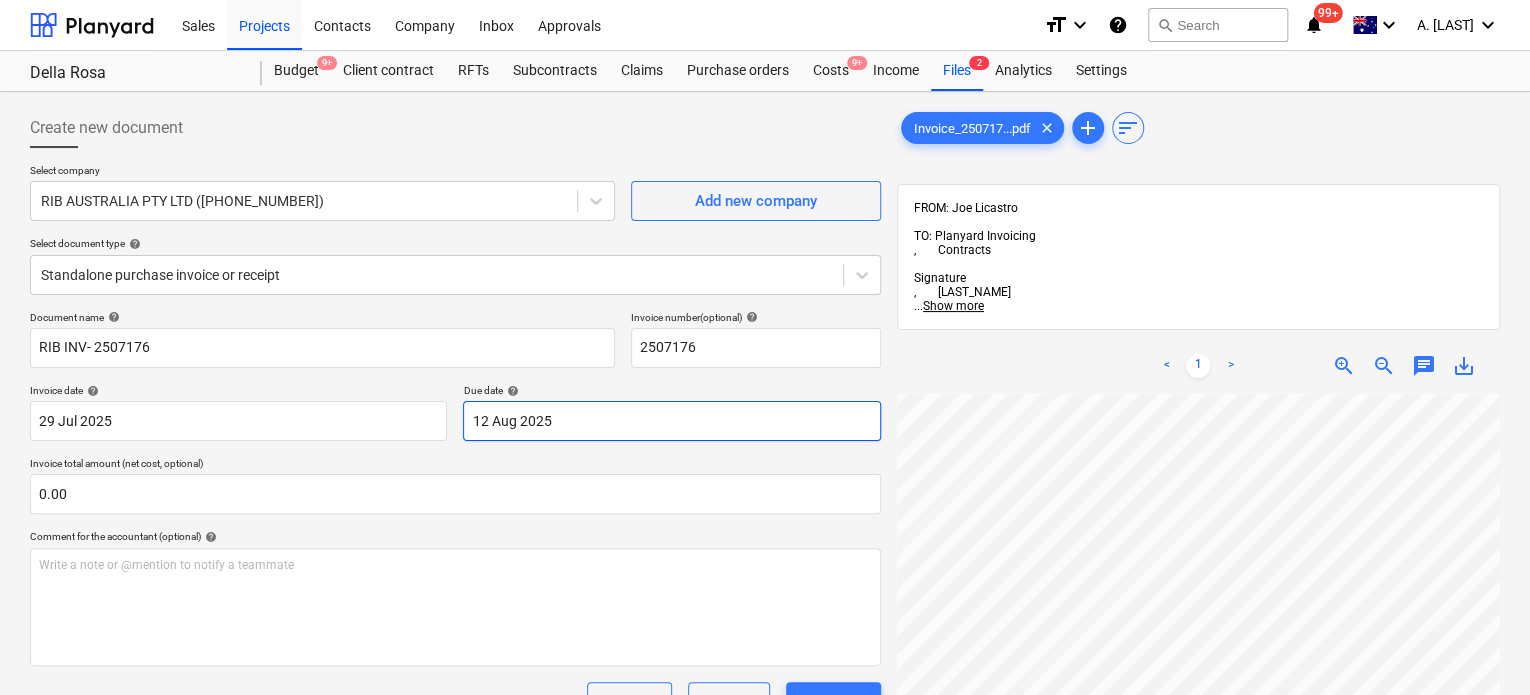 scroll, scrollTop: 365, scrollLeft: 172, axis: both 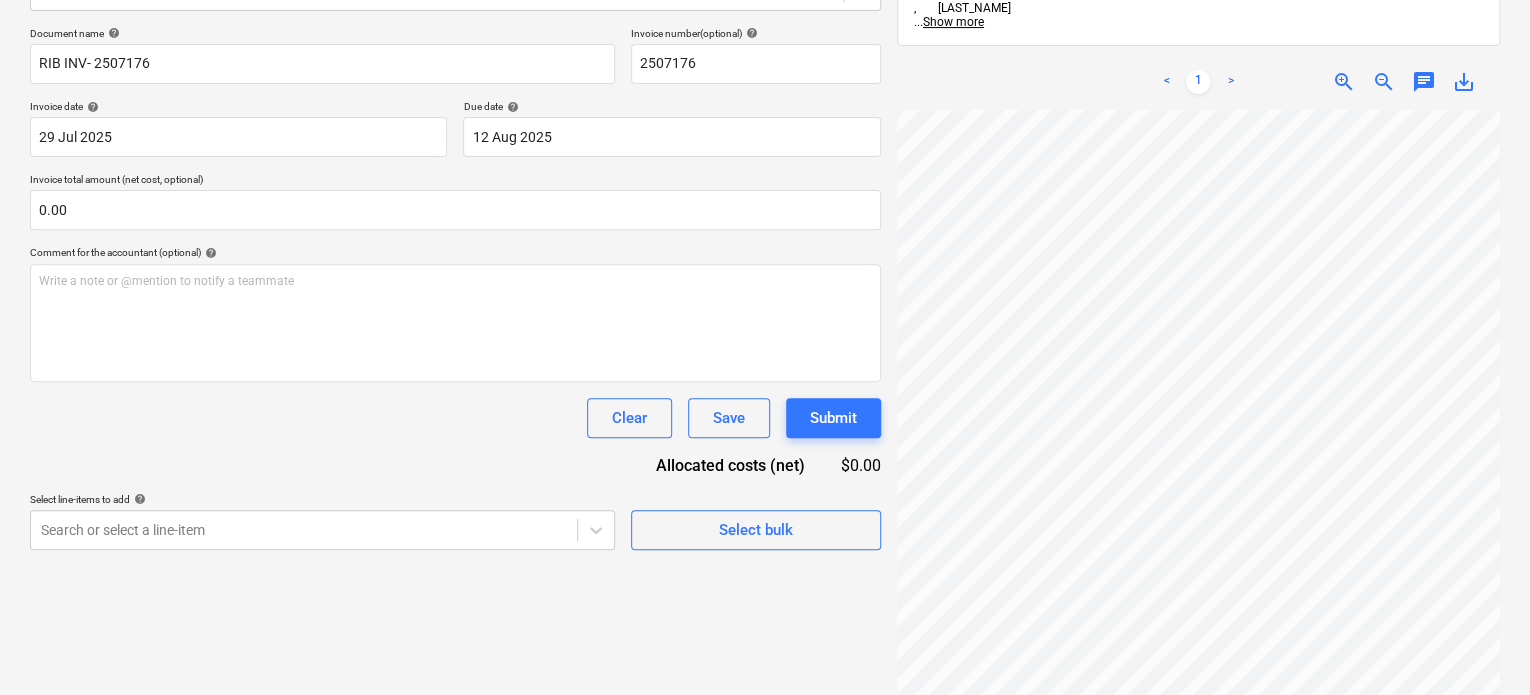 click on "< 1 > zoom_in zoom_out chat 0 save_alt" at bounding box center (1198, 82) 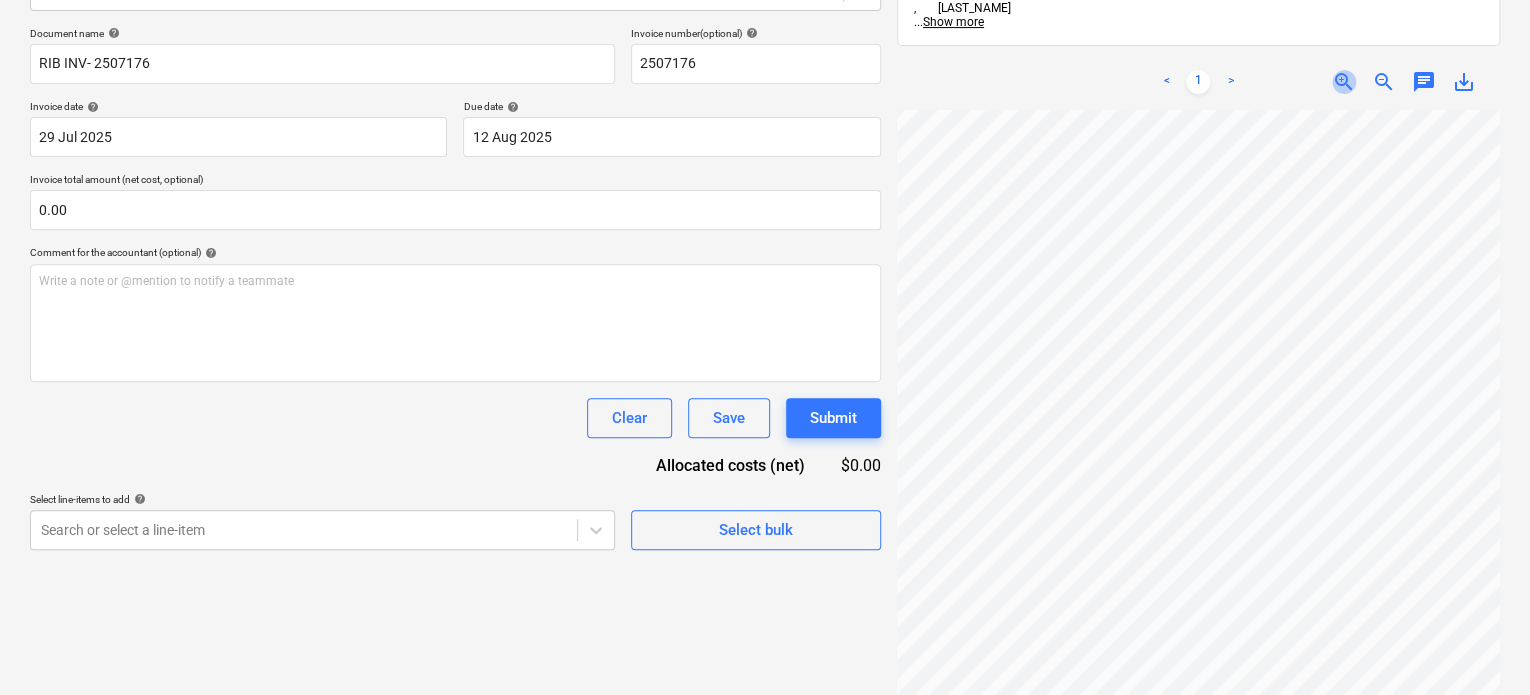 click on "zoom_in" at bounding box center (1344, 82) 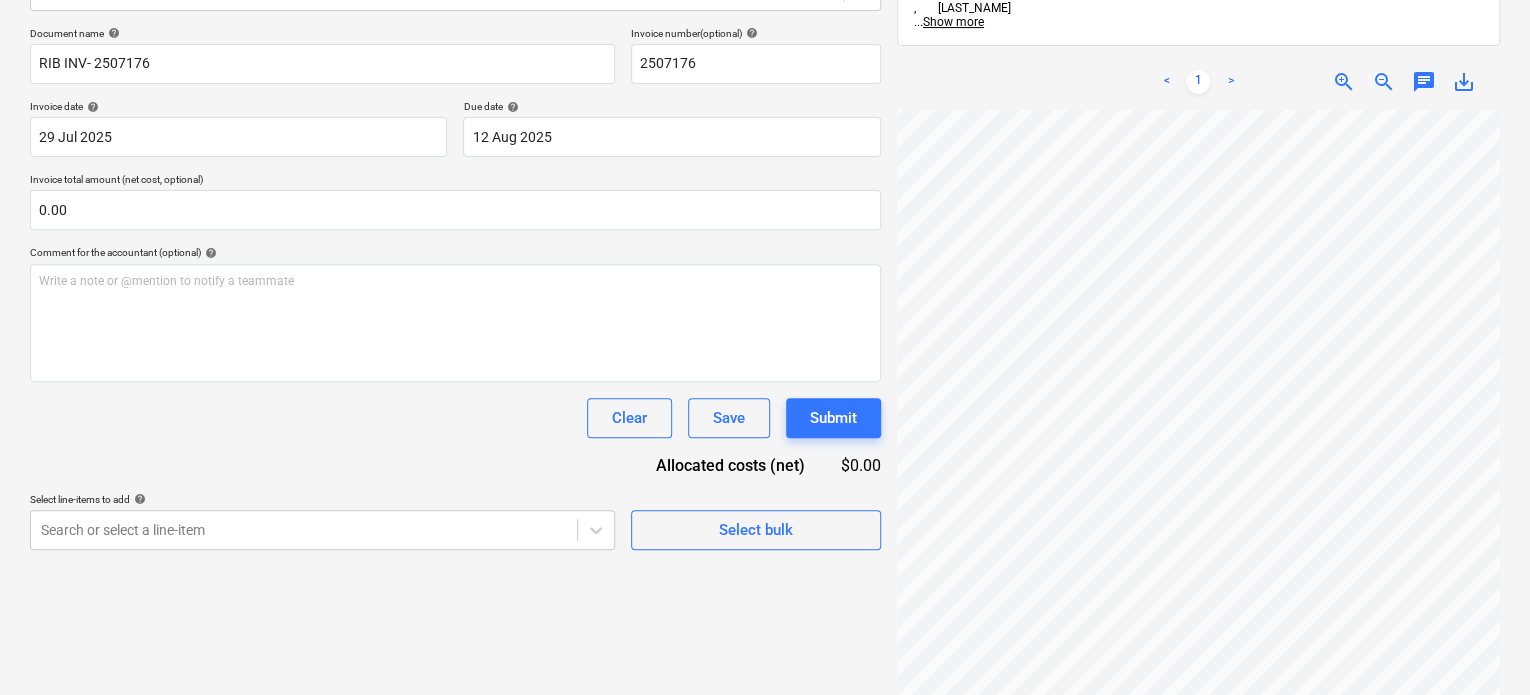 scroll, scrollTop: 246, scrollLeft: 325, axis: both 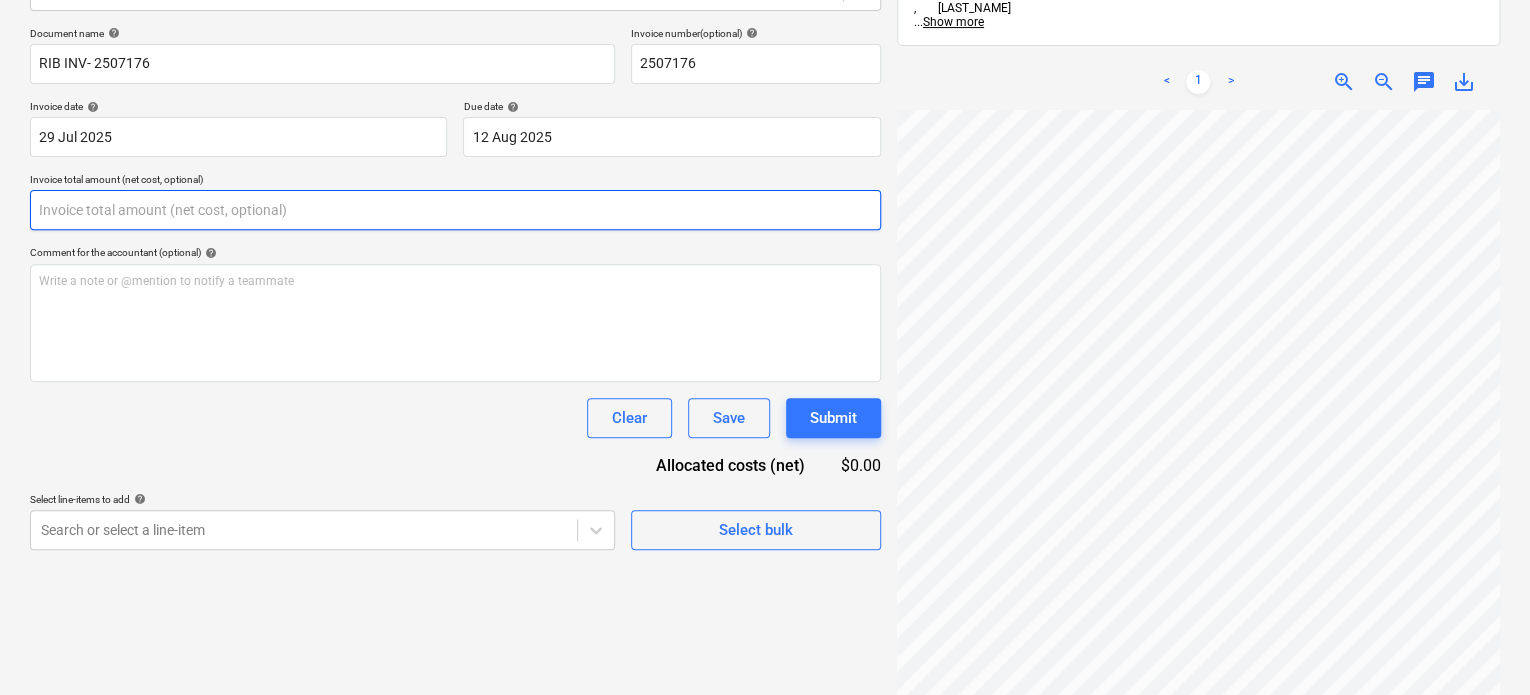 click at bounding box center [455, 210] 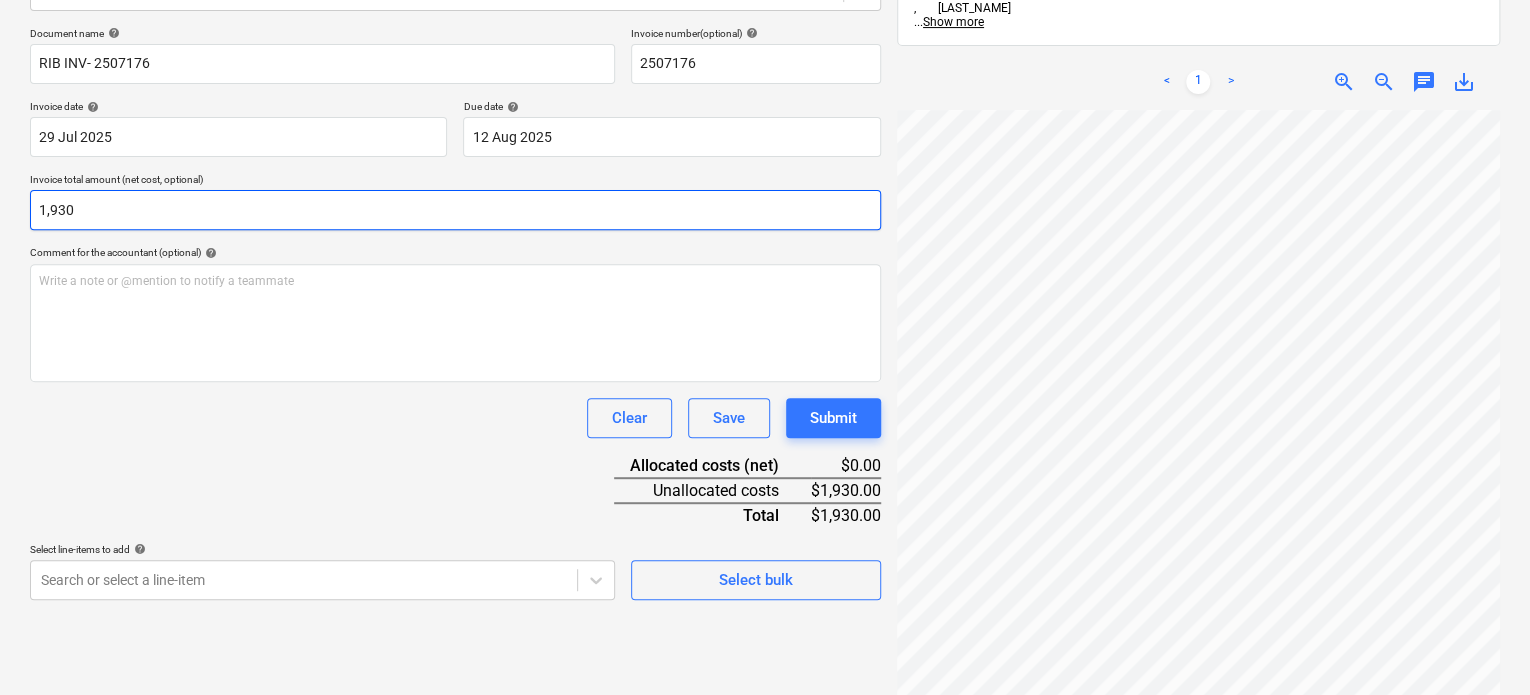 type on "1,930" 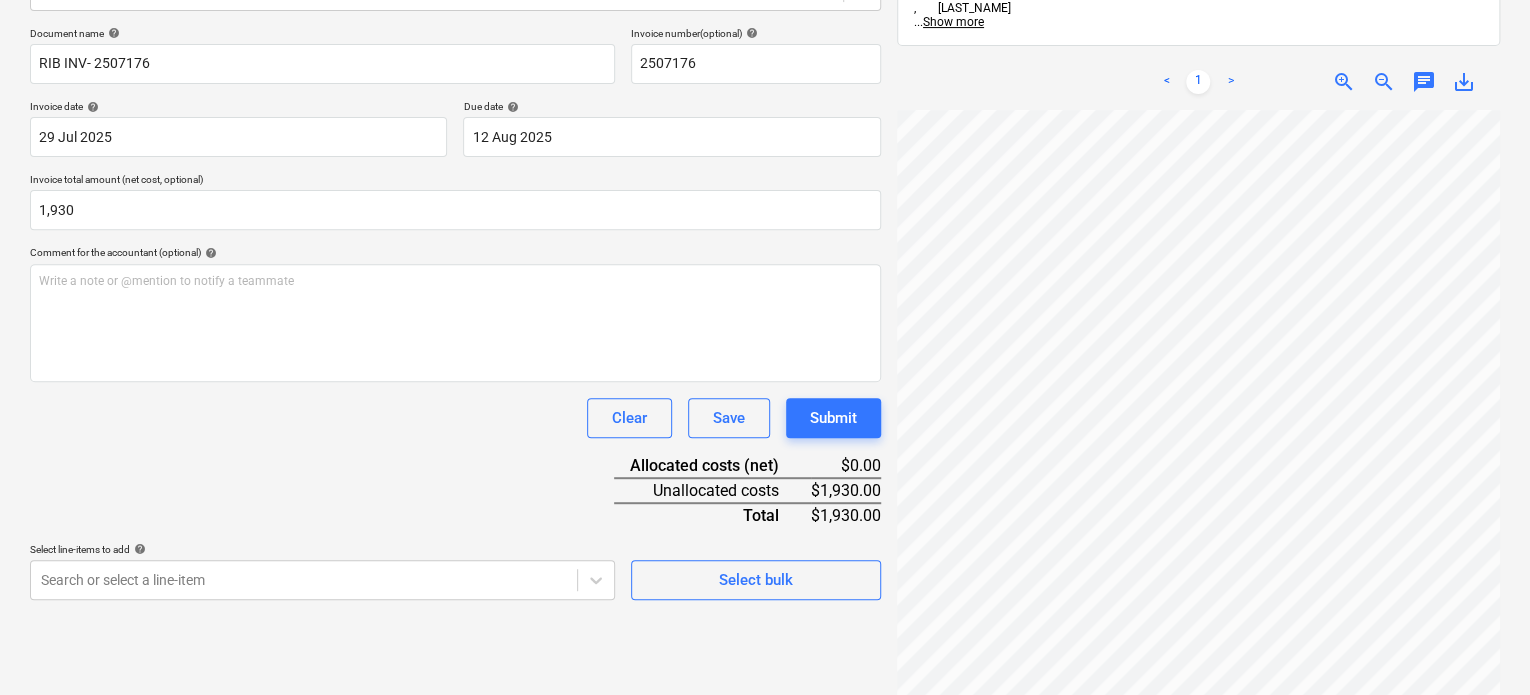click on "Document name help RIB INV- 2507176 Invoice number  (optional) help 2507176 Invoice date help 29 Jul 2025 29.07.2025 Press the down arrow key to interact with the calendar and
select a date. Press the question mark key to get the keyboard shortcuts for changing dates. Due date help 12 Aug 2025 12.08.2025 Press the down arrow key to interact with the calendar and
select a date. Press the question mark key to get the keyboard shortcuts for changing dates. Invoice total amount (net cost, optional) 1,930 Comment for the accountant (optional) help Write a note or @mention to notify a teammate ﻿ Clear Save Submit Allocated costs (net) $0.00 Unallocated costs $1,930.00 Total $1,930.00 Select line-items to add help Search or select a line-item Select bulk" at bounding box center [455, 313] 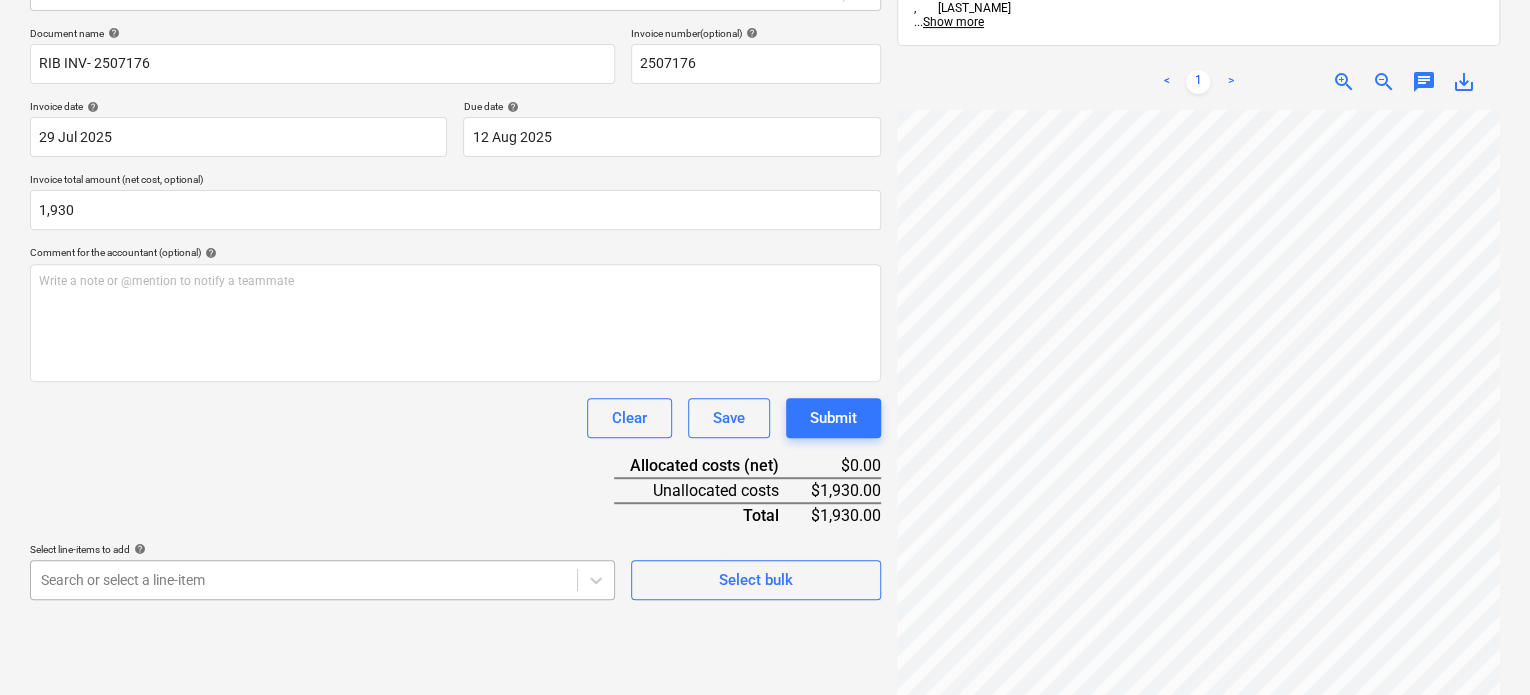 scroll, scrollTop: 500, scrollLeft: 0, axis: vertical 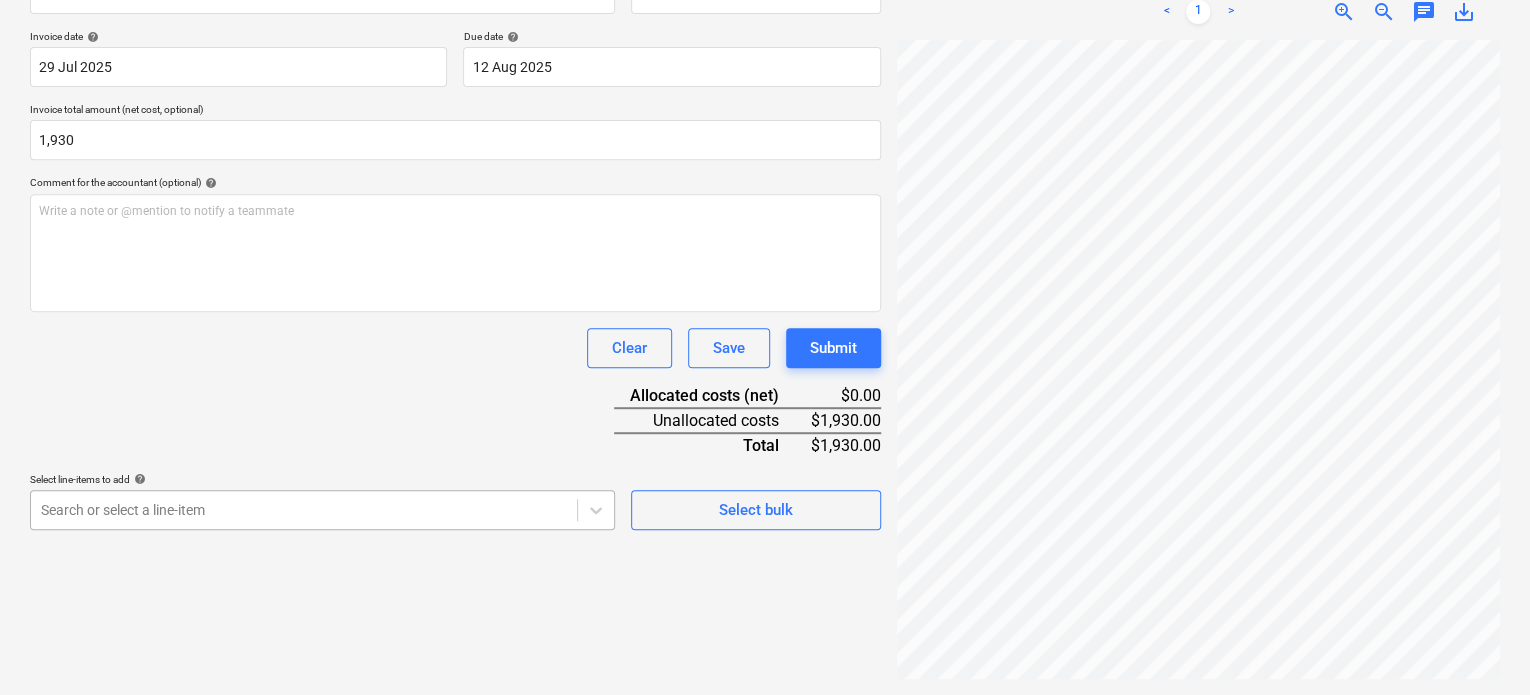click on "This website stores cookies on your computer. These cookies are used to collect information about how you interact with our website and allow us to remember you. We use this information in order to improve and customize your browsing experience and for analytics and metrics about our visitors both on this website and other media. To find out more about the cookies we use, see our Privacy Policy If you decline, your information won’t be tracked when you visit this website. A single cookie will be used in your browser to remember your preference not to be tracked. Cookies settings Accept All Decline All
Sales Projects Contacts Company Inbox Approvals format_size keyboard_arrow_down help search Search notifications 99+ keyboard_arrow_down A. Berdera keyboard_arrow_down Della Rosa Della Rosa Budget 9+ Client contract RFTs Subcontracts Claims Purchase orders Costs 9+ Income Files 2 Analytics Settings Create new document Select company RIB AUSTRALIA PTY LTD ([PHONE_NUMBER])  Add new company help help help <" at bounding box center [765, -7] 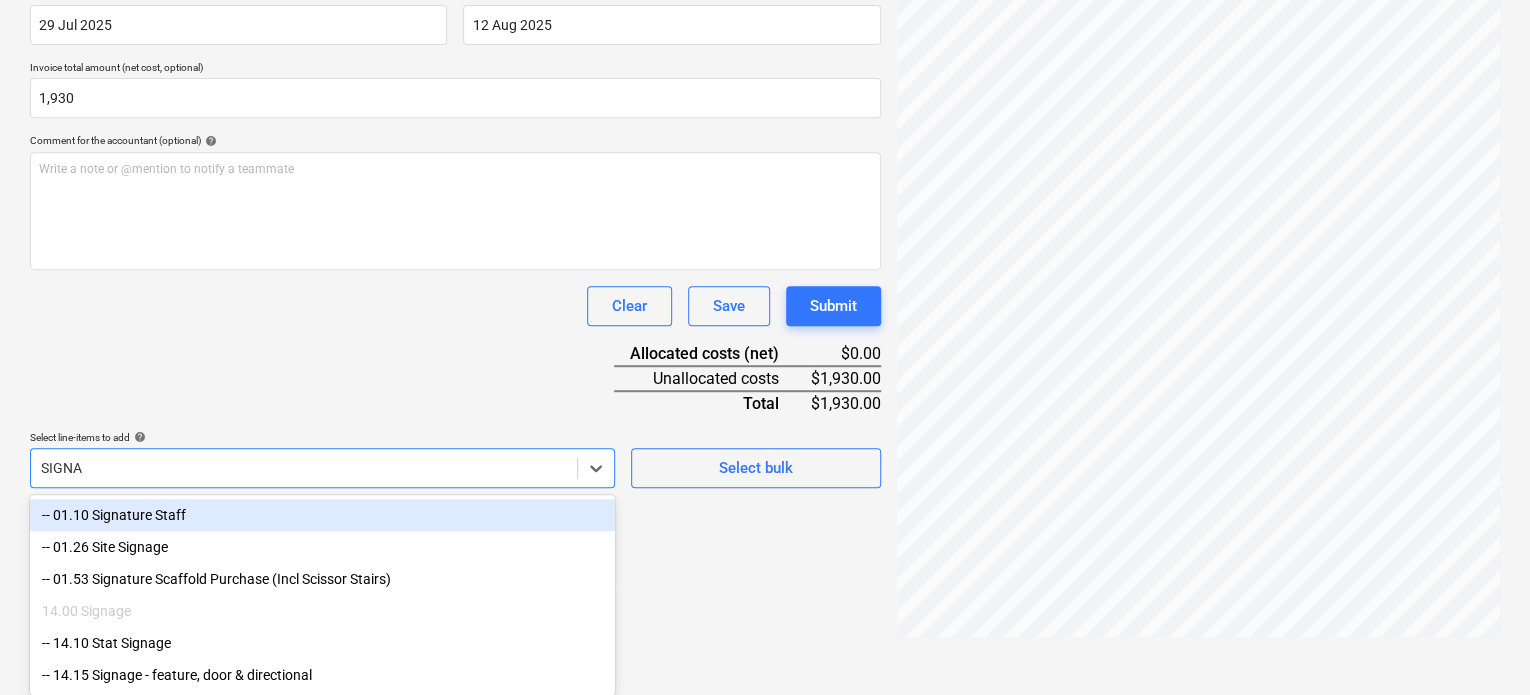 type on "SIGNAT" 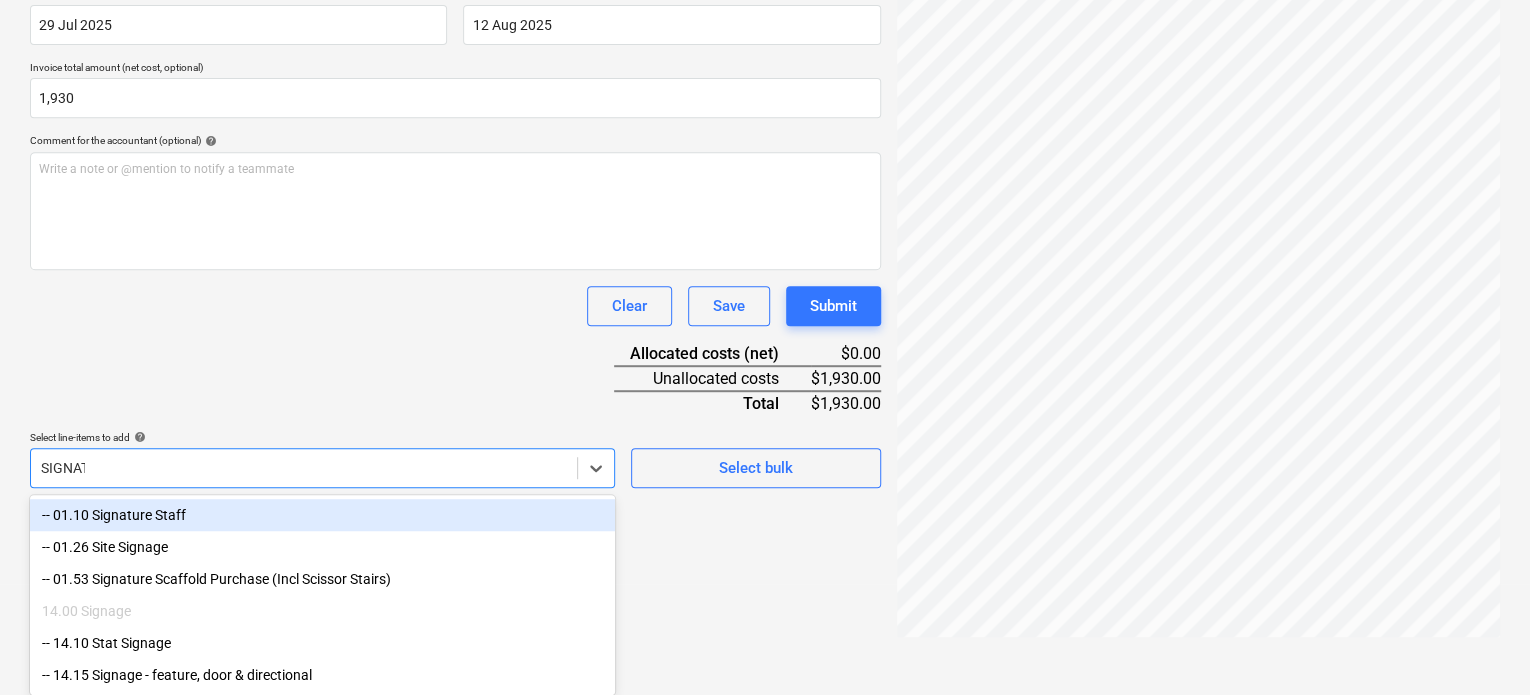 scroll, scrollTop: 284, scrollLeft: 0, axis: vertical 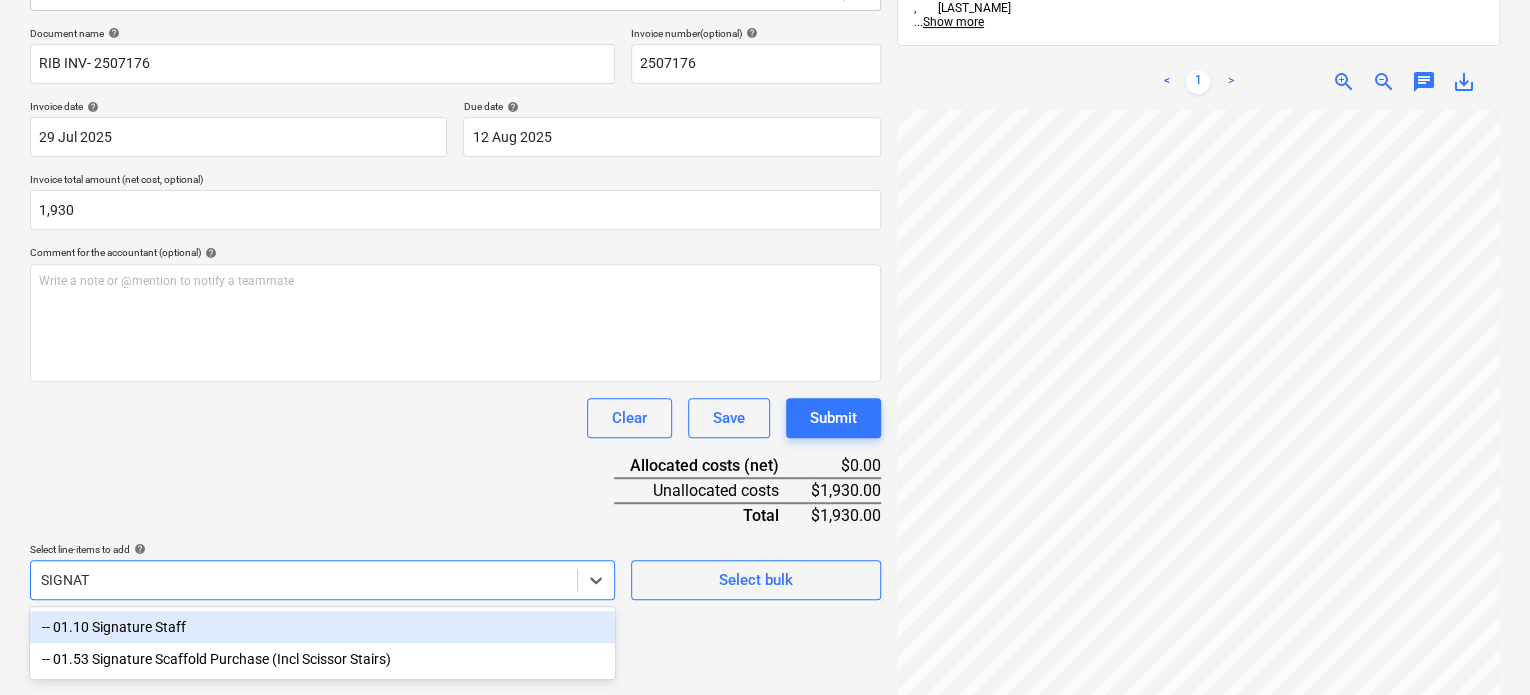 click on "--  01.10 Signature Staff" at bounding box center (322, 627) 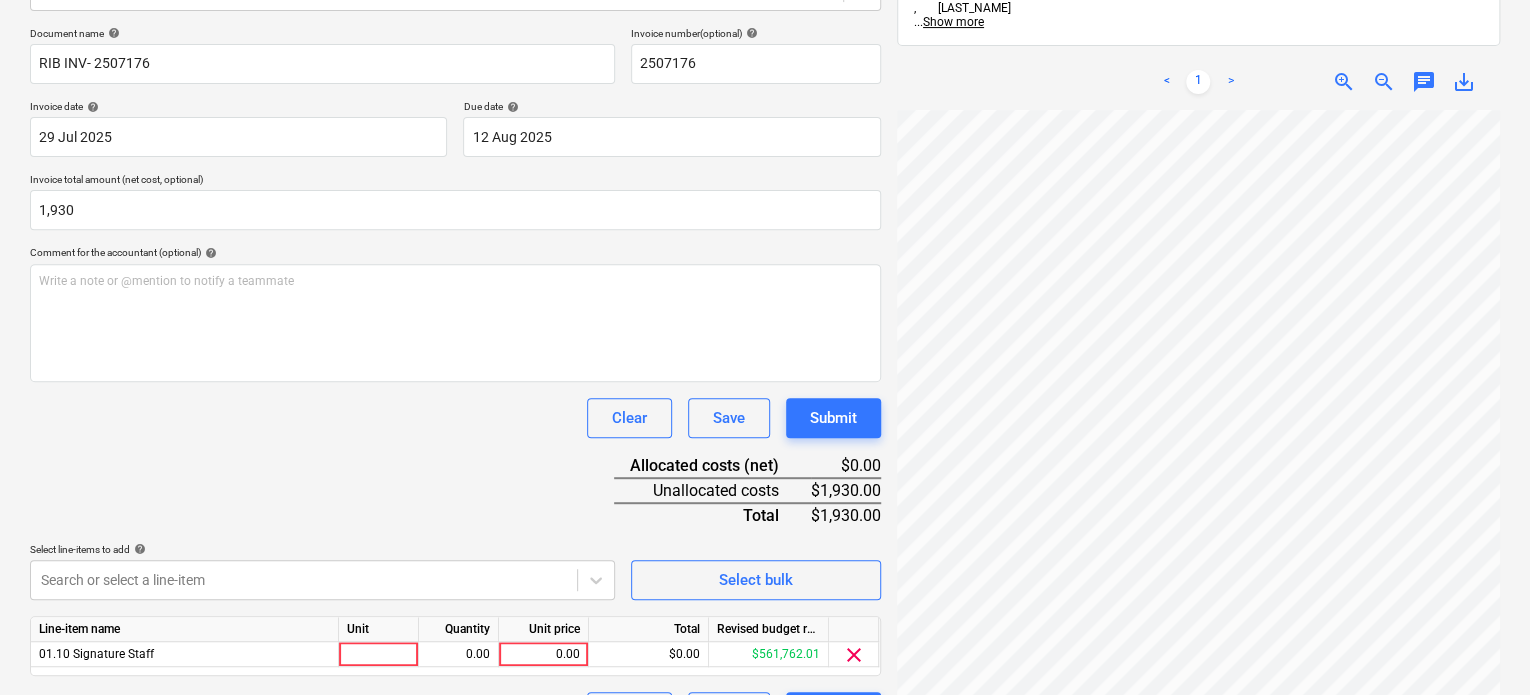 click on "Document name help RIB INV- [ID] Invoice number  (optional) help [ID] Invoice date help 29 Jul 2025 29.07.2025 Press the down arrow key to interact with the calendar and
select a date. Press the question mark key to get the keyboard shortcuts for changing dates. Due date help 12 Aug 2025 12.08.2025 Press the down arrow key to interact with the calendar and
select a date. Press the question mark key to get the keyboard shortcuts for changing dates. Invoice total amount (net cost, optional) 1,930 Comment for the accountant (optional) help Write a note or @mention to notify a teammate ﻿ Clear Save Submit Allocated costs (net) $0.00 Unallocated costs $1,930.00 Total $1,930.00 Select line-items to add help Search or select a line-item Select bulk Line-item name Unit Quantity Unit price Total Revised budget remaining 01.10 Signature Staff 0.00 0.00 $0.00 $561,762.01 clear Clear Save Submit" at bounding box center [455, 379] 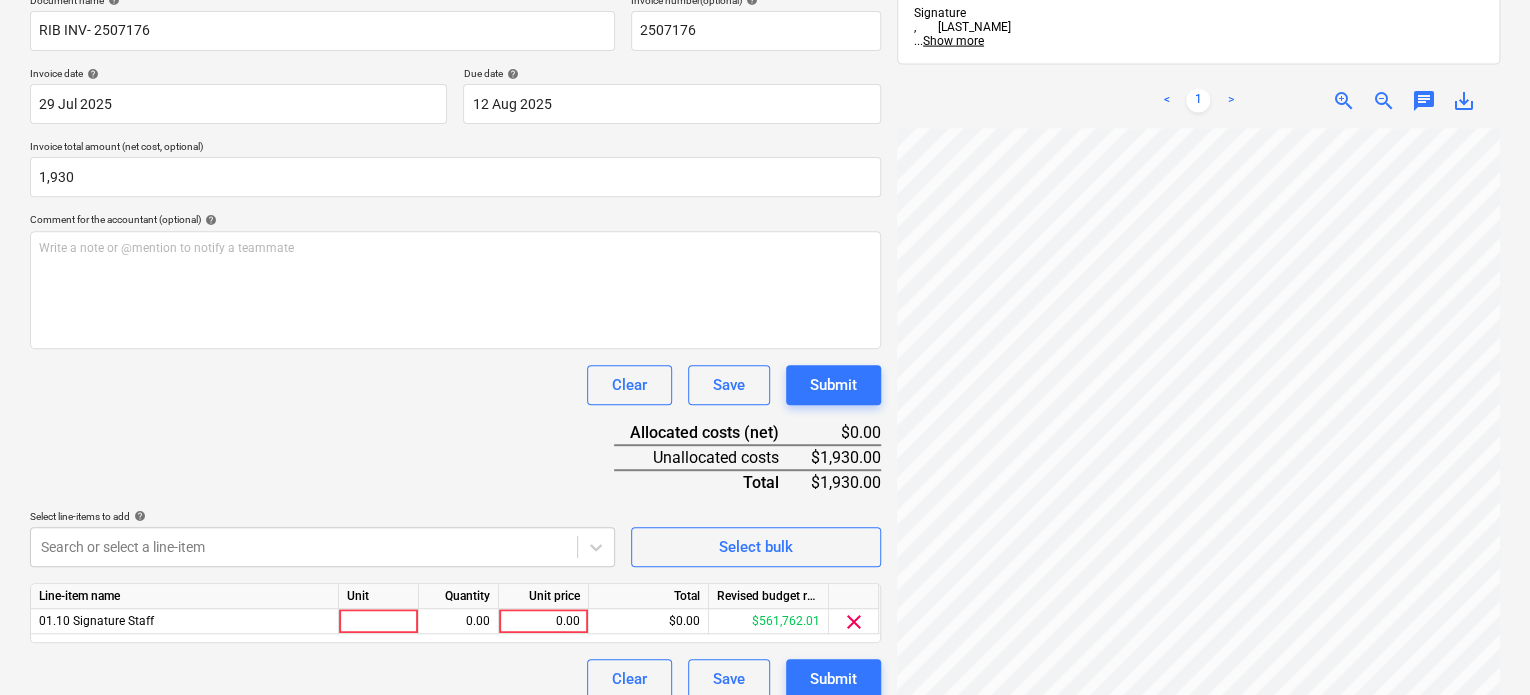 scroll, scrollTop: 336, scrollLeft: 0, axis: vertical 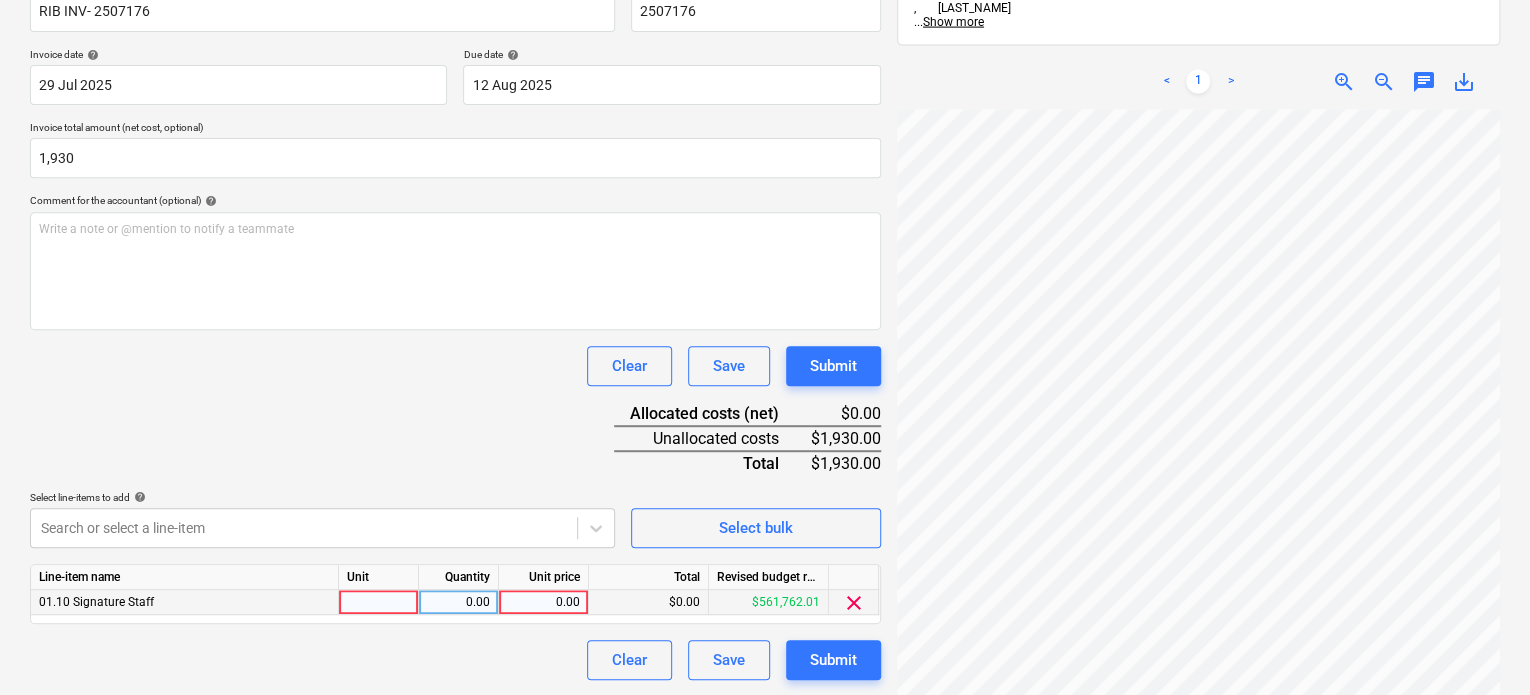 click at bounding box center [379, 602] 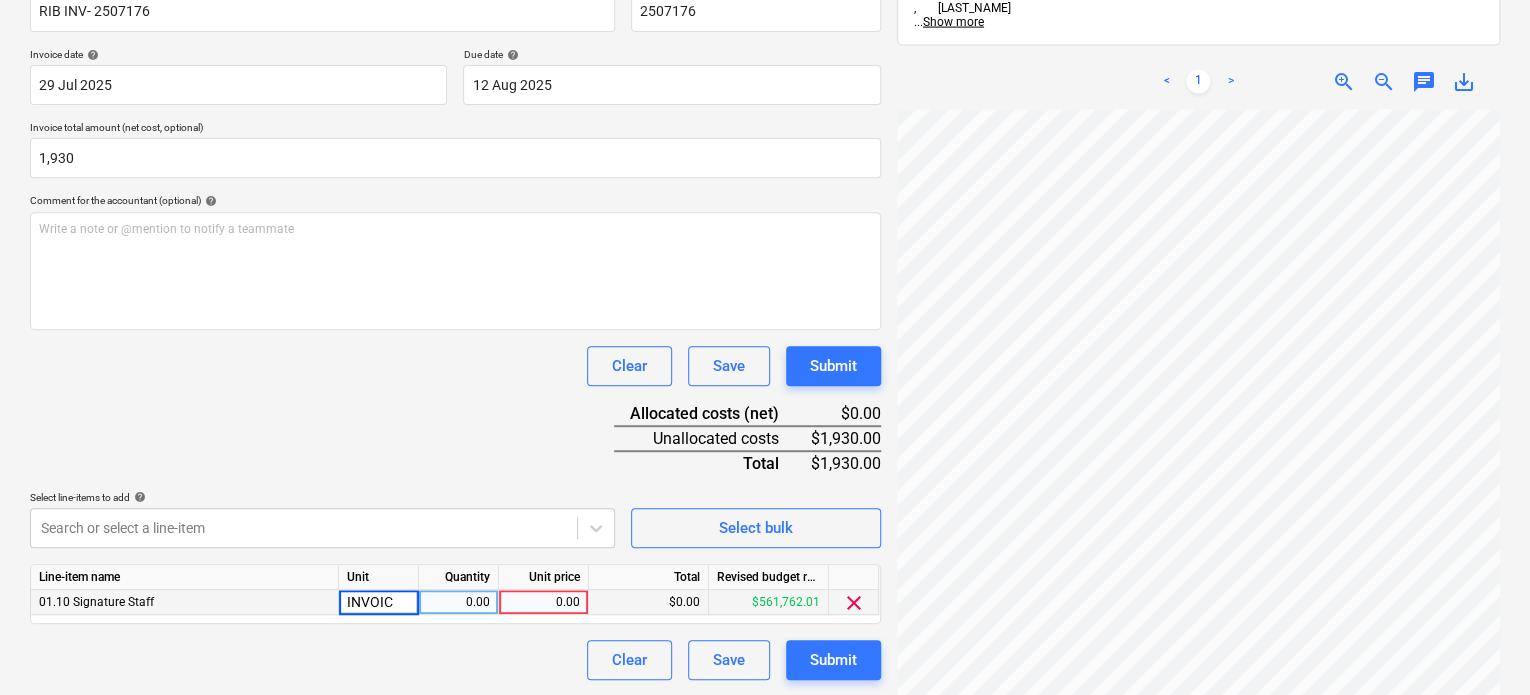 type on "INVOICE" 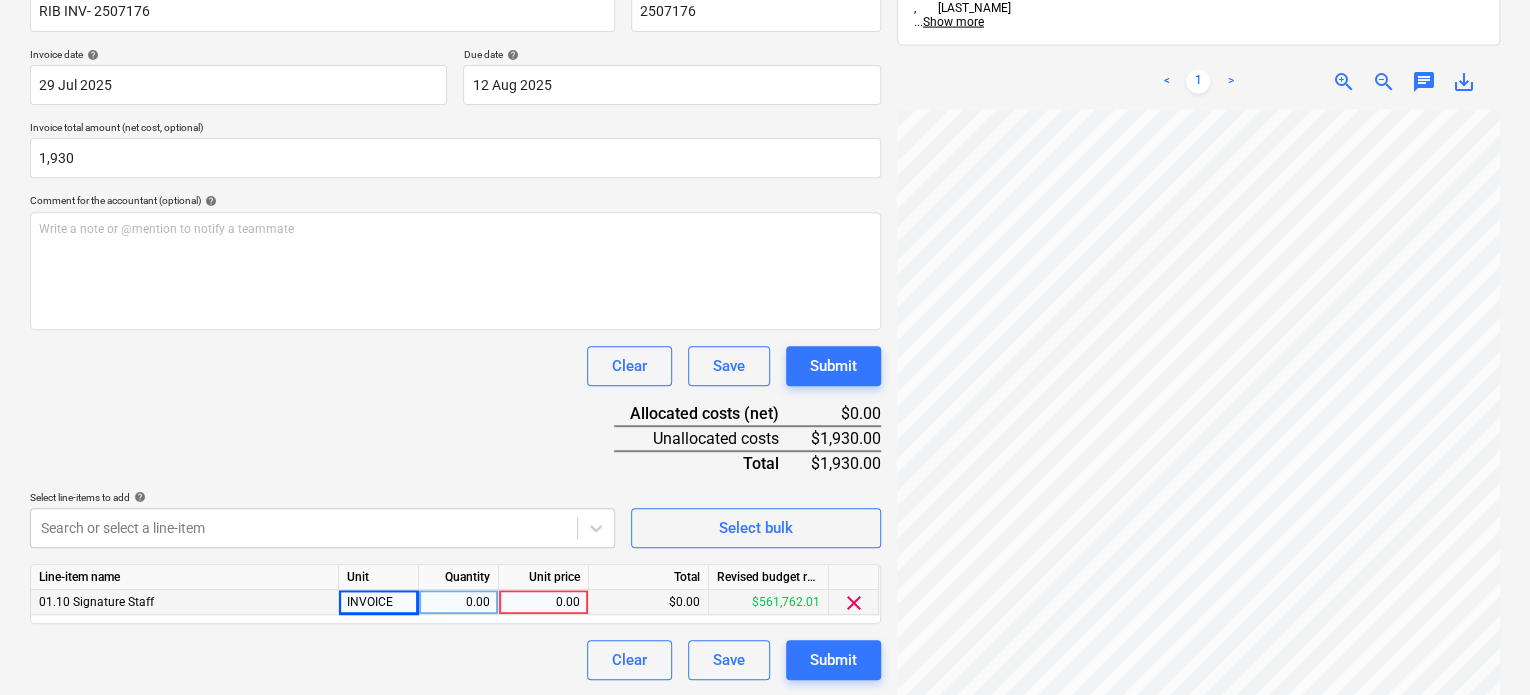 click on "0.00" at bounding box center [458, 602] 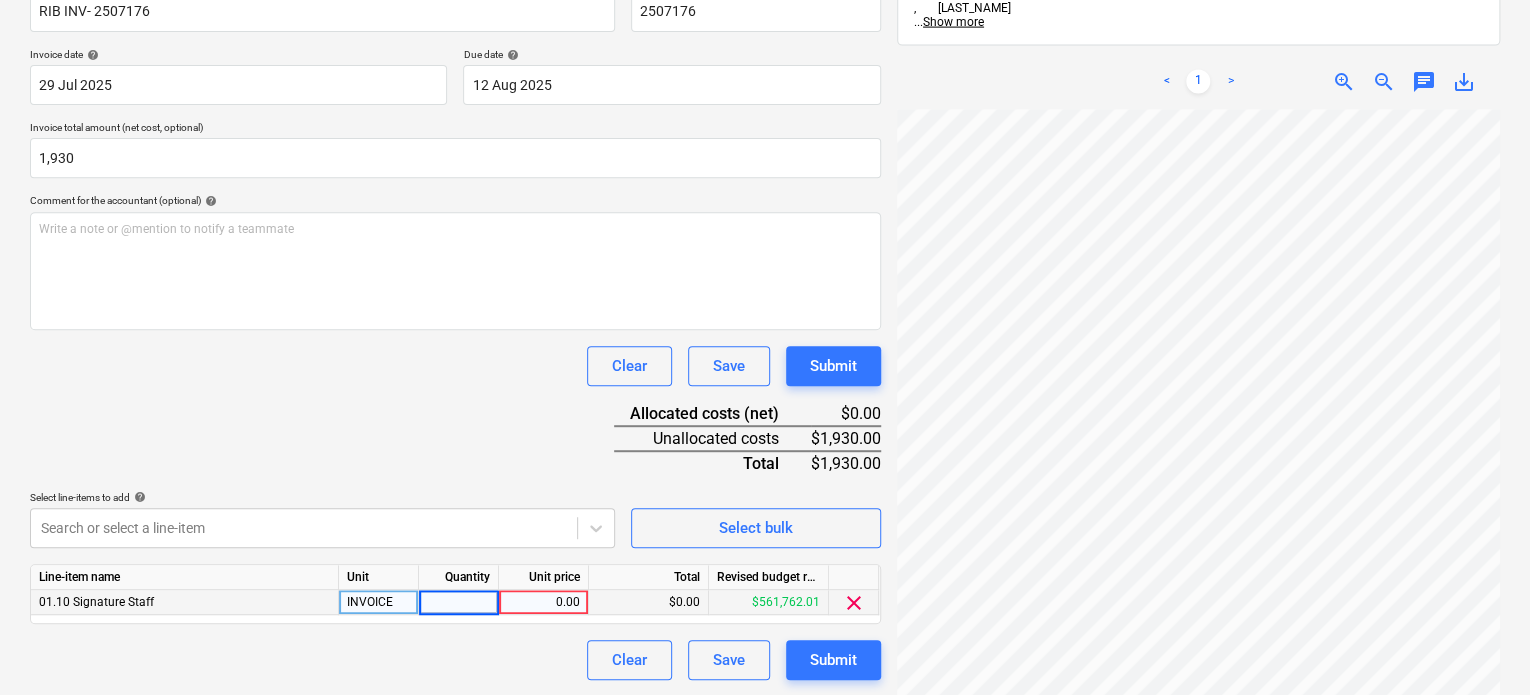 type on "1" 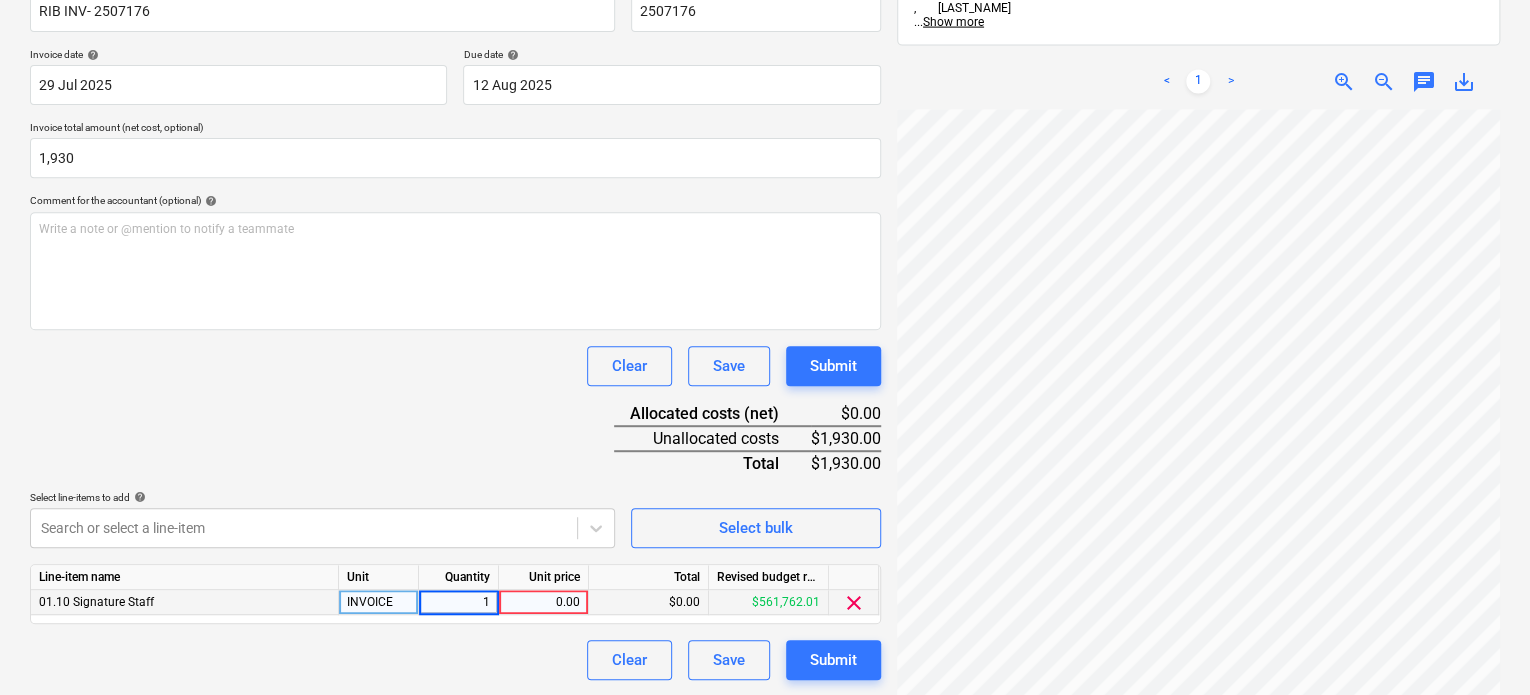 click on "0.00" at bounding box center (543, 602) 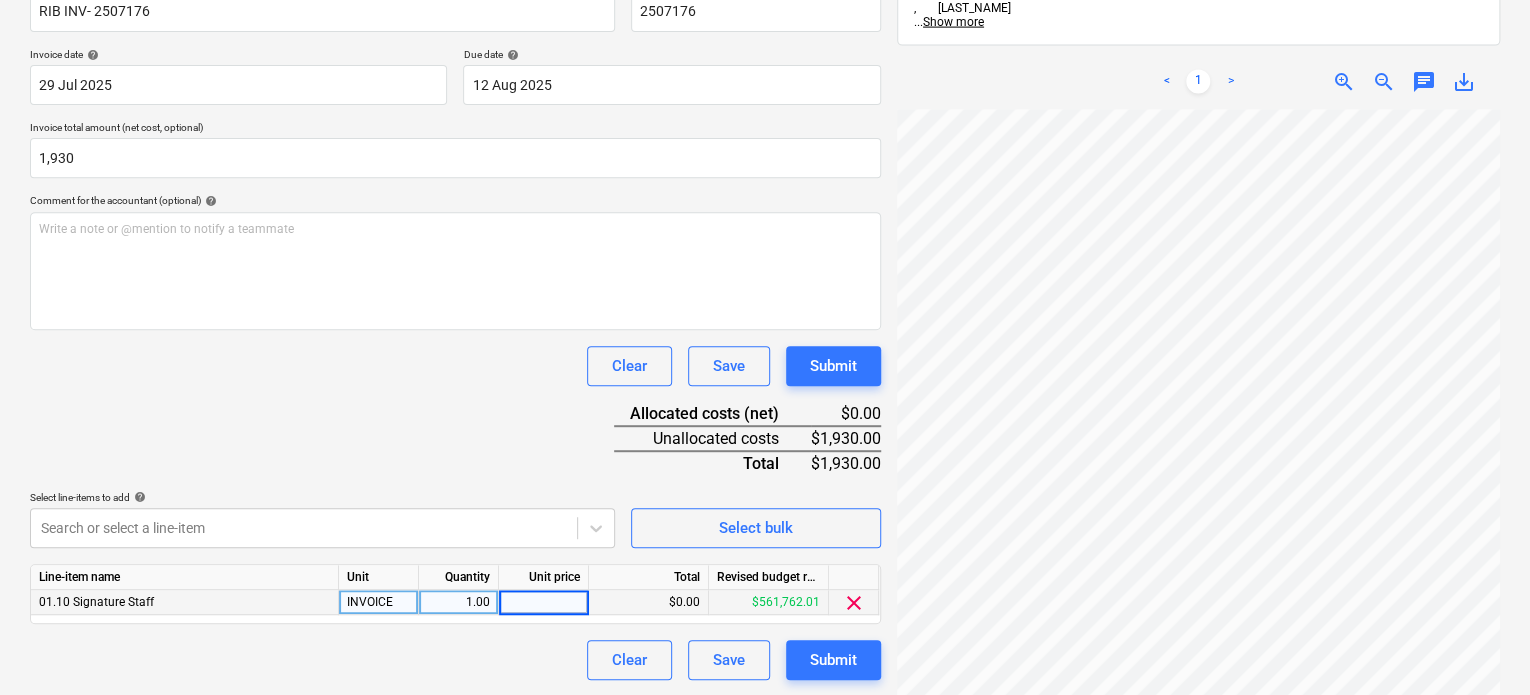 type on "1,930" 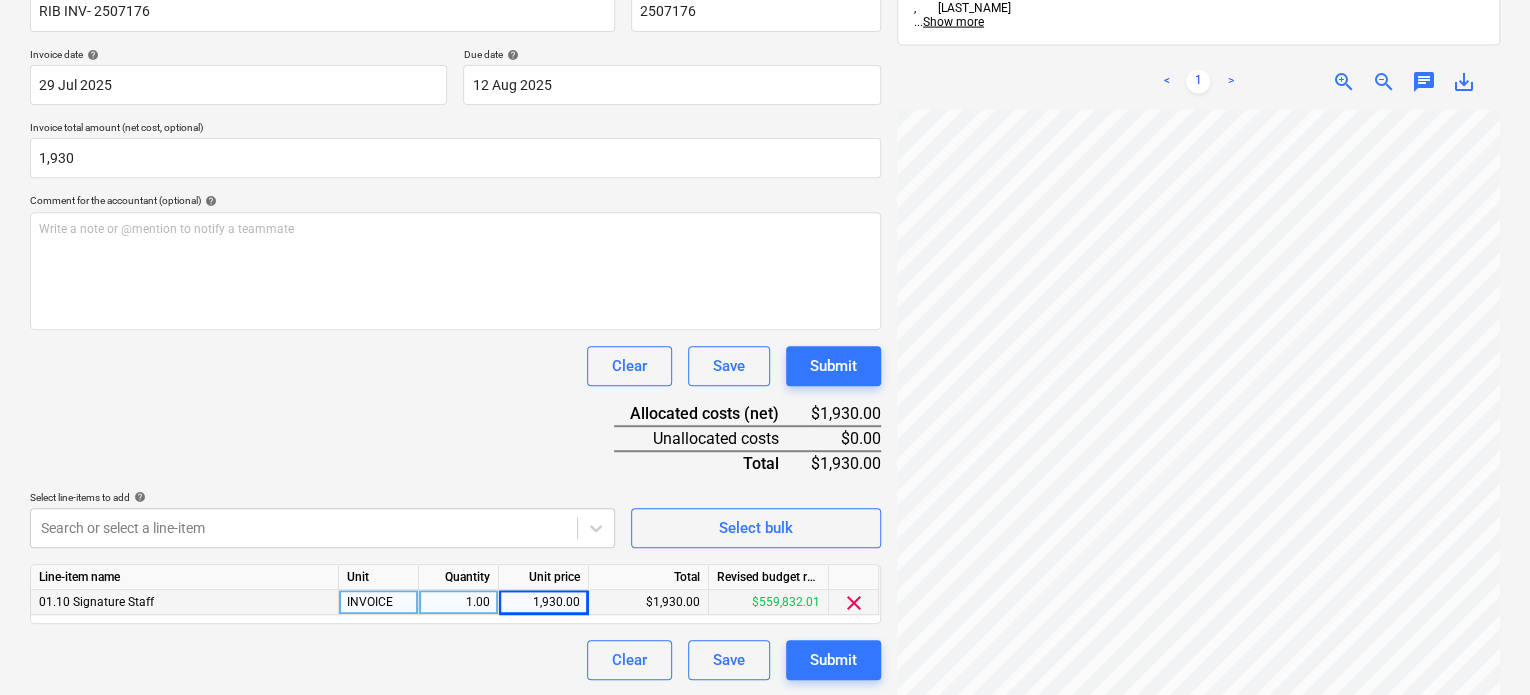 click on "Clear Save Submit" at bounding box center (455, 660) 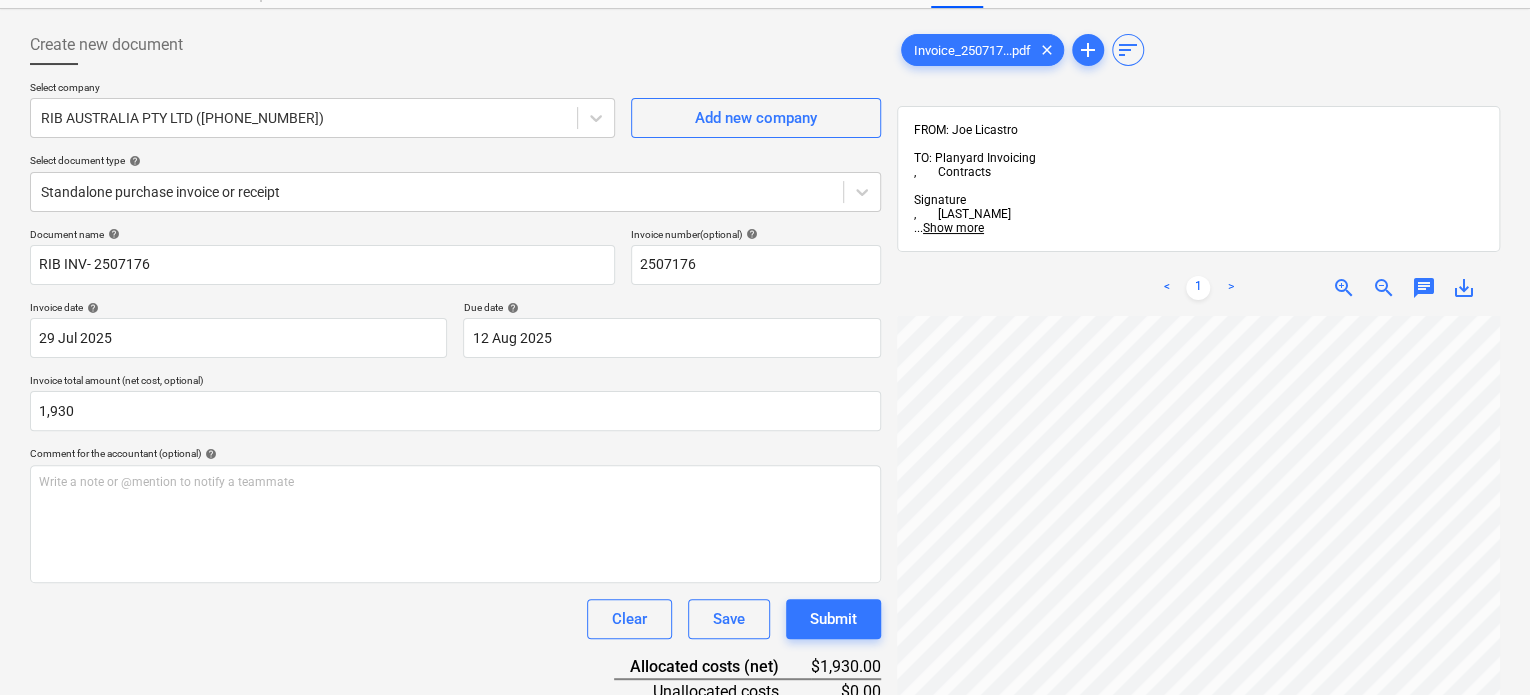 scroll, scrollTop: 36, scrollLeft: 0, axis: vertical 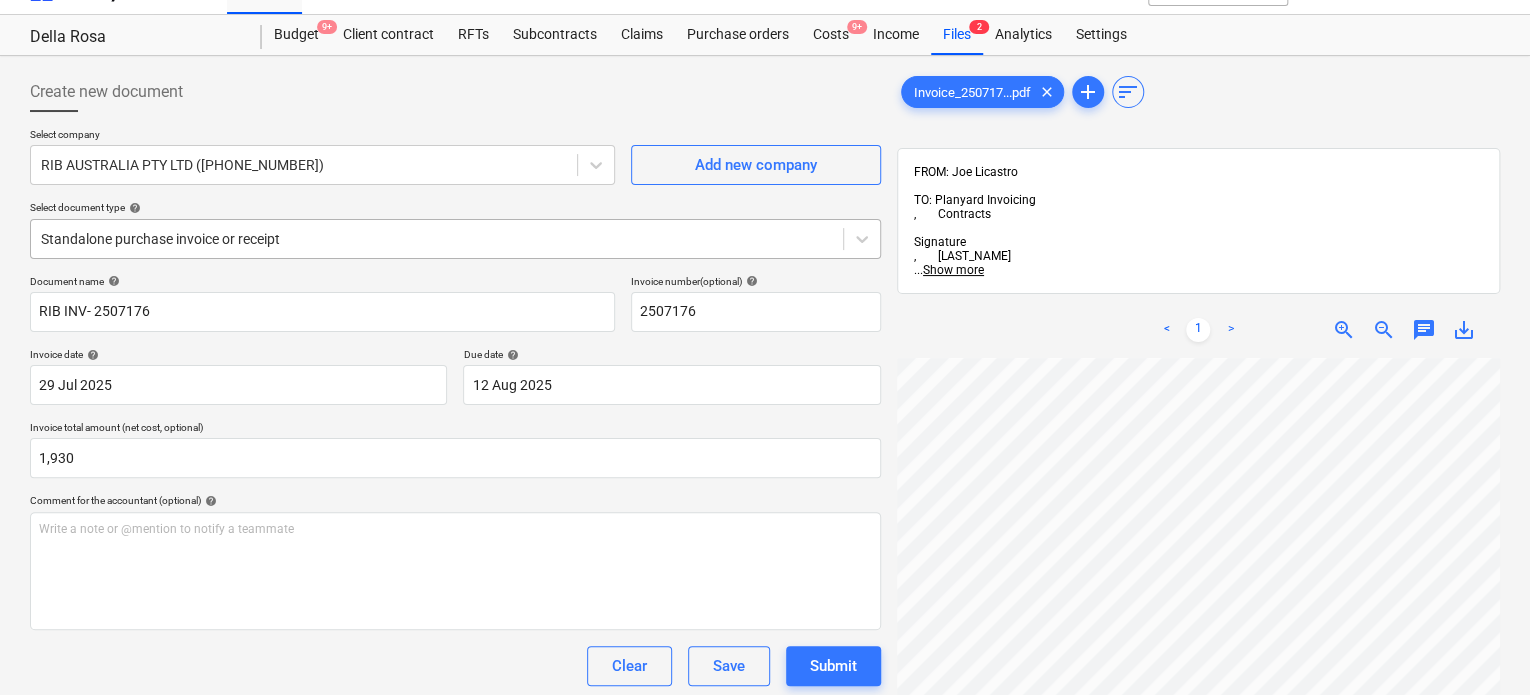 click at bounding box center [437, 239] 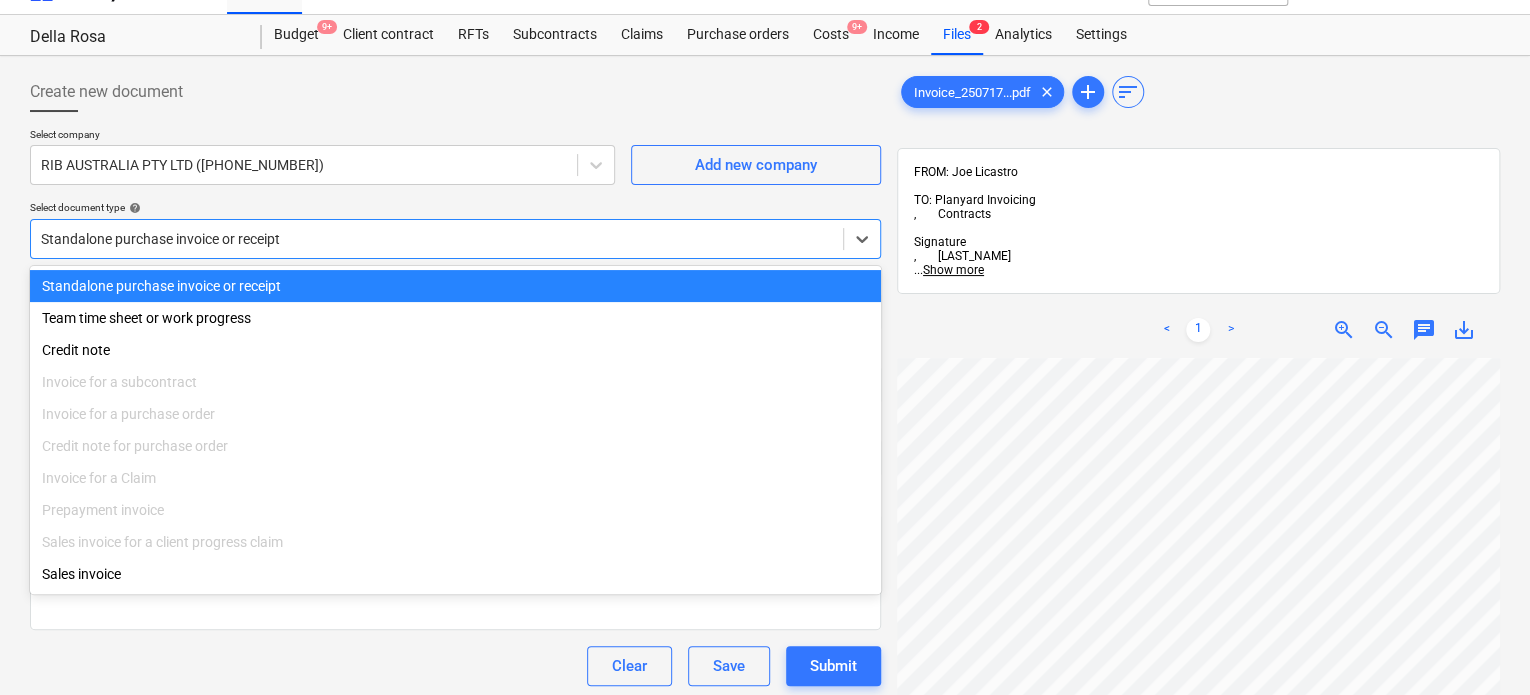 click on "Standalone purchase invoice or receipt" at bounding box center (455, 286) 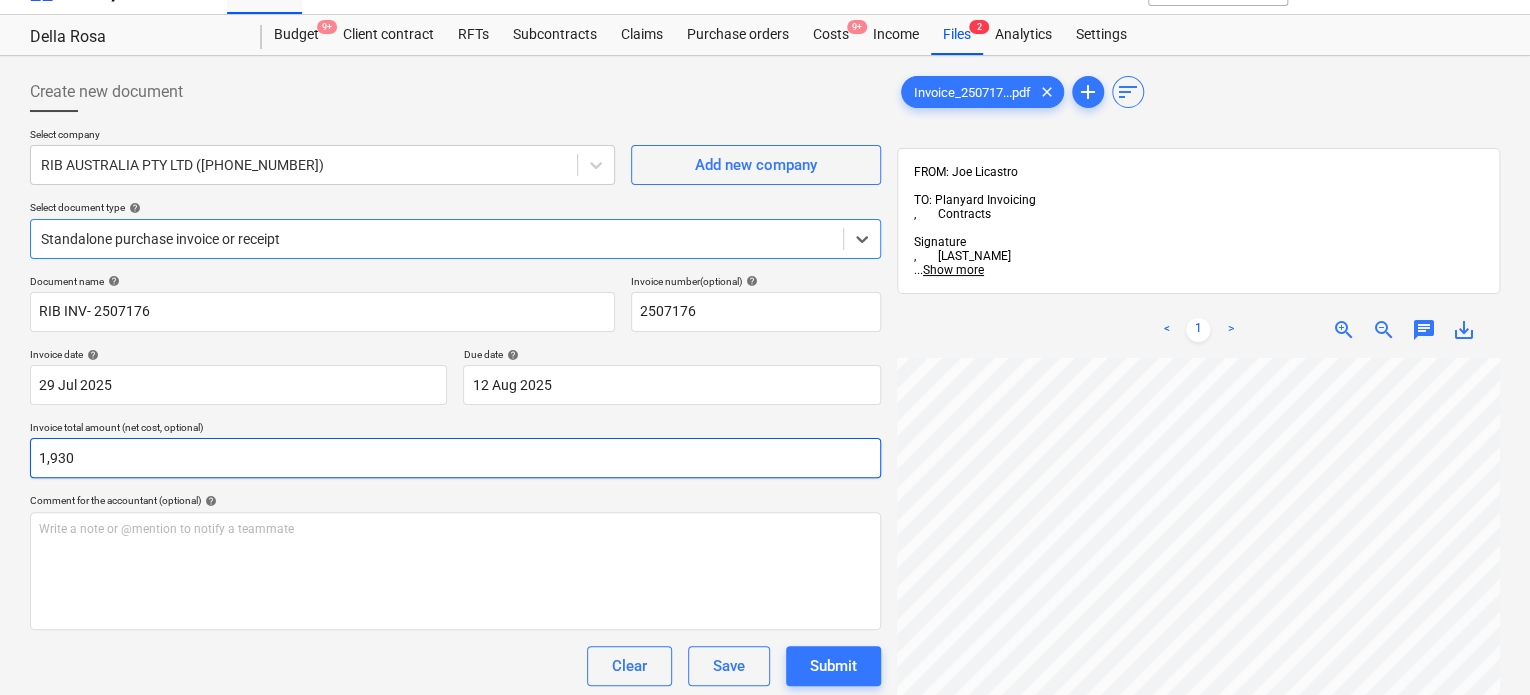 scroll, scrollTop: 146, scrollLeft: 324, axis: both 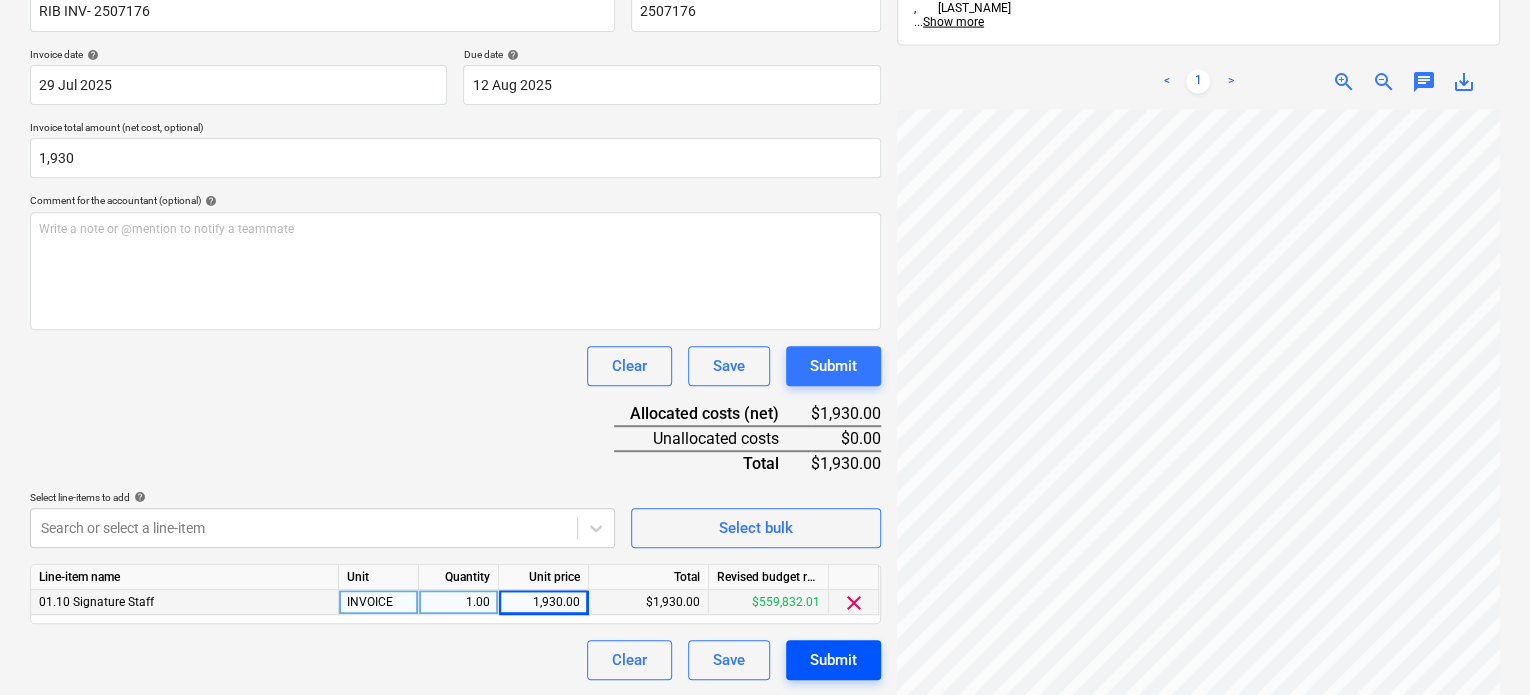 click on "Submit" at bounding box center (833, 660) 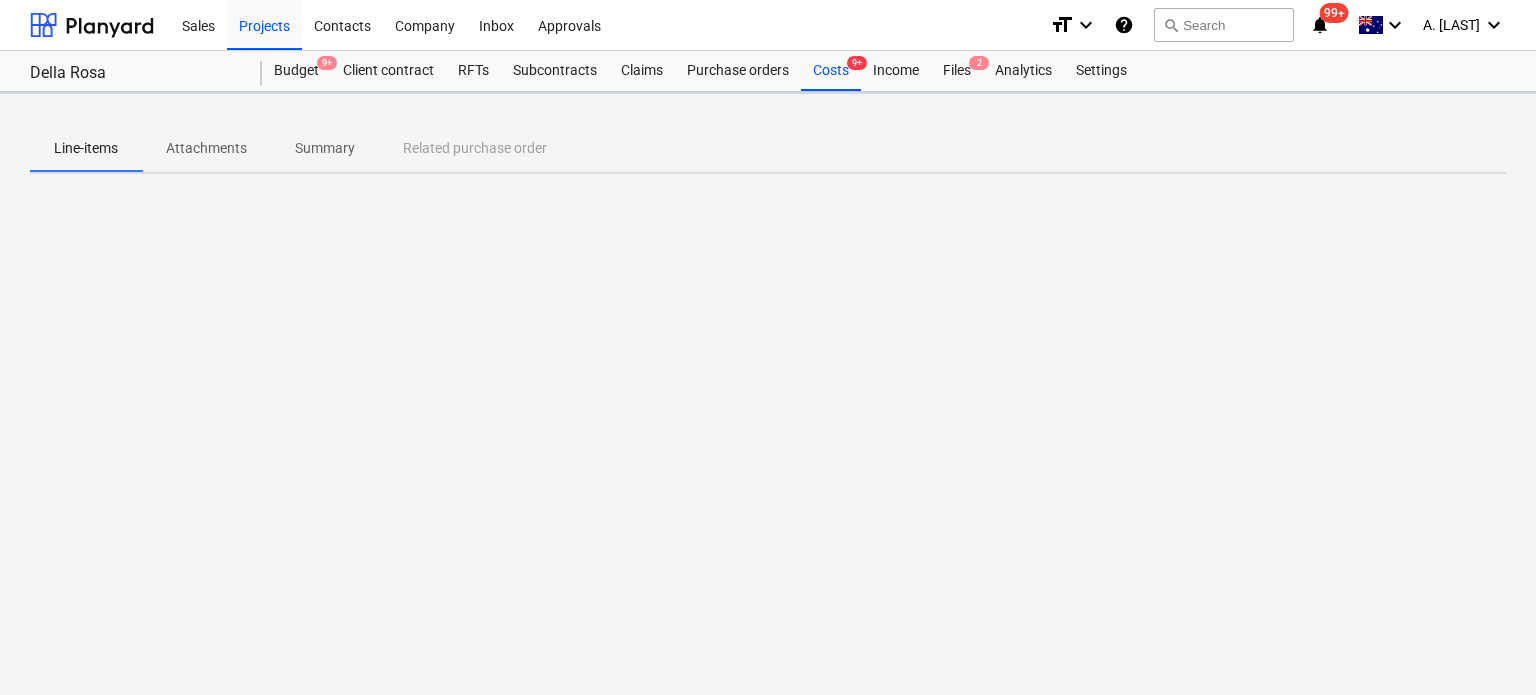 scroll, scrollTop: 0, scrollLeft: 0, axis: both 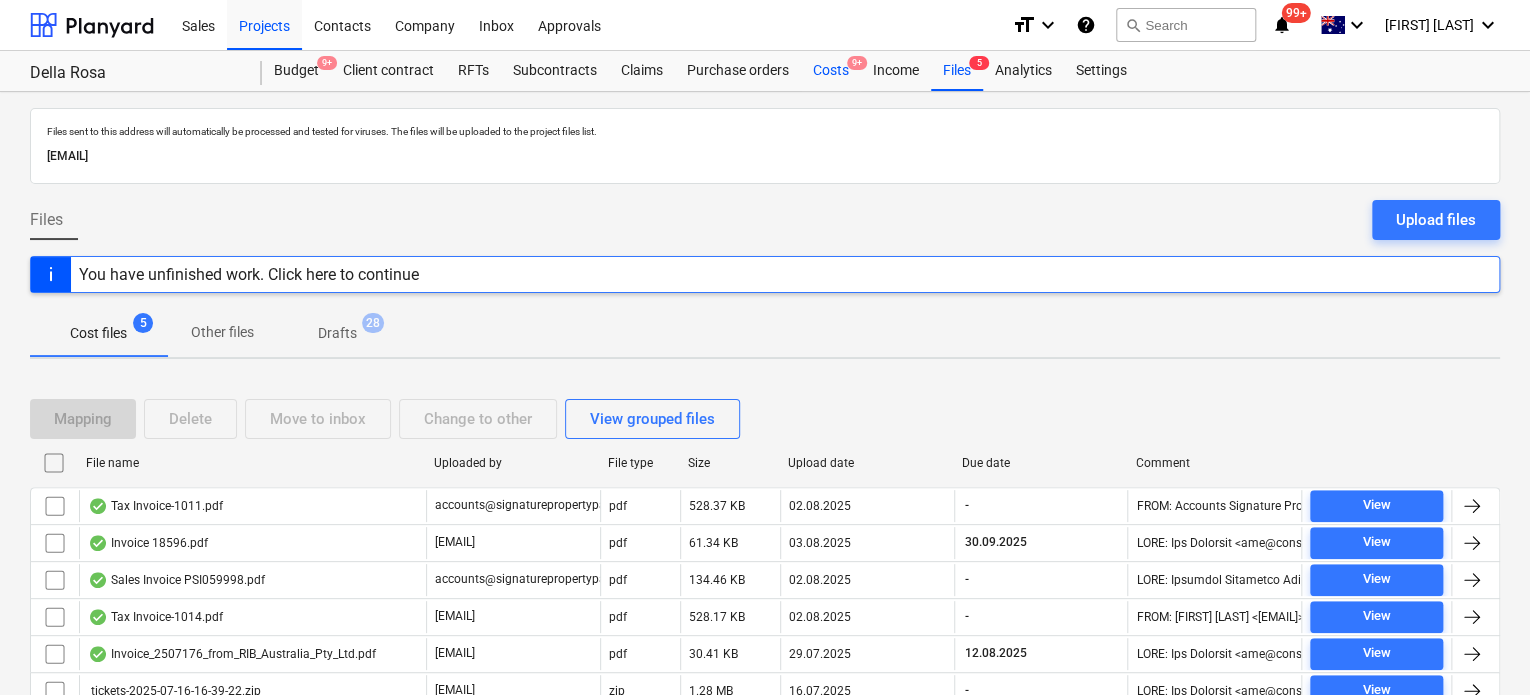 click on "Costs 9+" at bounding box center [831, 71] 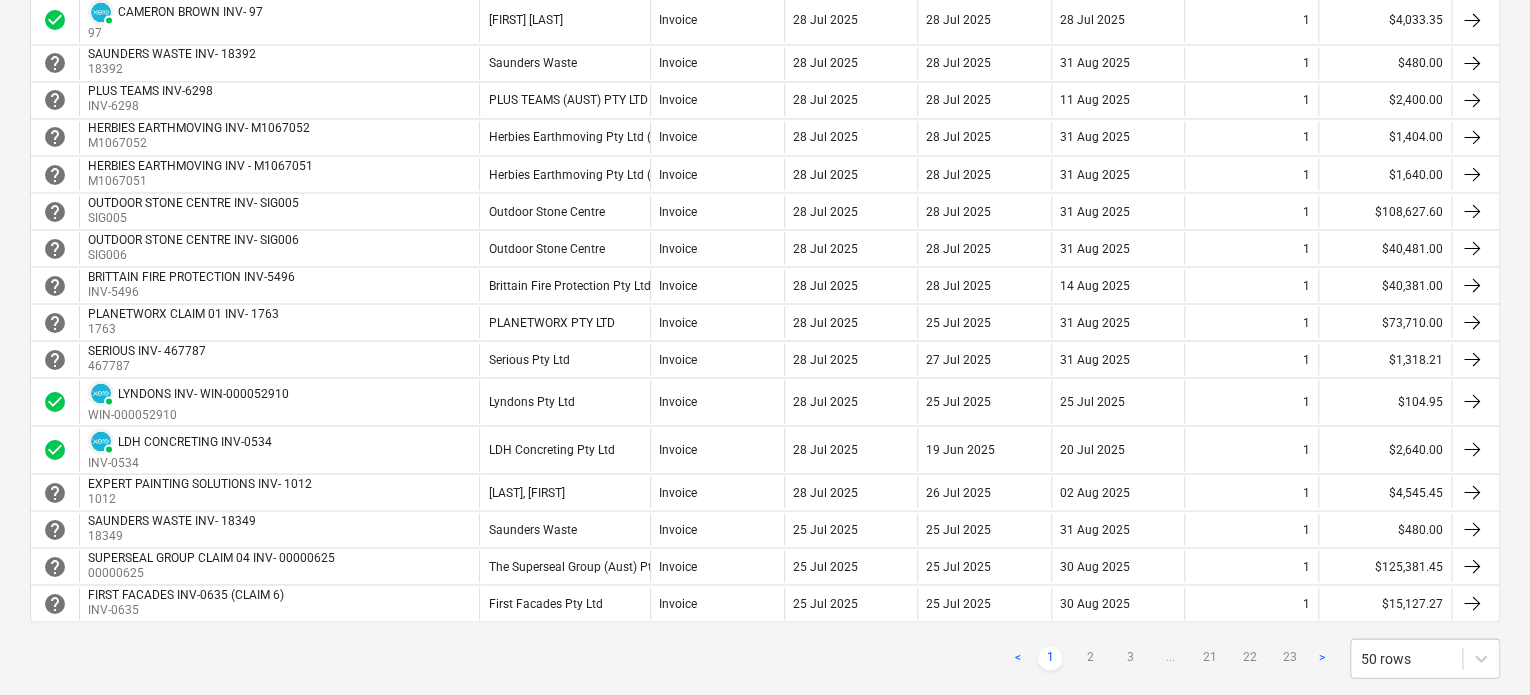scroll, scrollTop: 1779, scrollLeft: 0, axis: vertical 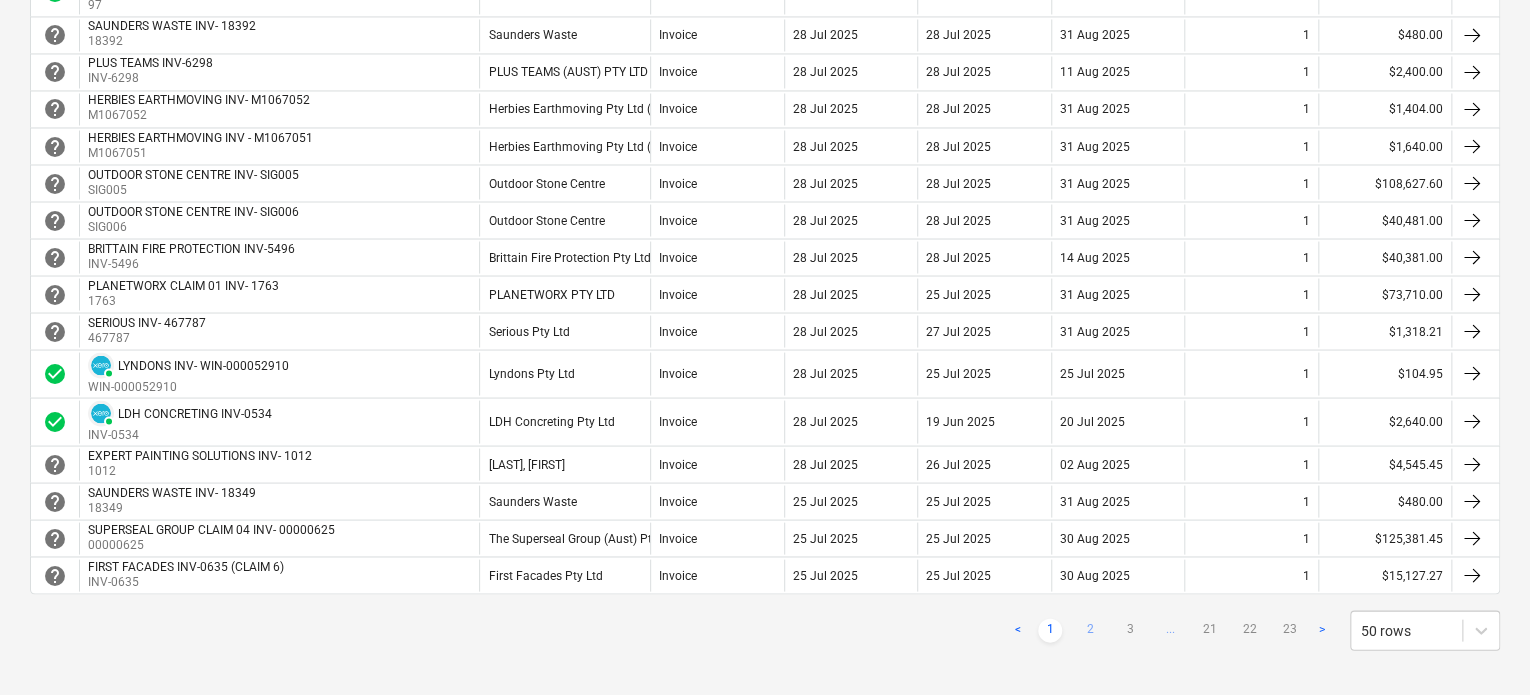 click on "2" at bounding box center (1090, 630) 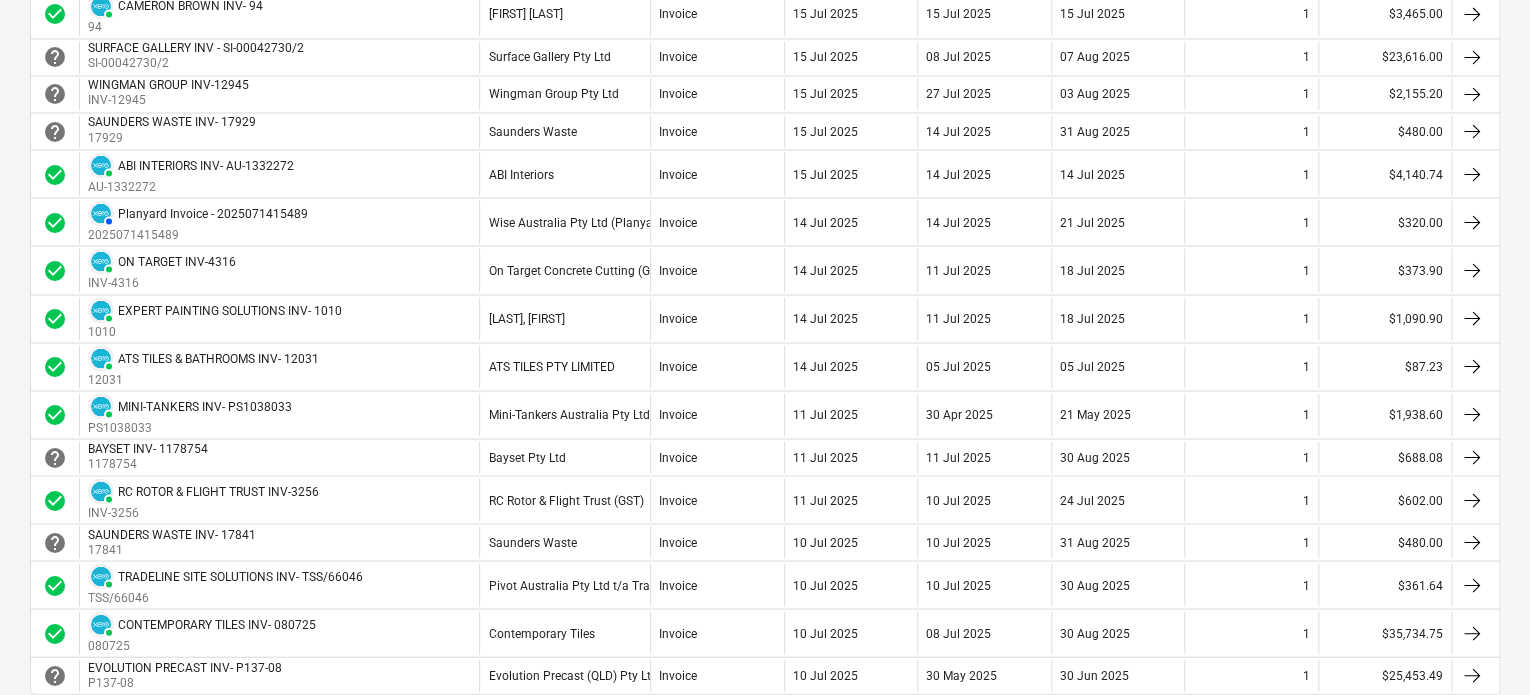 scroll, scrollTop: 1801, scrollLeft: 0, axis: vertical 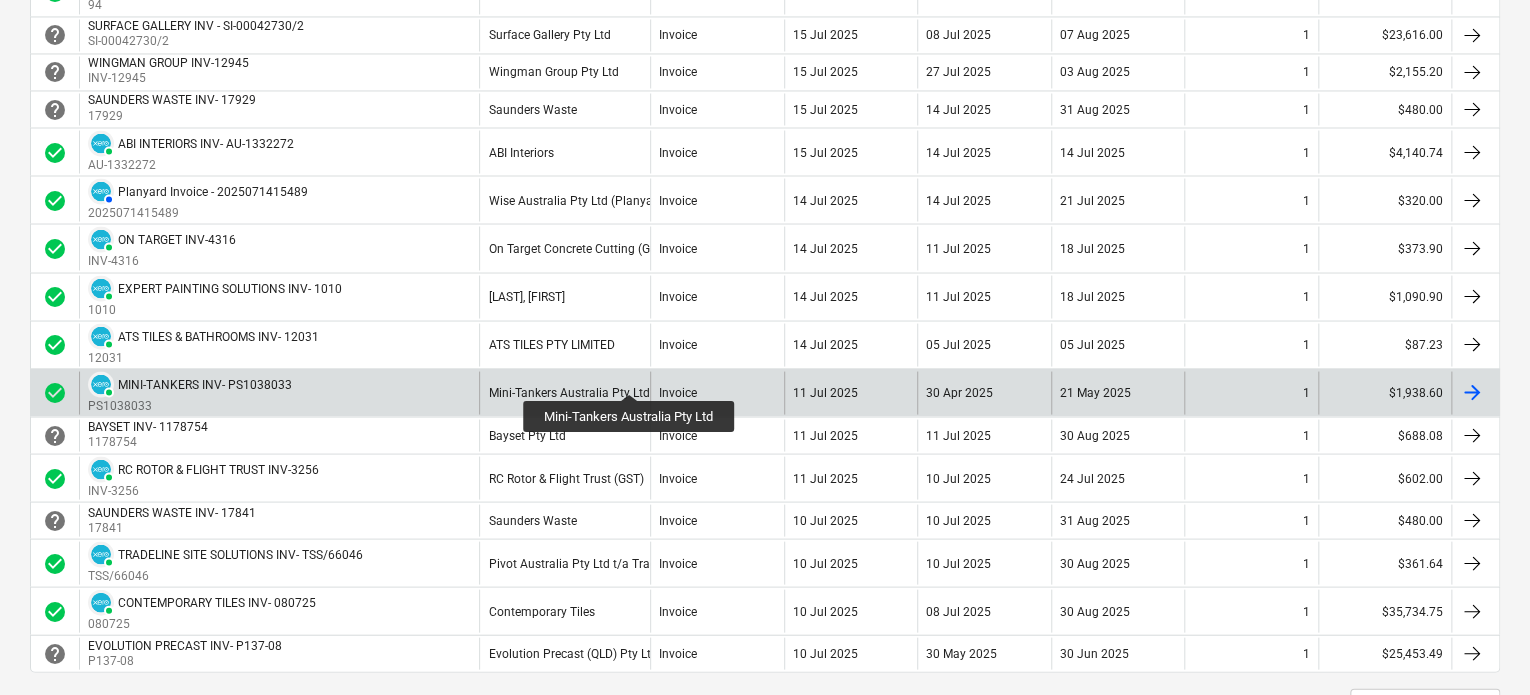 click on "Mini-Tankers Australia Pty Ltd" at bounding box center [568, 392] 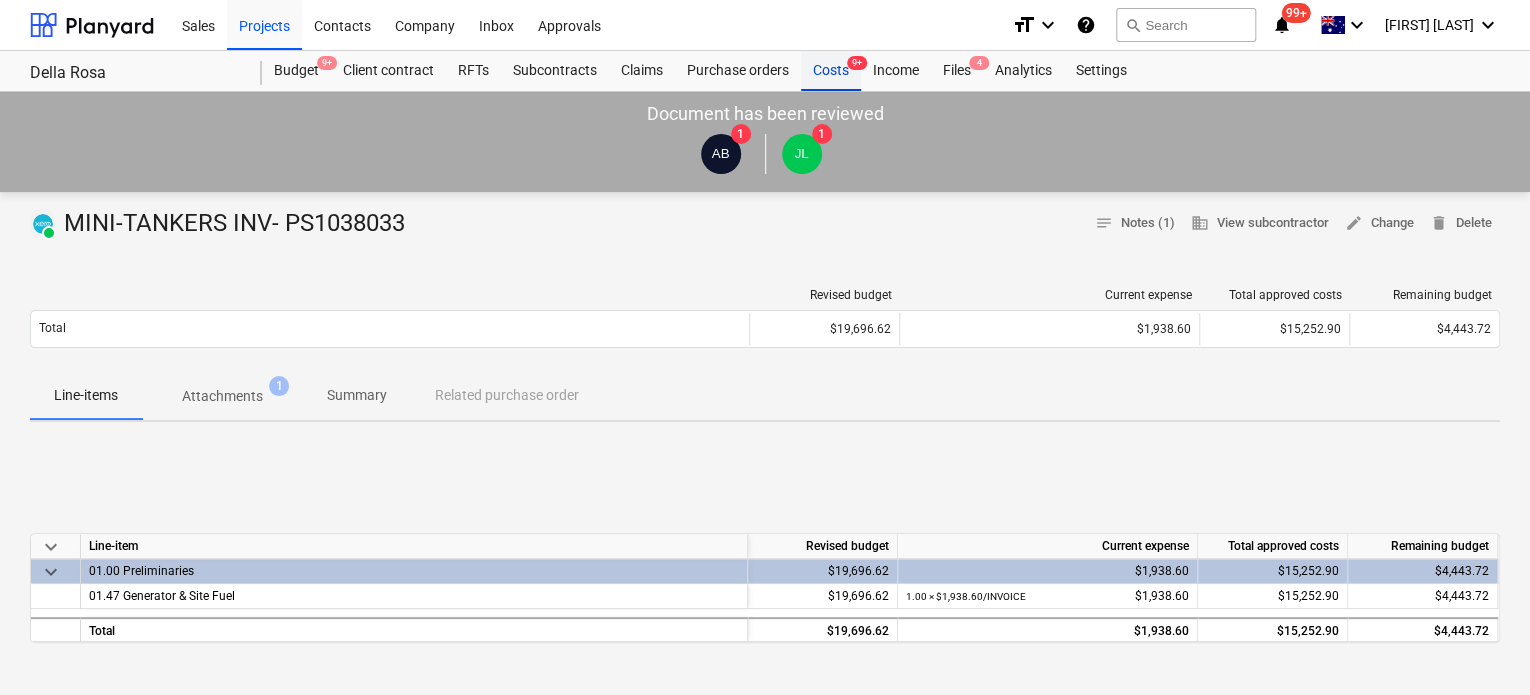 click on "Costs 9+" at bounding box center (831, 71) 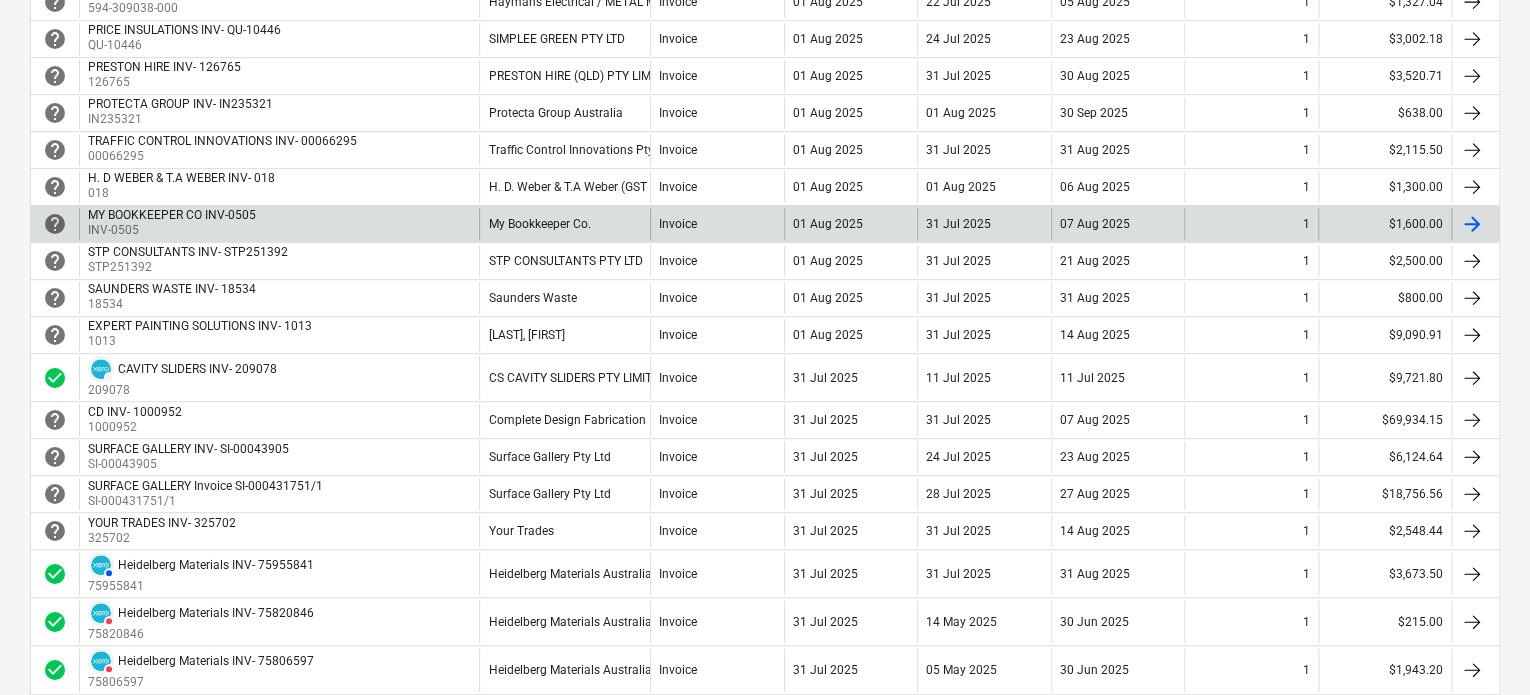scroll, scrollTop: 500, scrollLeft: 0, axis: vertical 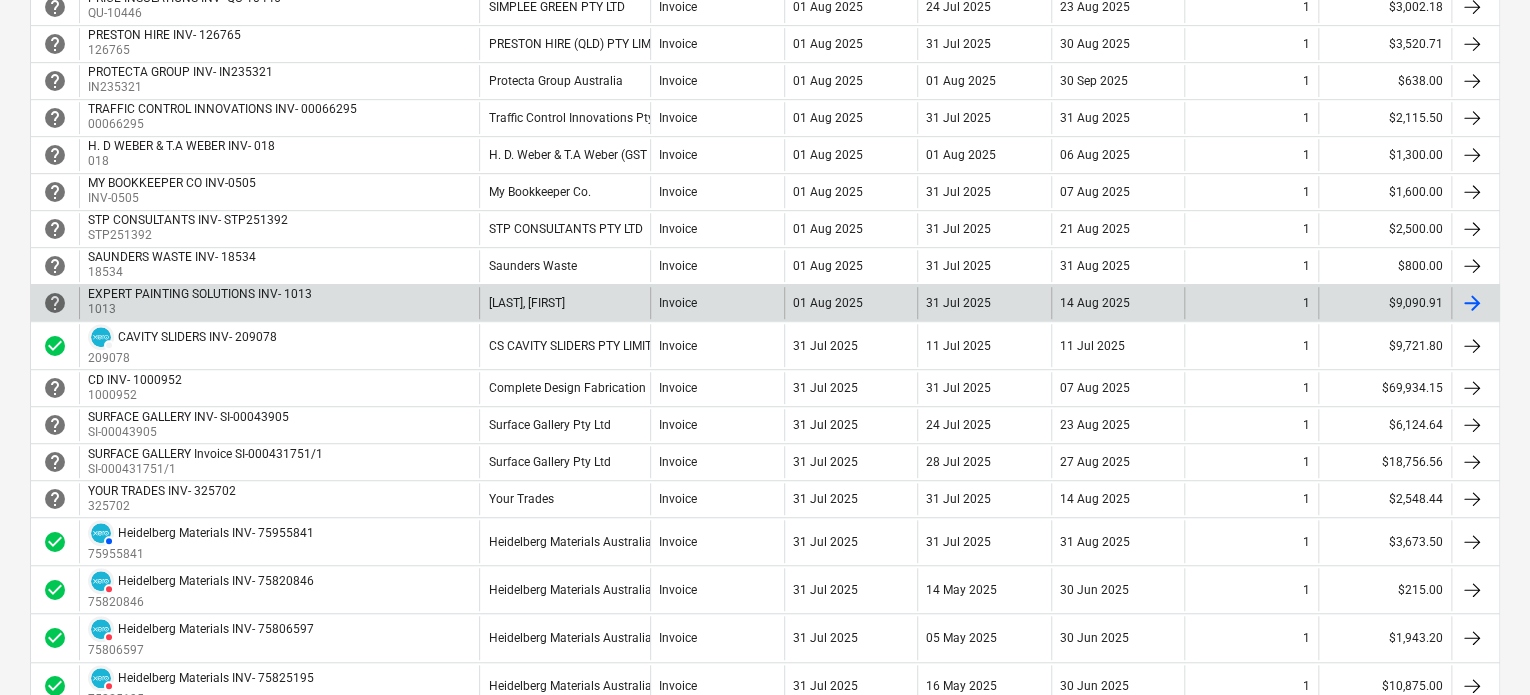 click on "Invoice" at bounding box center [716, 303] 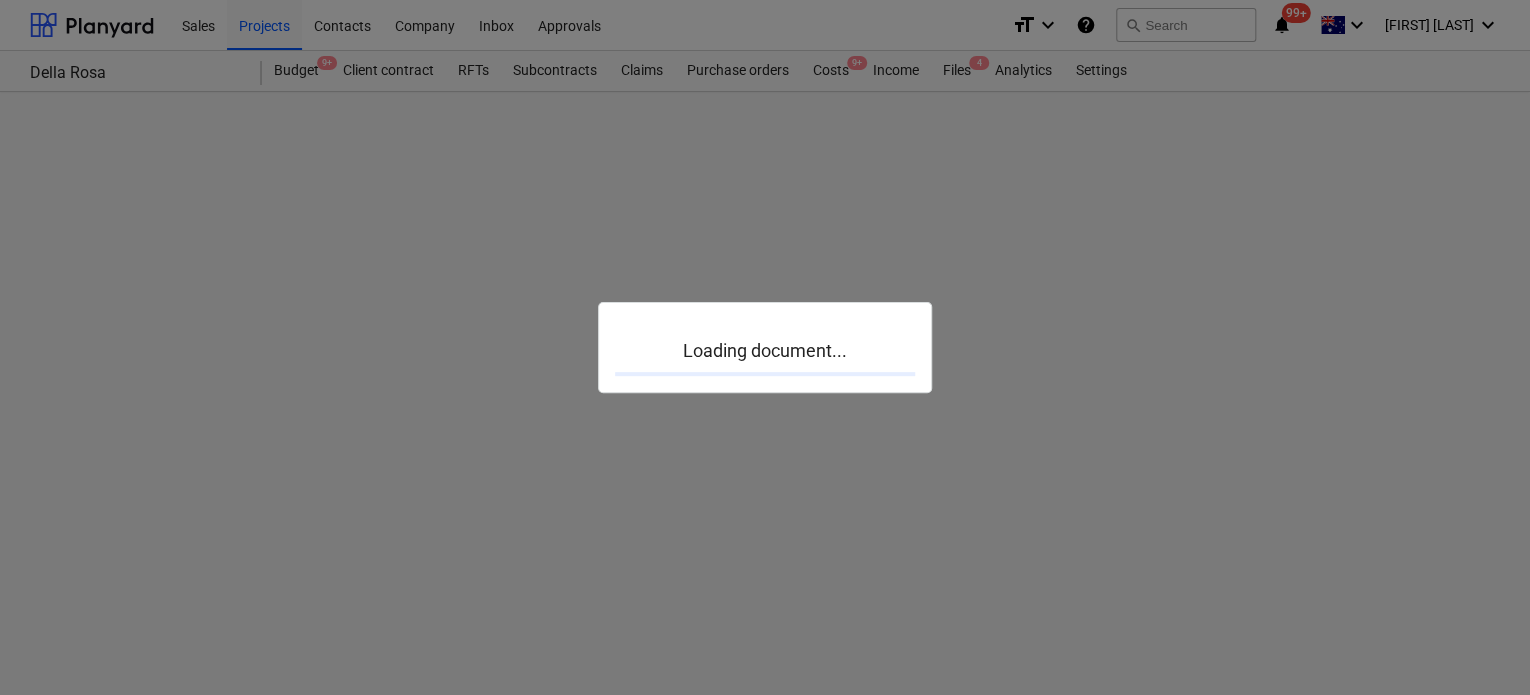 scroll, scrollTop: 0, scrollLeft: 0, axis: both 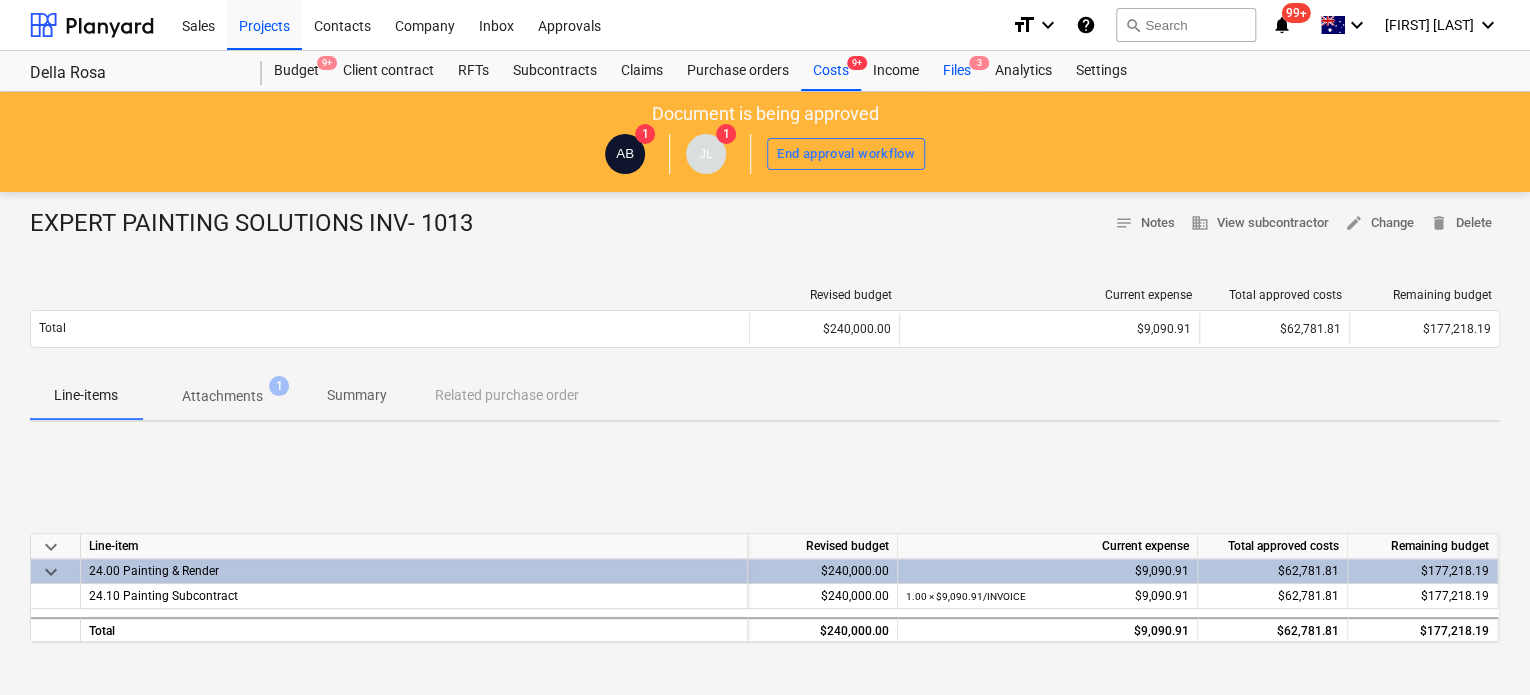 click on "Files 3" at bounding box center [957, 71] 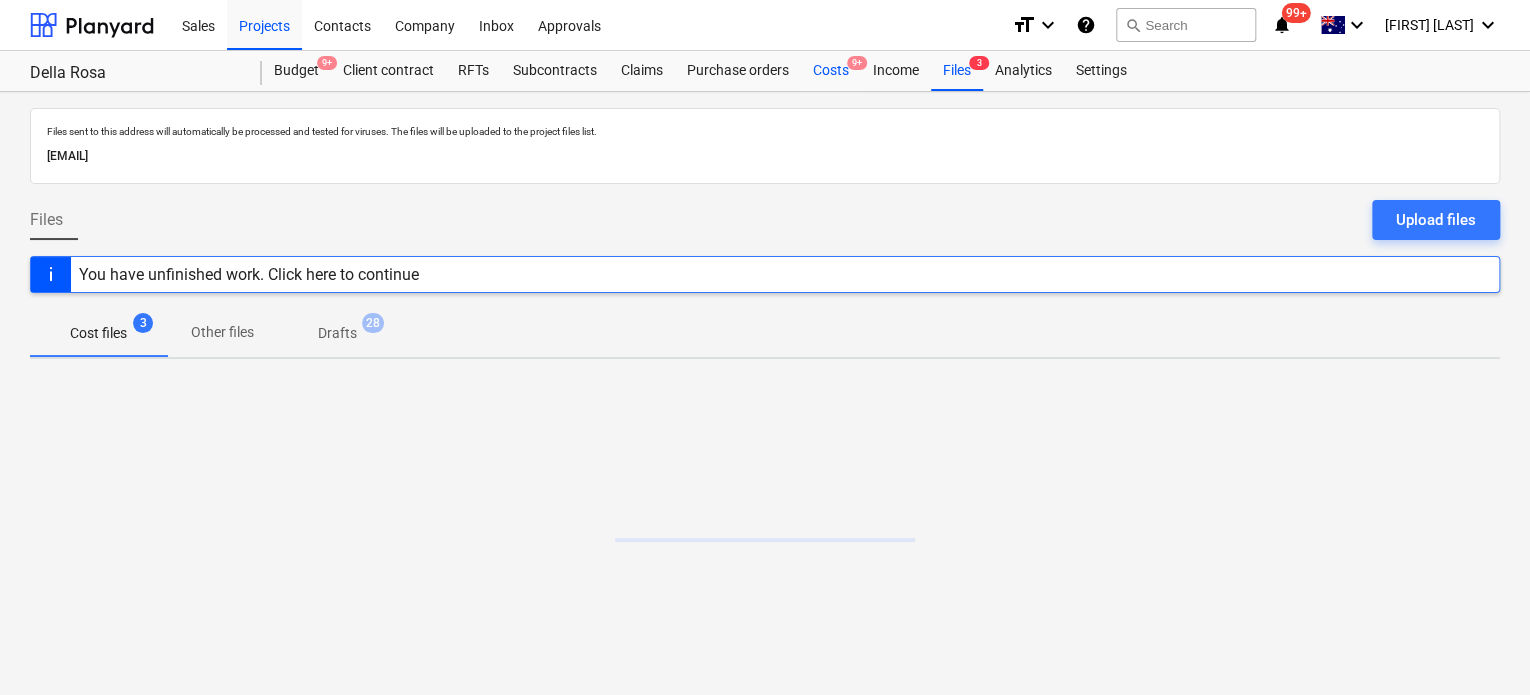 click on "Costs 9+" at bounding box center (831, 71) 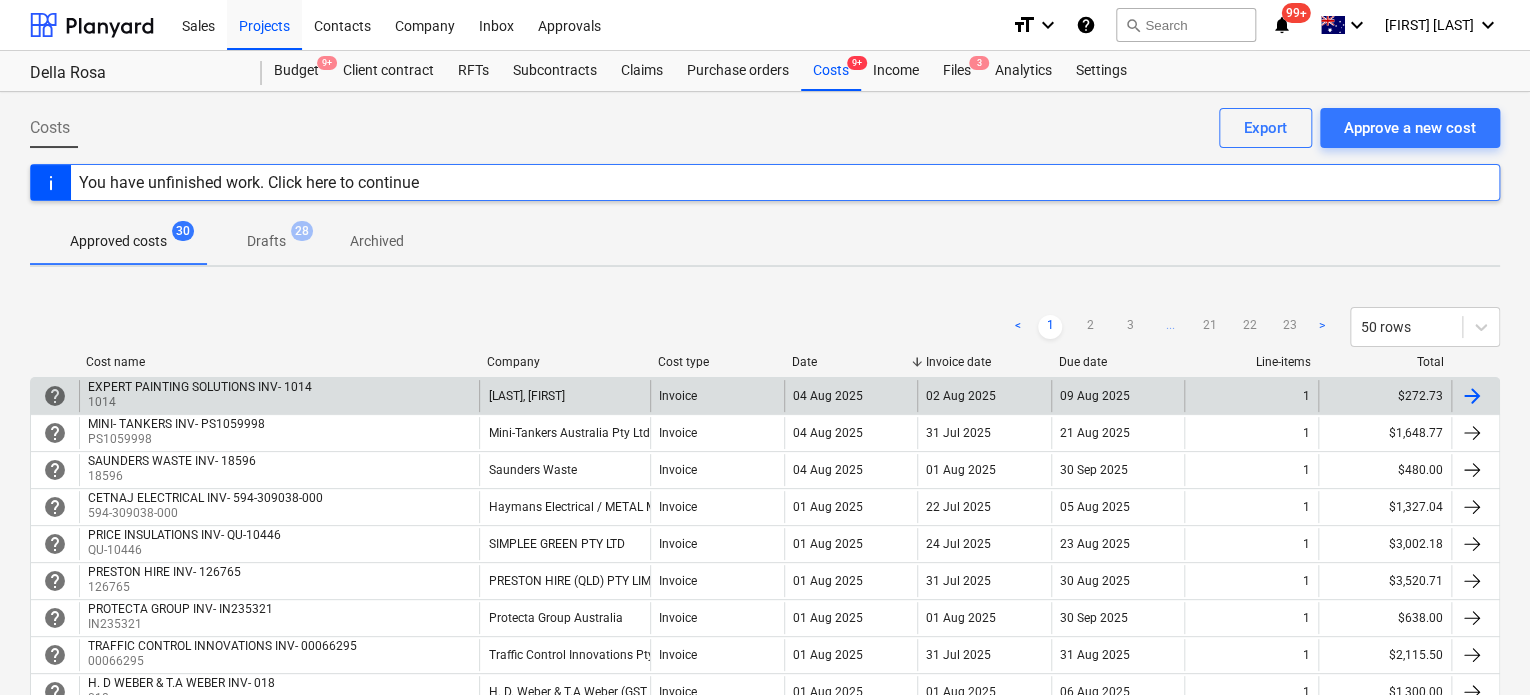 click on "EXPERT PAINTING SOLUTIONS  INV- 1014 1014" at bounding box center (279, 396) 